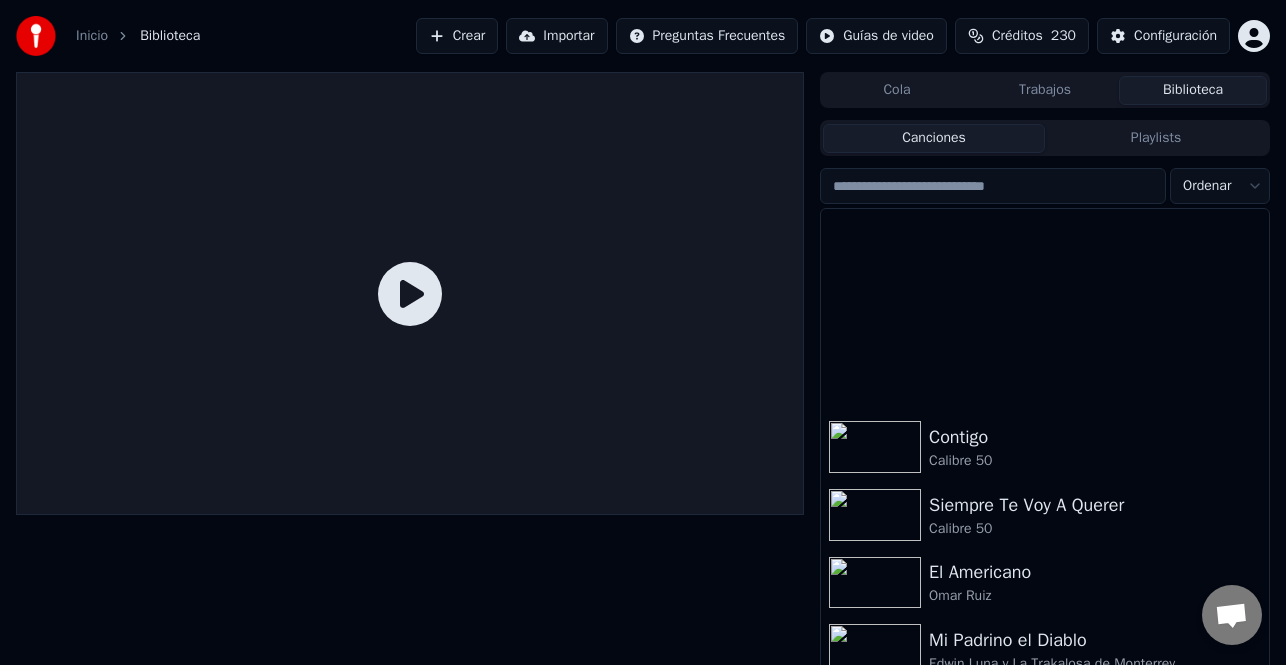 scroll, scrollTop: 41, scrollLeft: 0, axis: vertical 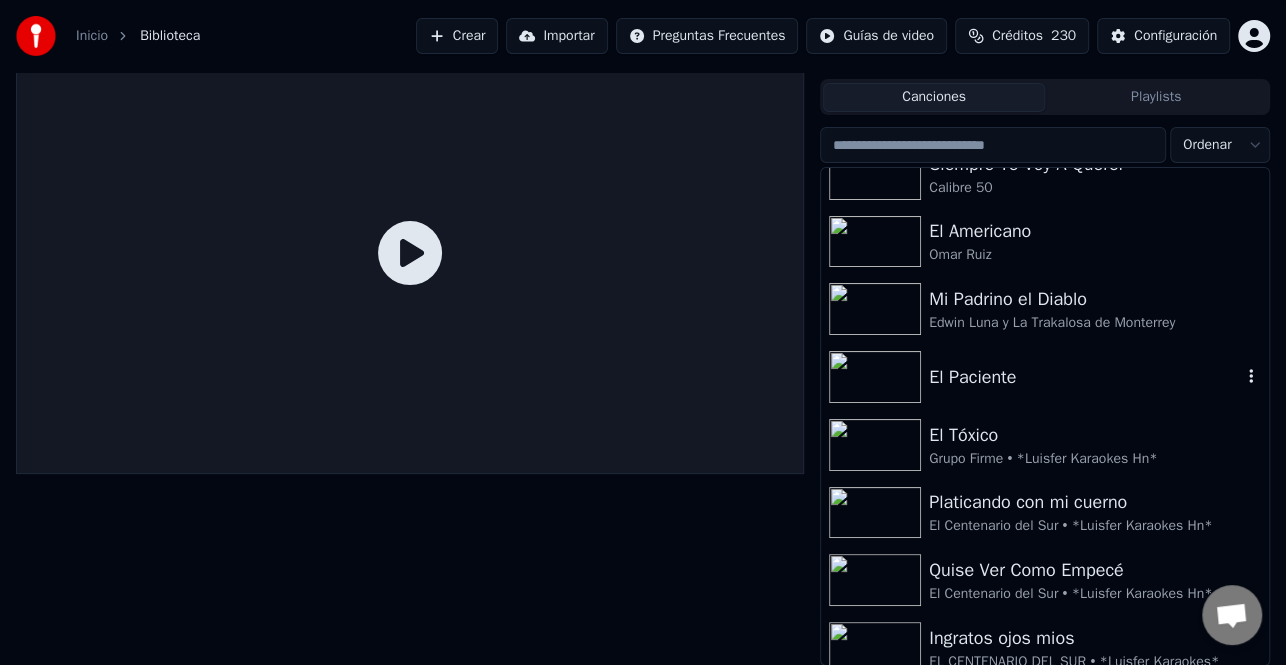 click on "El Paciente" at bounding box center [1085, 377] 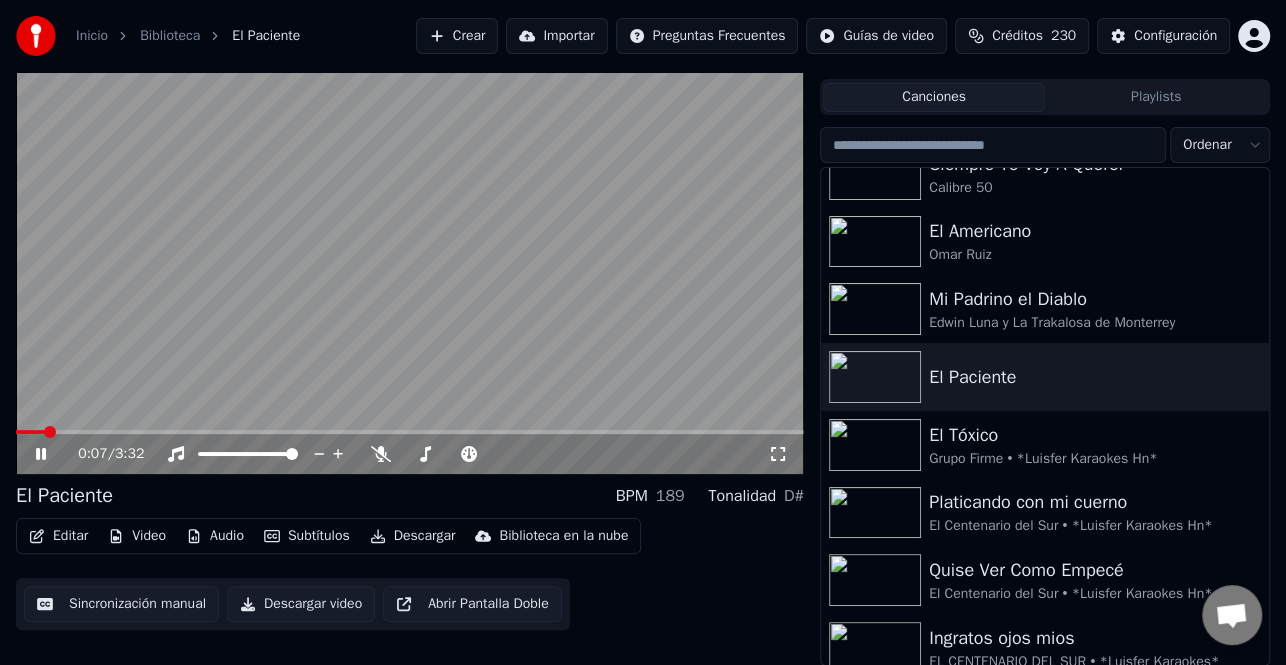 click 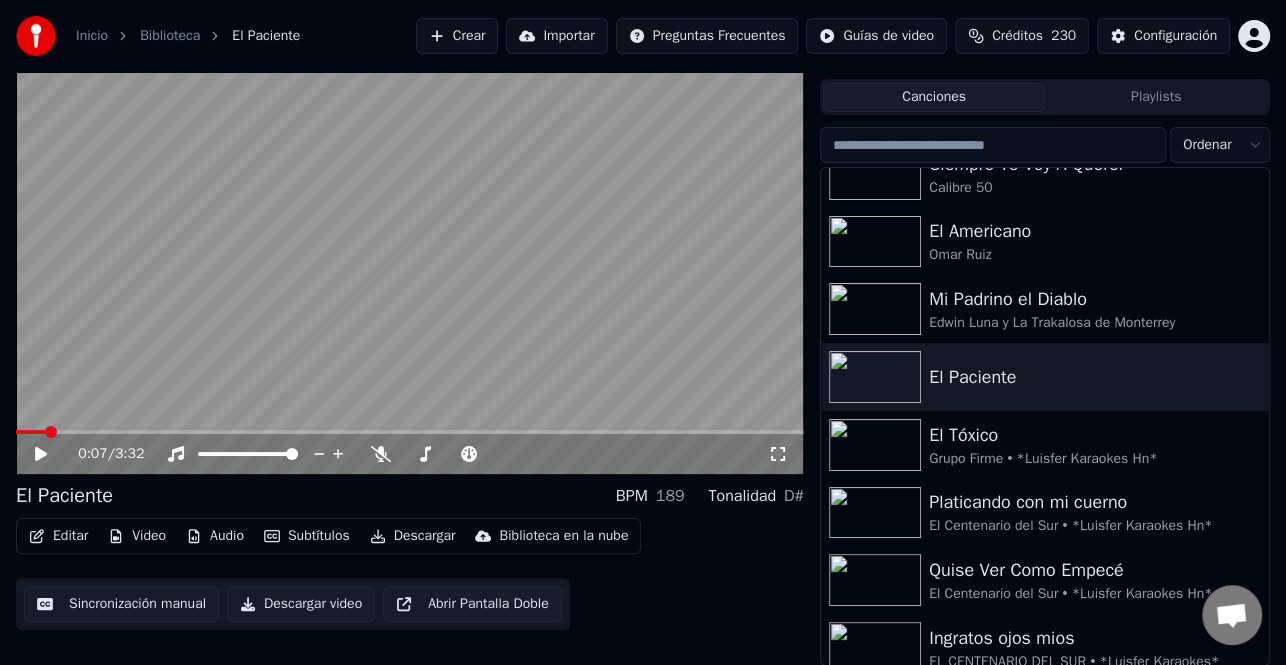 click on "Editar" at bounding box center [58, 536] 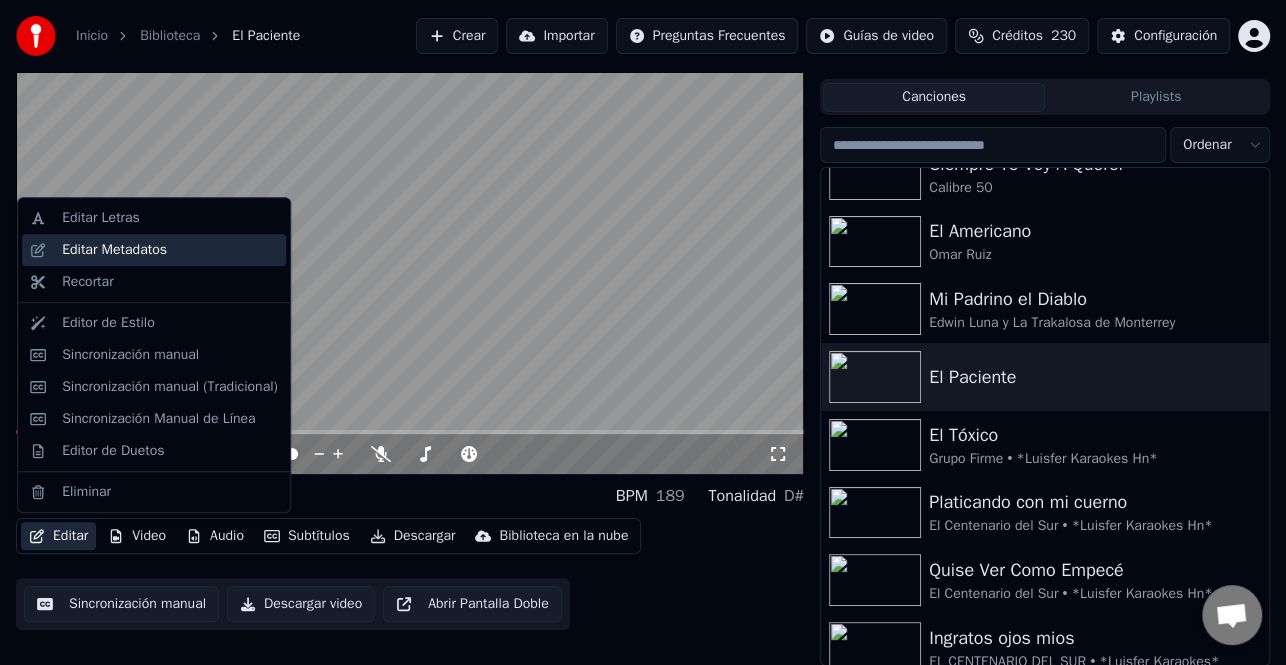 click on "Editar Metadatos" at bounding box center (170, 250) 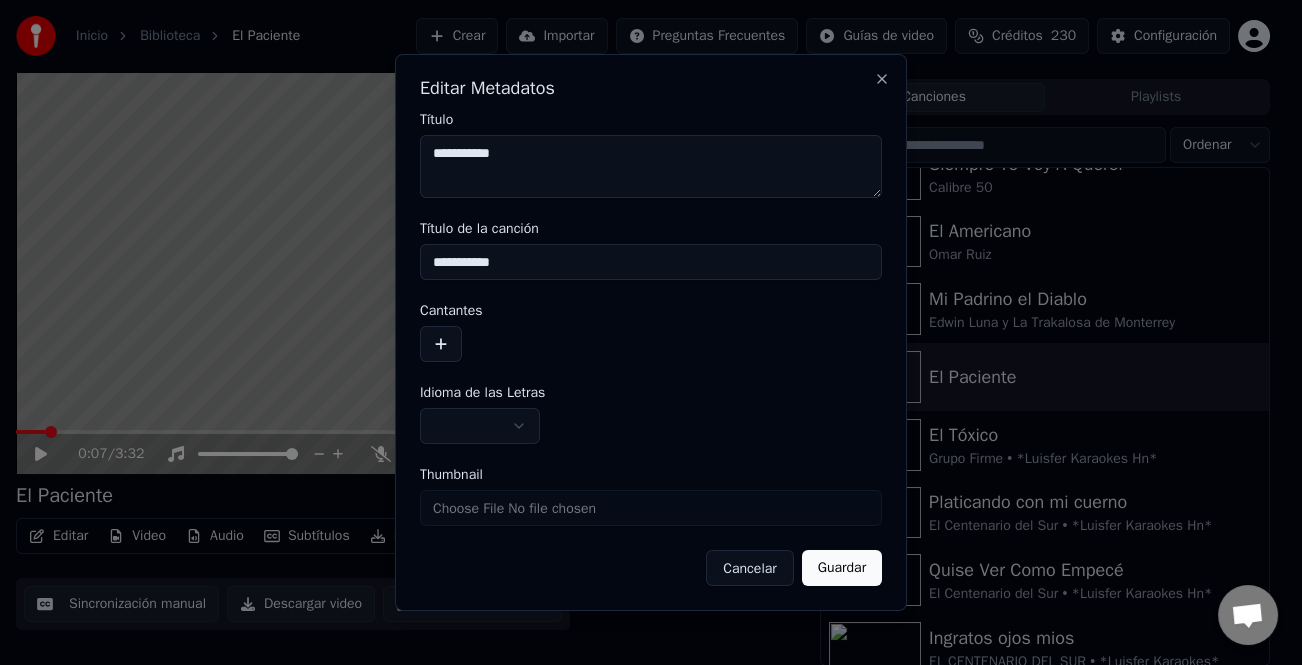 click at bounding box center [441, 344] 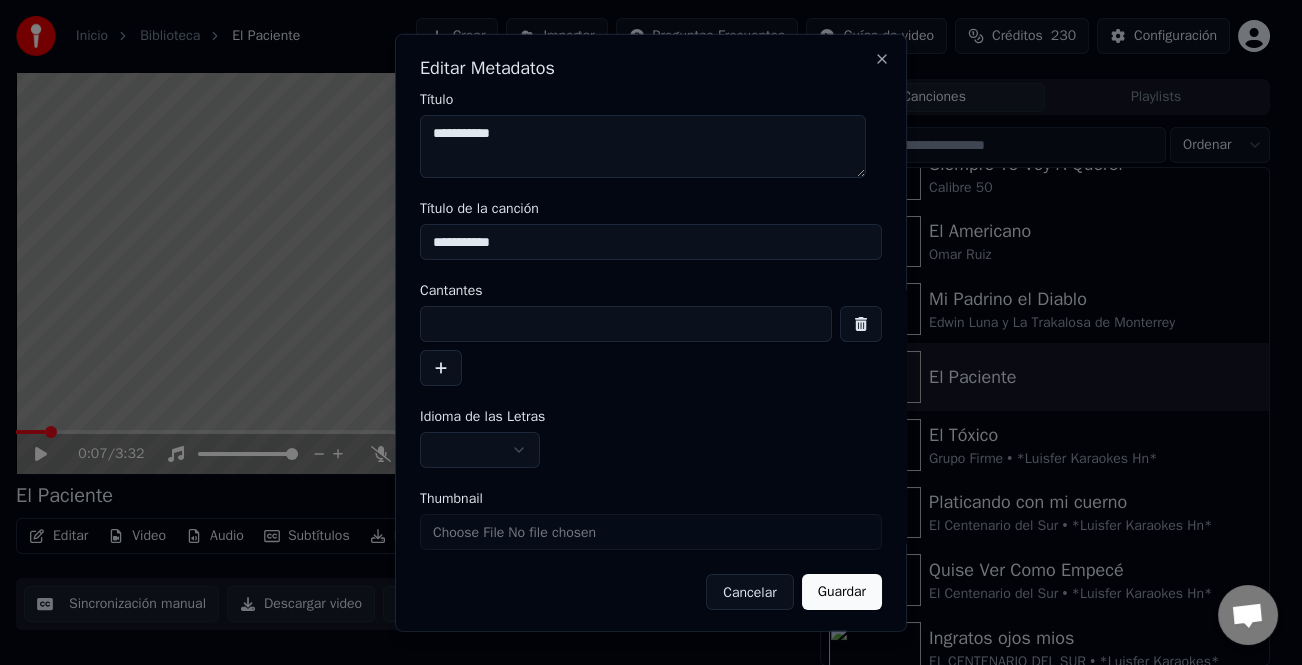 click at bounding box center (626, 324) 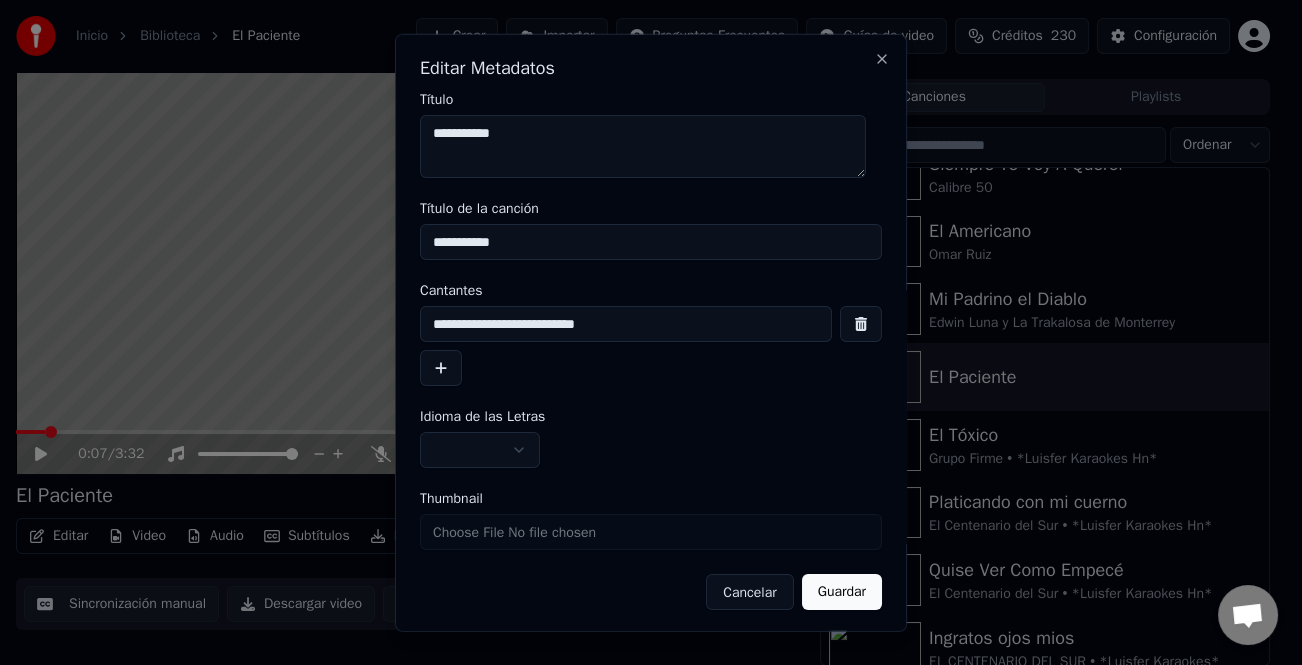 drag, startPoint x: 560, startPoint y: 313, endPoint x: 660, endPoint y: 330, distance: 101.43471 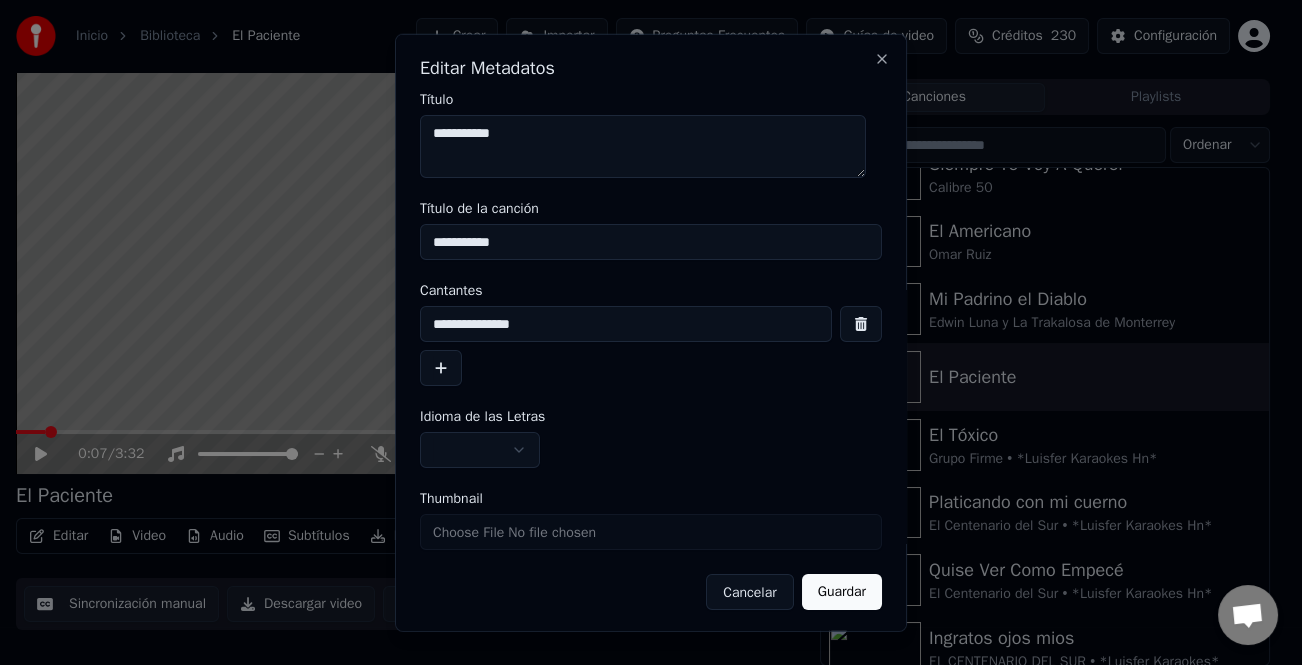 type on "**********" 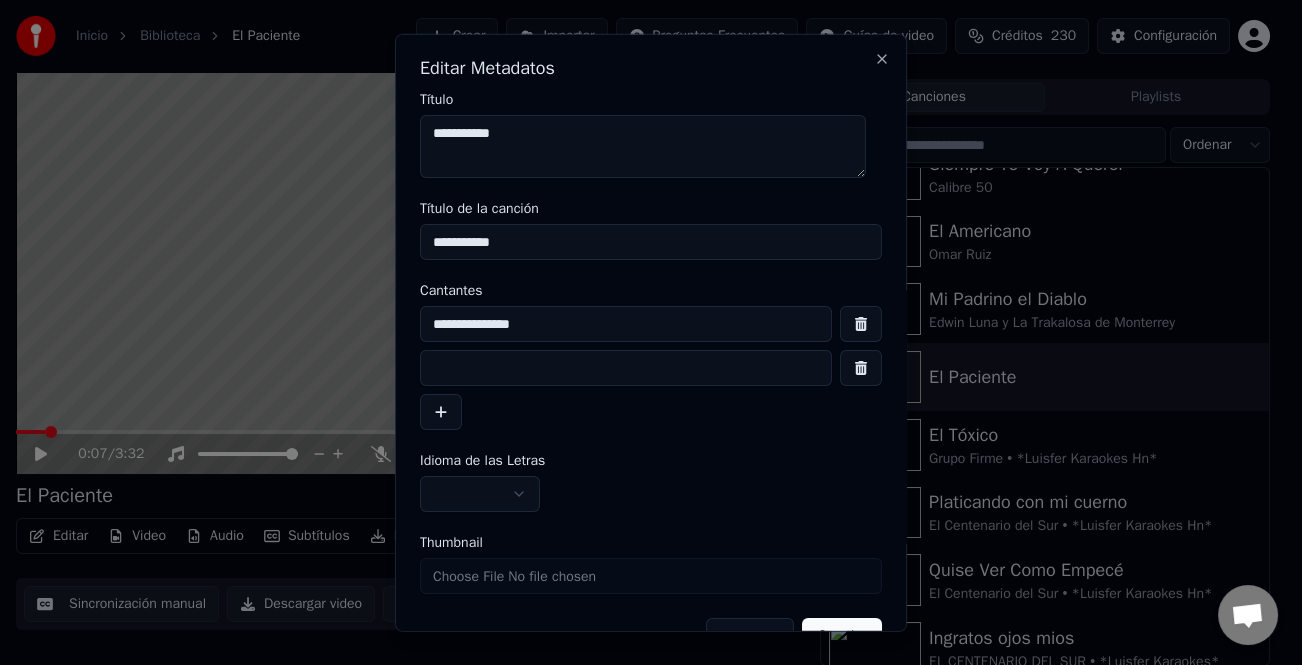 click at bounding box center (626, 368) 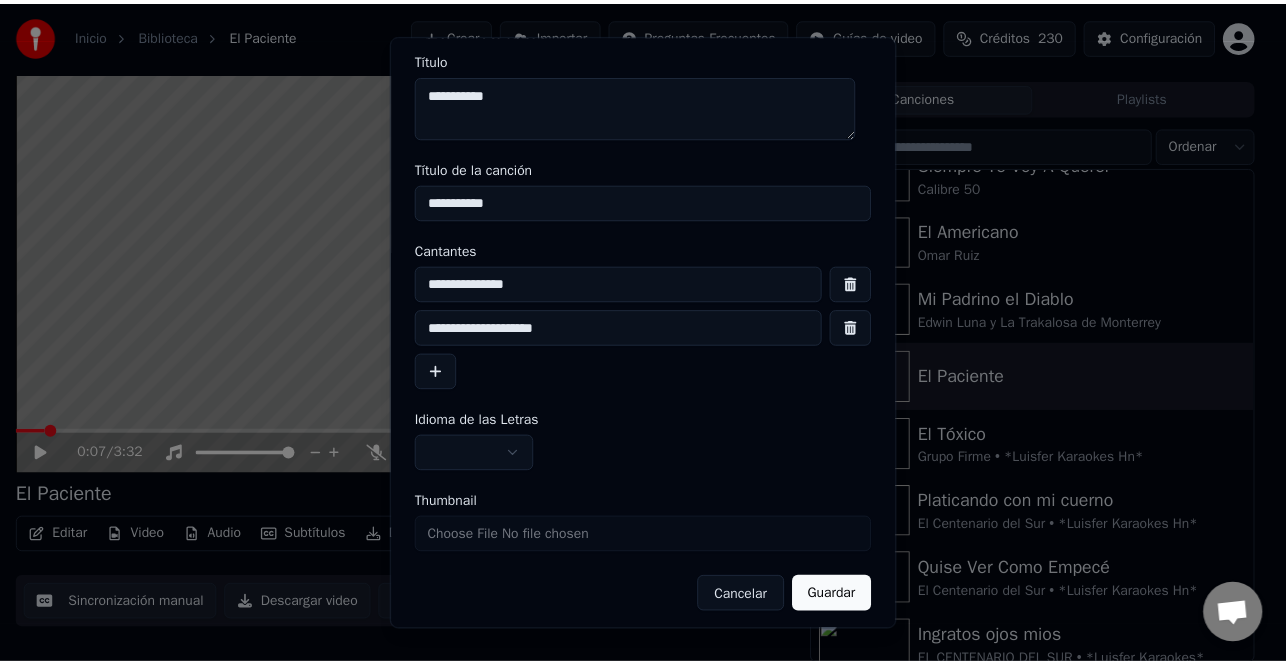 scroll, scrollTop: 47, scrollLeft: 0, axis: vertical 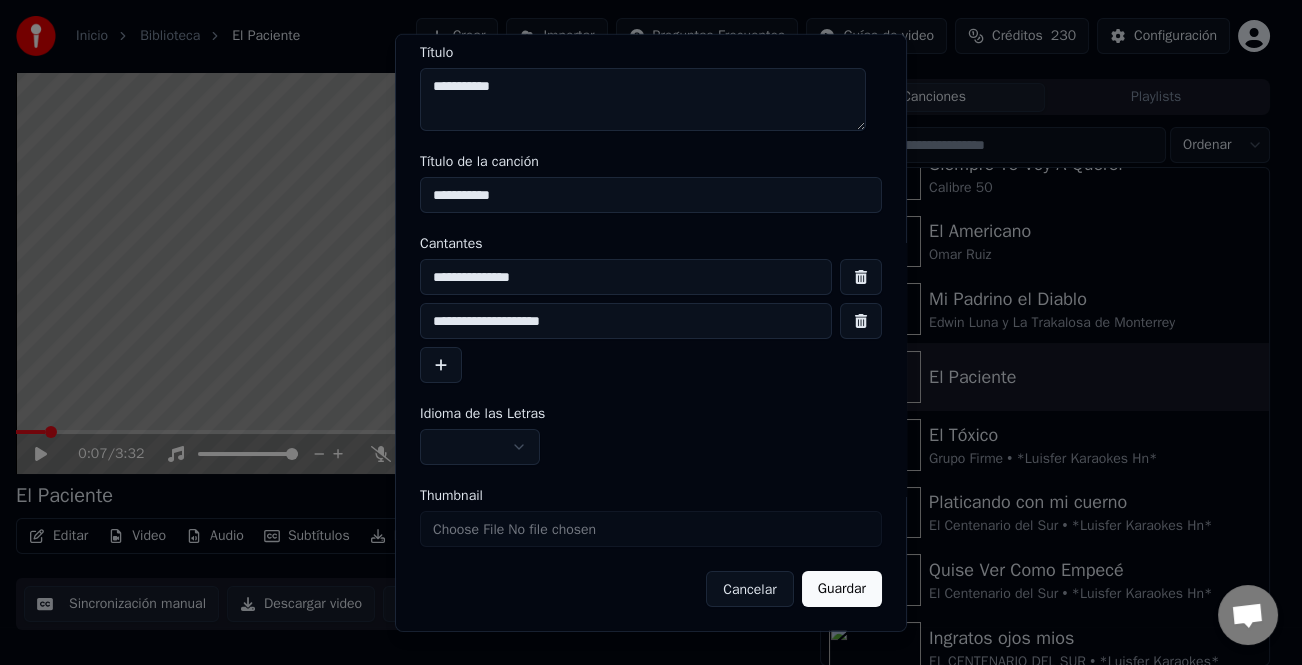 type on "**********" 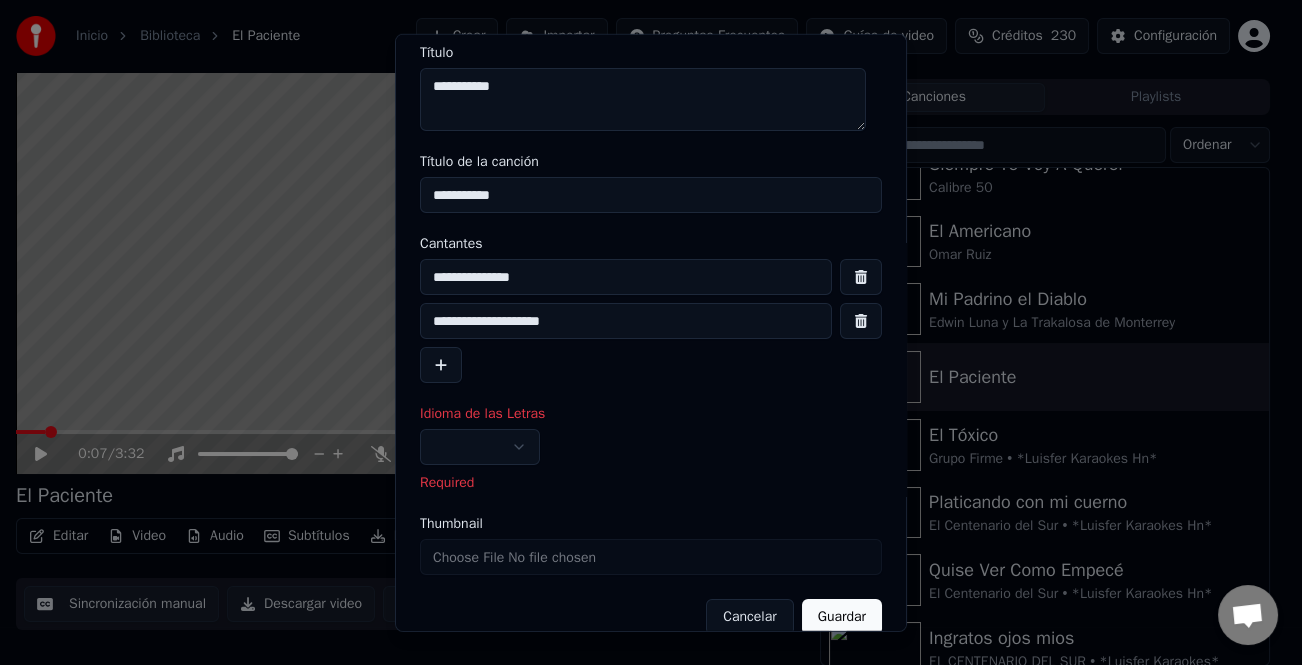 click at bounding box center (480, 447) 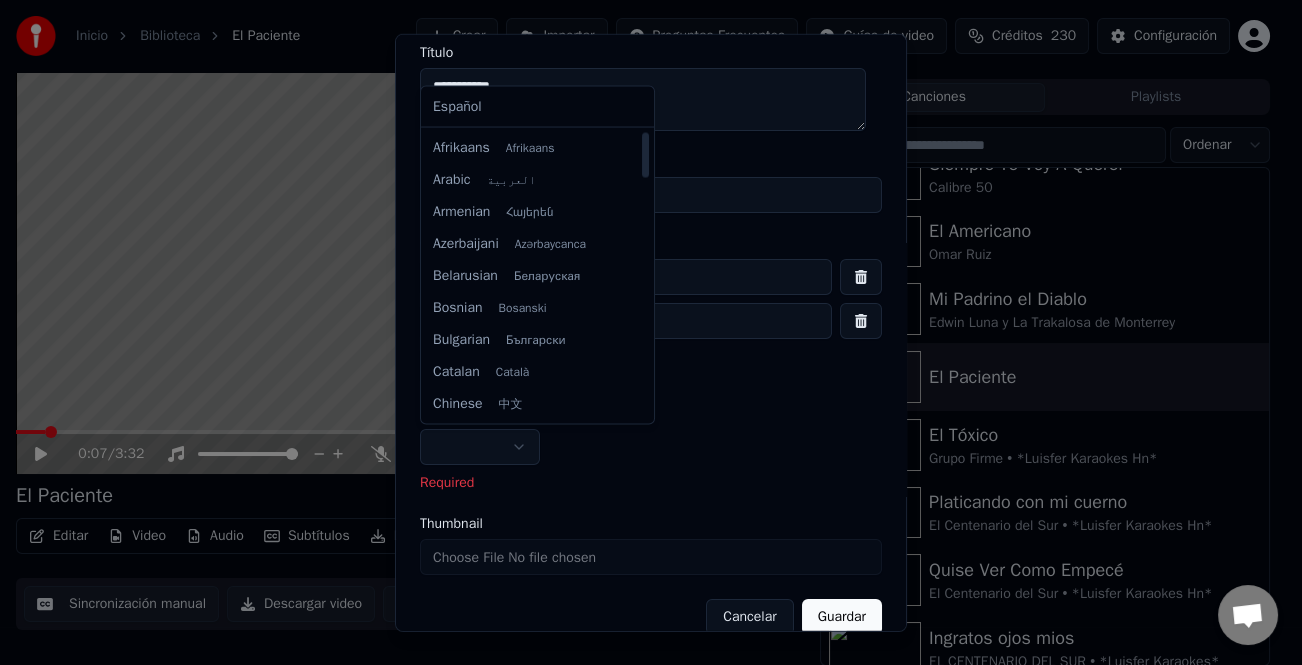 select on "**" 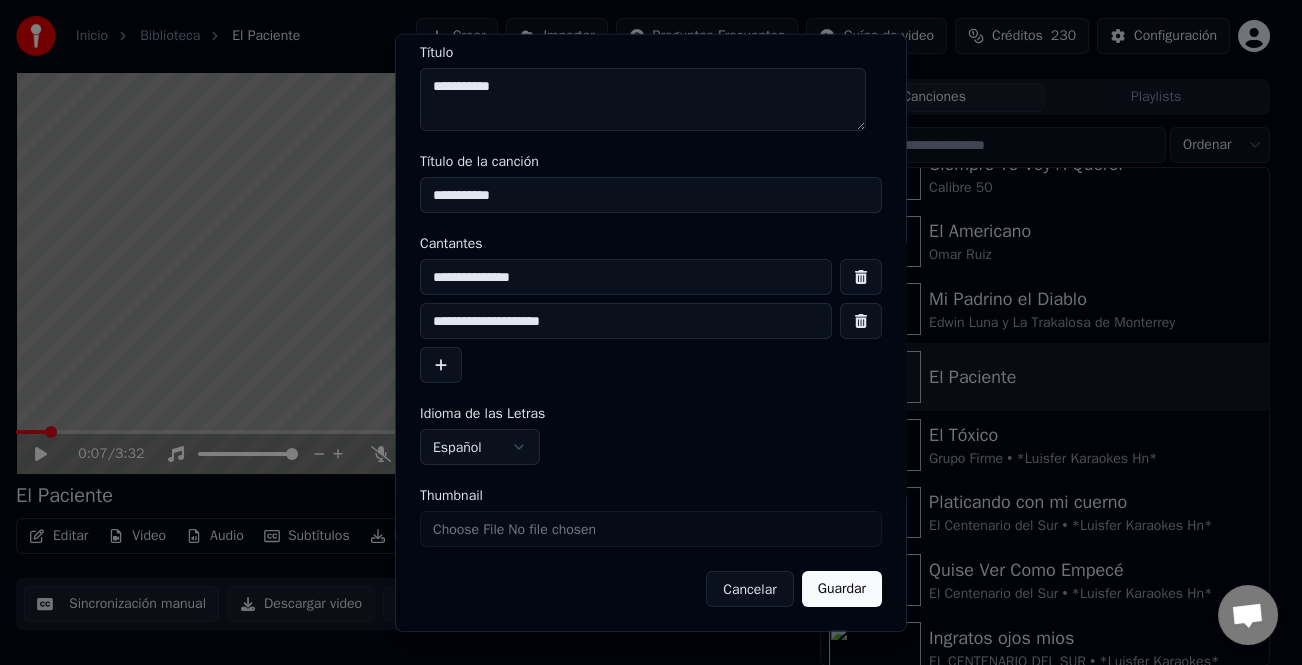 click on "Guardar" at bounding box center [842, 589] 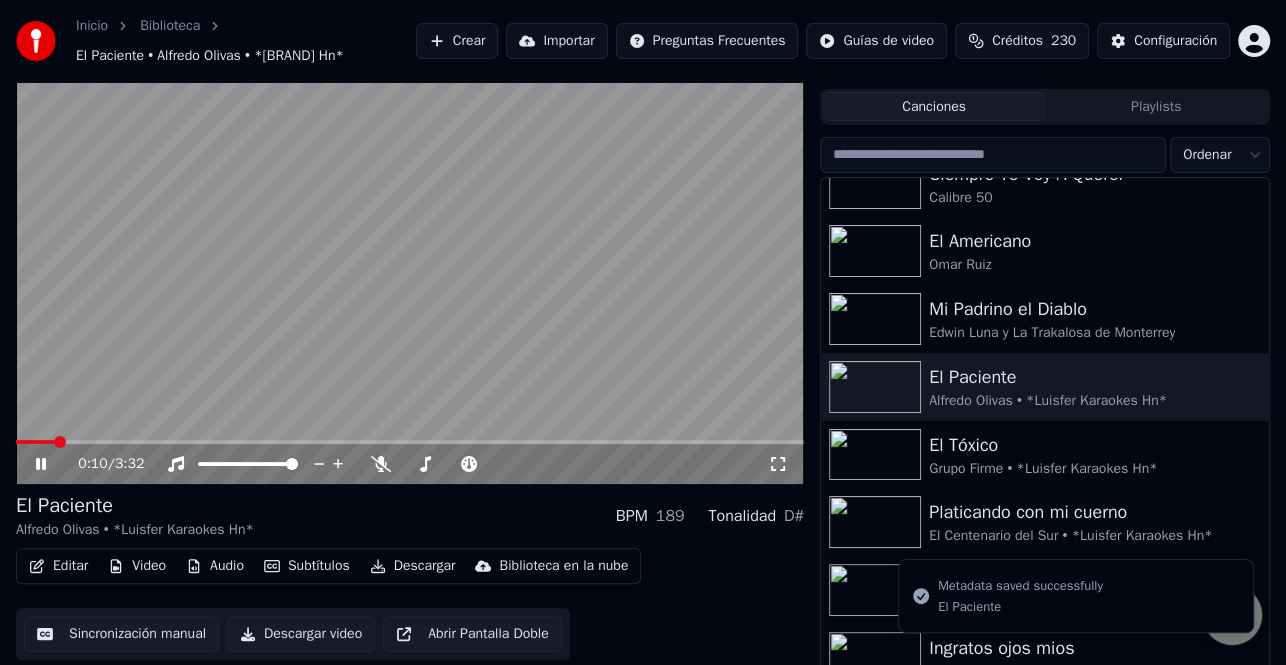 click 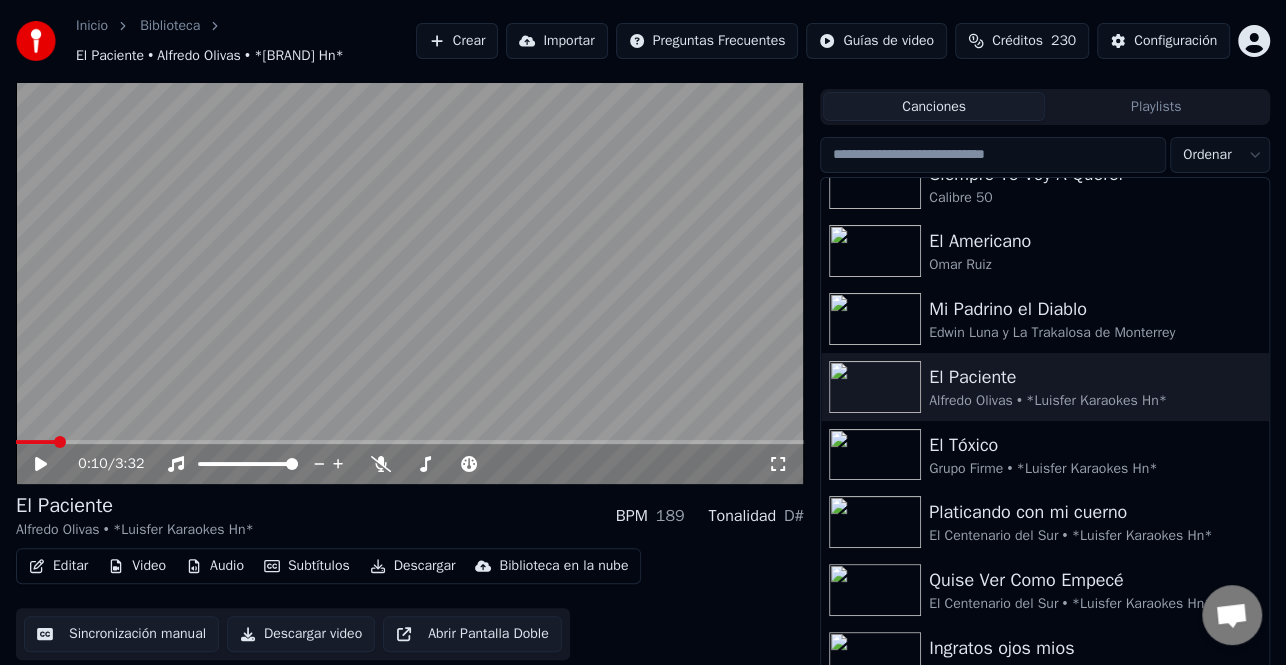 click on "Editar" at bounding box center (58, 566) 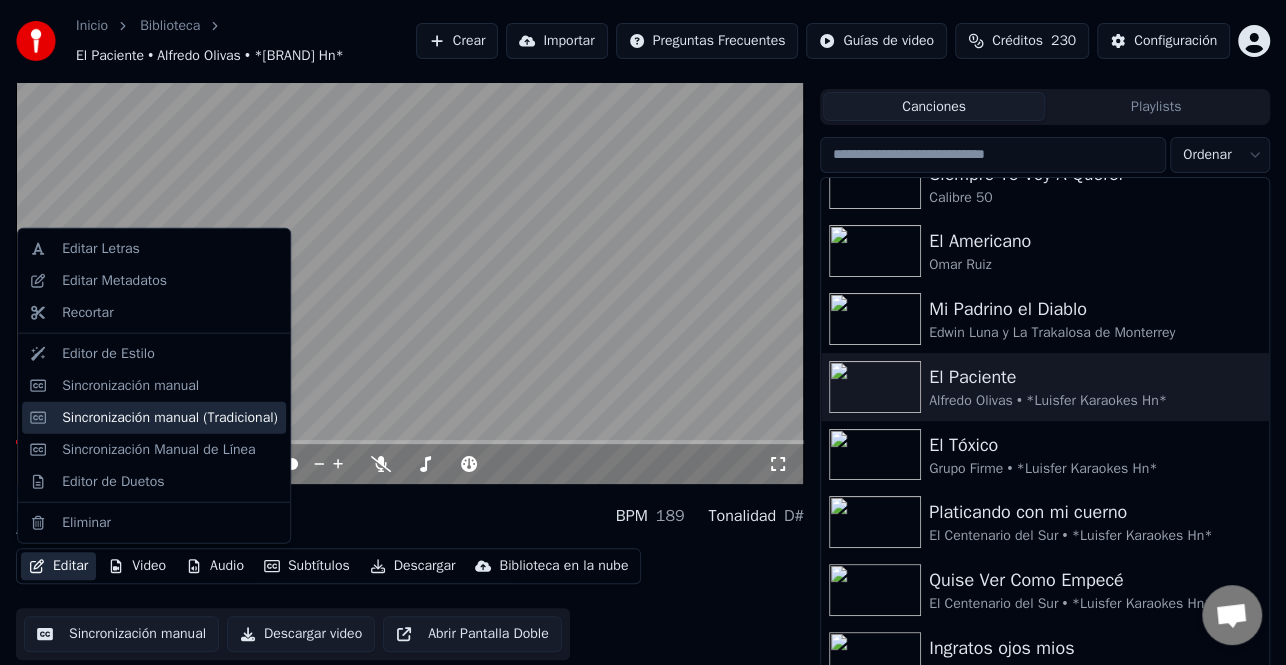 click on "Sincronización manual (Tradicional)" at bounding box center [170, 418] 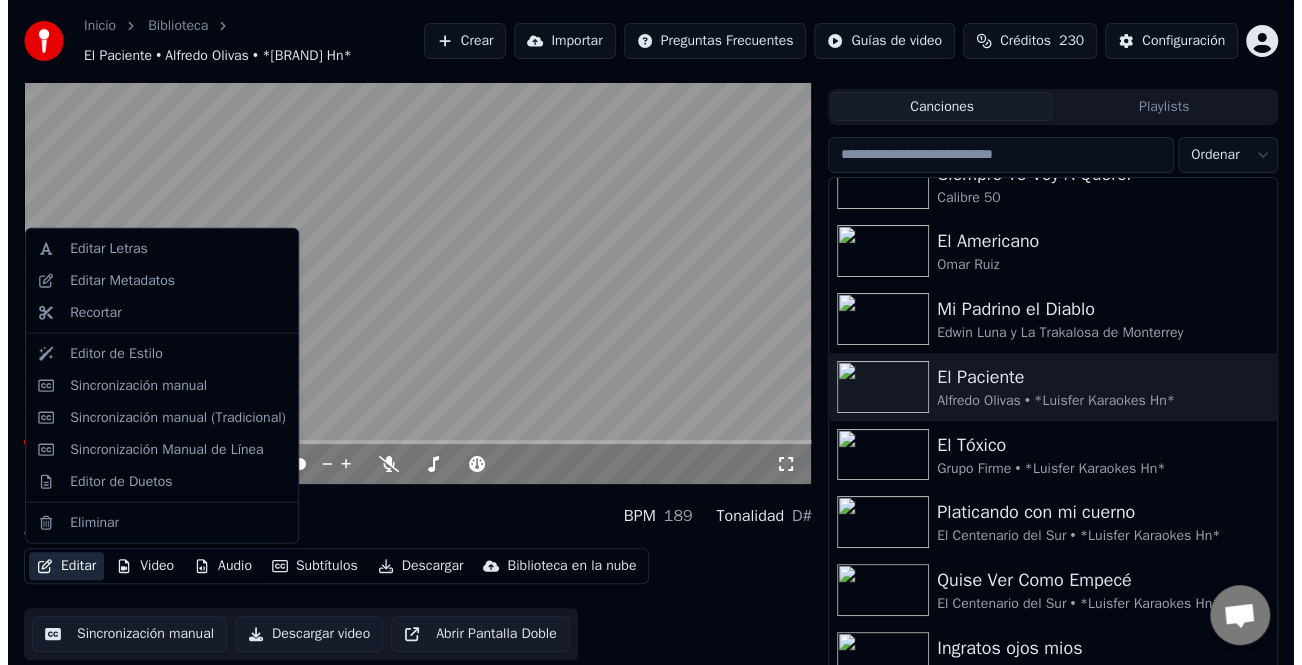 scroll, scrollTop: 0, scrollLeft: 0, axis: both 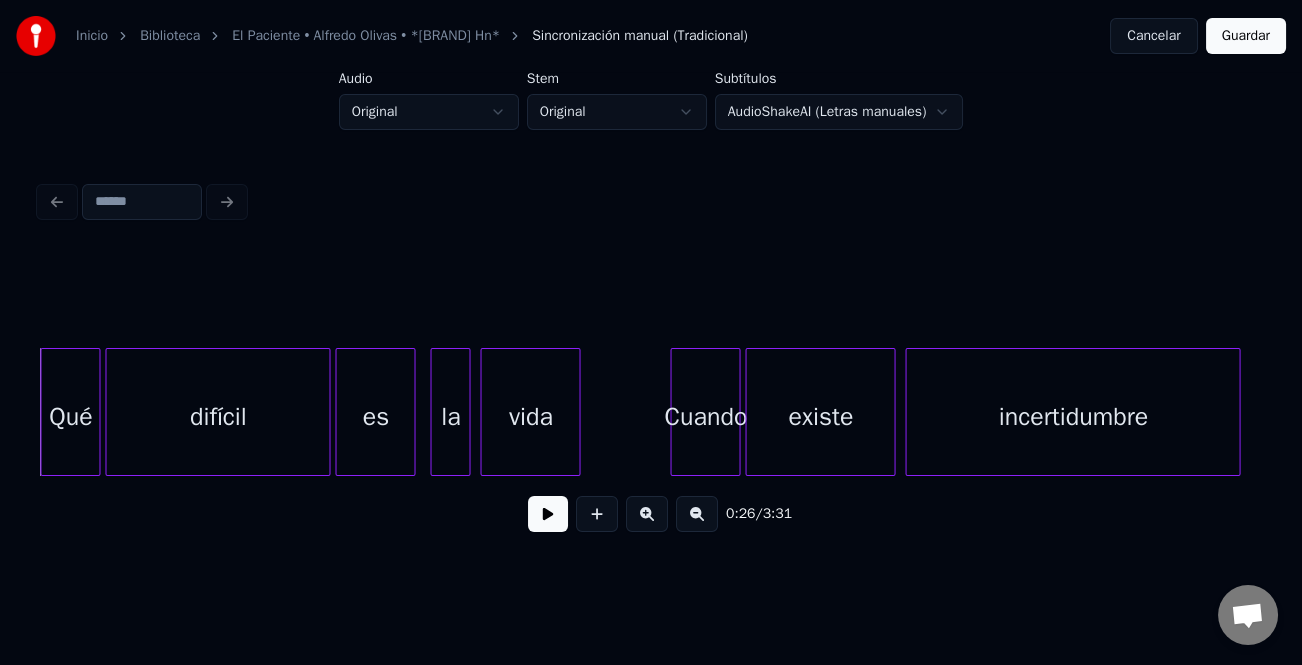 click at bounding box center (548, 514) 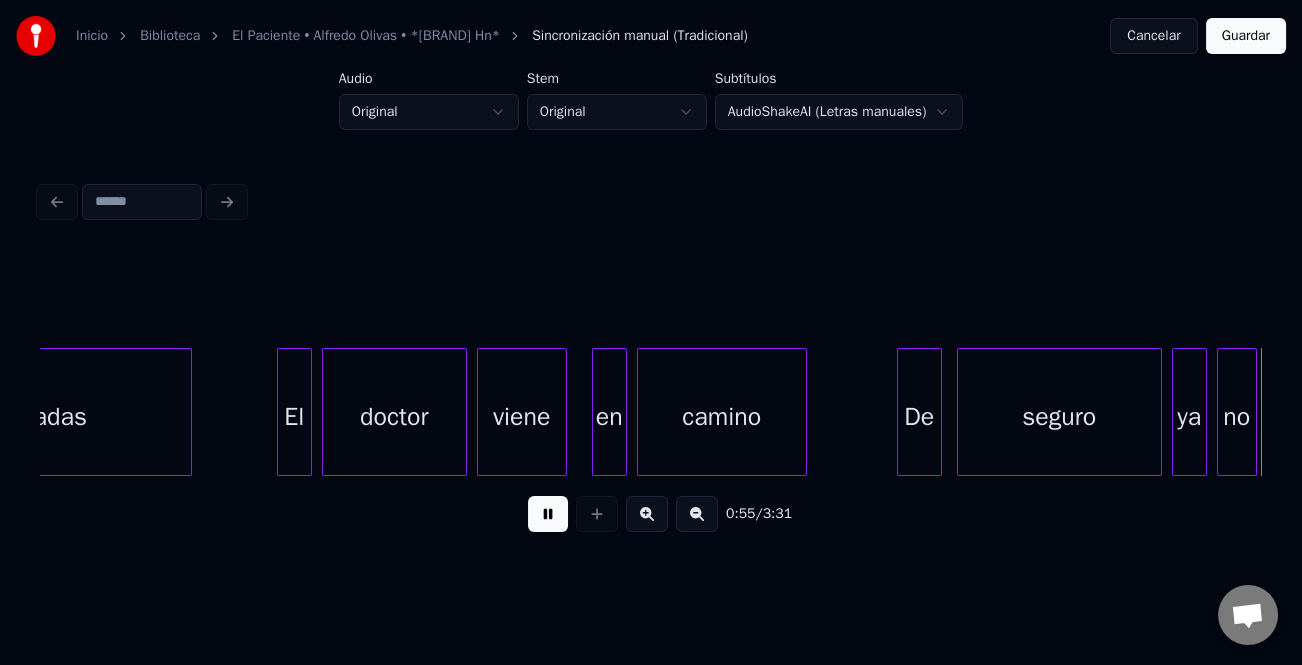 scroll, scrollTop: 0, scrollLeft: 13956, axis: horizontal 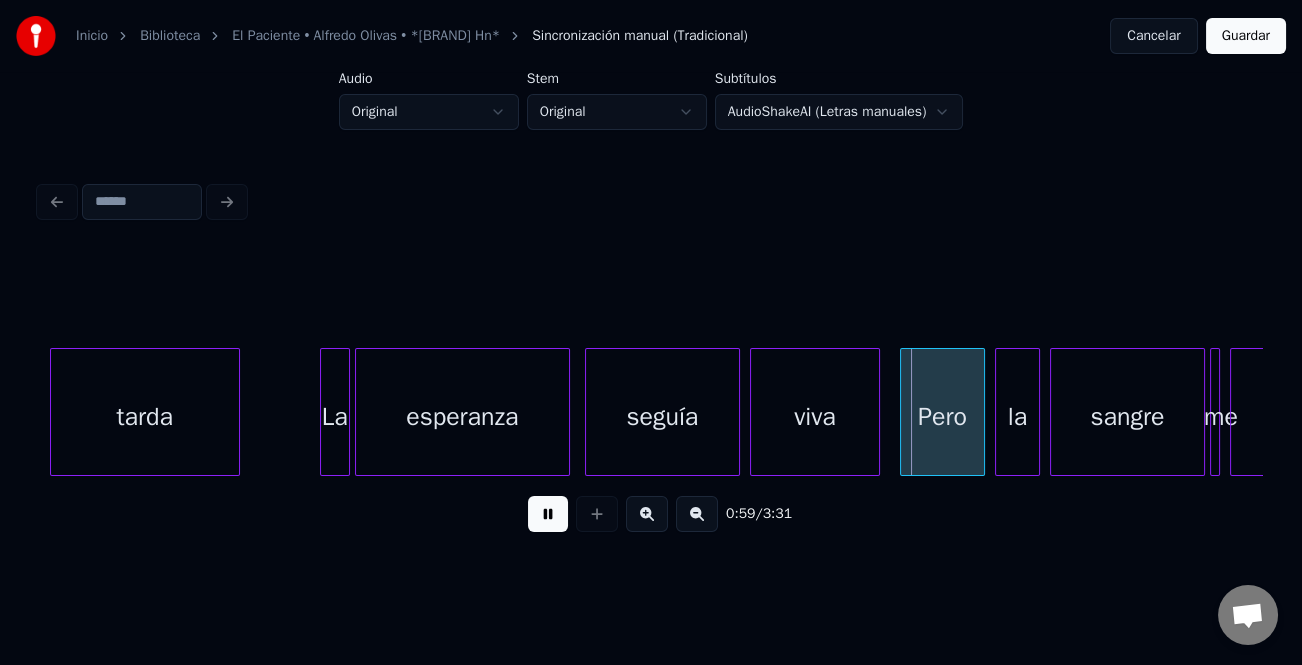 click on "tarda La esperanza seguía viva Pero la sangre me abandonaba" at bounding box center [12495, 412] 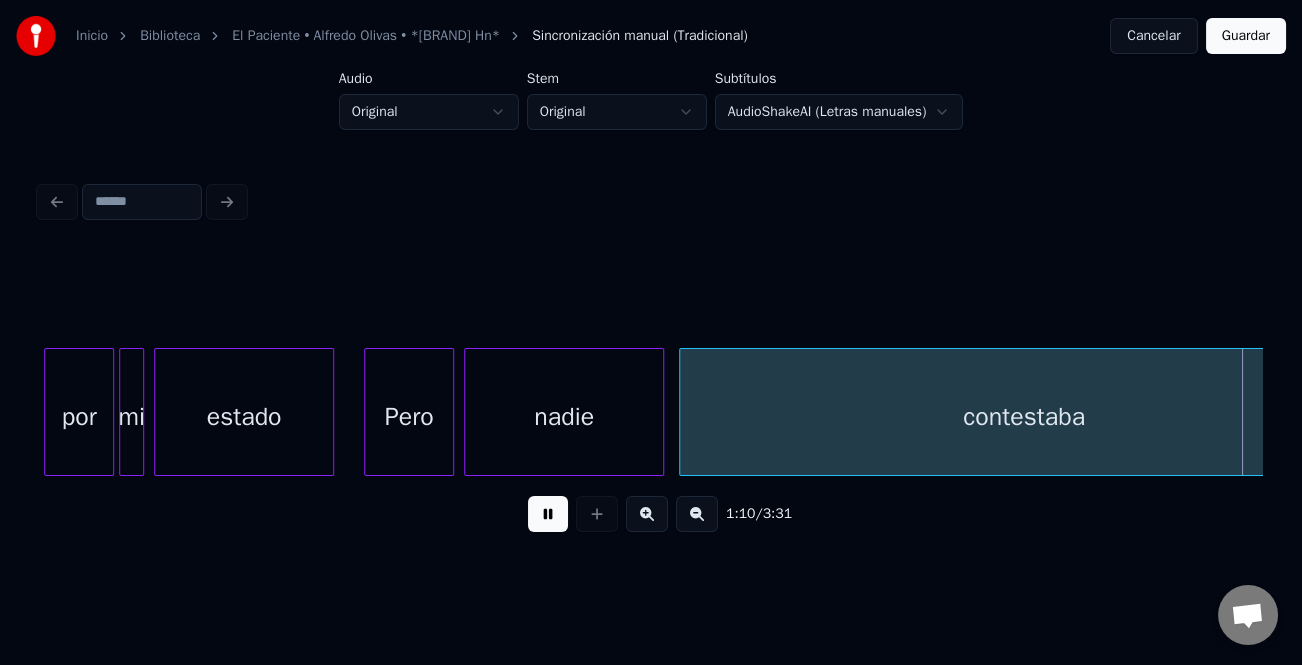 scroll, scrollTop: 0, scrollLeft: 17630, axis: horizontal 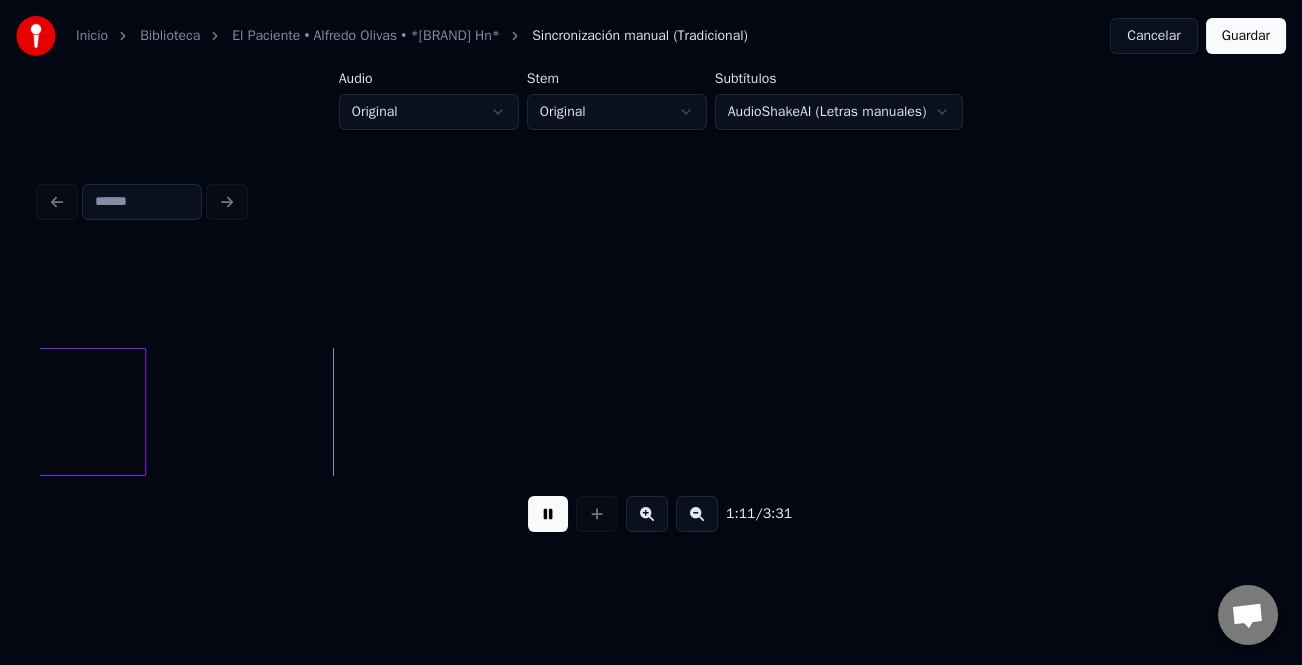 click at bounding box center [548, 514] 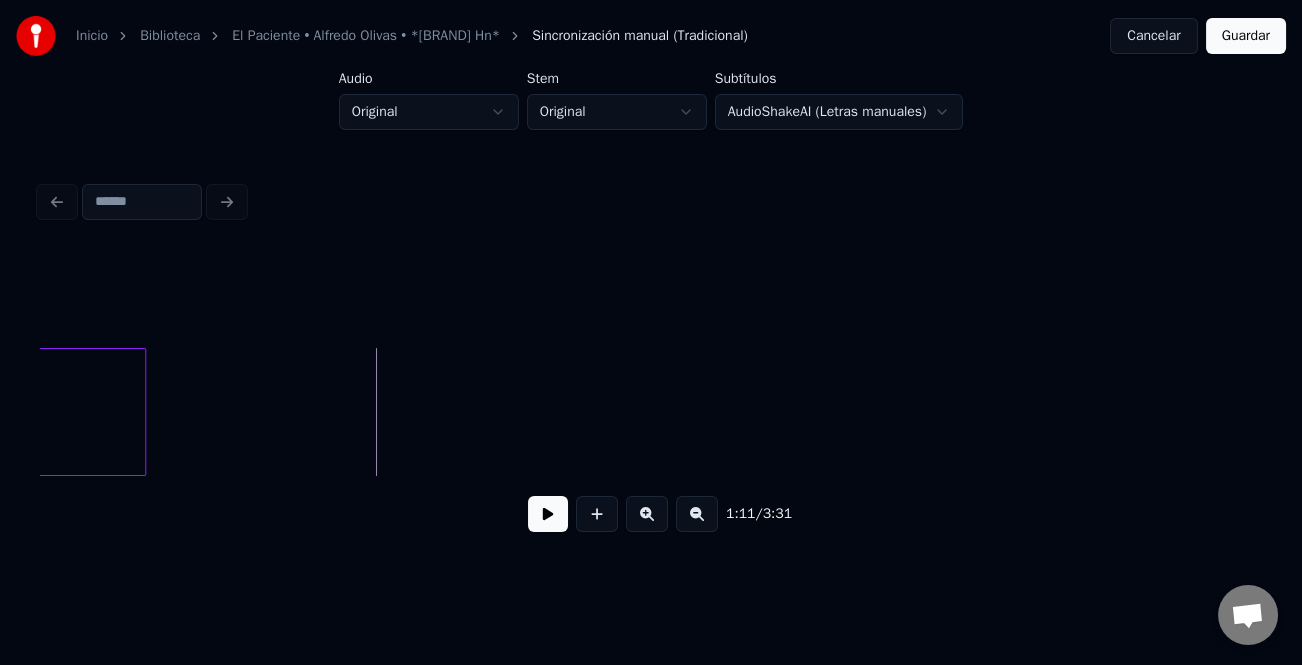click on "1:11  /  3:31" at bounding box center (651, 514) 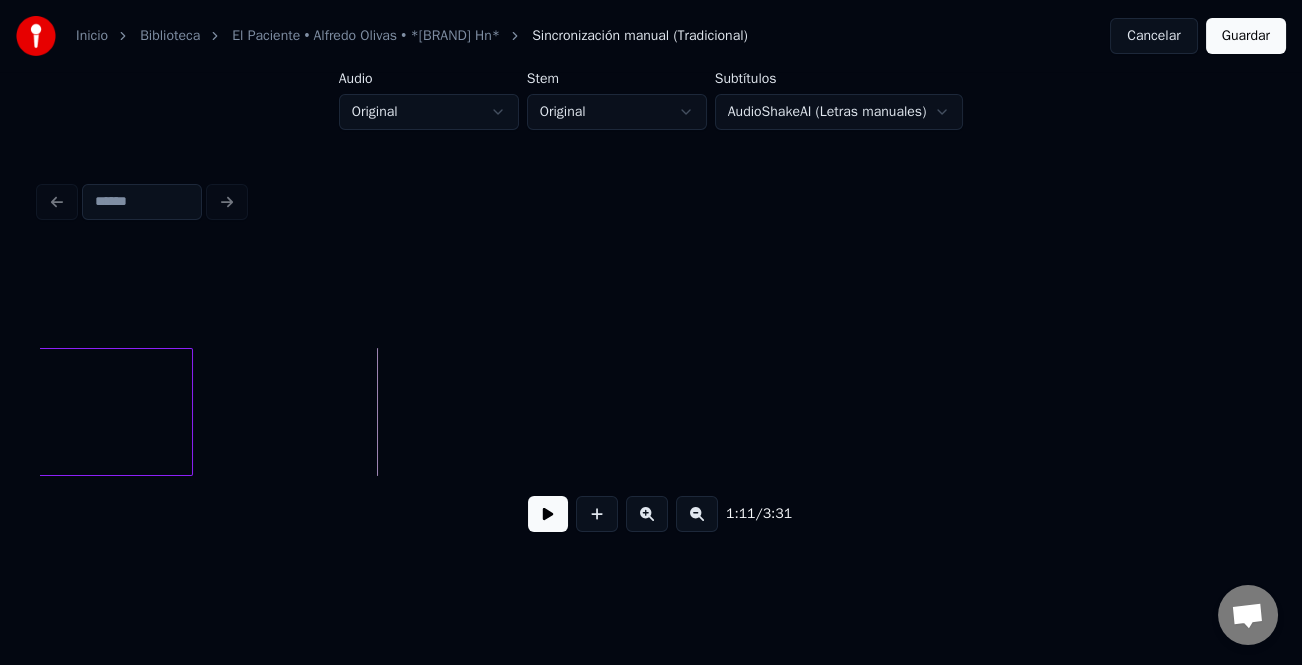 click at bounding box center [697, 514] 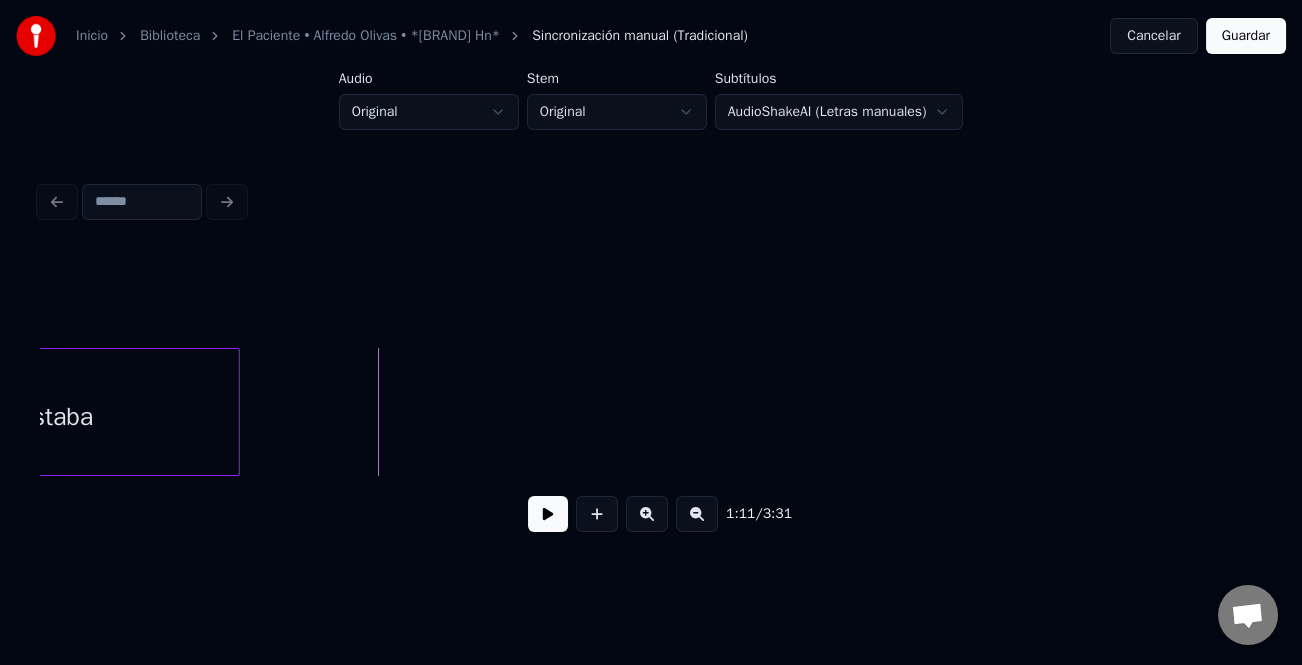 click at bounding box center (697, 514) 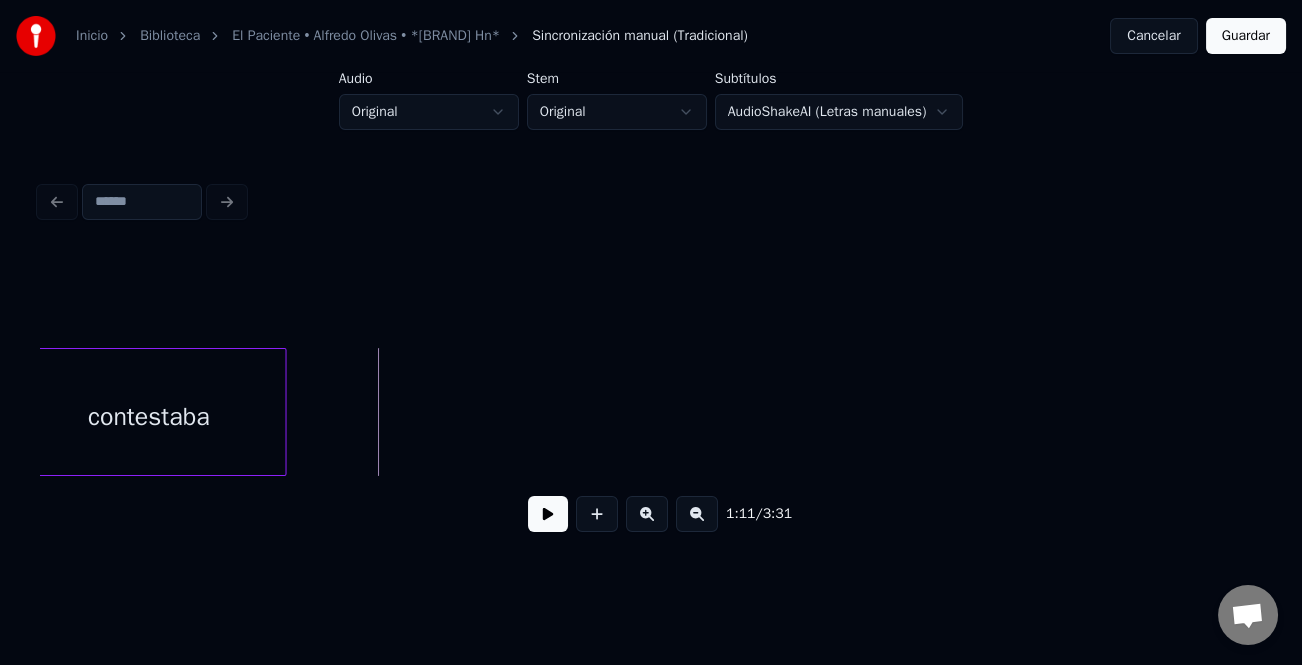 click at bounding box center (697, 514) 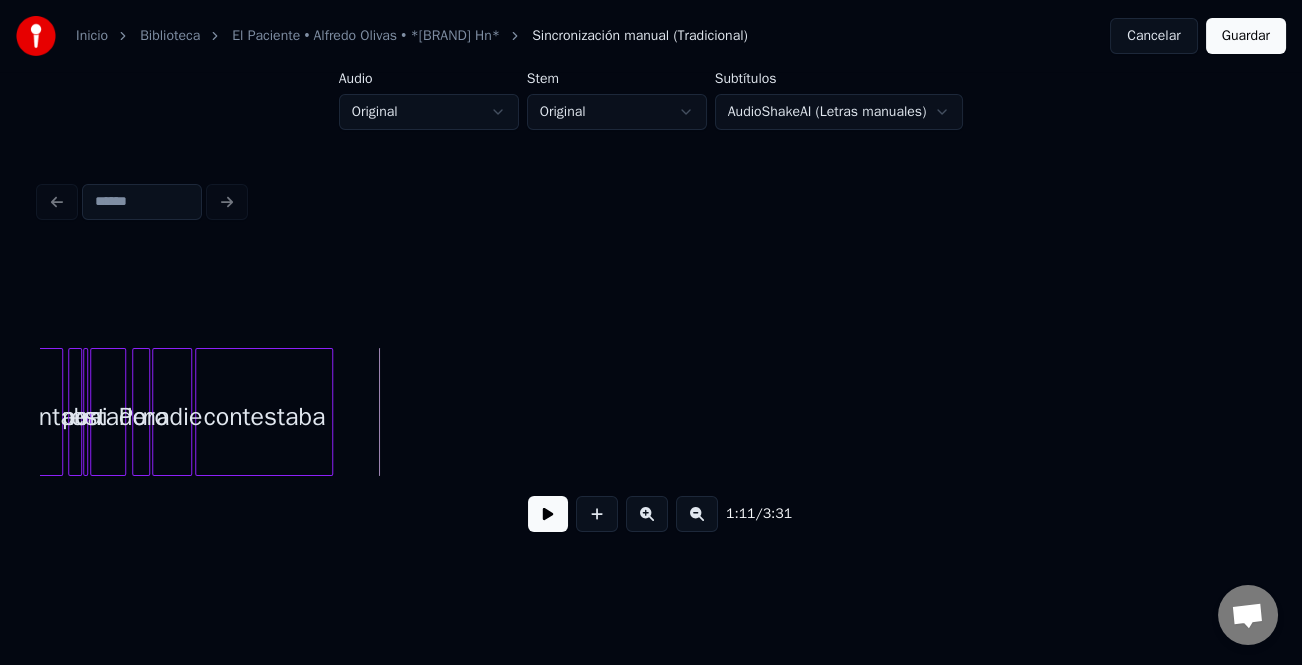 click at bounding box center (697, 514) 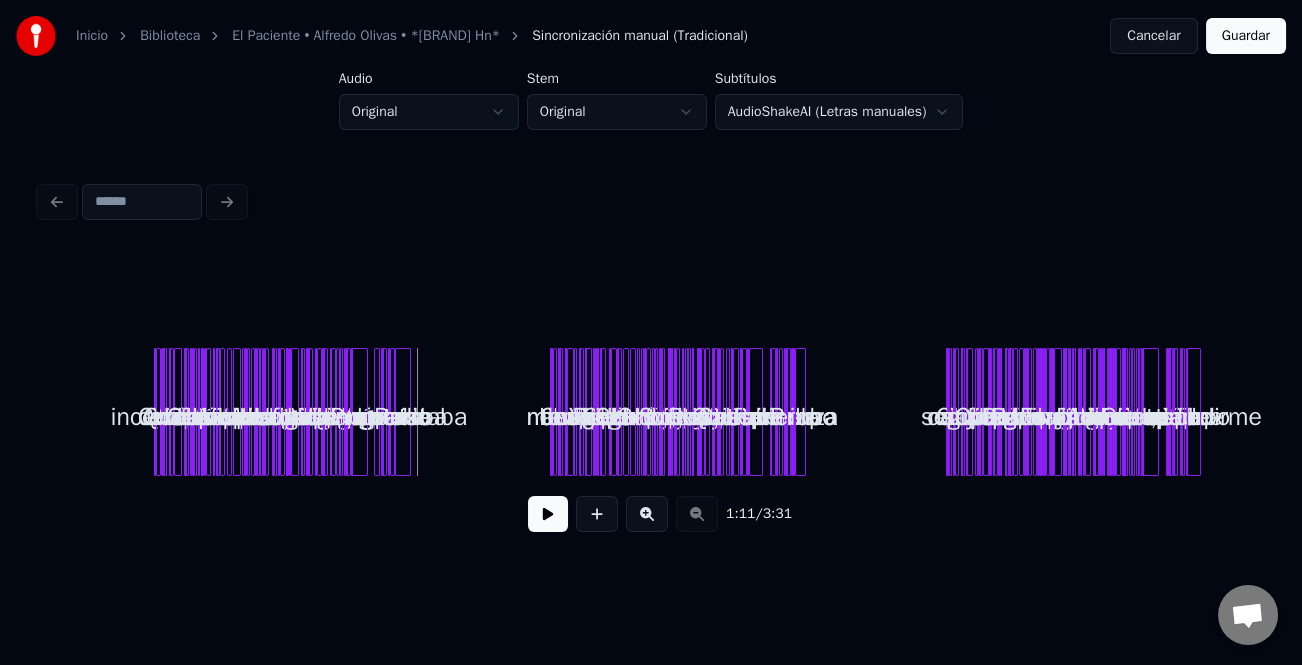 scroll, scrollTop: 0, scrollLeft: 0, axis: both 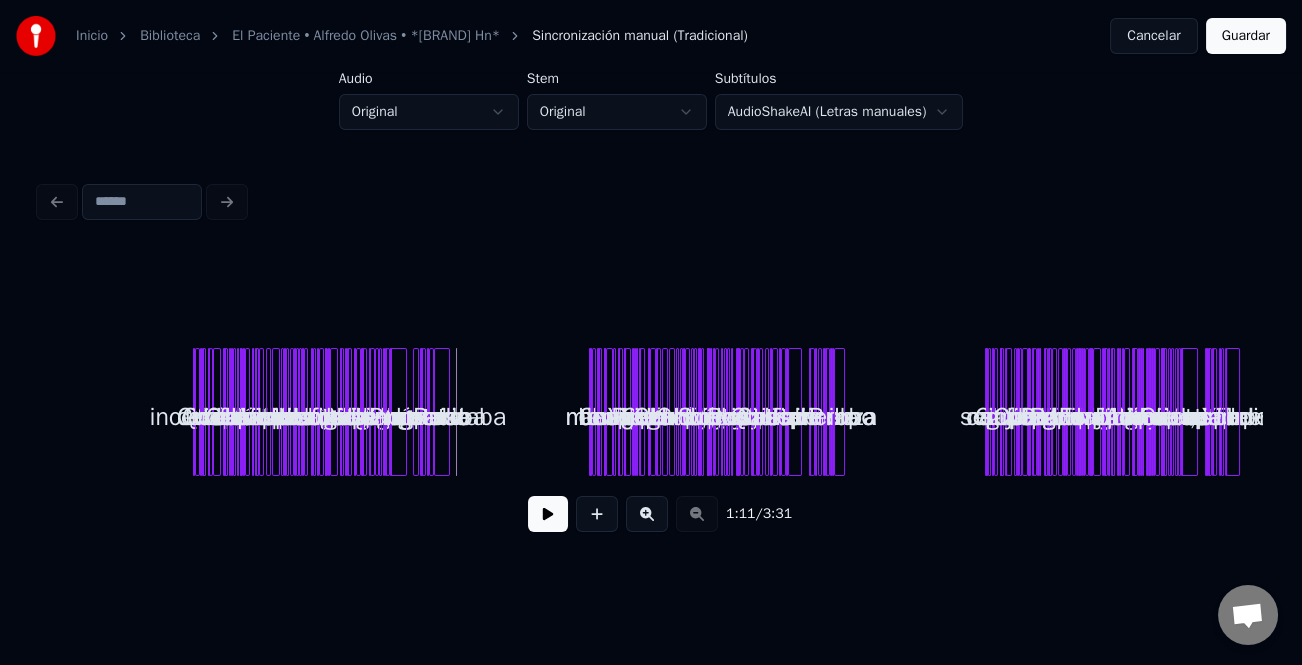 click at bounding box center [647, 514] 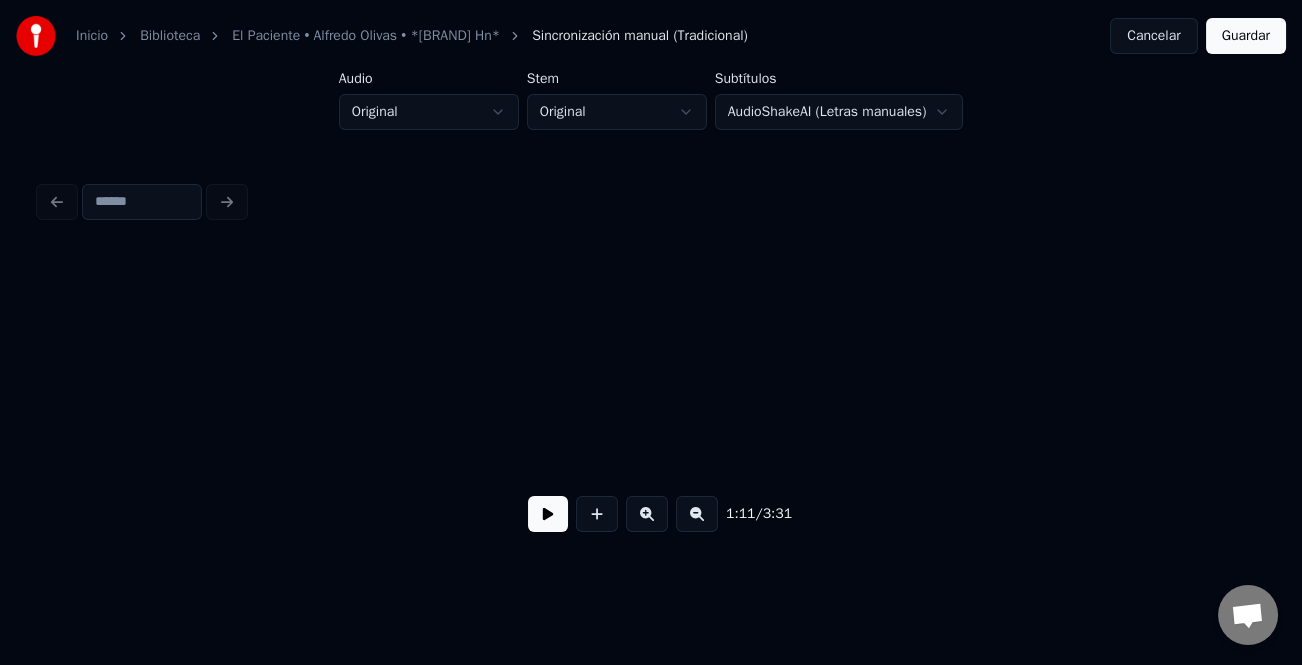 scroll, scrollTop: 0, scrollLeft: 3177, axis: horizontal 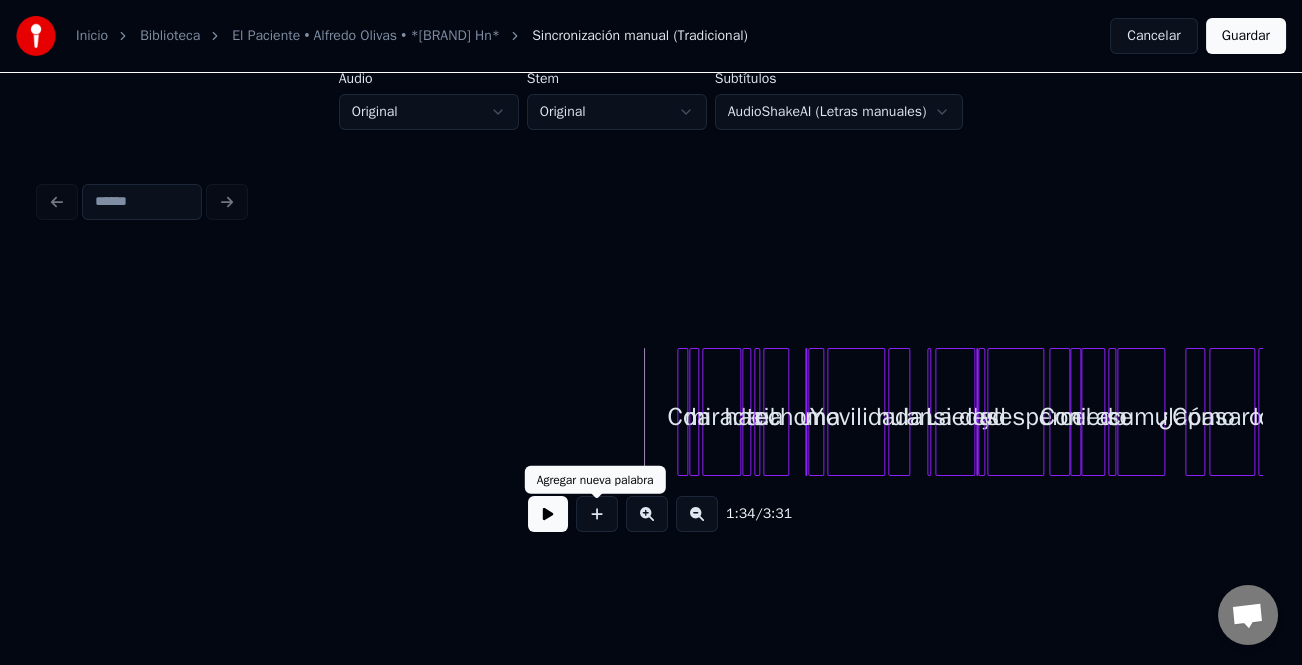 click at bounding box center (548, 514) 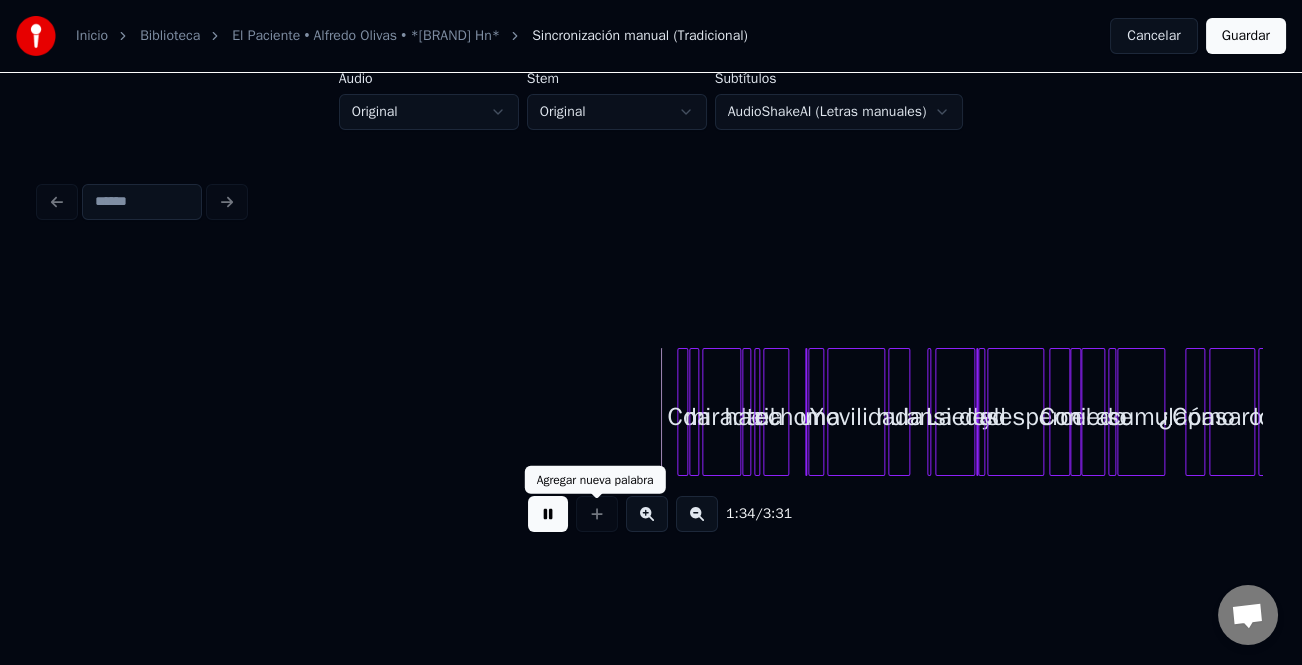 click at bounding box center (647, 514) 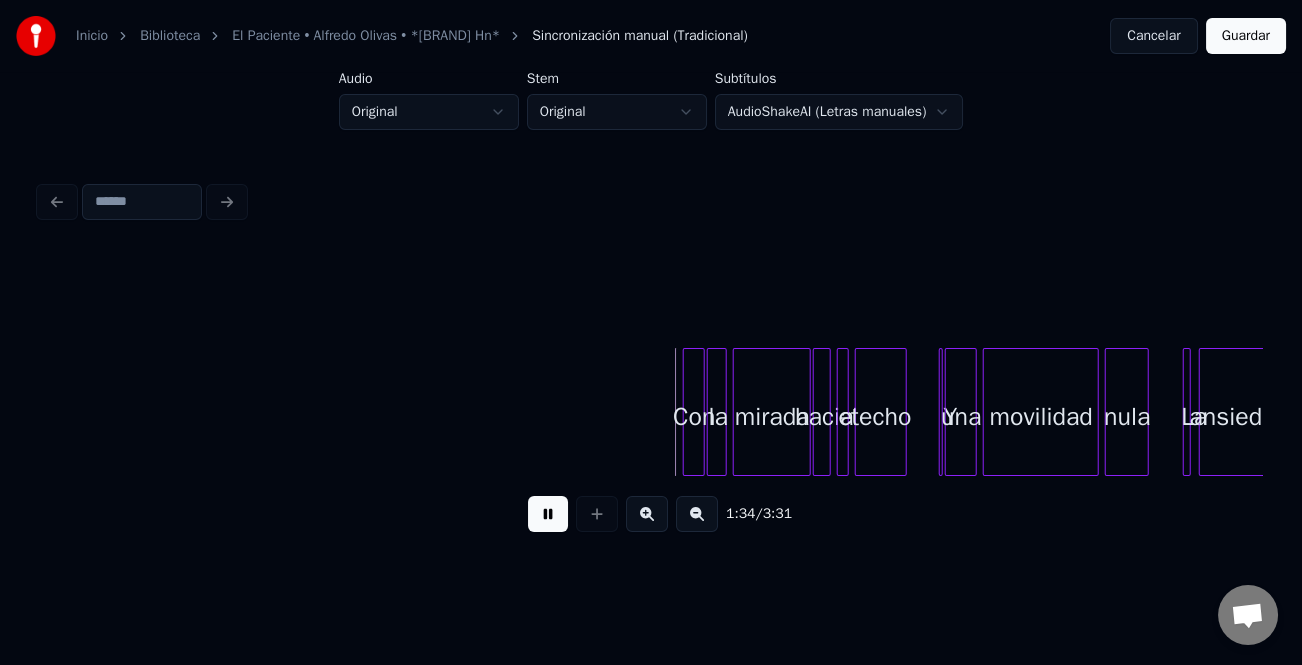 click at bounding box center (647, 514) 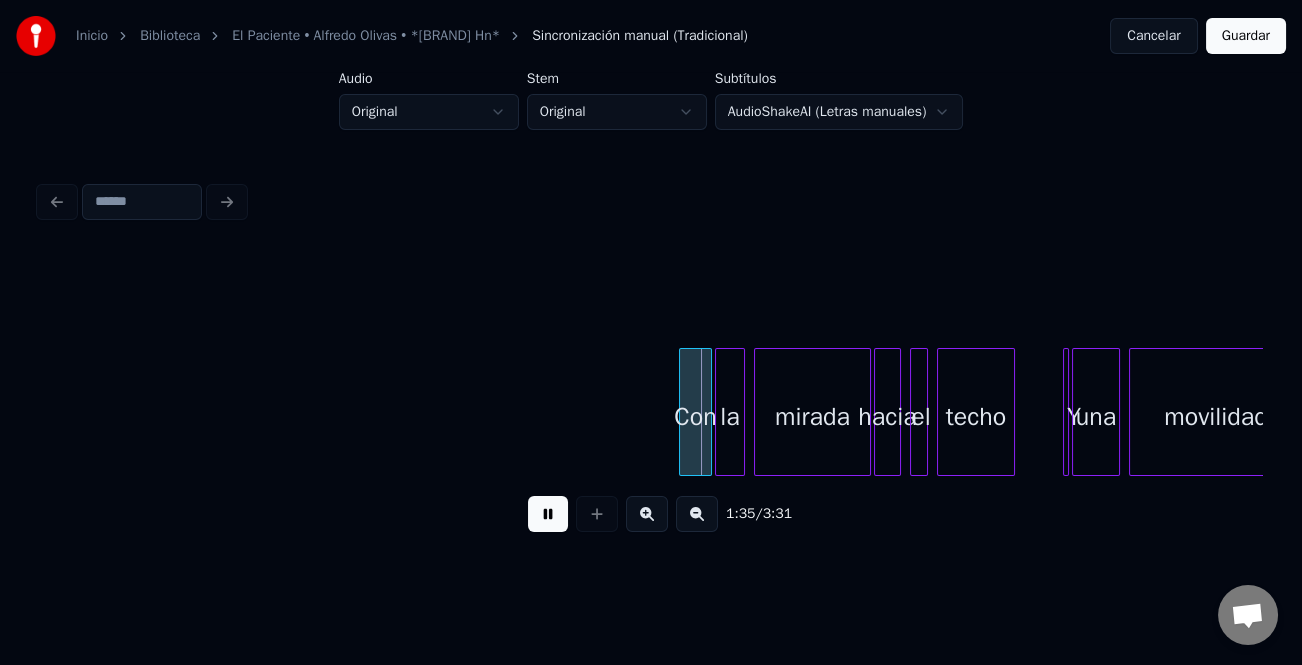 click at bounding box center (647, 514) 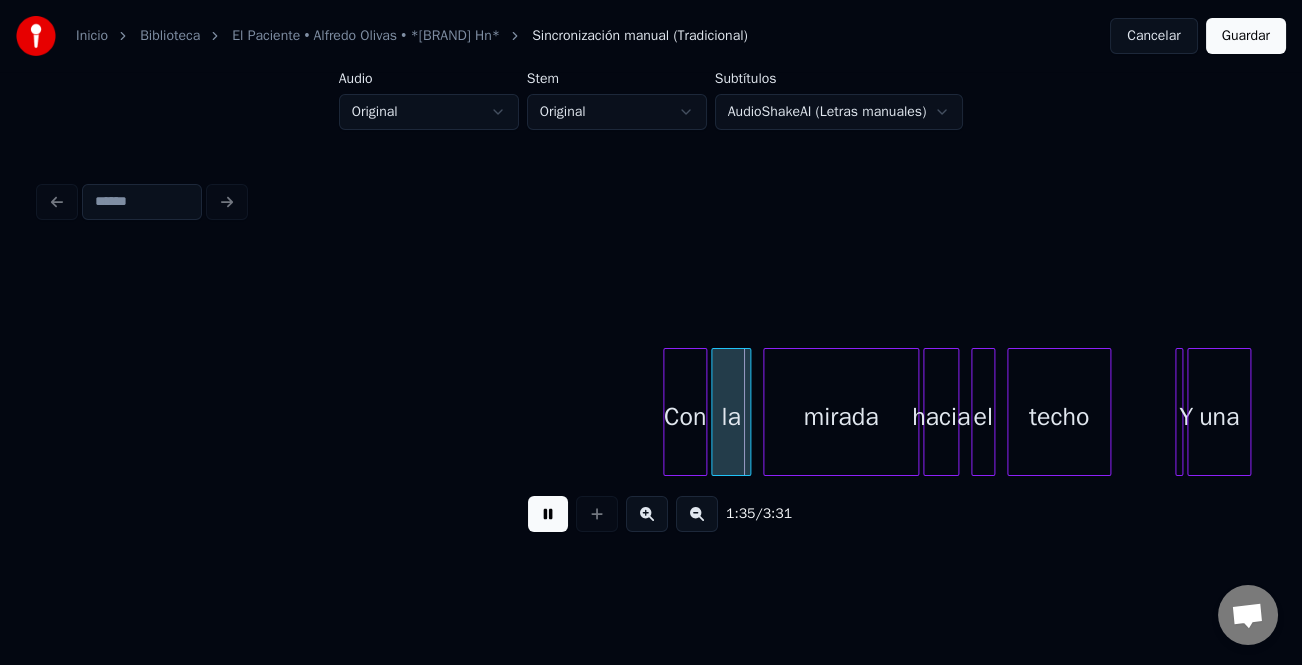 click at bounding box center [647, 514] 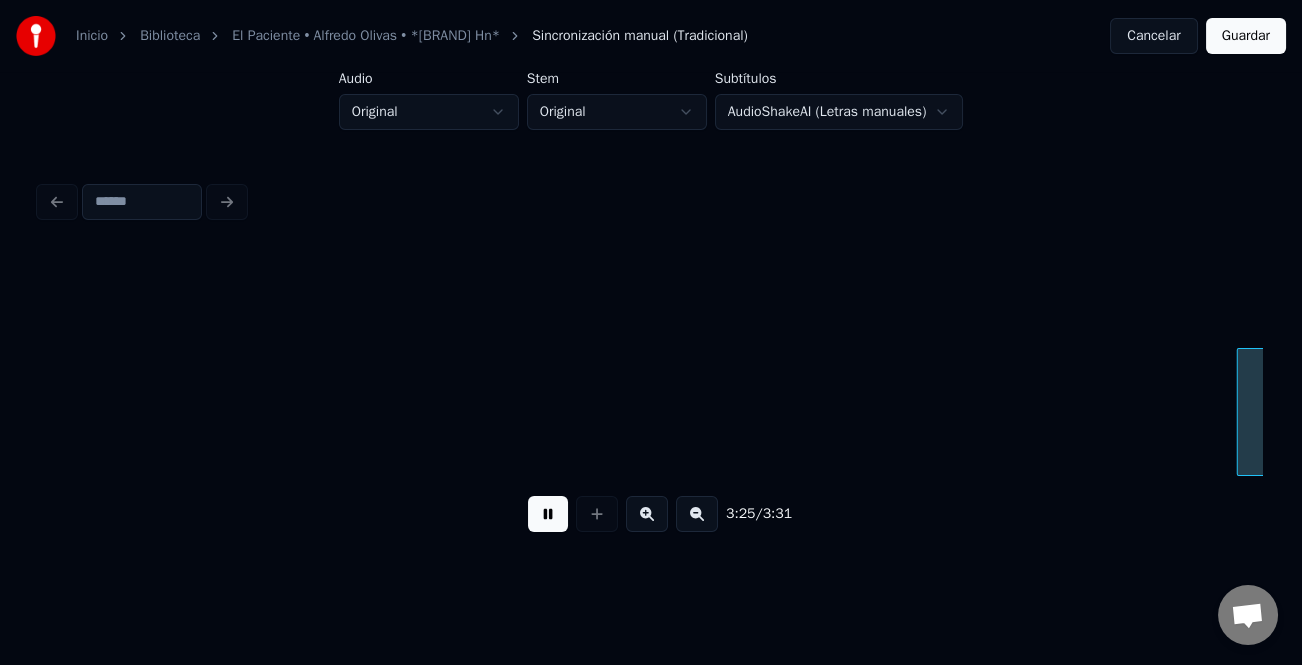 scroll, scrollTop: 0, scrollLeft: 51284, axis: horizontal 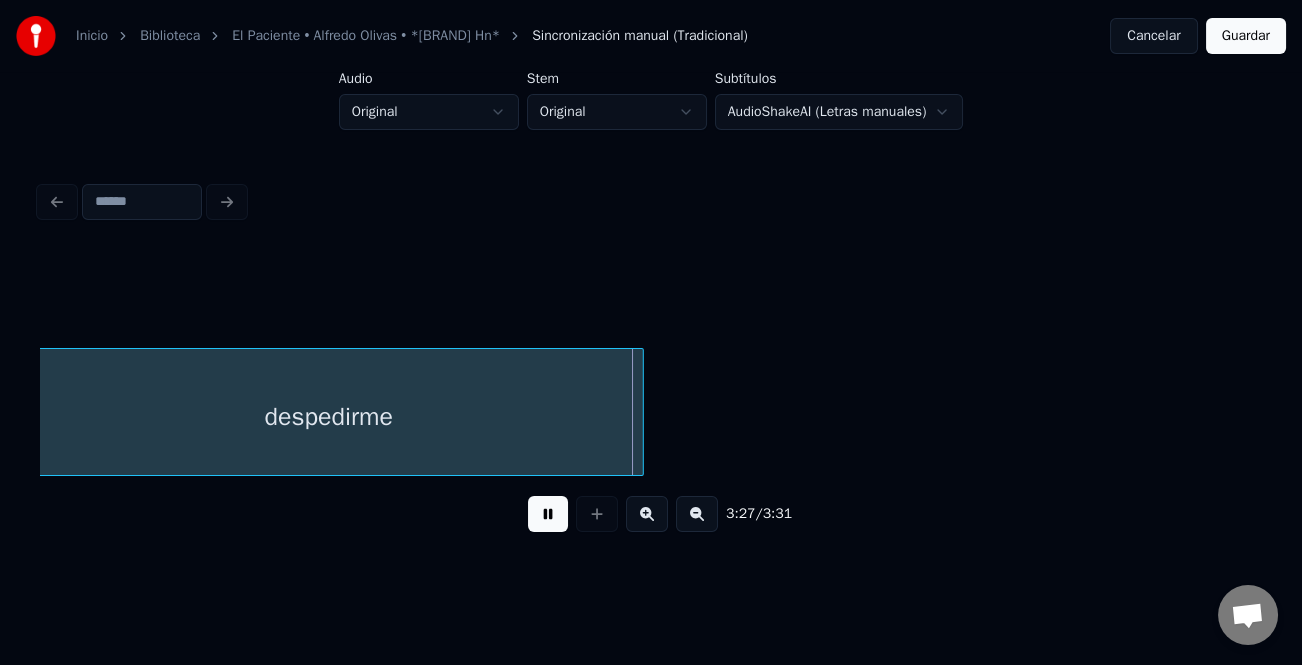 click on "Guardar" at bounding box center [1246, 36] 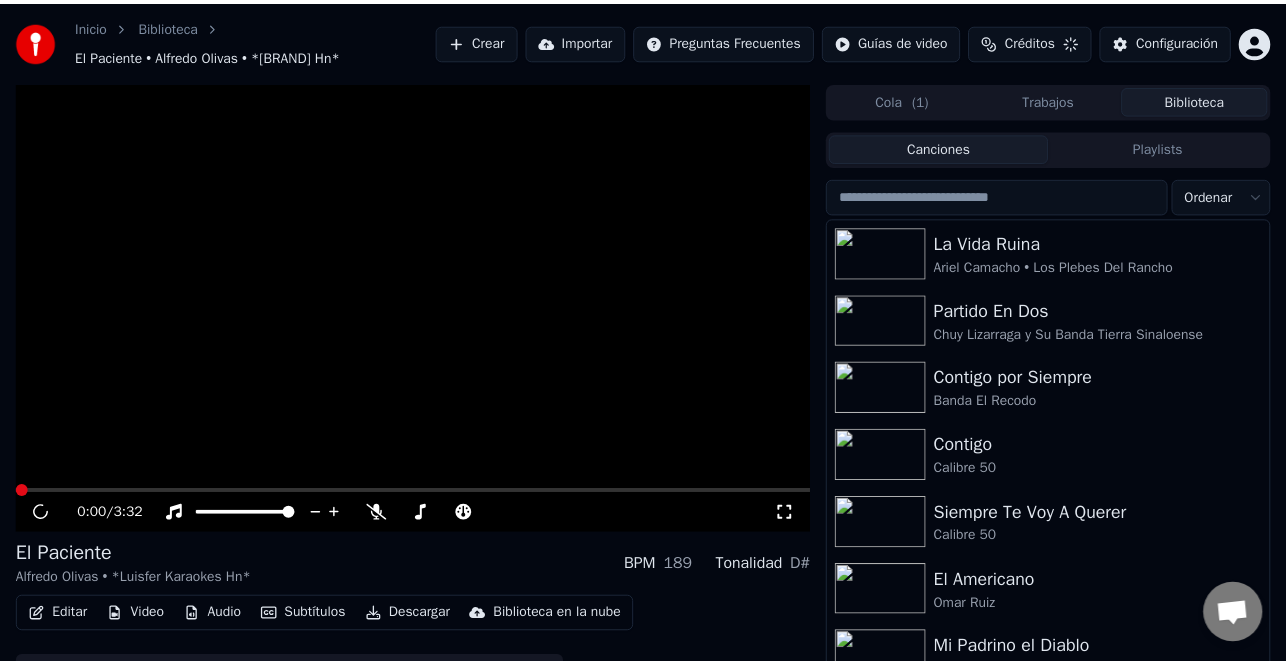 scroll, scrollTop: 41, scrollLeft: 0, axis: vertical 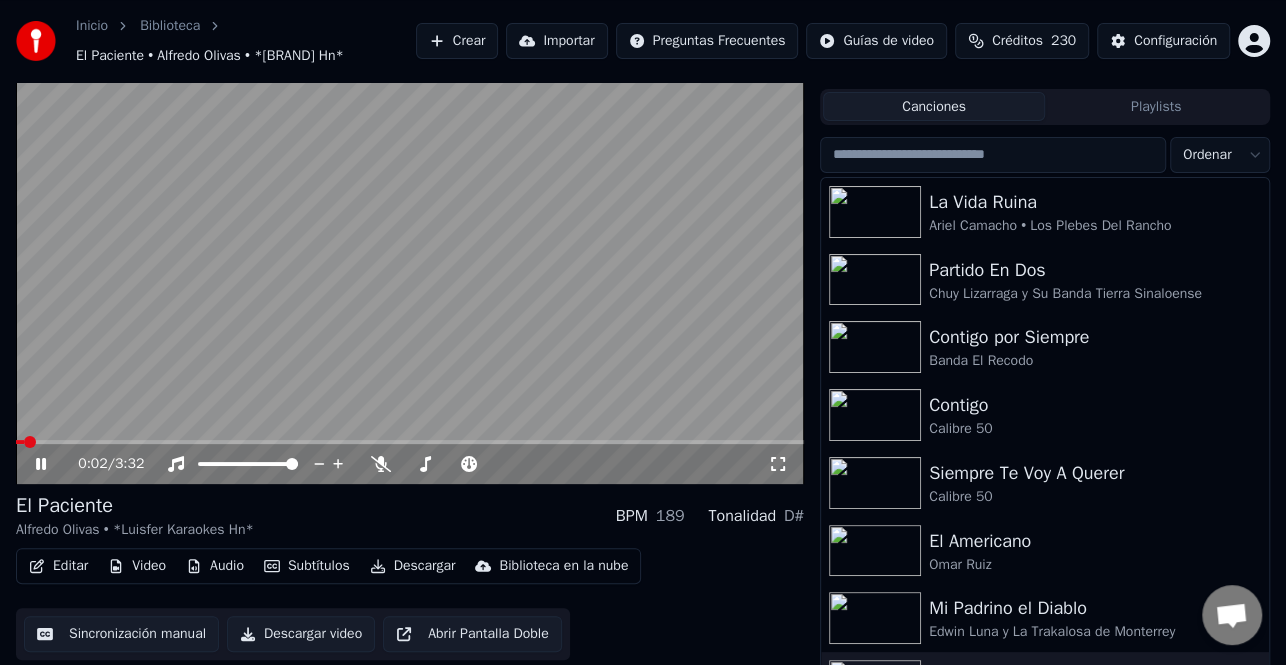 drag, startPoint x: 46, startPoint y: 459, endPoint x: 87, endPoint y: 477, distance: 44.777225 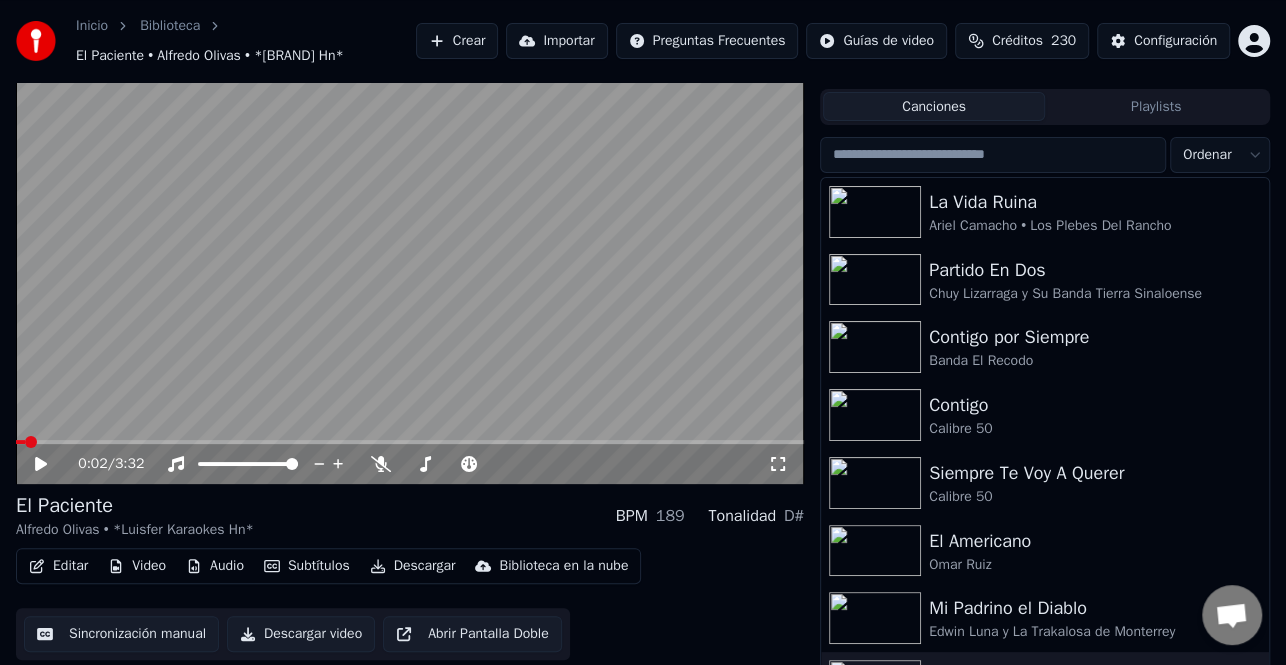 click on "Descargar" at bounding box center (413, 566) 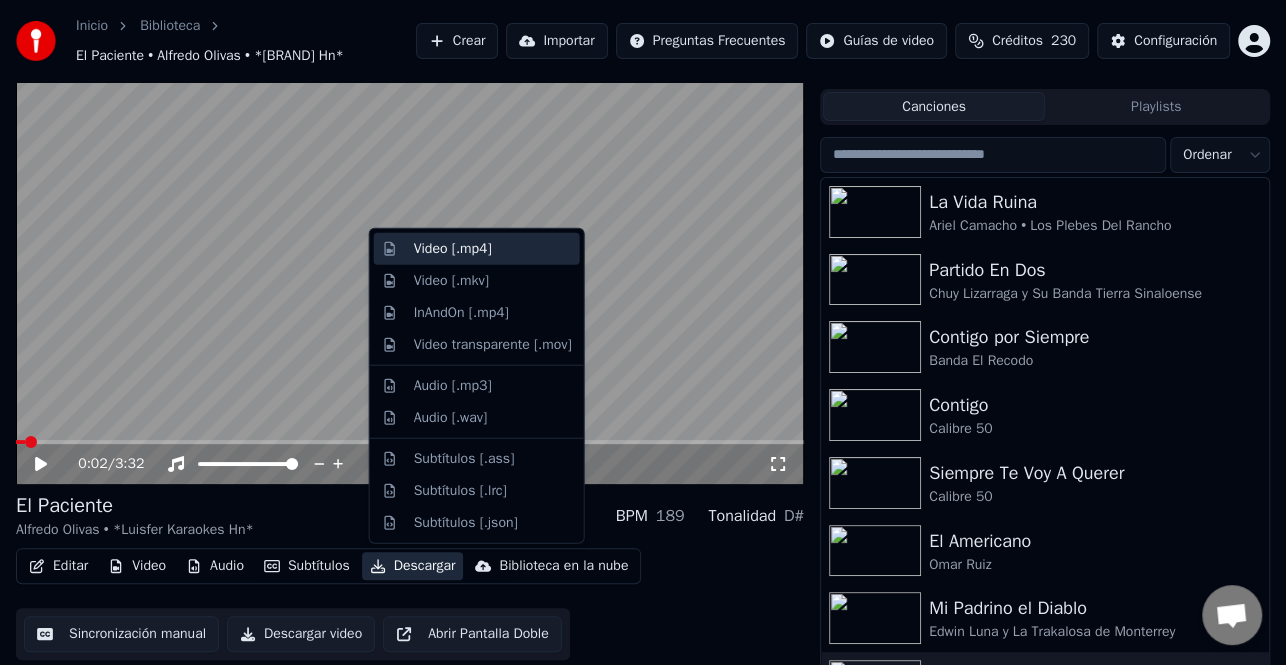 click on "Video [.mp4]" at bounding box center (477, 249) 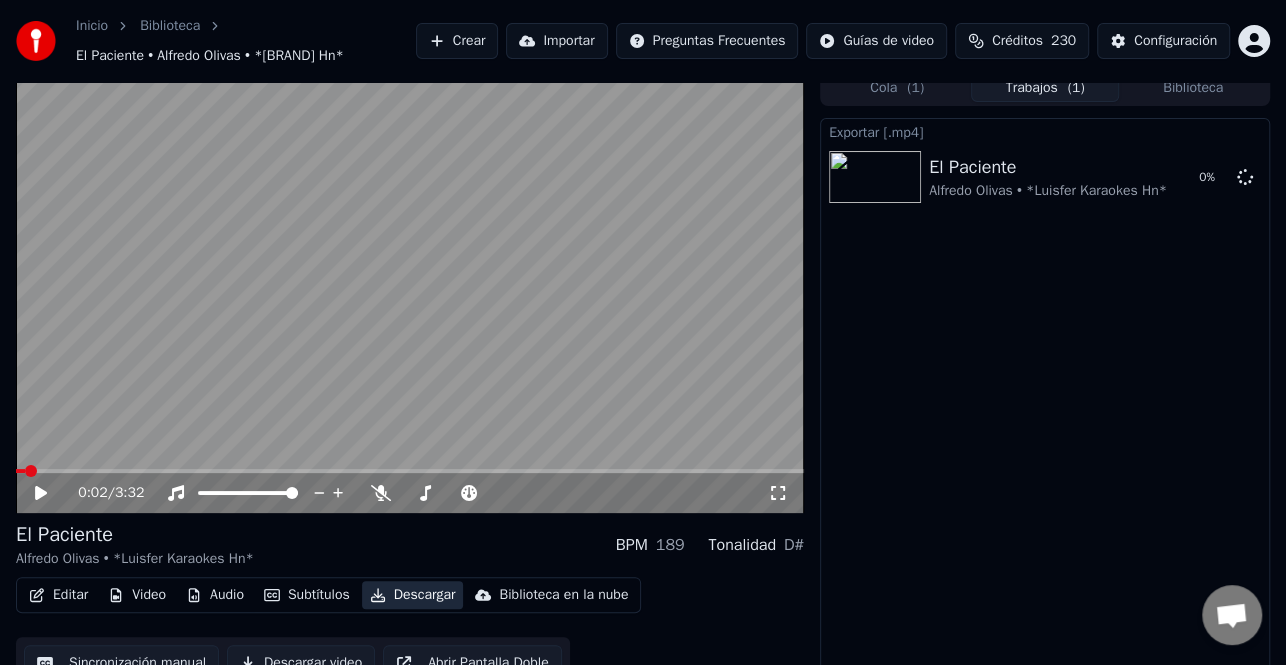 scroll, scrollTop: 0, scrollLeft: 0, axis: both 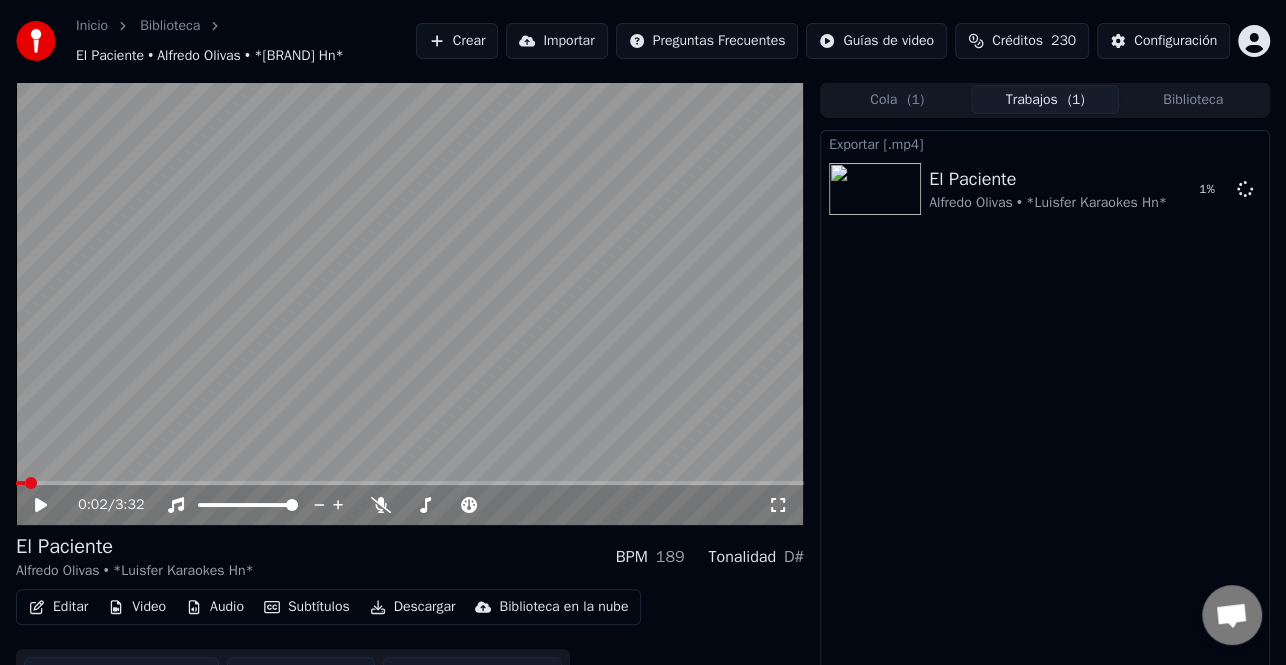 click on "Biblioteca" at bounding box center [1193, 99] 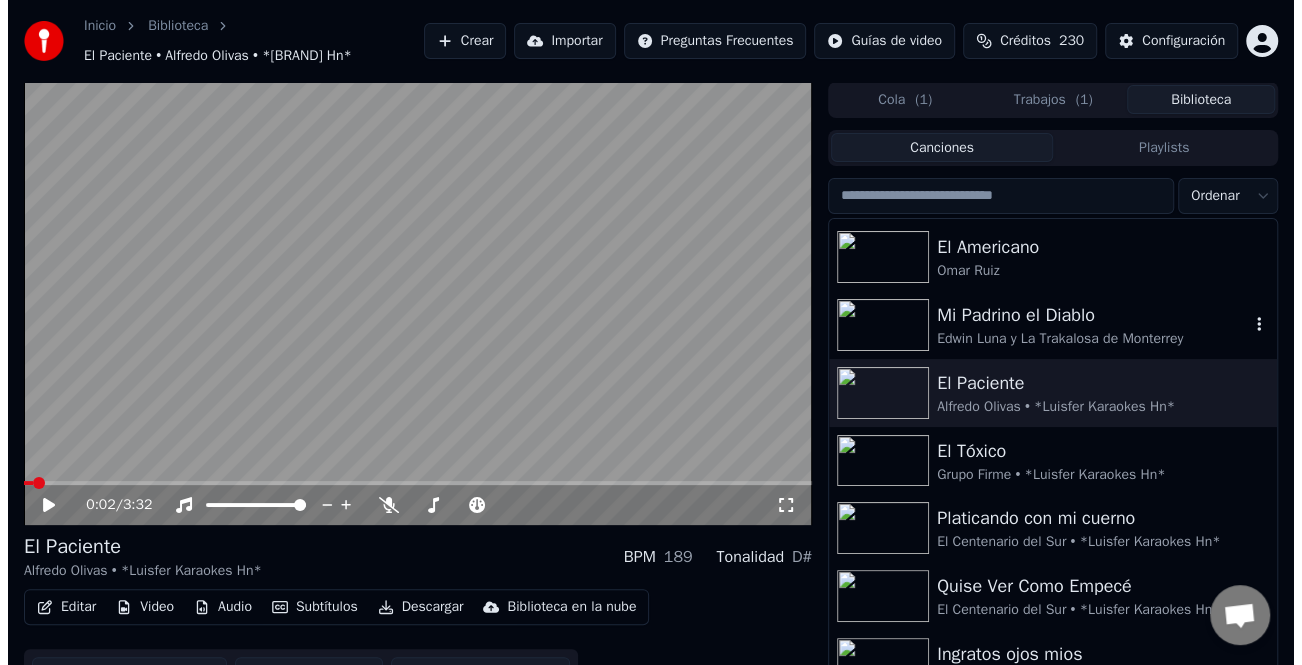scroll, scrollTop: 300, scrollLeft: 0, axis: vertical 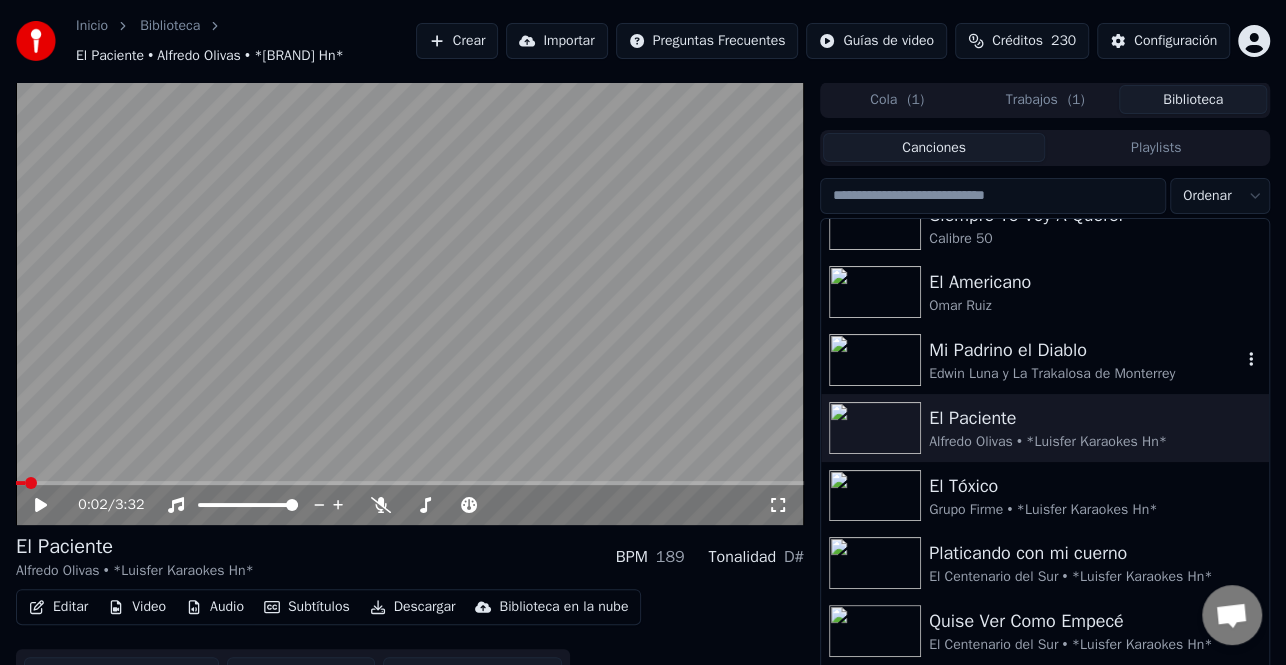 click on "Mi Padrino el Diablo" at bounding box center (1085, 350) 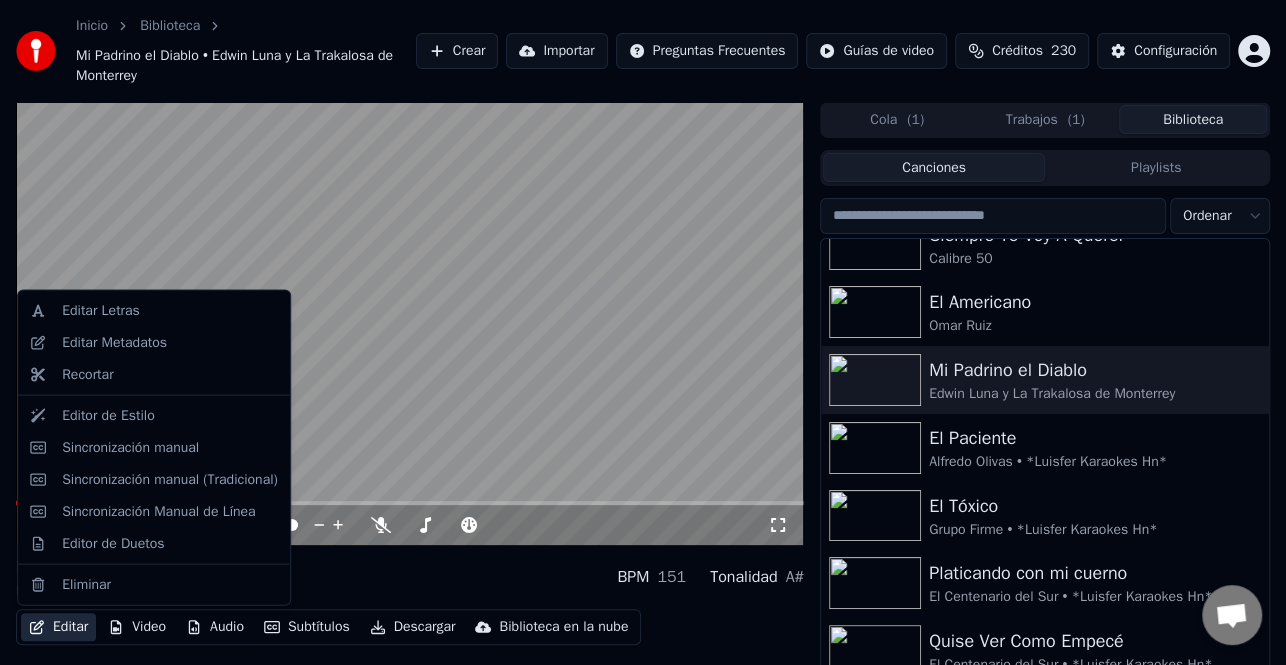 click on "Editar" at bounding box center (58, 627) 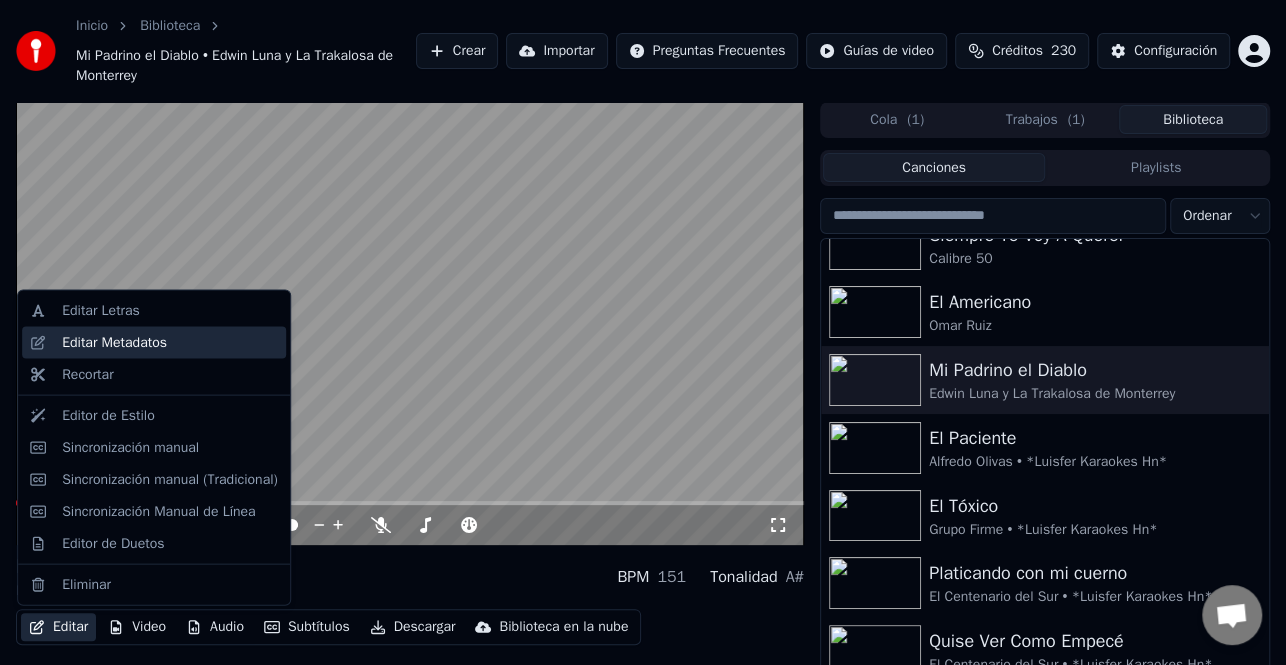 click on "Editar Metadatos" at bounding box center (170, 343) 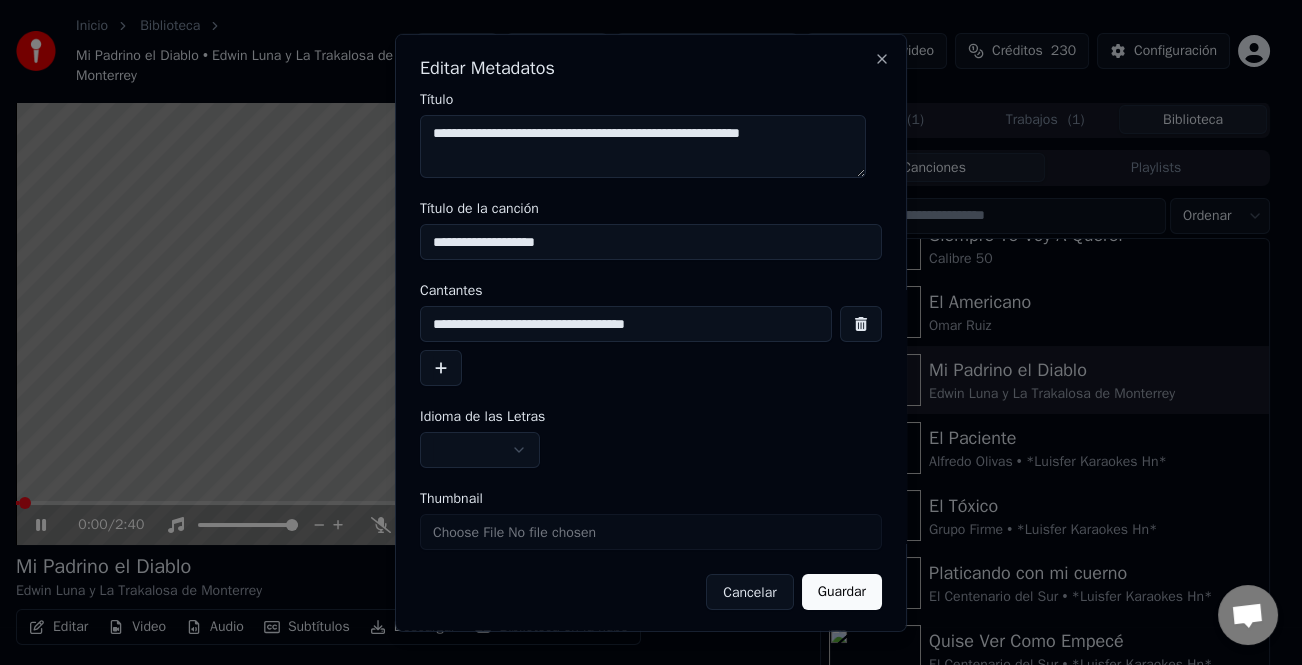 click at bounding box center [441, 368] 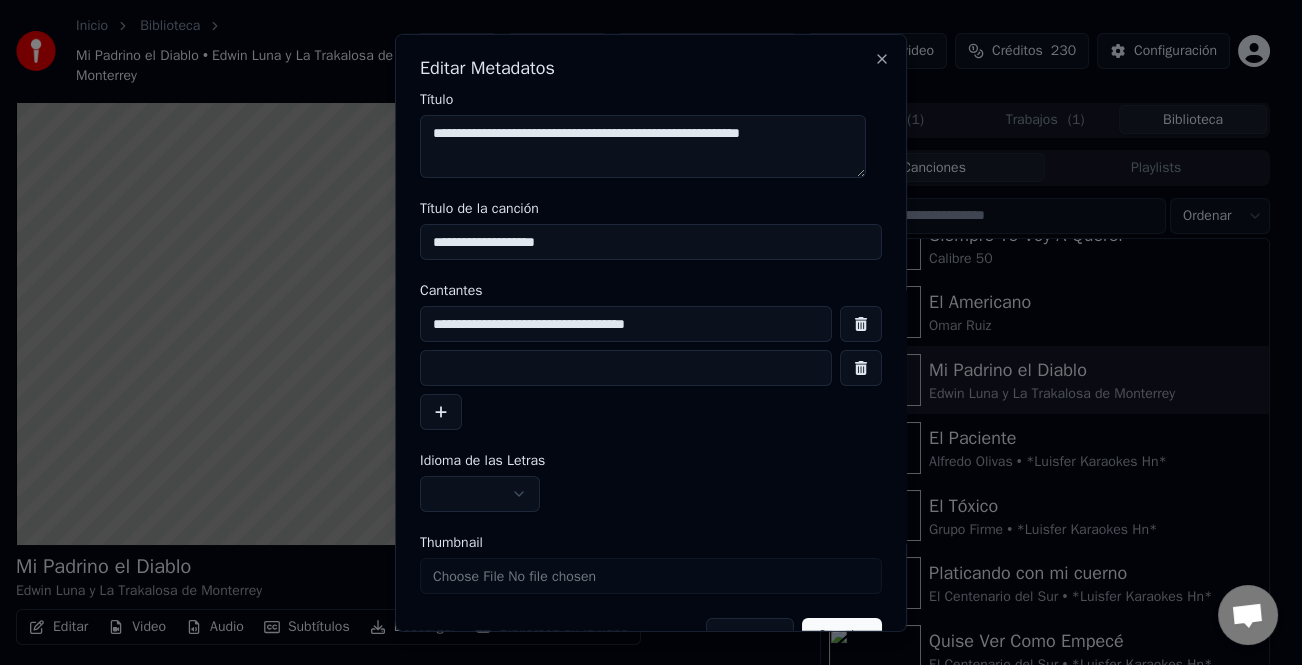 click at bounding box center [626, 368] 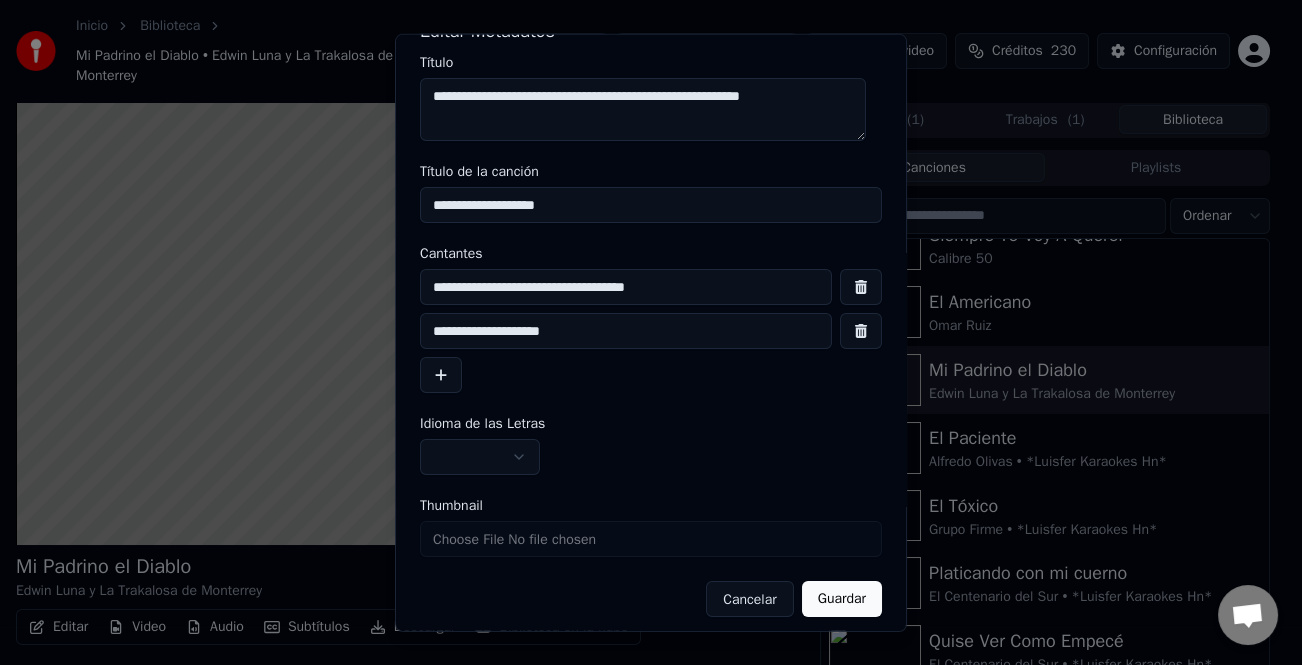 scroll, scrollTop: 47, scrollLeft: 0, axis: vertical 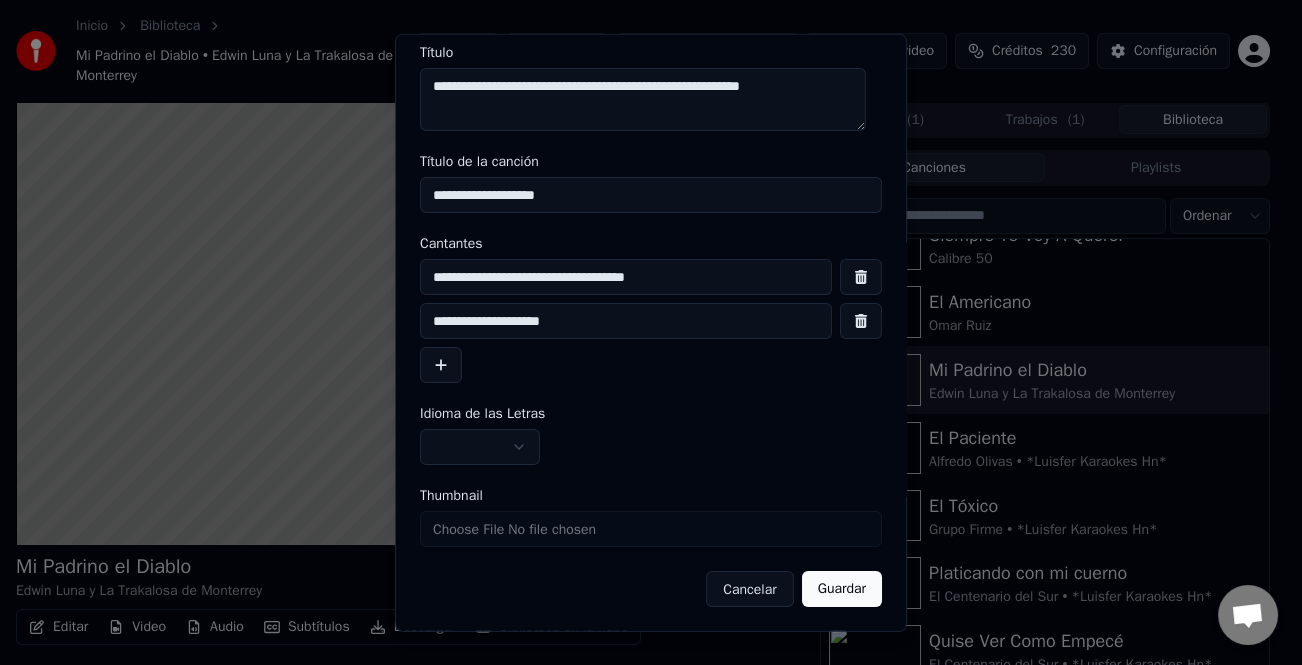 type on "**********" 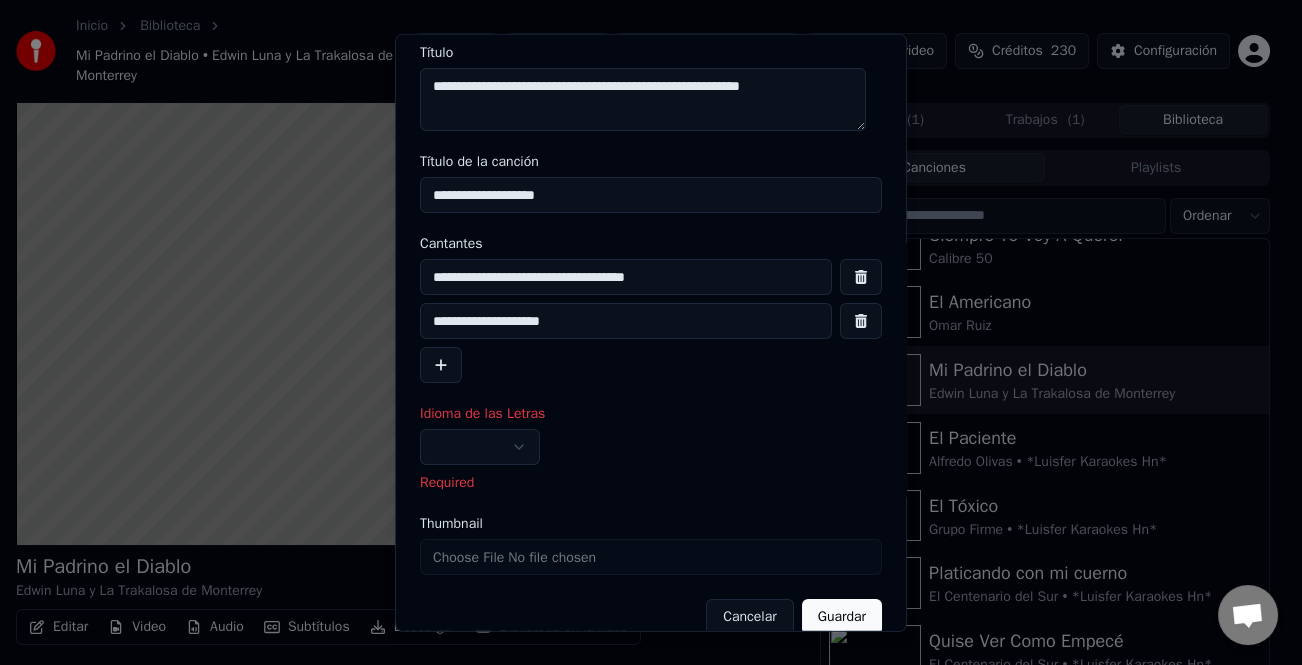 click at bounding box center (480, 447) 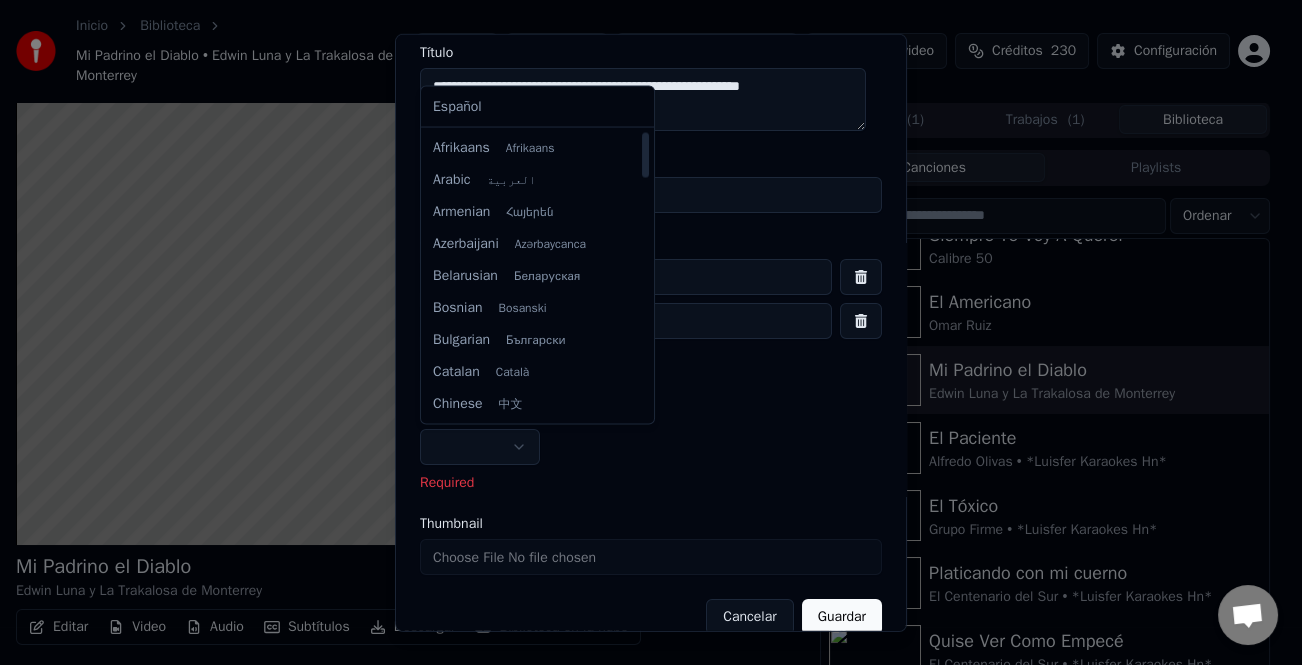 select on "**" 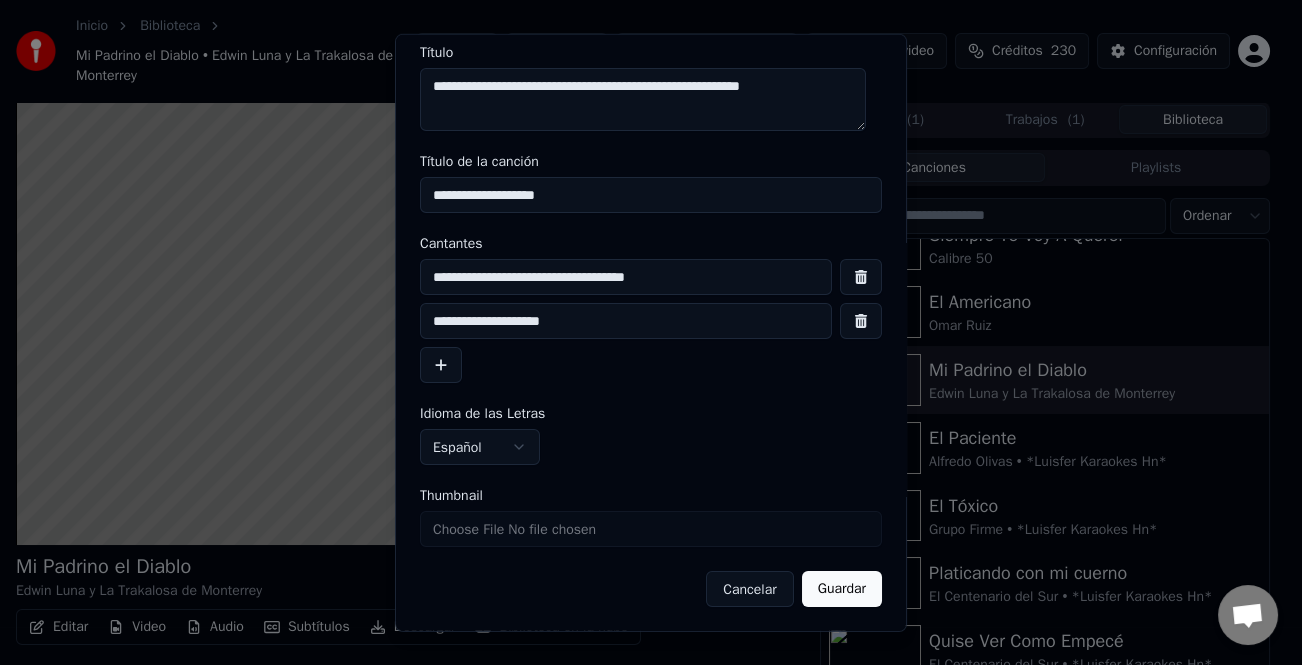 click on "Guardar" at bounding box center (842, 589) 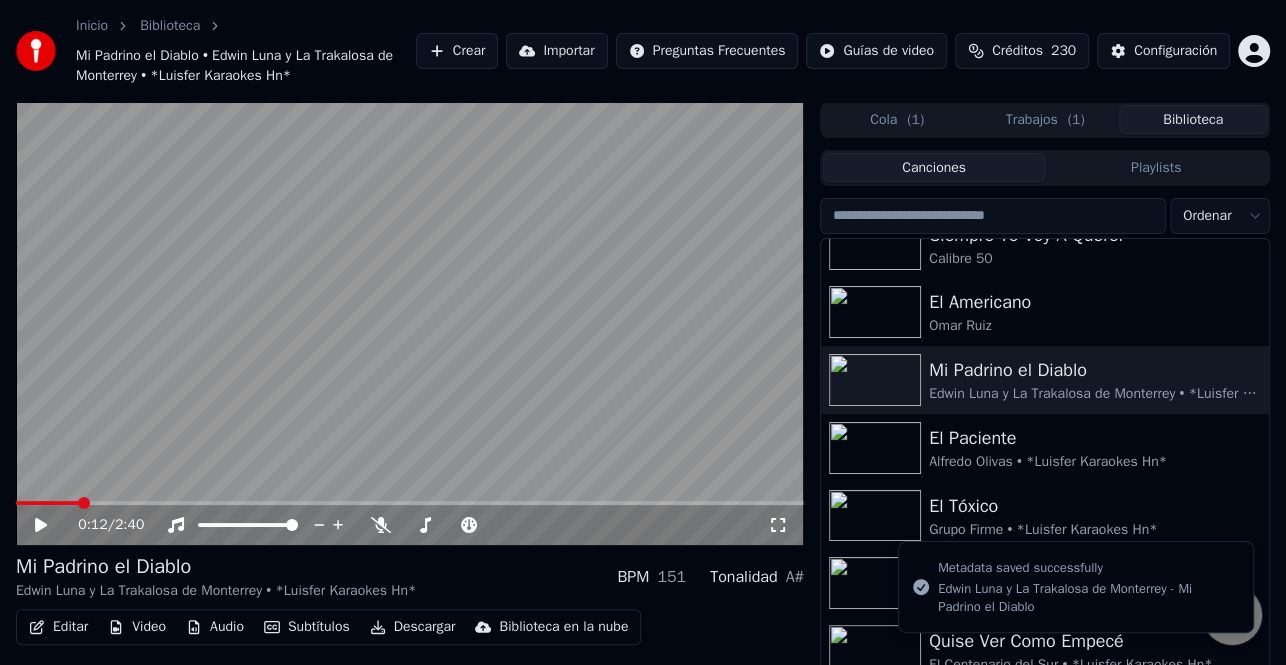 click on "Editar" at bounding box center [58, 627] 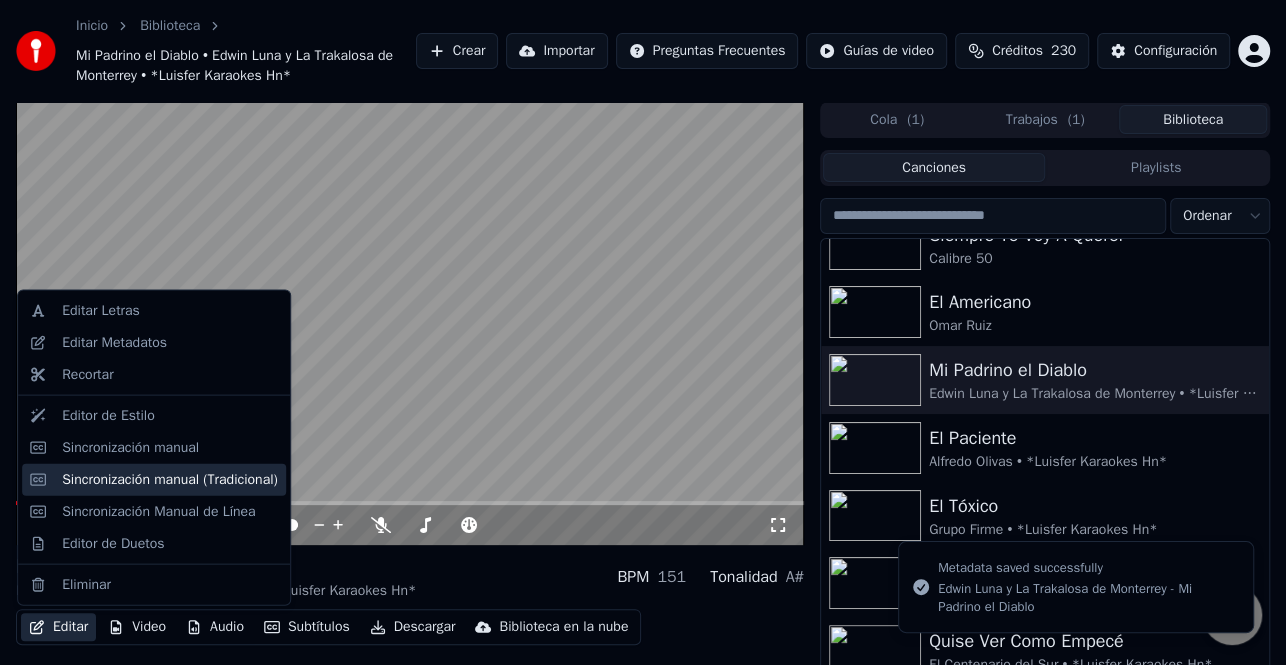 click on "Sincronización manual (Tradicional)" at bounding box center (170, 479) 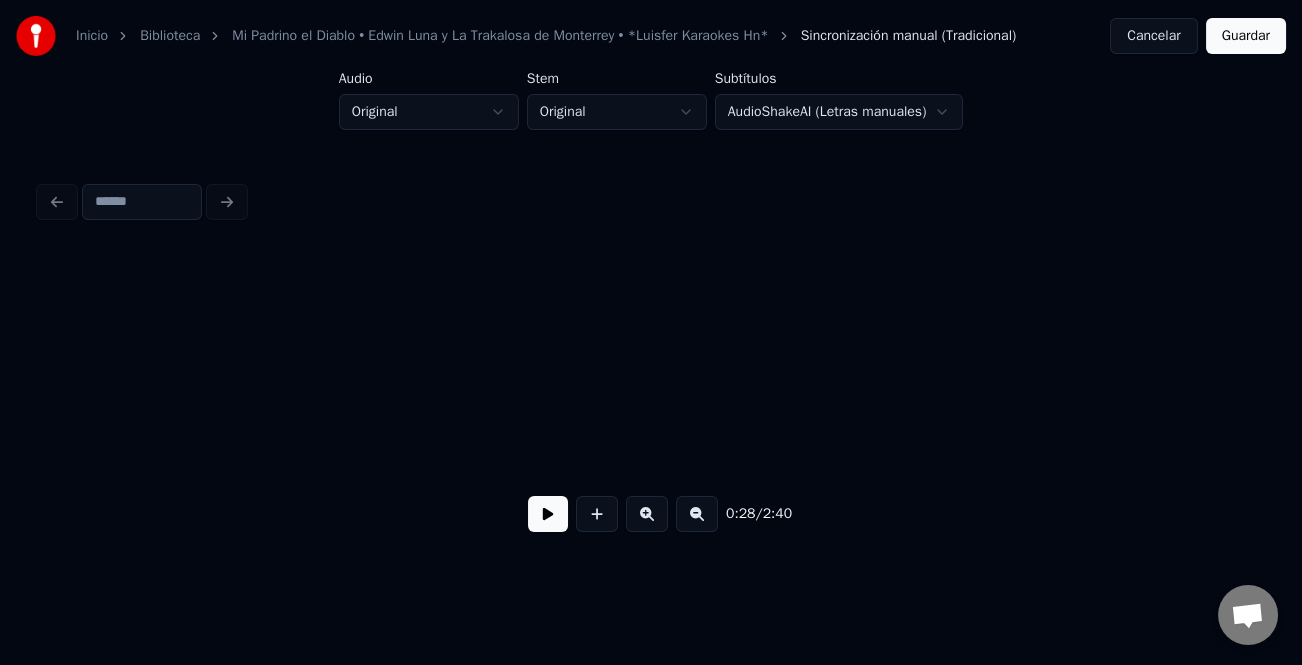 scroll, scrollTop: 0, scrollLeft: 7004, axis: horizontal 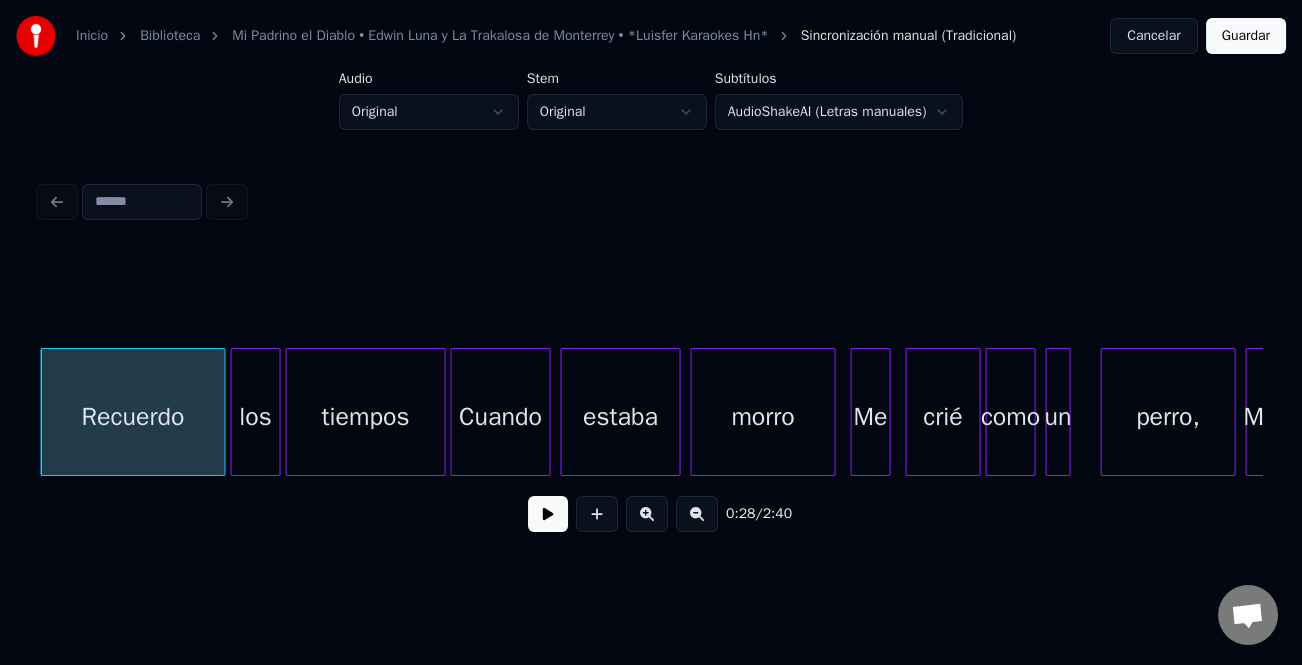 click at bounding box center [548, 514] 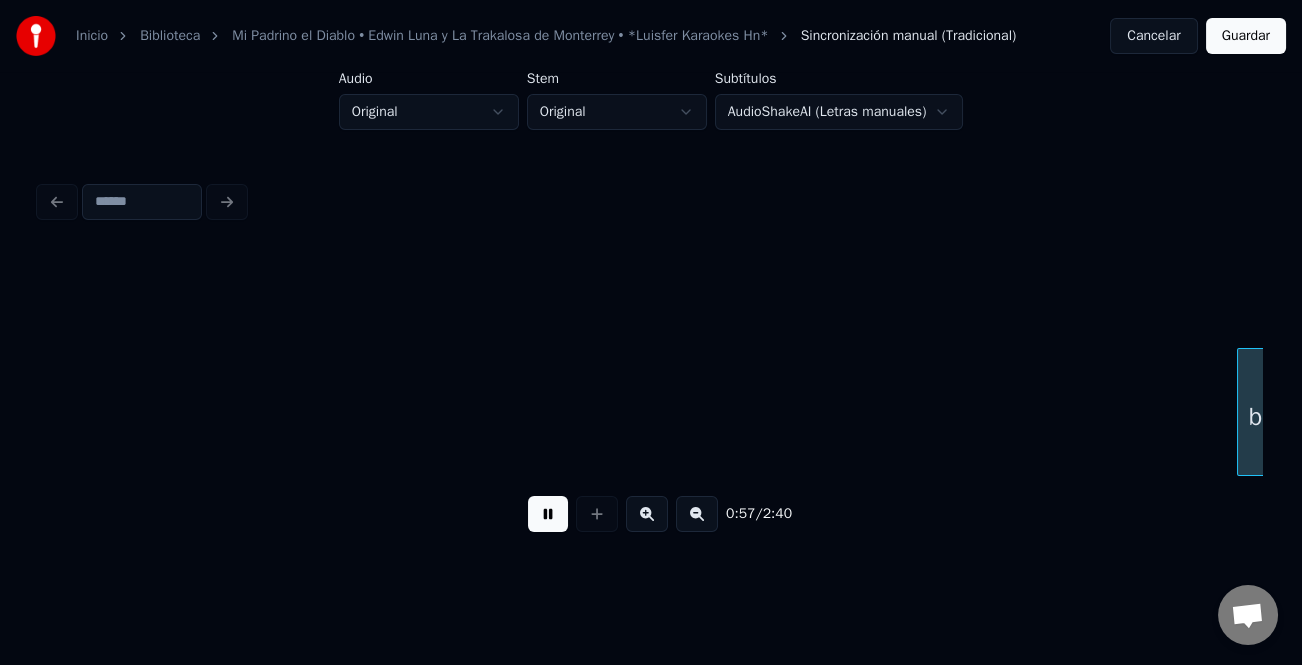 scroll, scrollTop: 0, scrollLeft: 14340, axis: horizontal 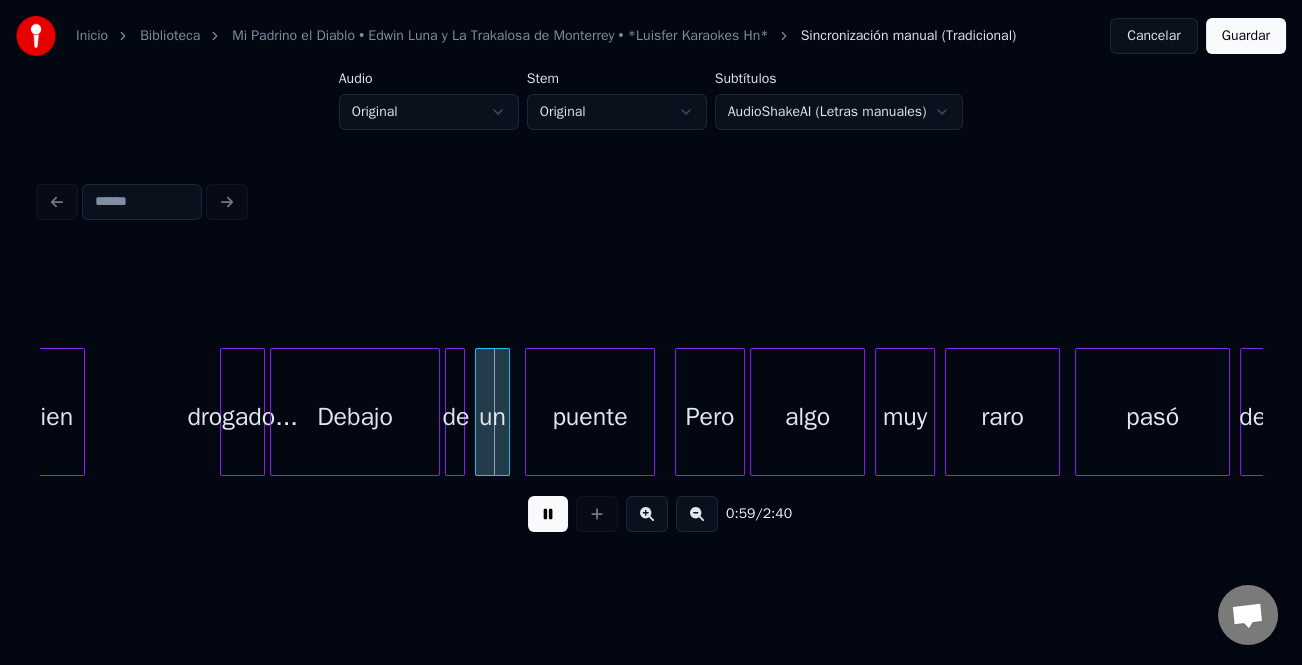 click on "bien" at bounding box center (50, 417) 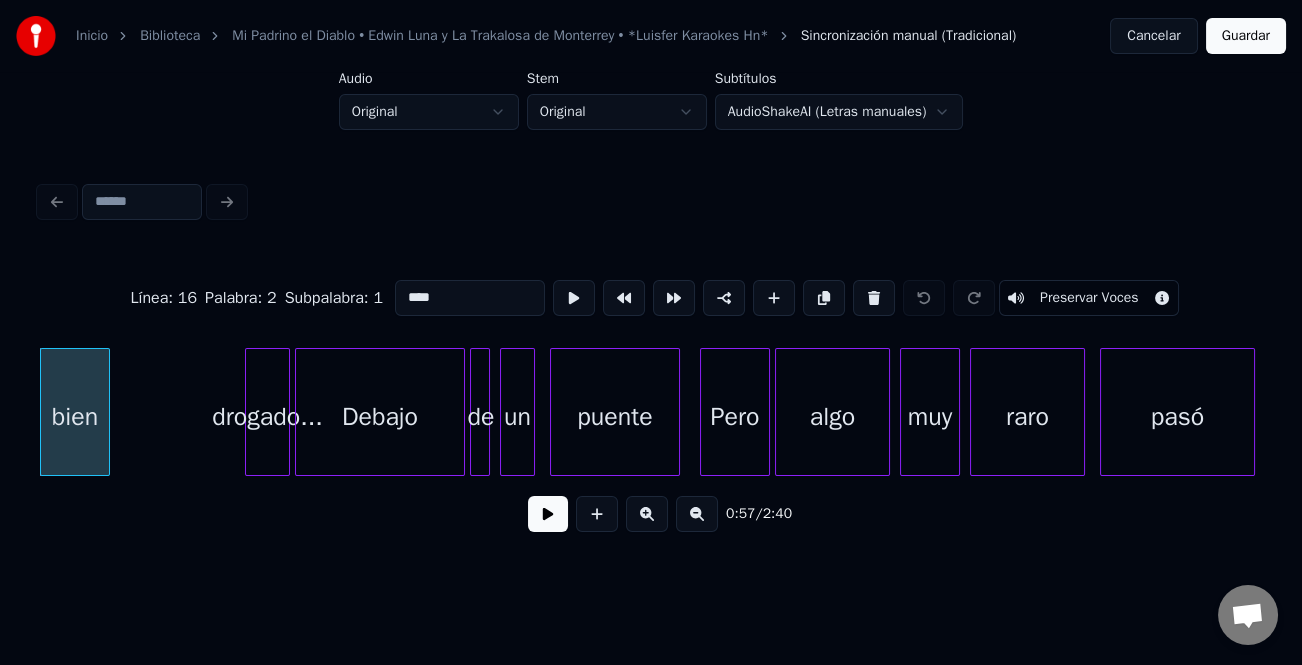 click on "bien" at bounding box center (75, 417) 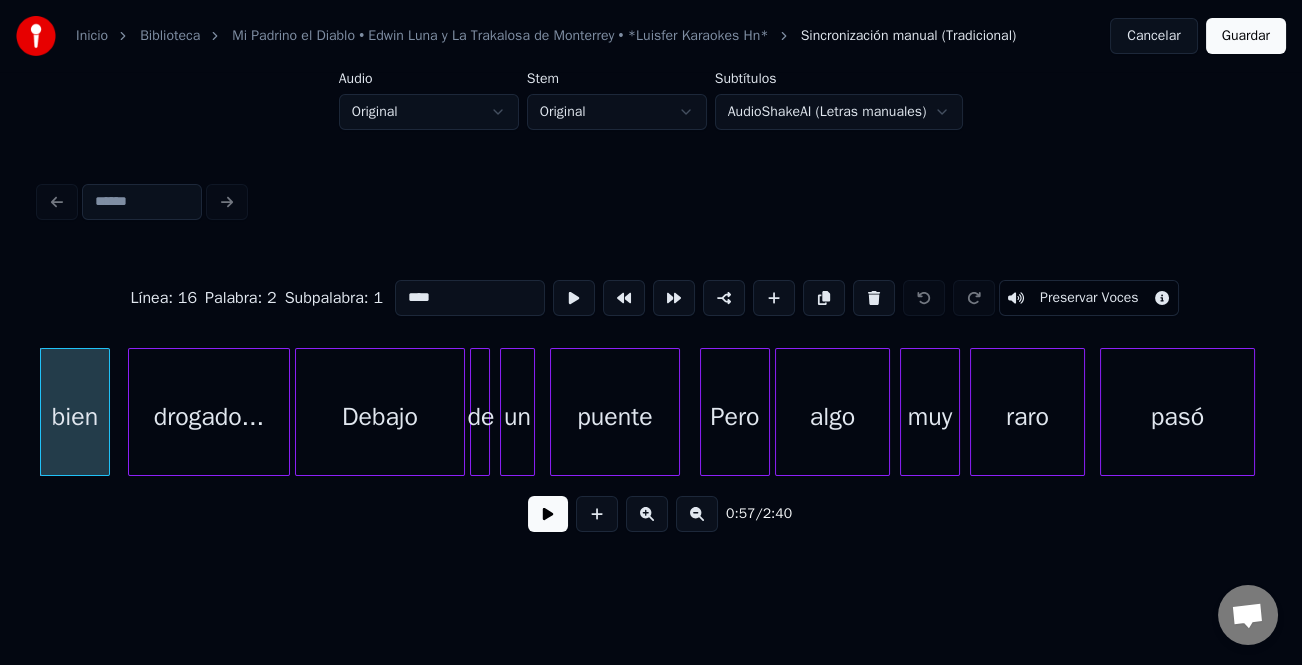 click at bounding box center [132, 412] 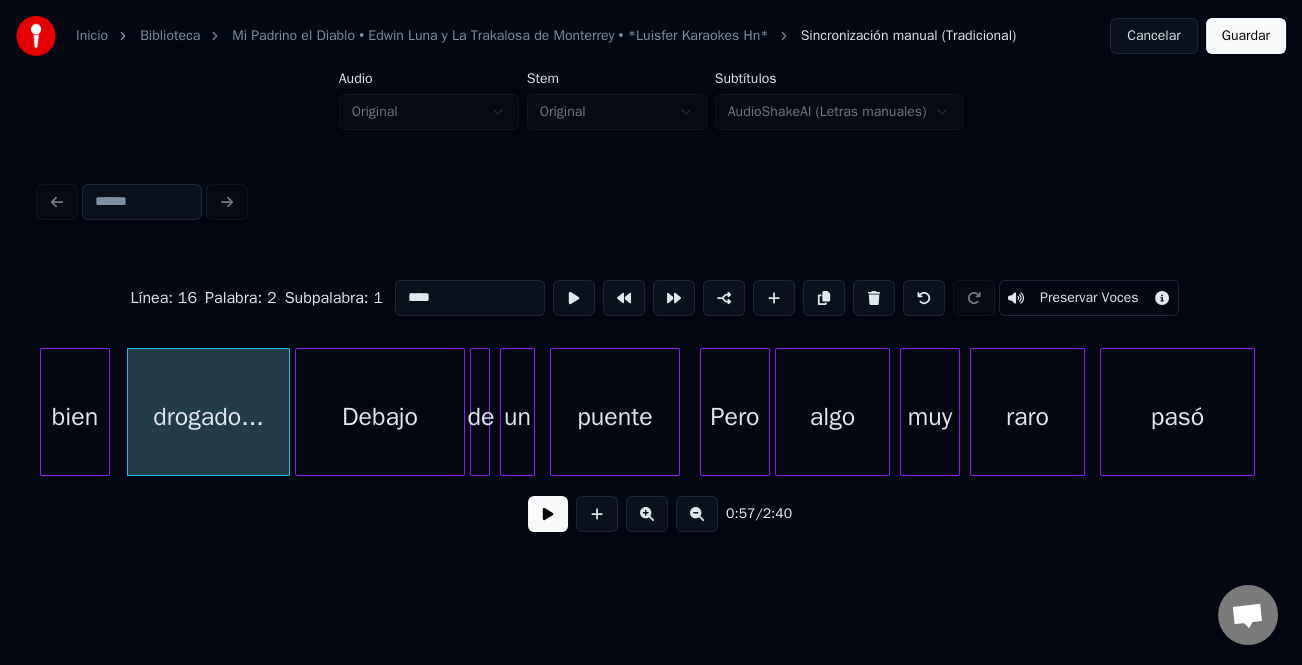 click on "bien" at bounding box center [75, 417] 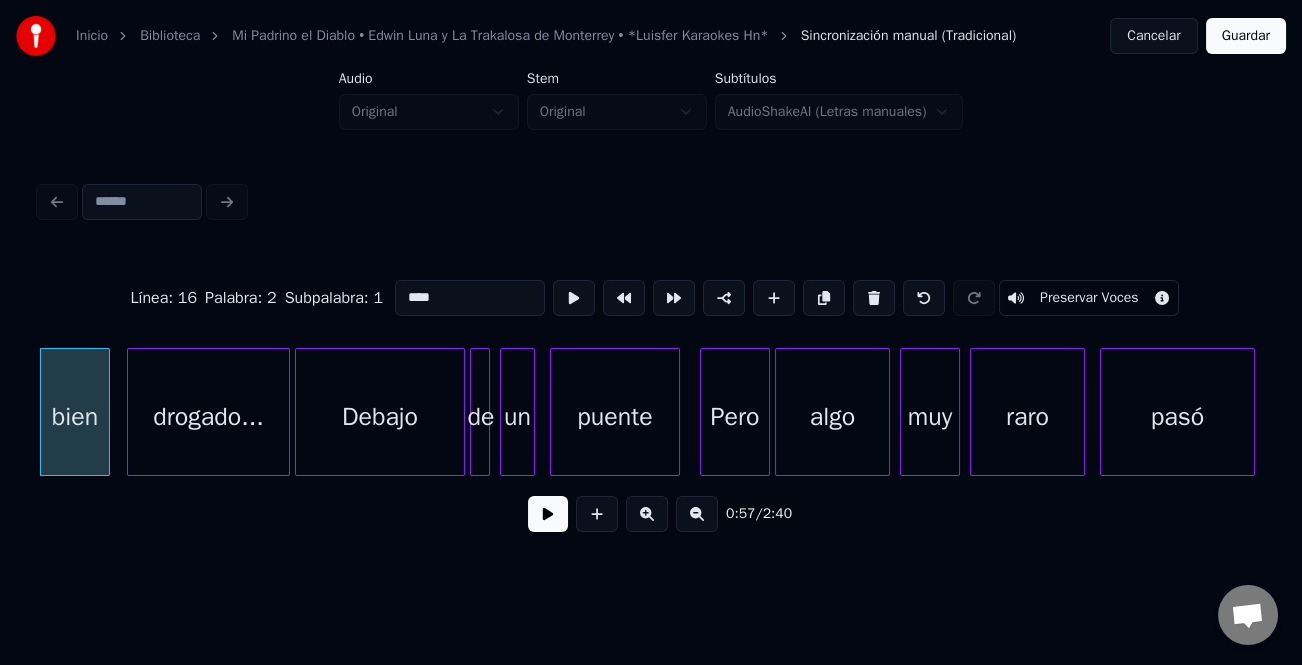 click at bounding box center (548, 514) 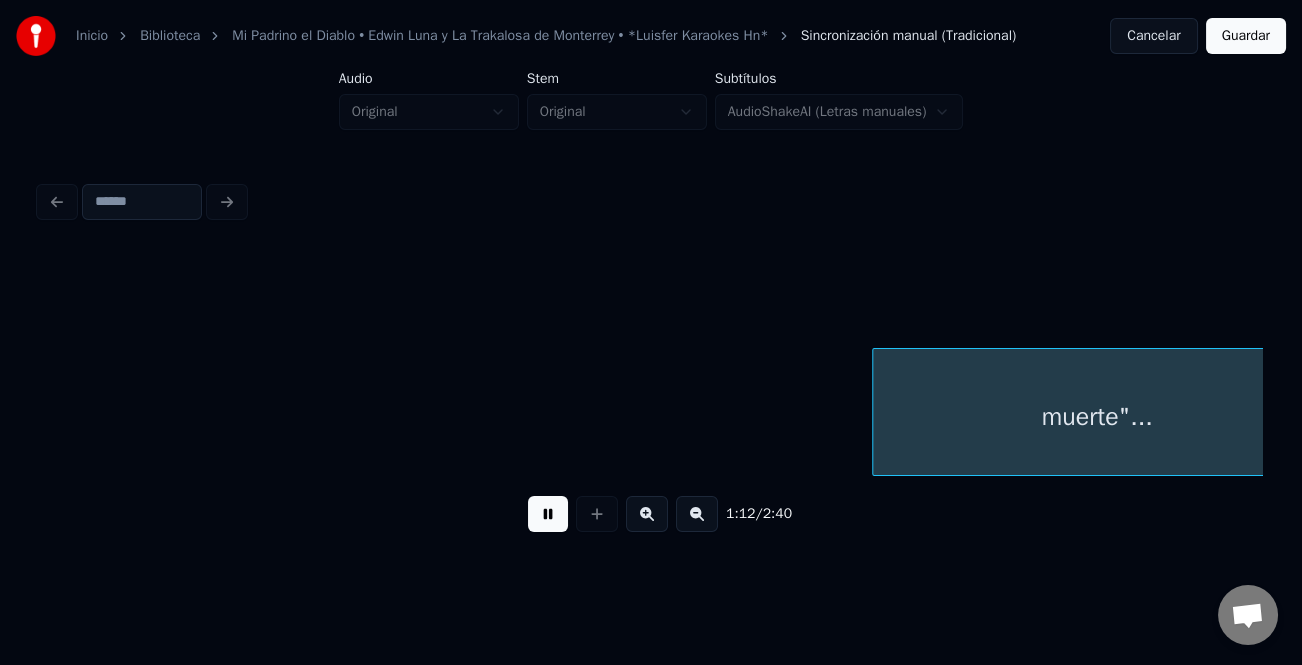 scroll, scrollTop: 0, scrollLeft: 17986, axis: horizontal 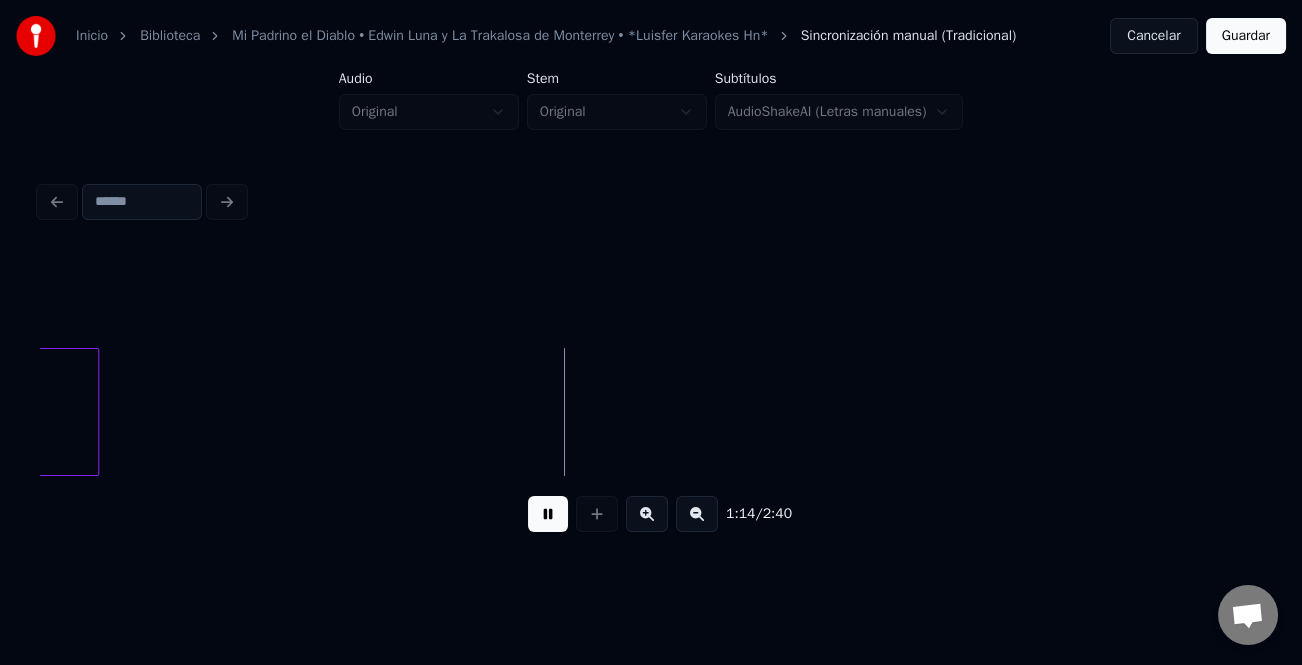click at bounding box center (697, 514) 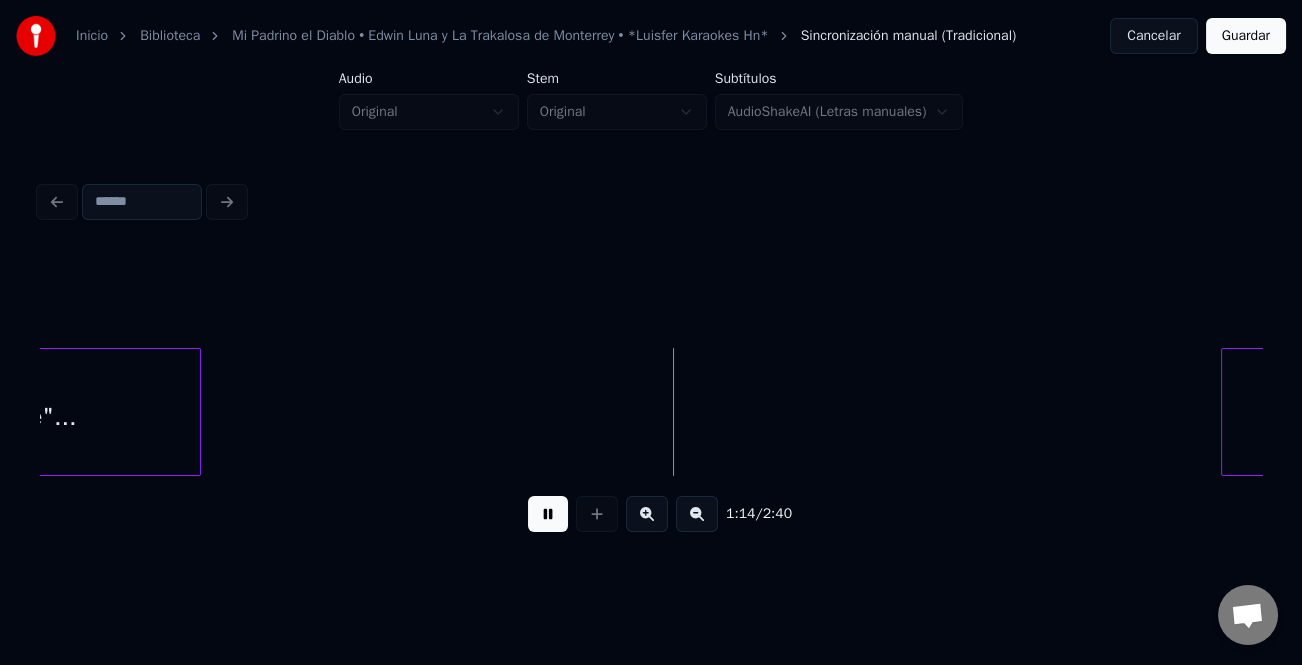 click at bounding box center (697, 514) 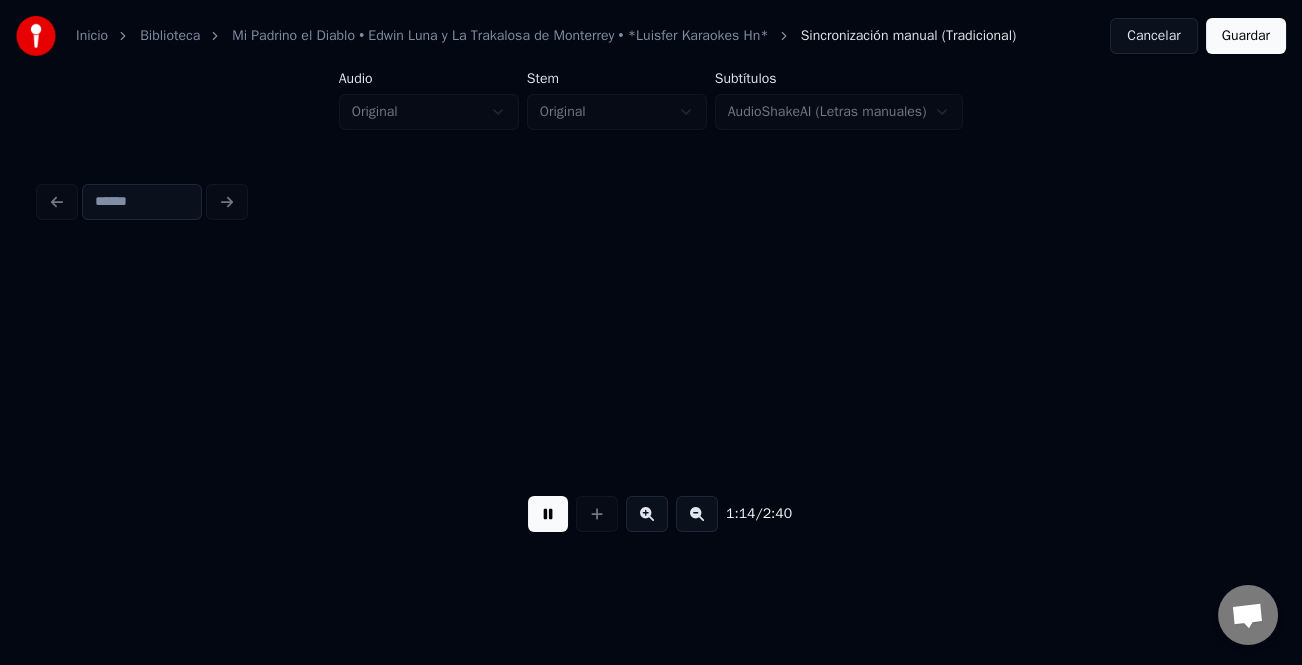 scroll, scrollTop: 0, scrollLeft: 10535, axis: horizontal 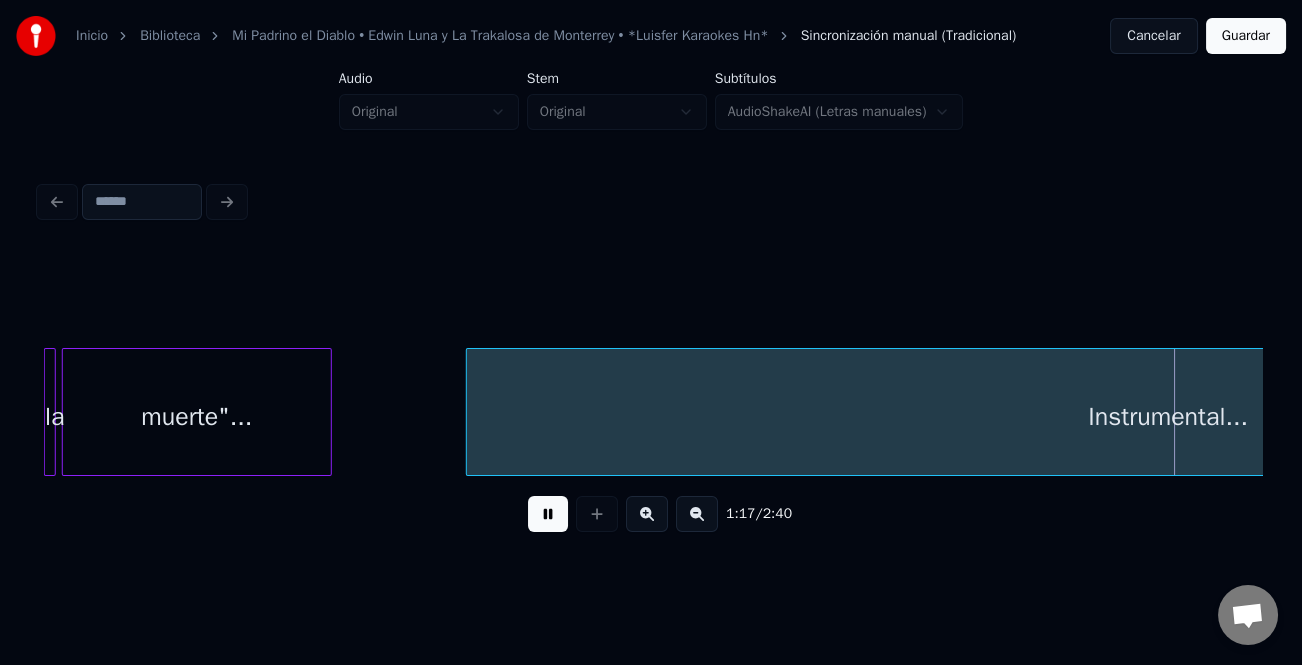 click at bounding box center [470, 412] 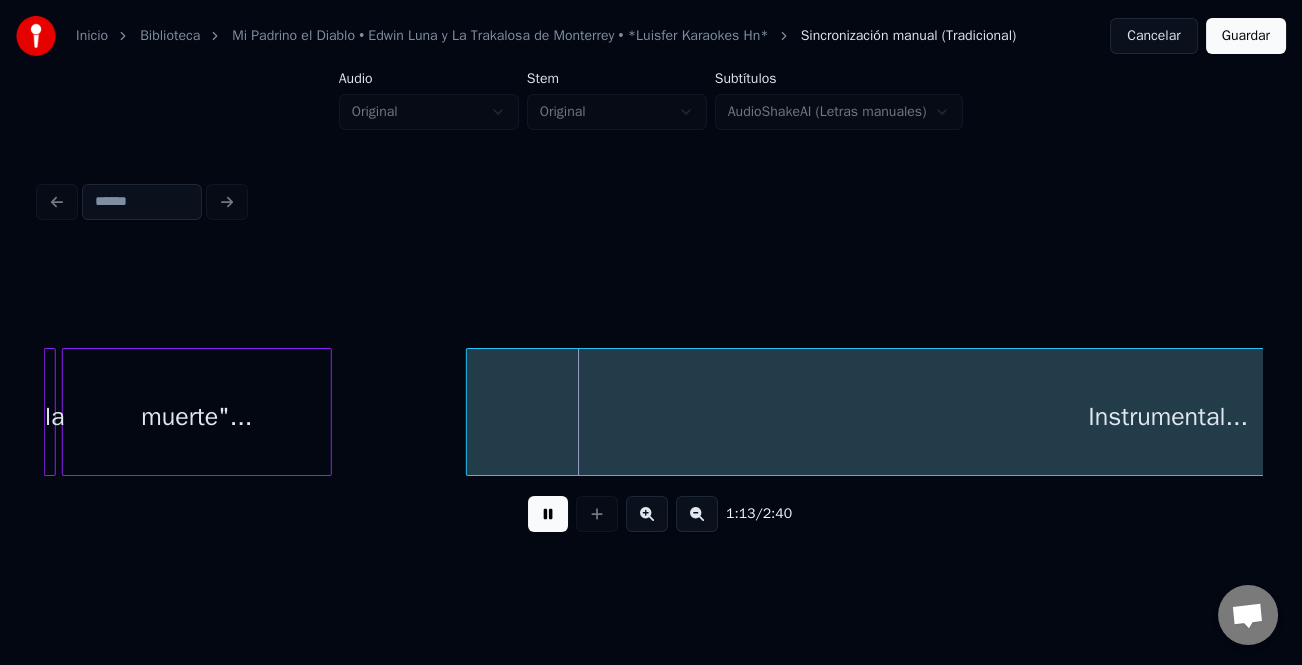 click at bounding box center (548, 514) 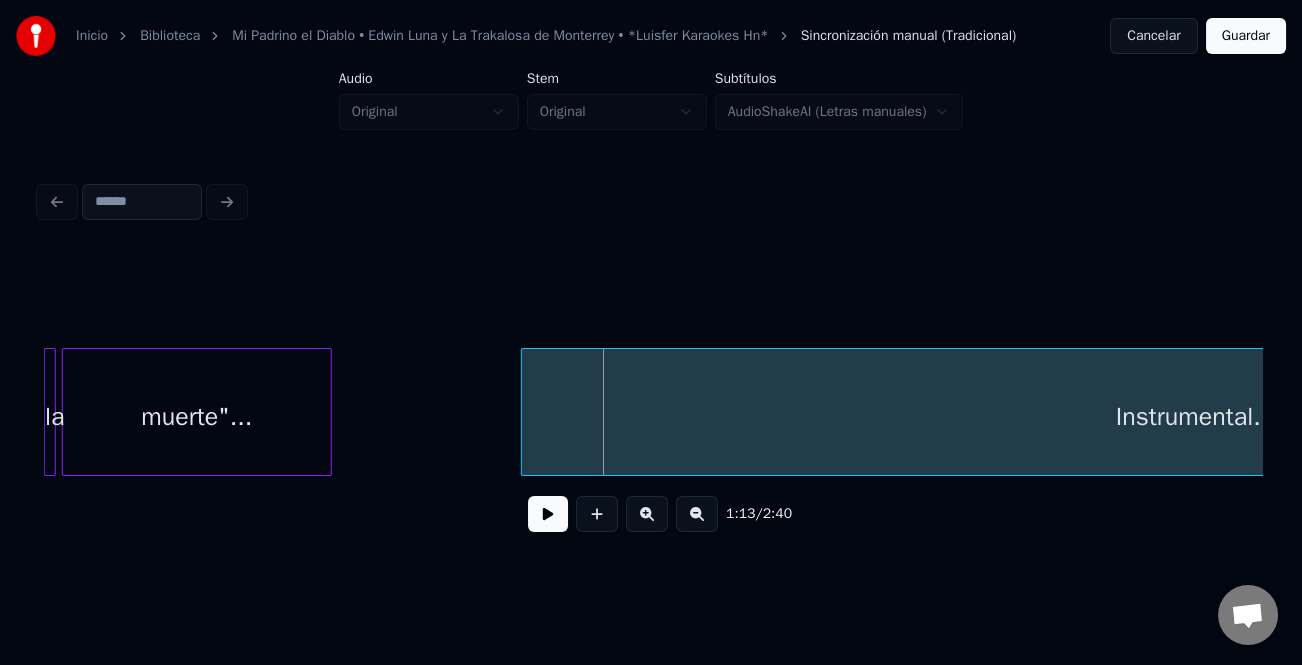 click at bounding box center (525, 412) 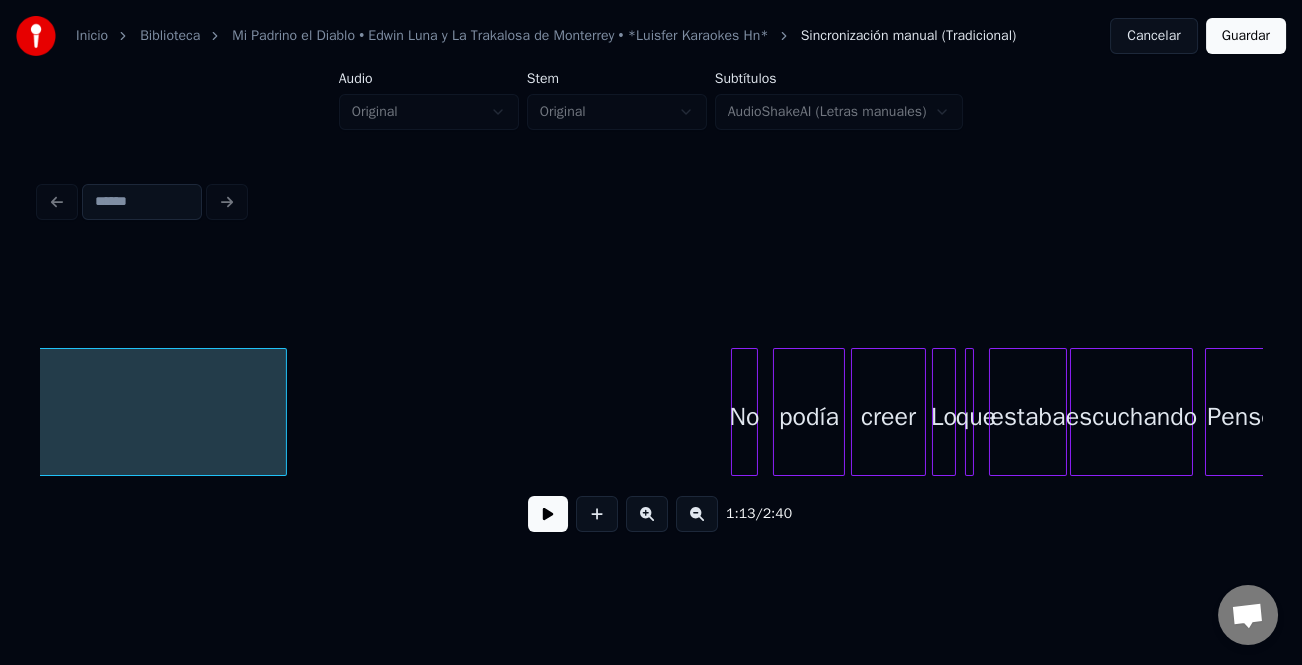 scroll, scrollTop: 0, scrollLeft: 12157, axis: horizontal 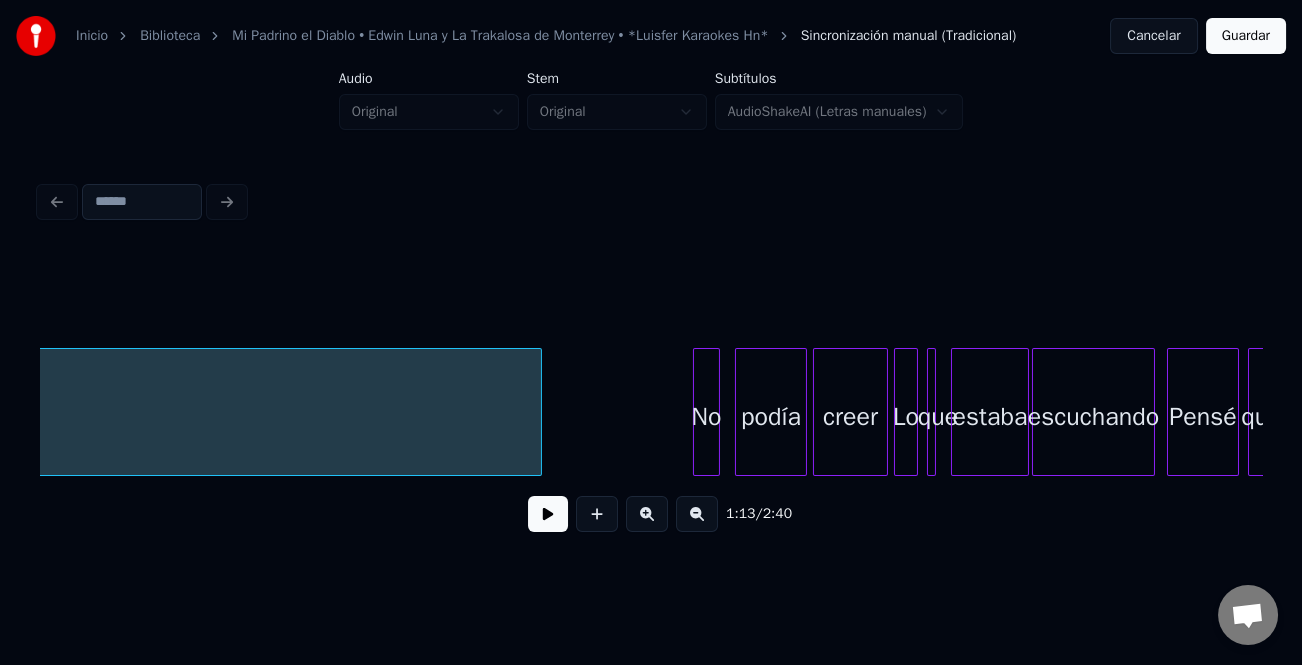 click at bounding box center [538, 412] 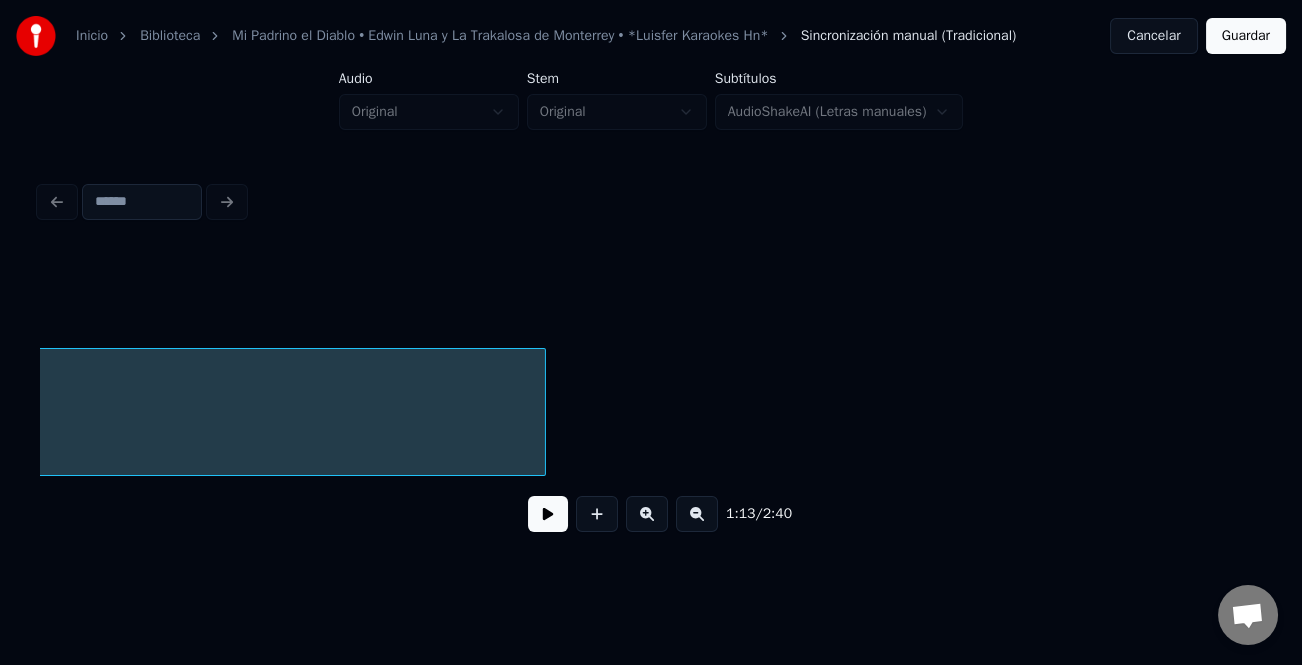 scroll, scrollTop: 0, scrollLeft: 11057, axis: horizontal 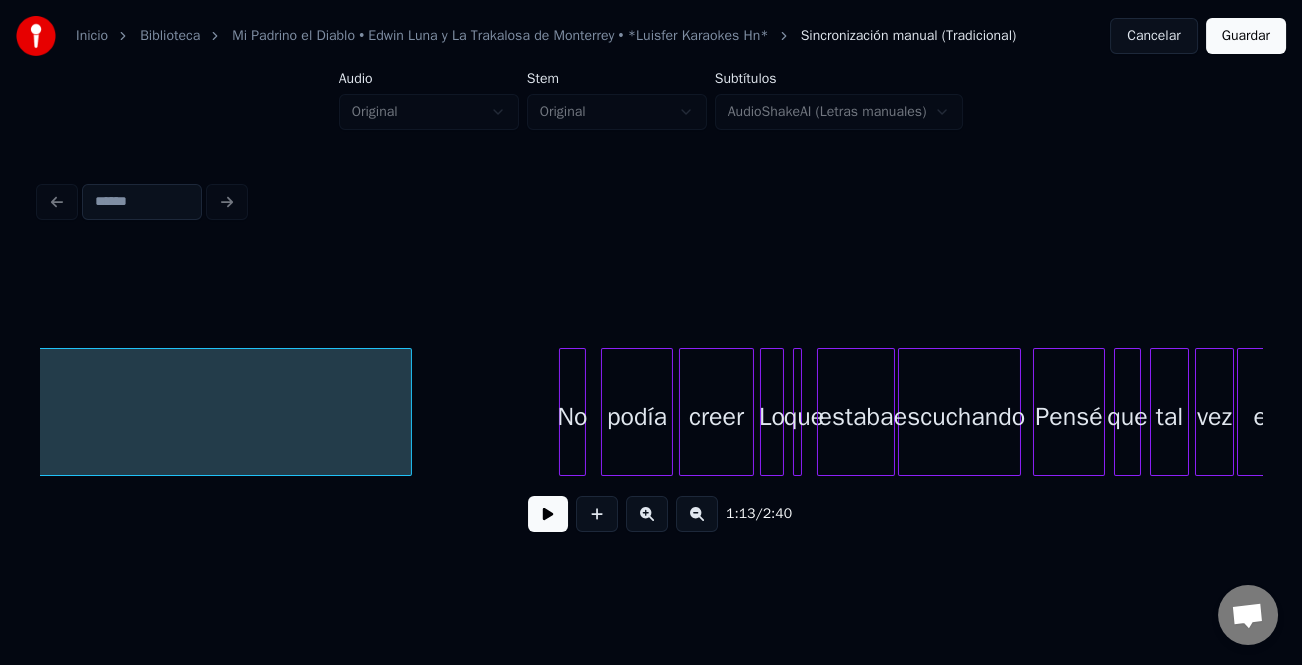 click at bounding box center (563, 412) 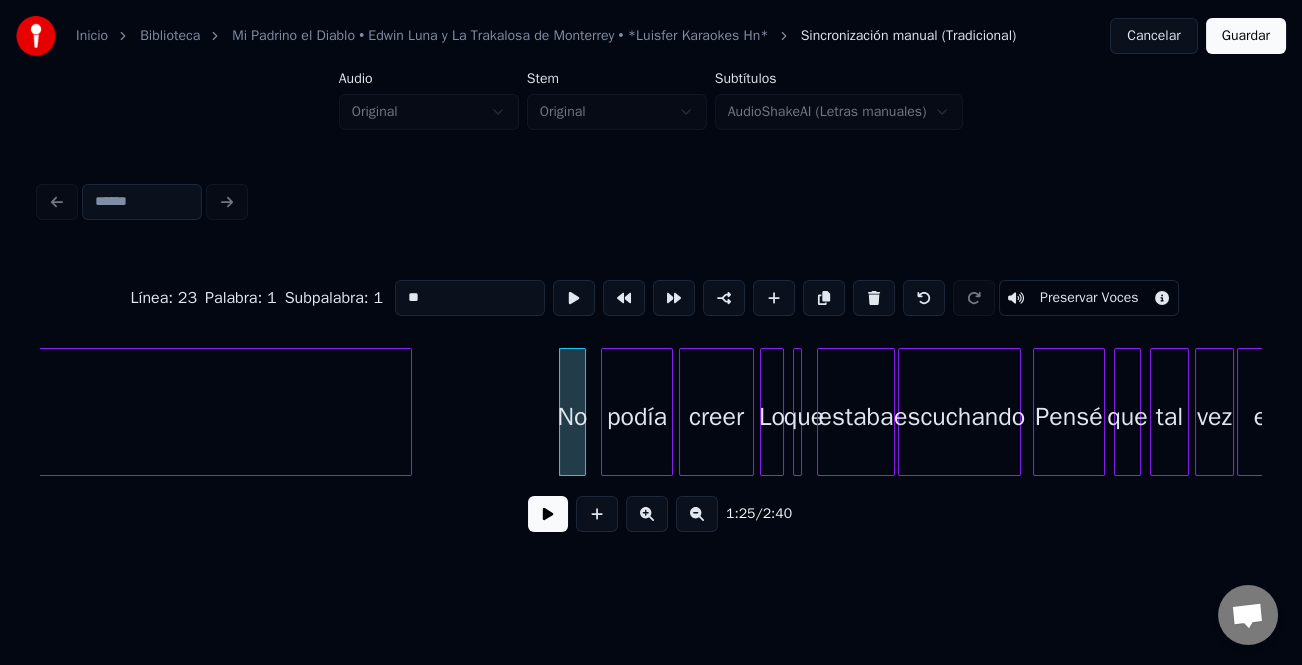click on "Instrumental... No podía creer Lo que estaba escuchando Pensé que tal vez estaba" at bounding box center (-215, 412) 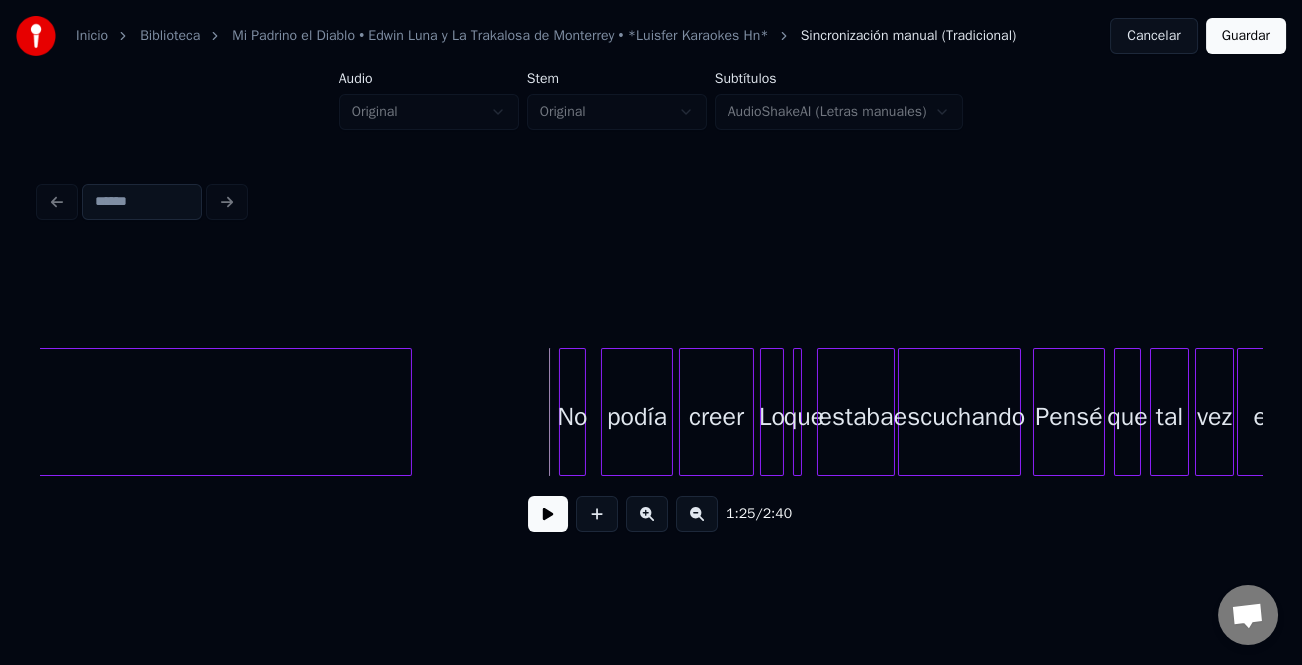 click at bounding box center [548, 514] 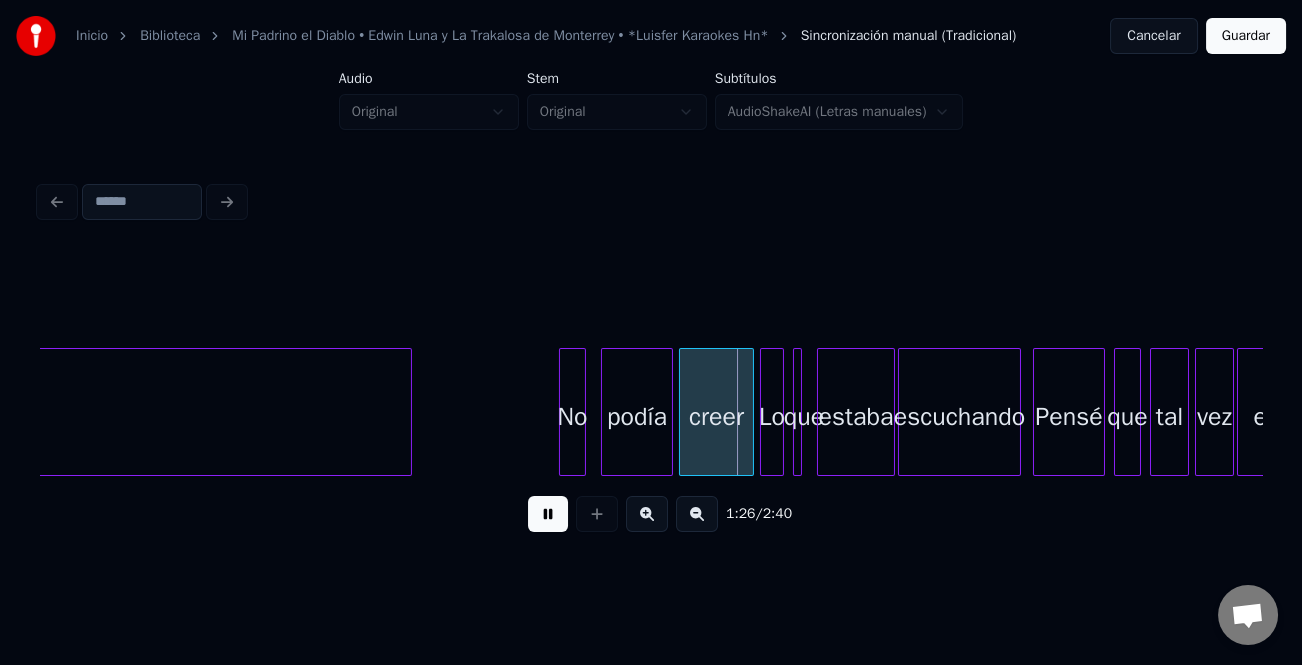 click at bounding box center (647, 514) 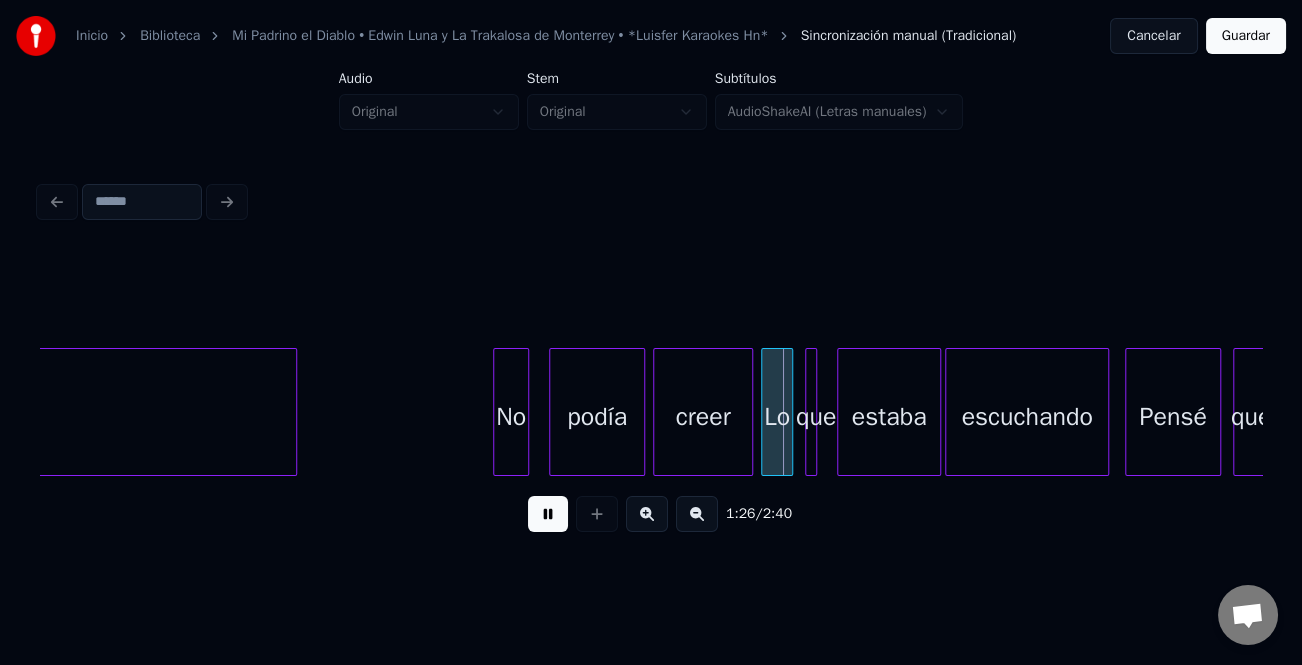 click at bounding box center [647, 514] 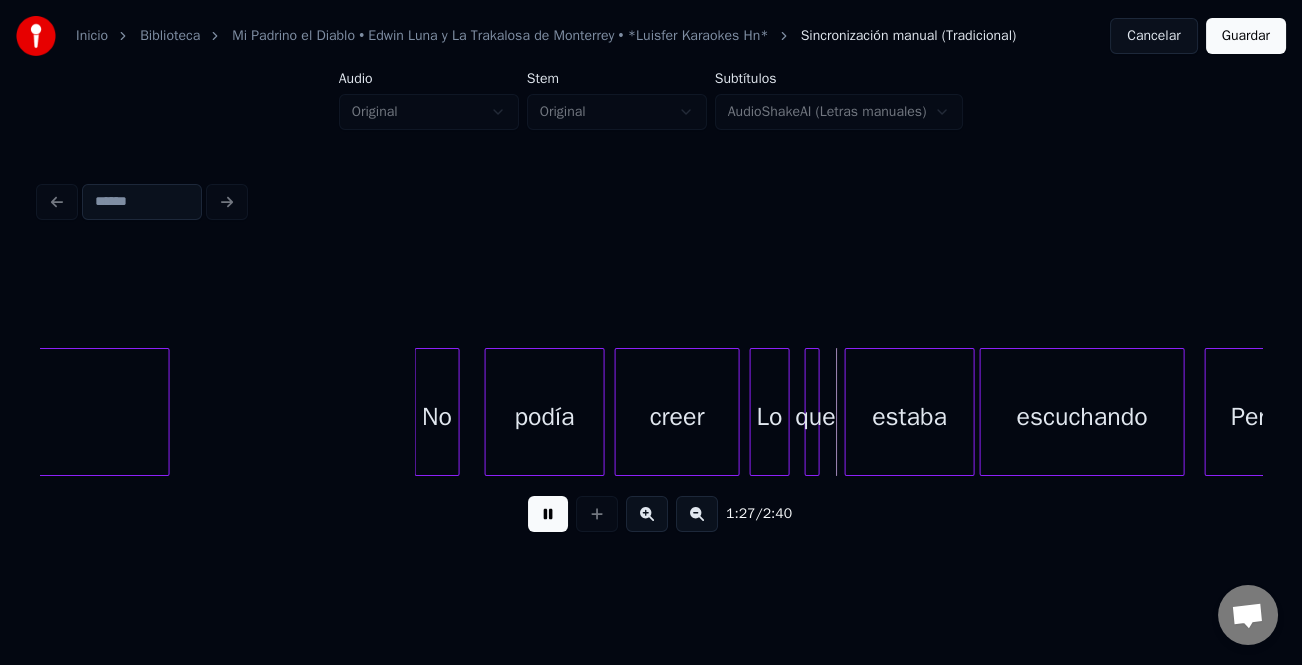 click at bounding box center (647, 514) 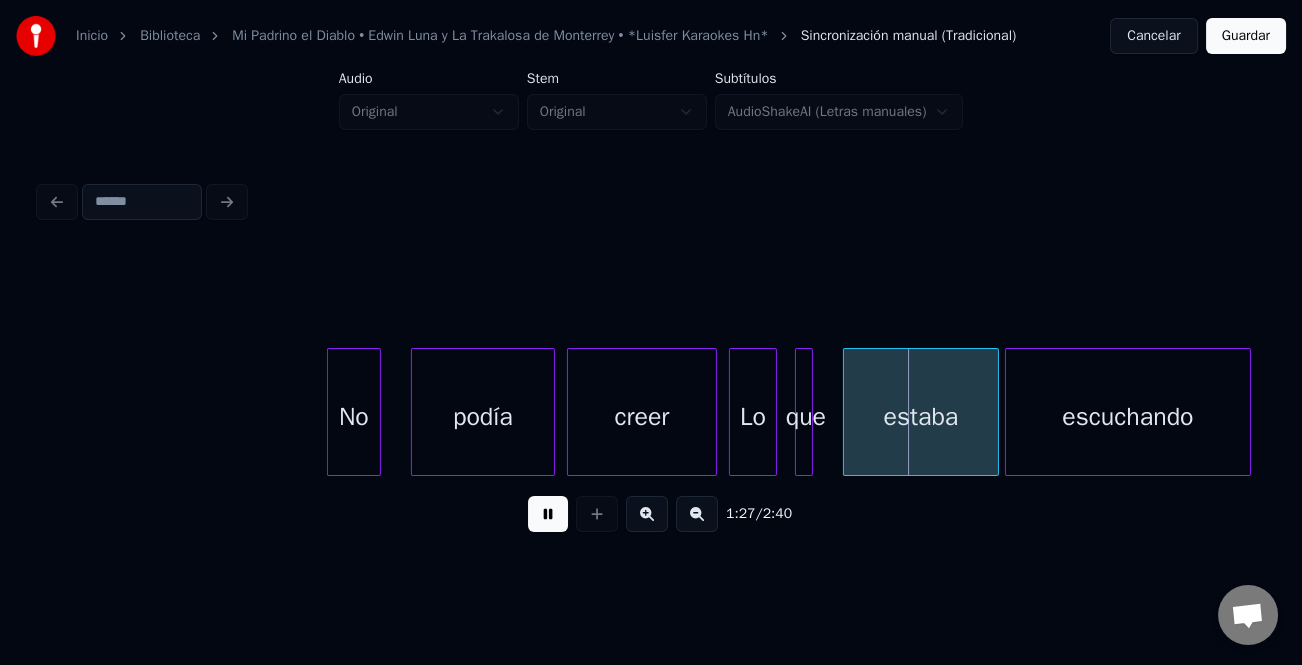 click at bounding box center (647, 514) 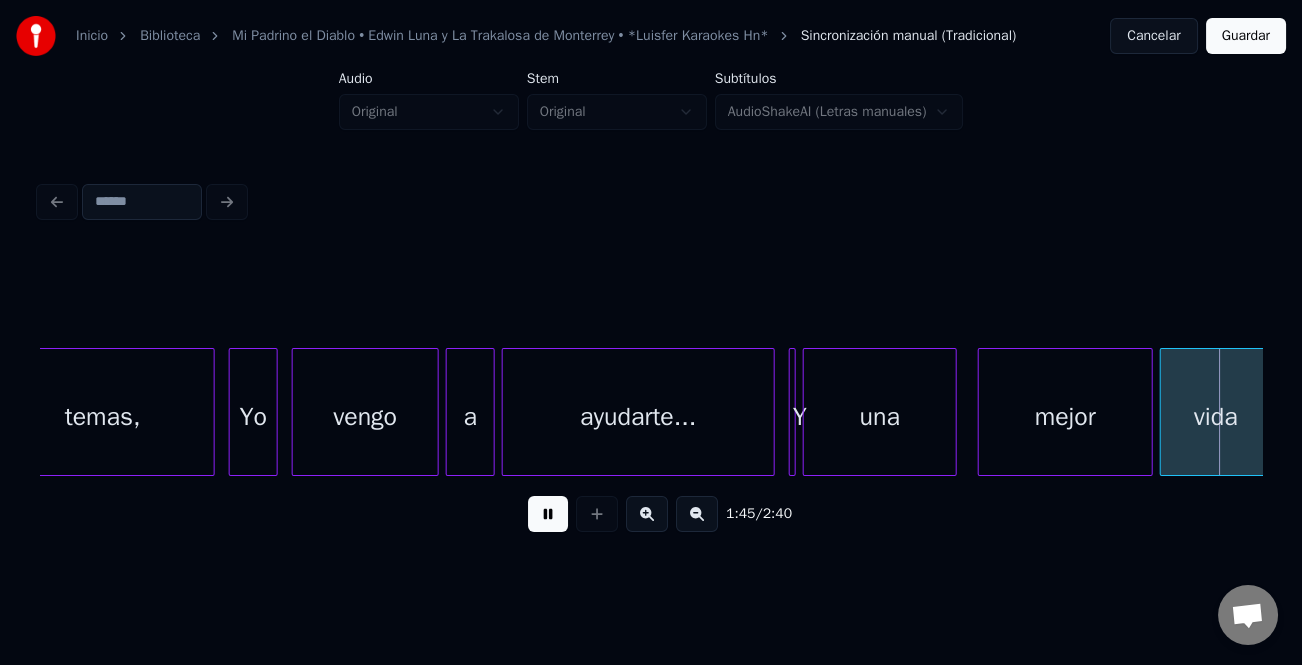 scroll, scrollTop: 0, scrollLeft: 37048, axis: horizontal 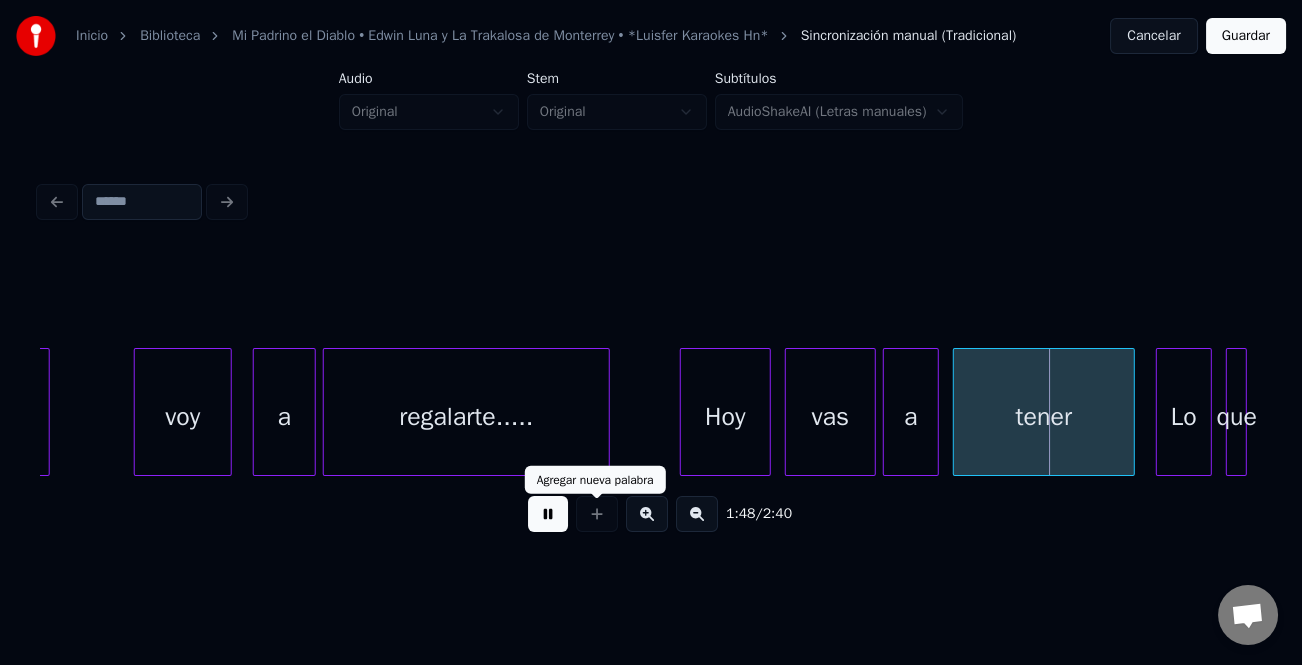 click at bounding box center (548, 514) 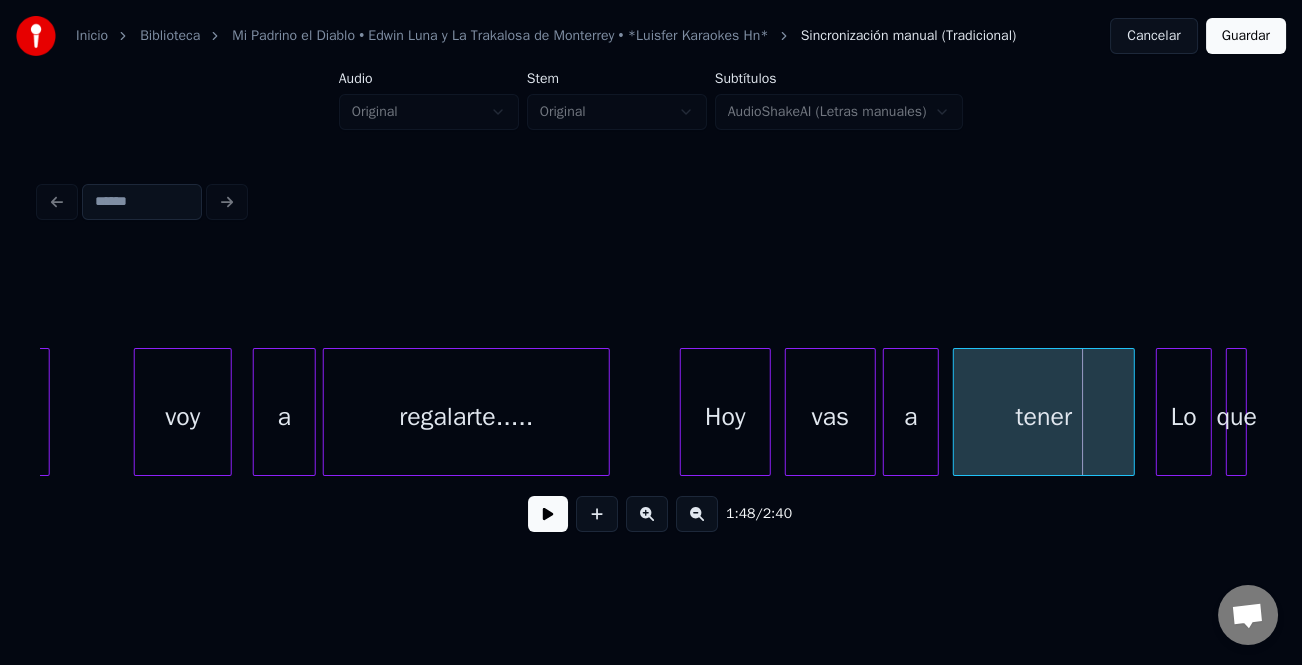 click at bounding box center (548, 514) 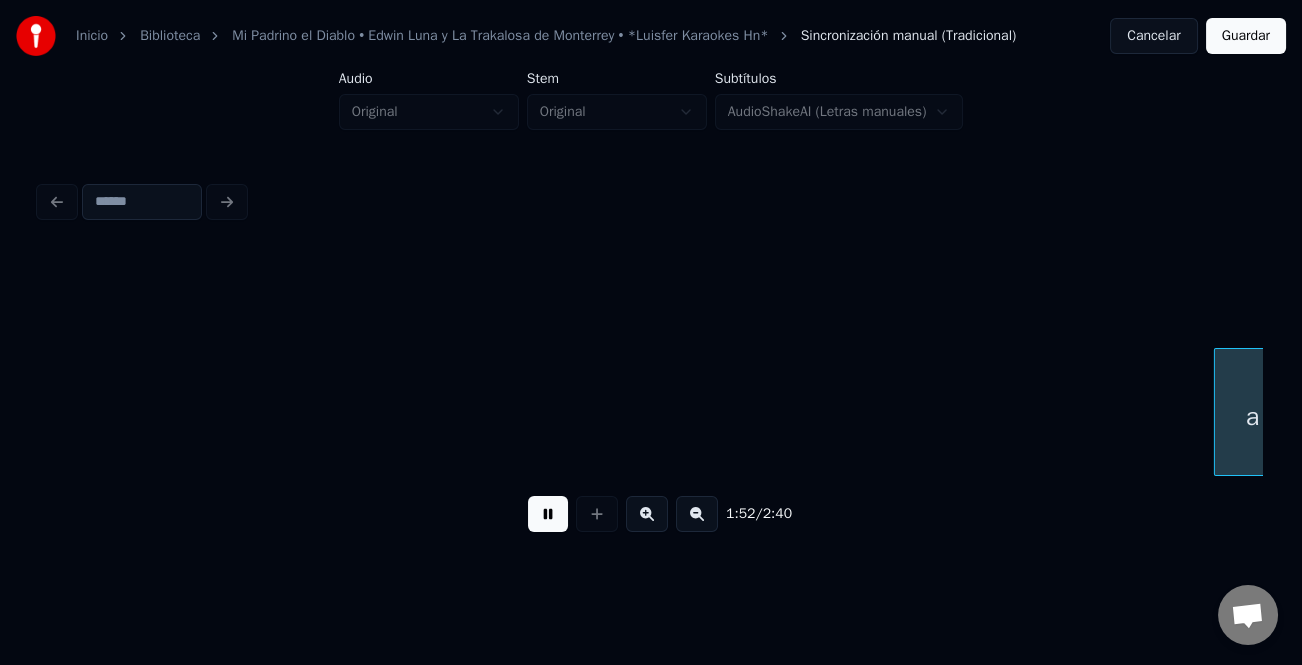 scroll, scrollTop: 0, scrollLeft: 39495, axis: horizontal 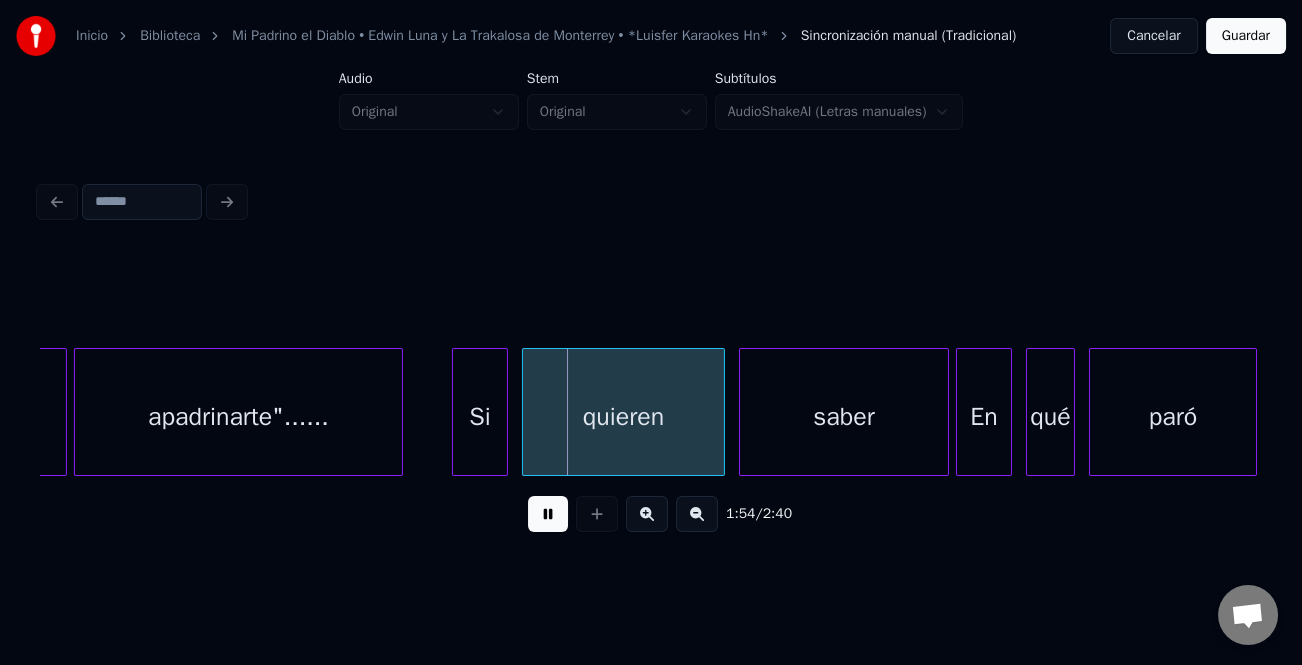 click at bounding box center [548, 514] 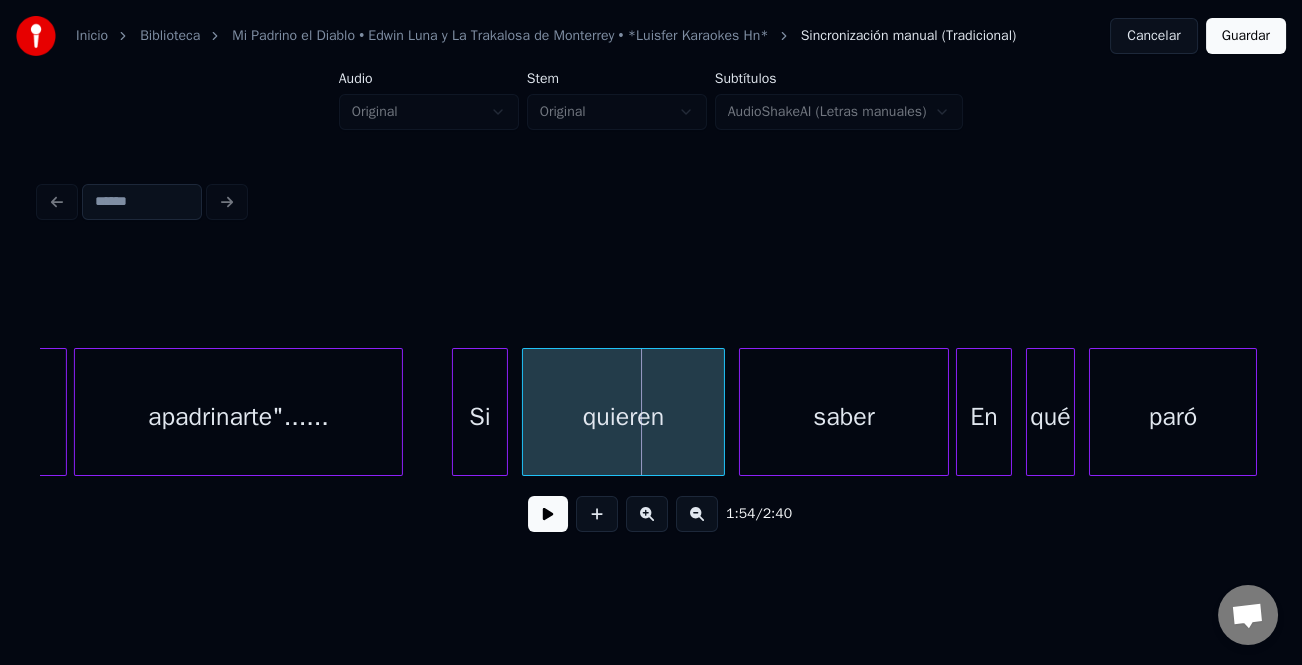 click at bounding box center [548, 514] 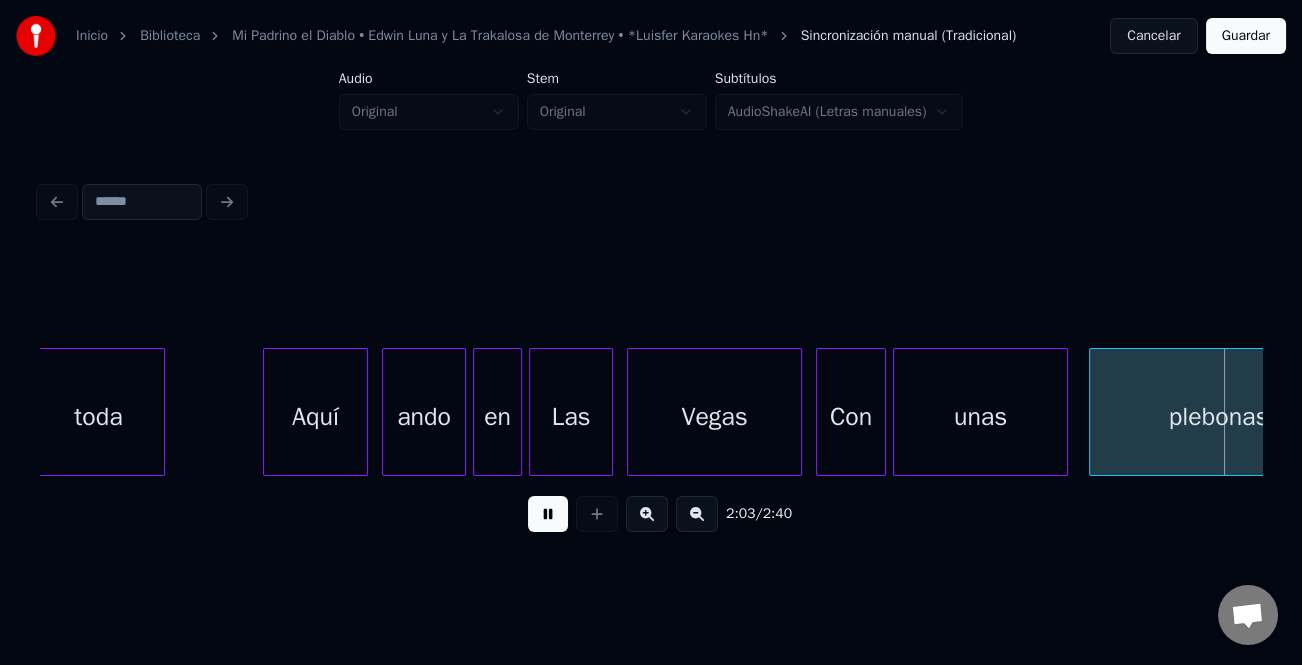 scroll, scrollTop: 0, scrollLeft: 43167, axis: horizontal 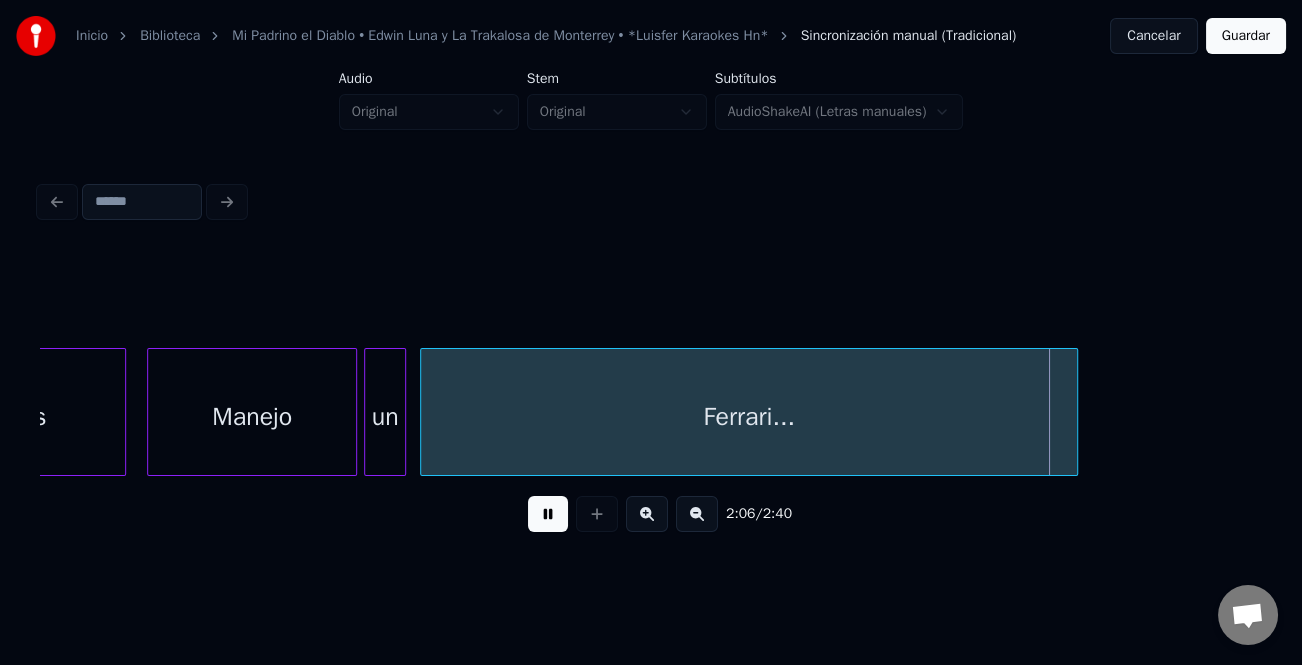click at bounding box center (548, 514) 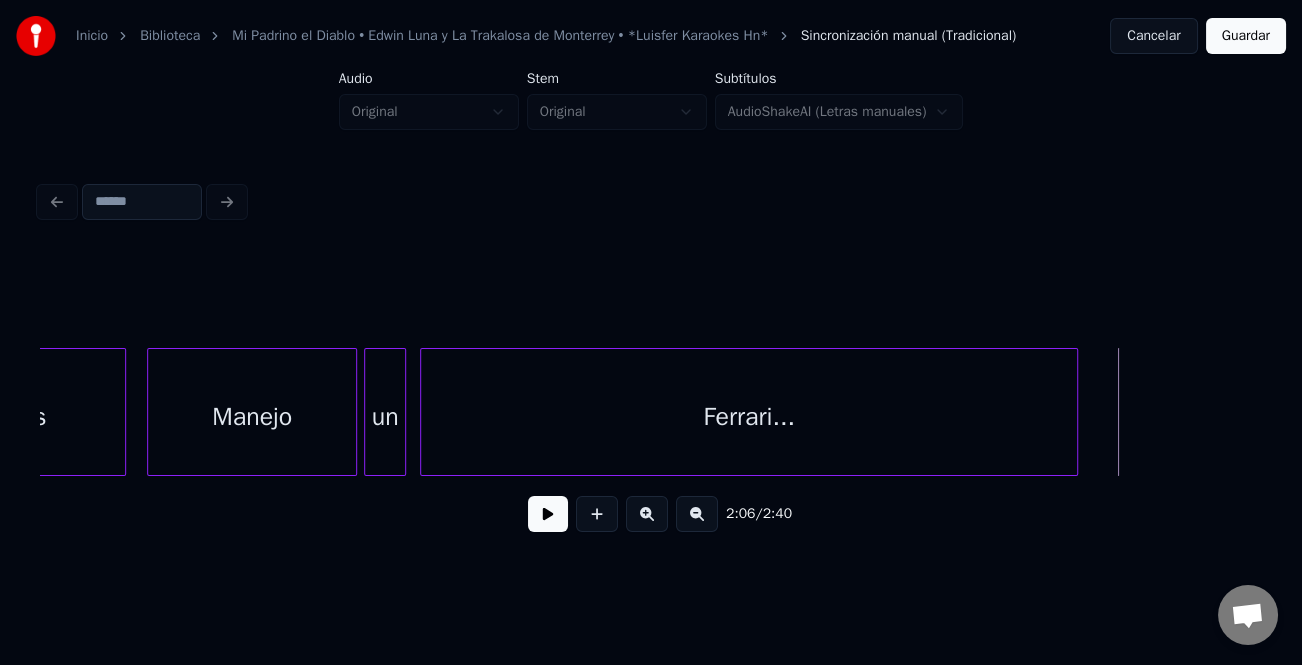 click on "Ferrari..." at bounding box center [749, 417] 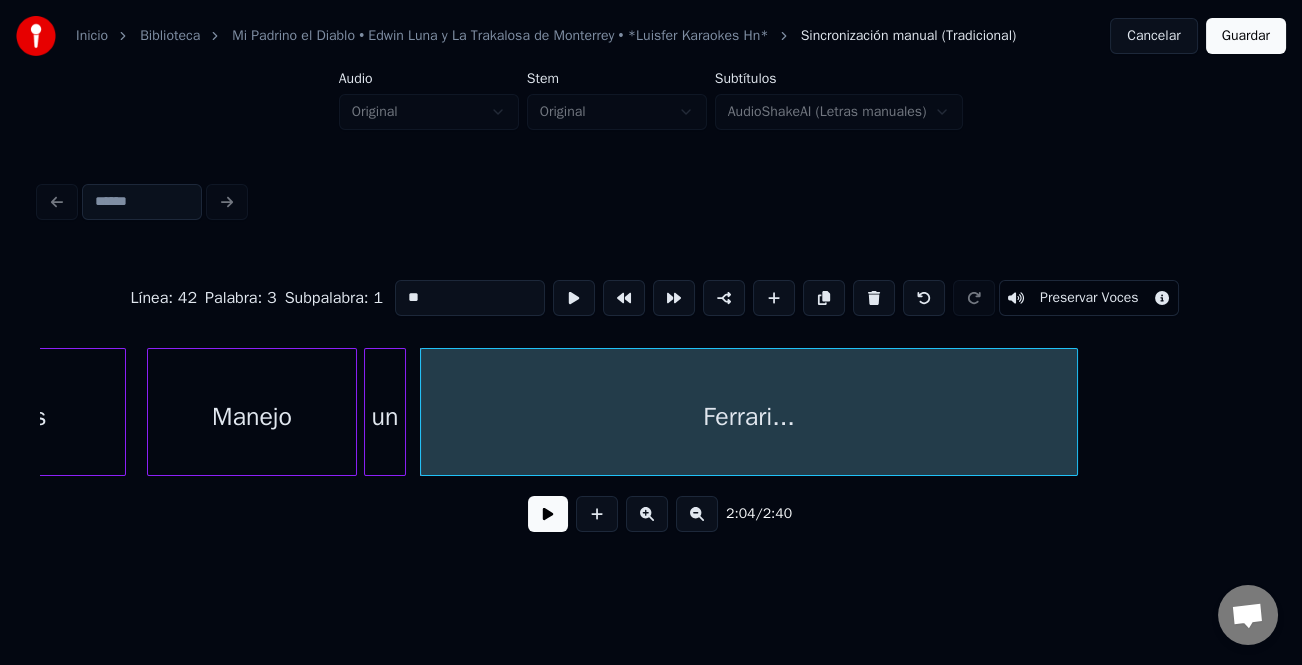 type on "**********" 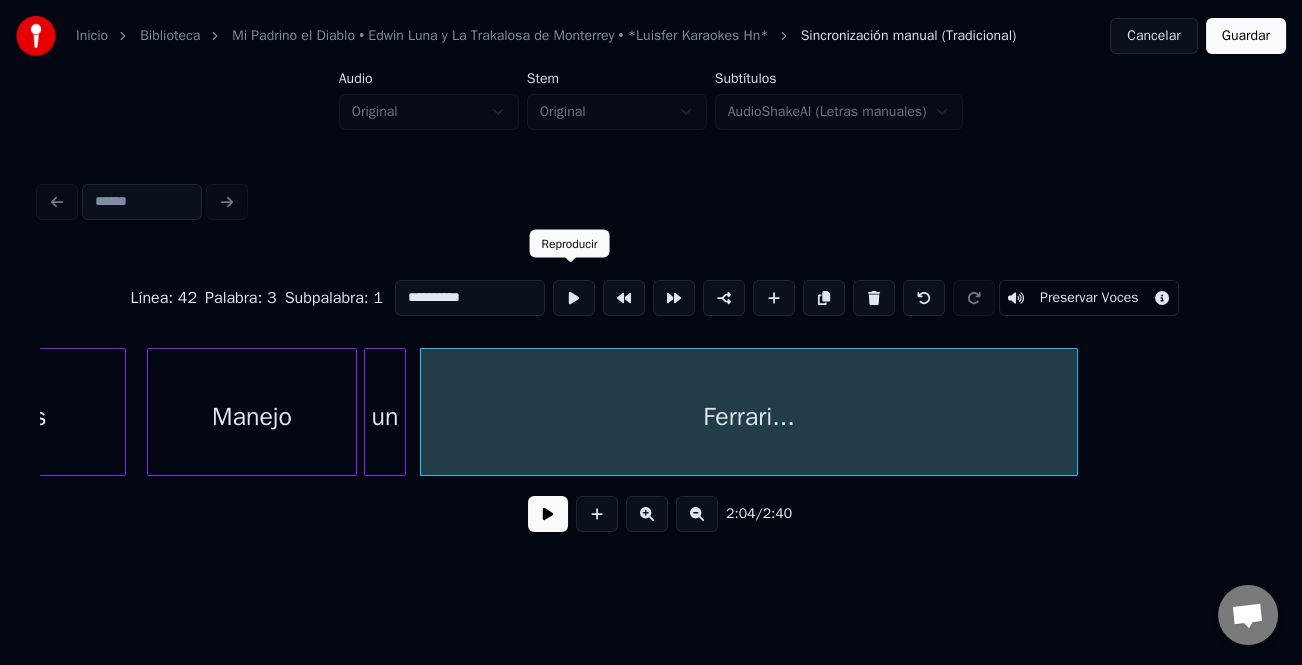 click on "**********" at bounding box center (470, 298) 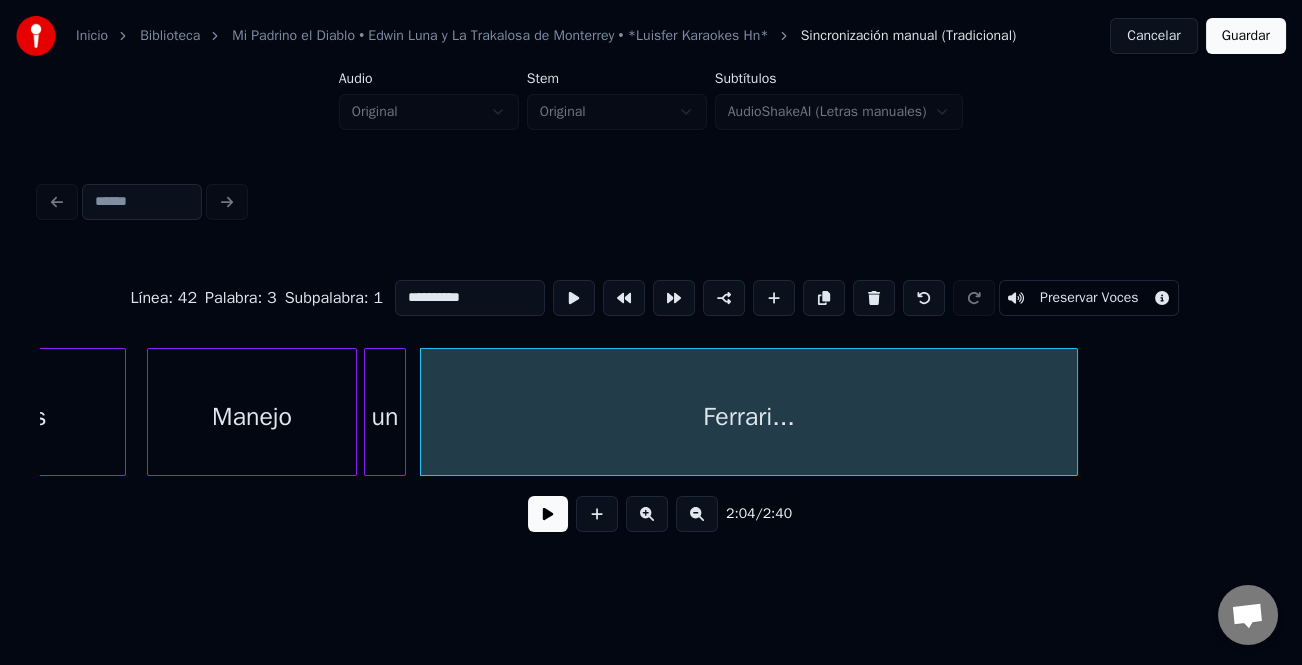 click on "2:04  /  2:40" at bounding box center (651, 514) 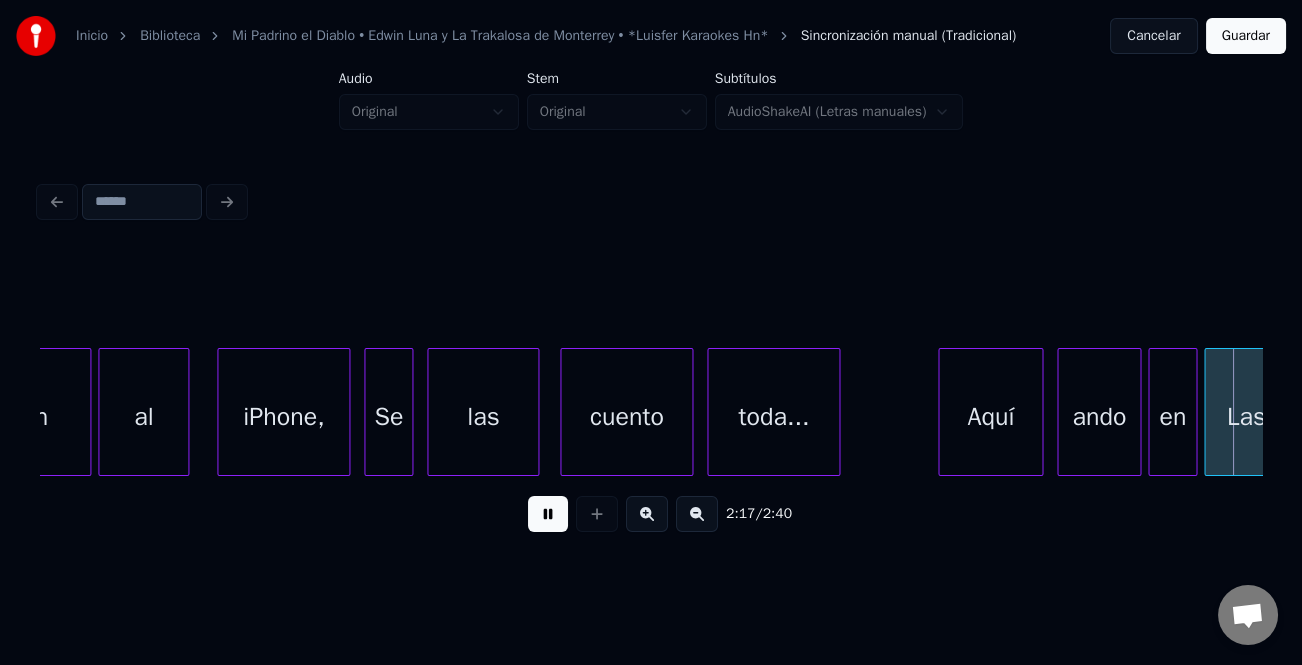 scroll, scrollTop: 0, scrollLeft: 48071, axis: horizontal 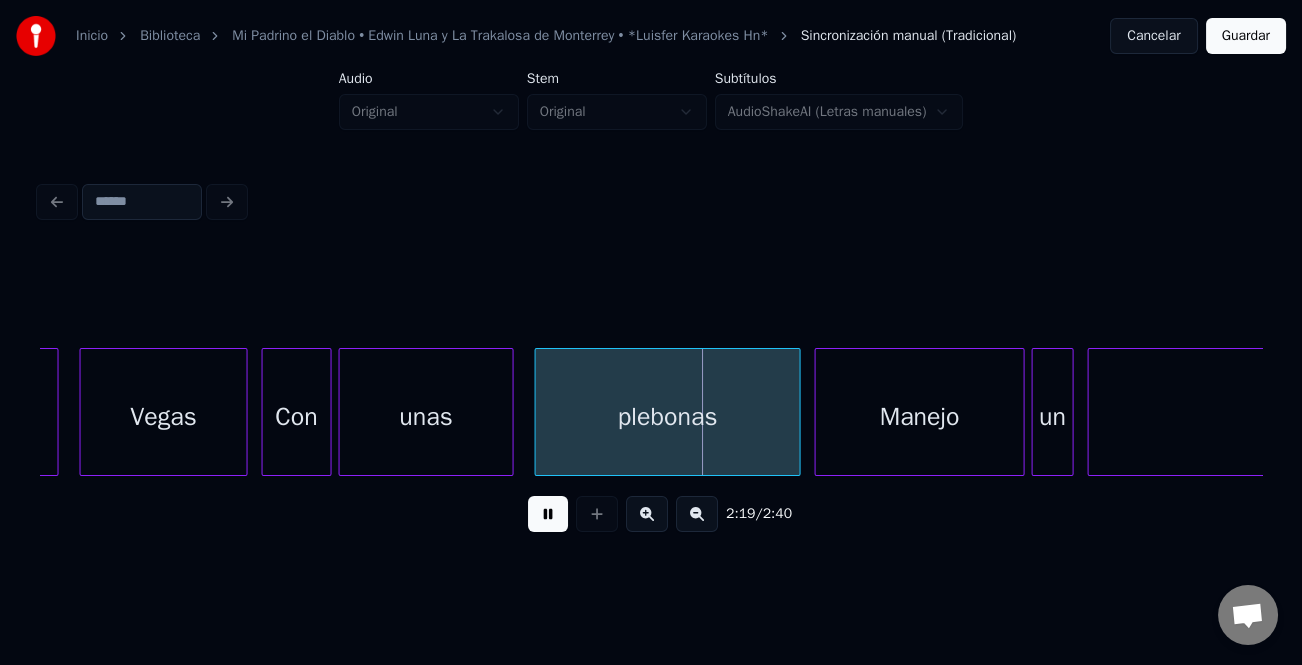 click at bounding box center (548, 514) 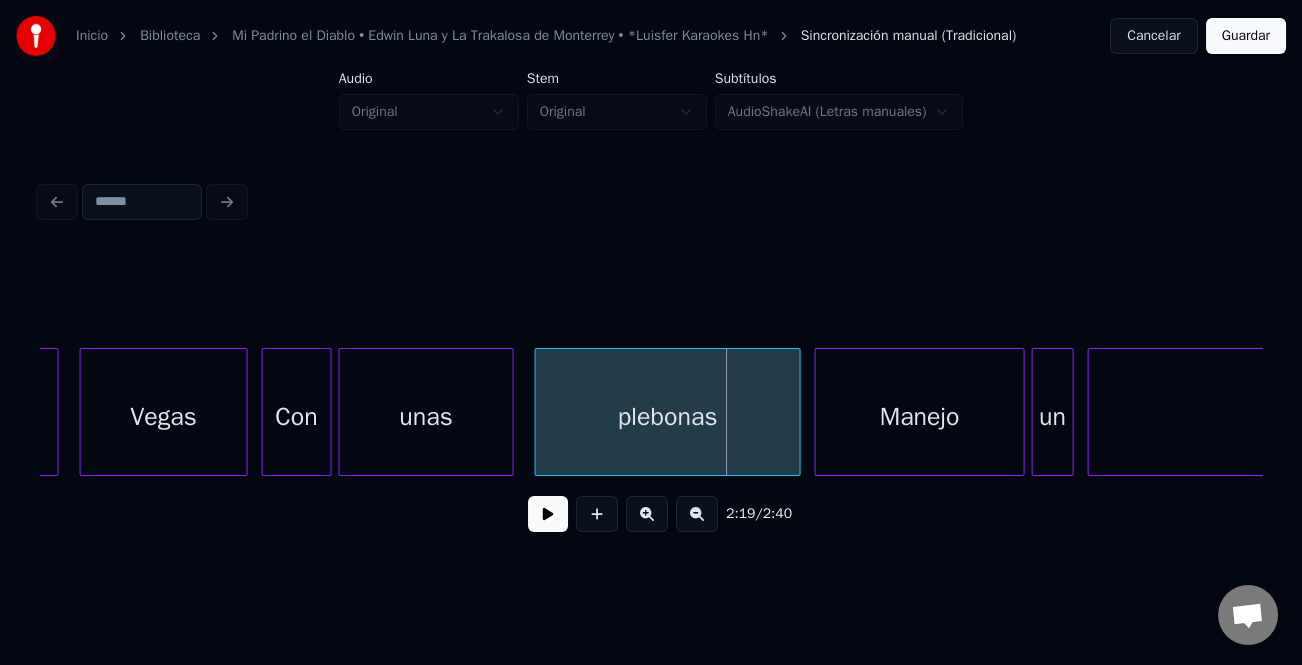 click at bounding box center (548, 514) 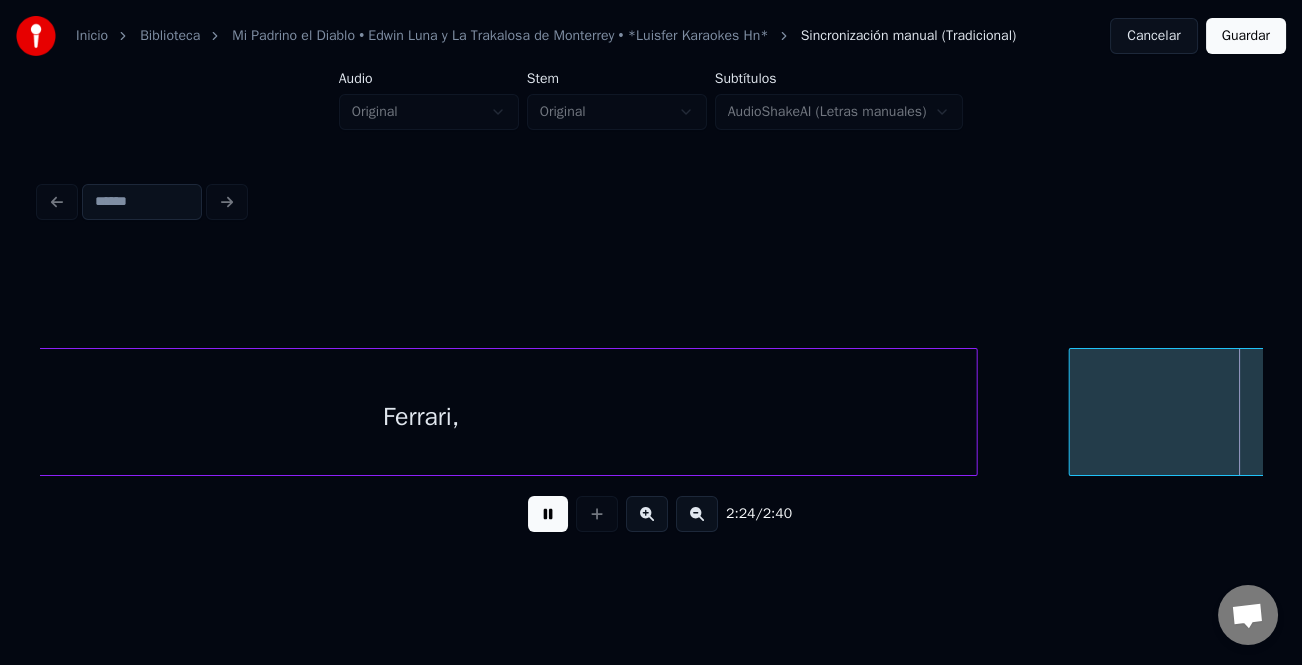 scroll, scrollTop: 0, scrollLeft: 50516, axis: horizontal 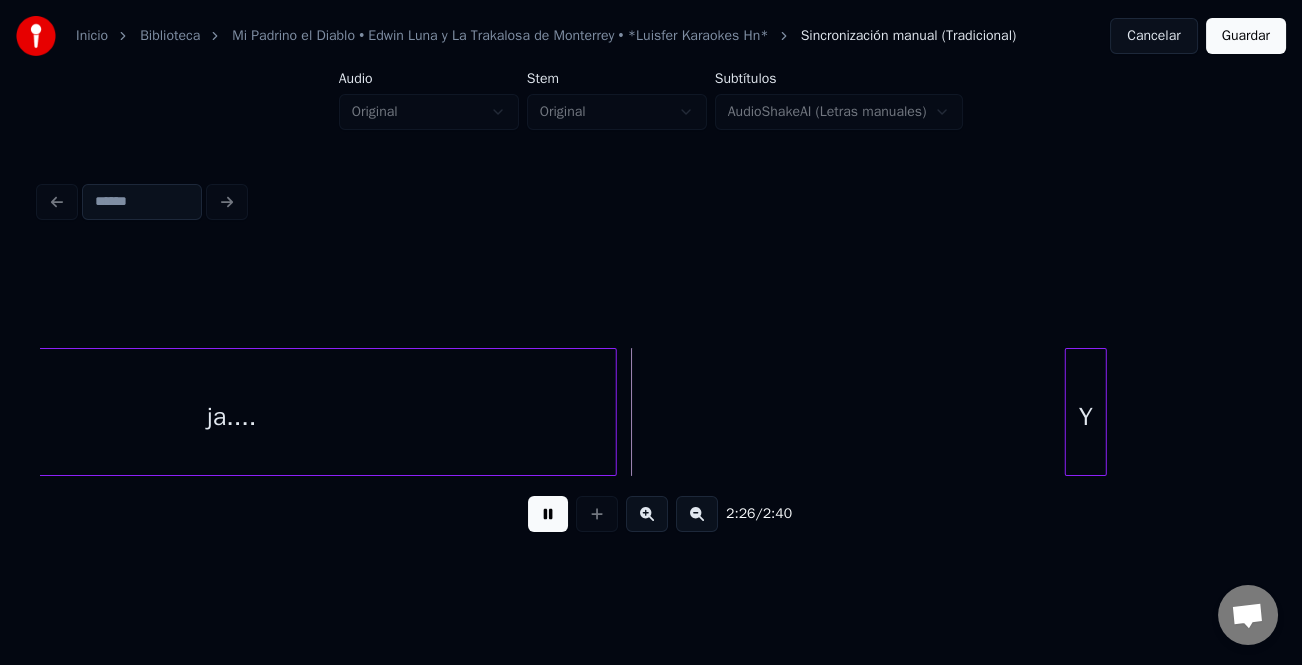 drag, startPoint x: 553, startPoint y: 523, endPoint x: 992, endPoint y: 480, distance: 441.1009 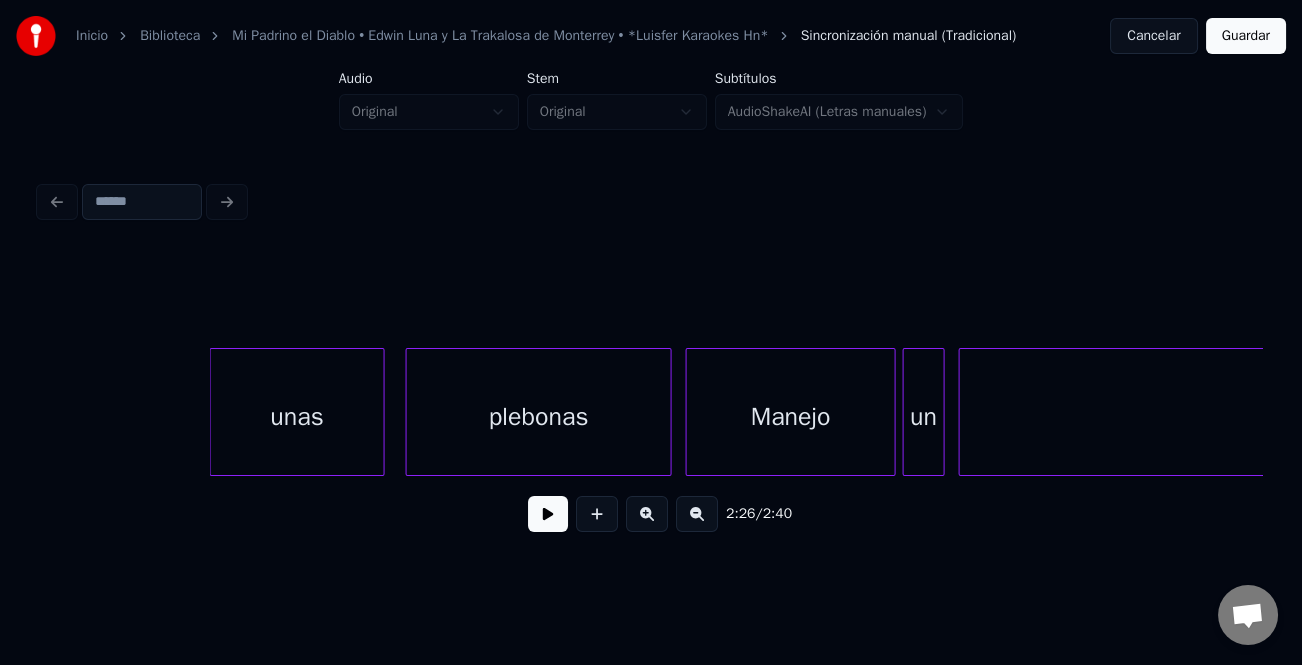 scroll, scrollTop: 0, scrollLeft: 48380, axis: horizontal 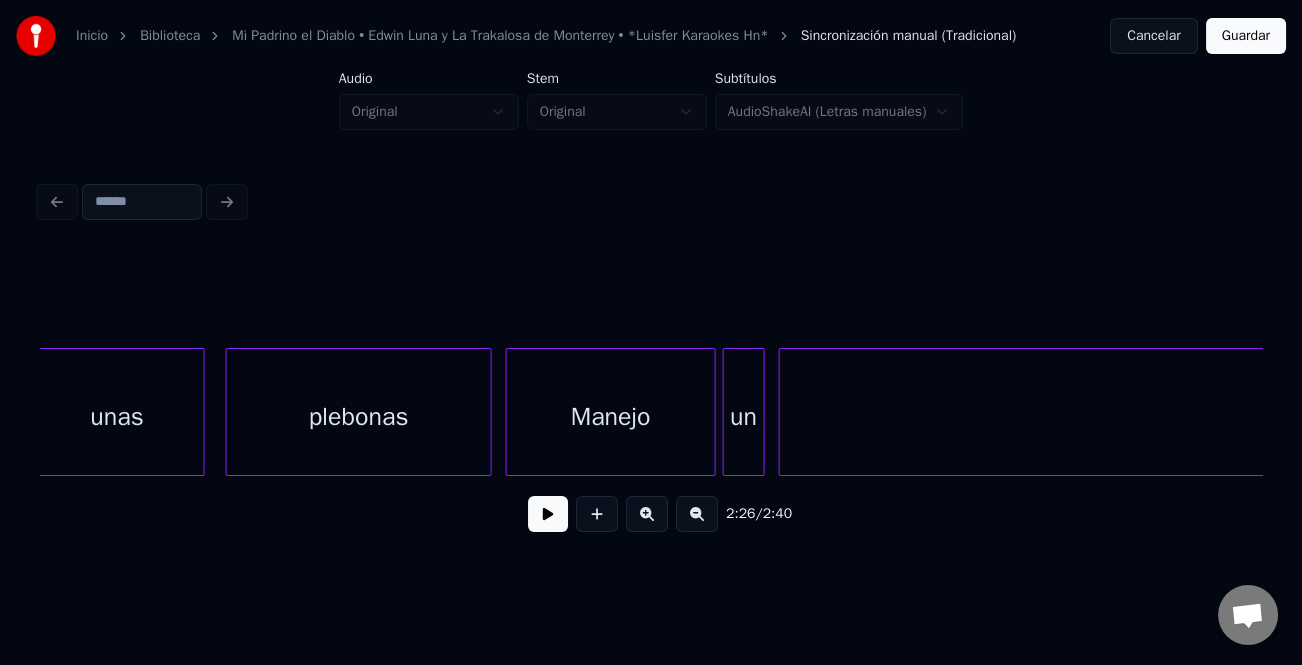click on "Manejo" at bounding box center (611, 417) 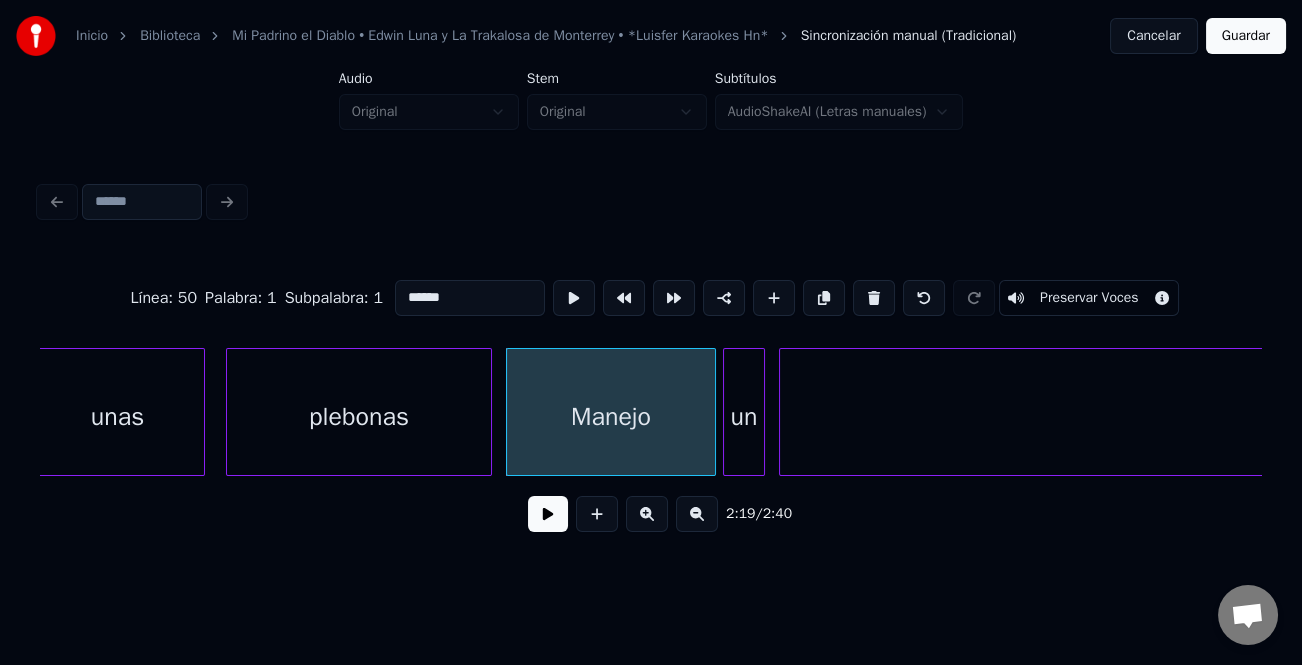 click at bounding box center (548, 514) 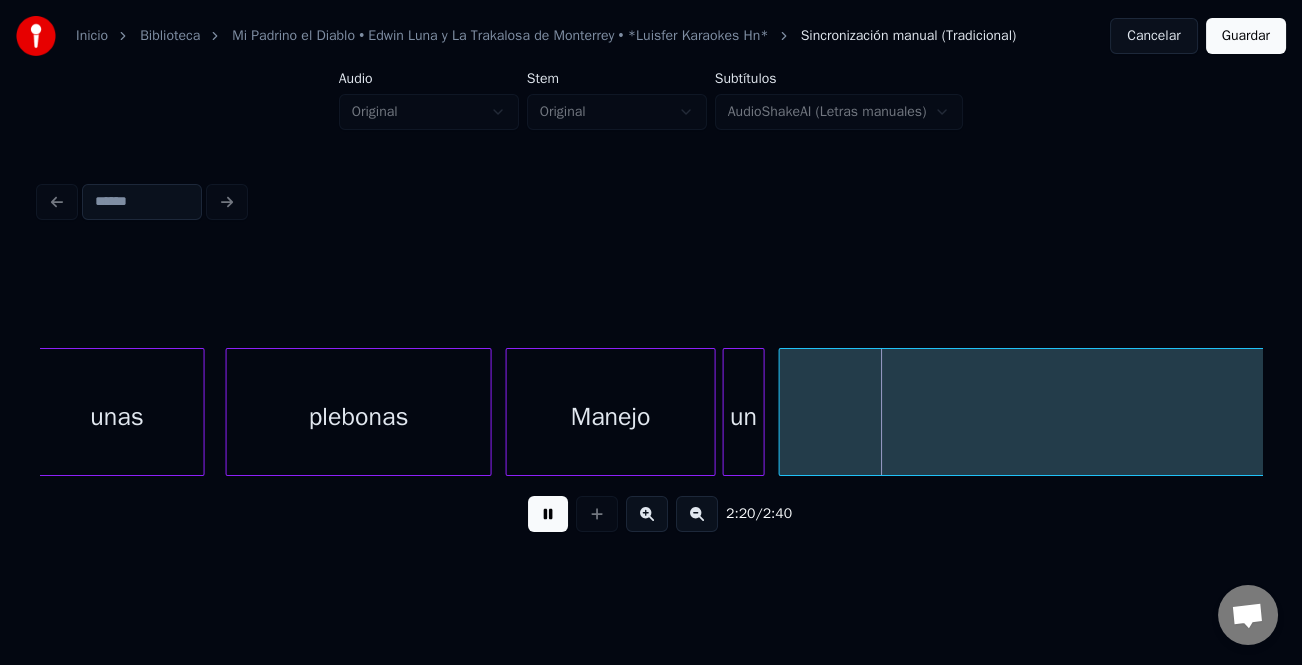 click at bounding box center (548, 514) 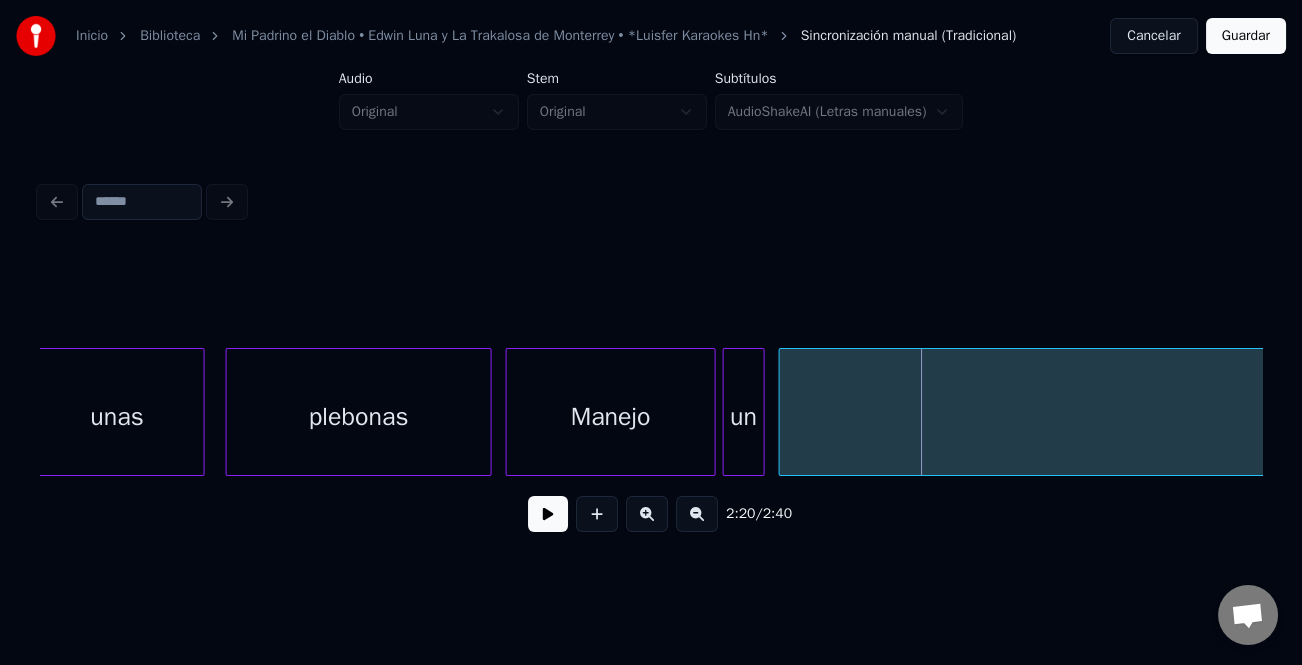 click at bounding box center [697, 514] 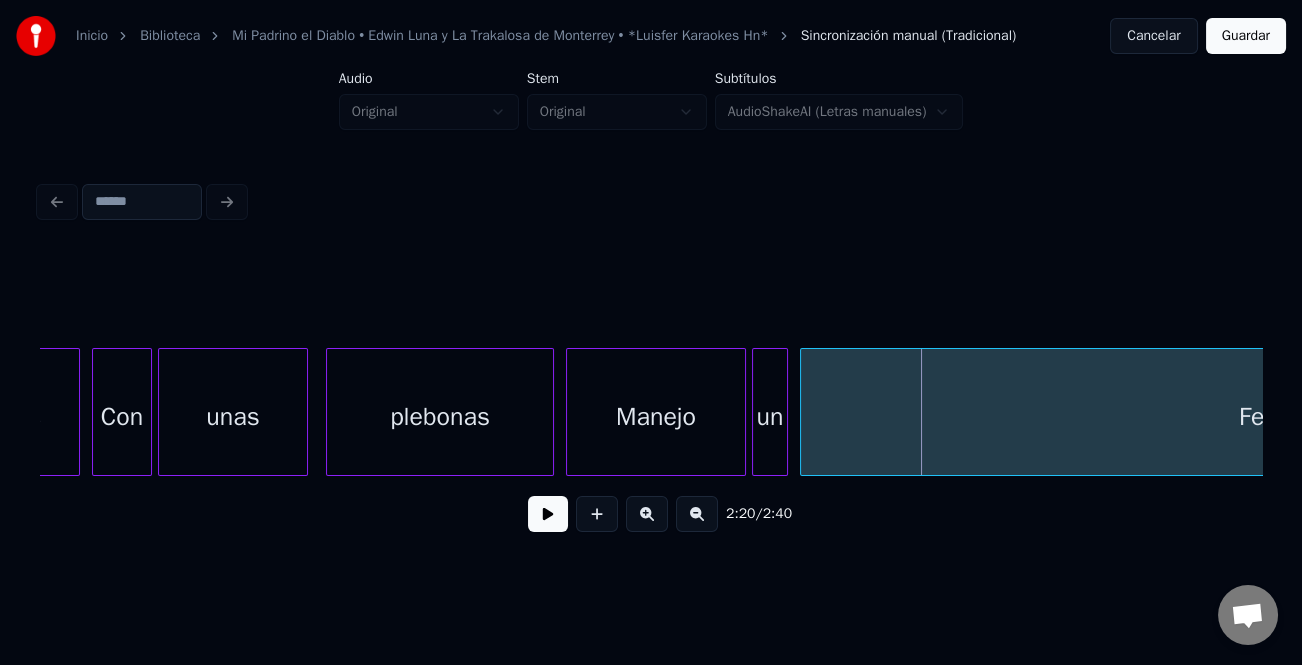click at bounding box center (697, 514) 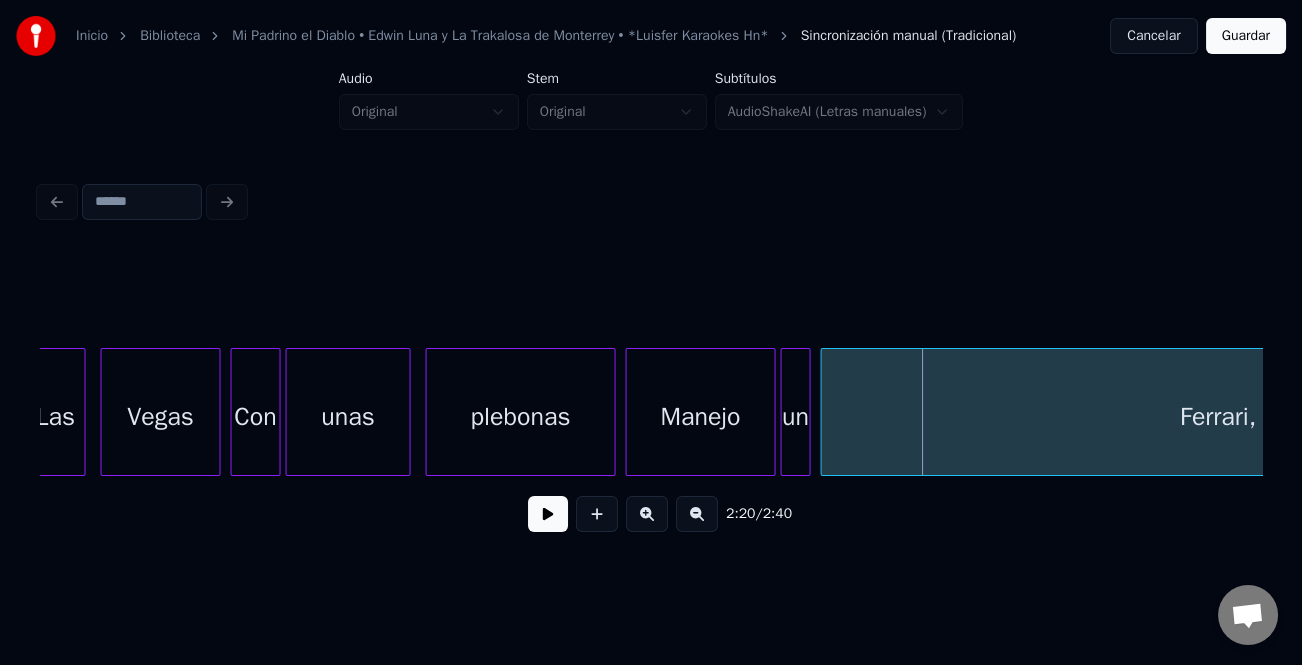 click at bounding box center [697, 514] 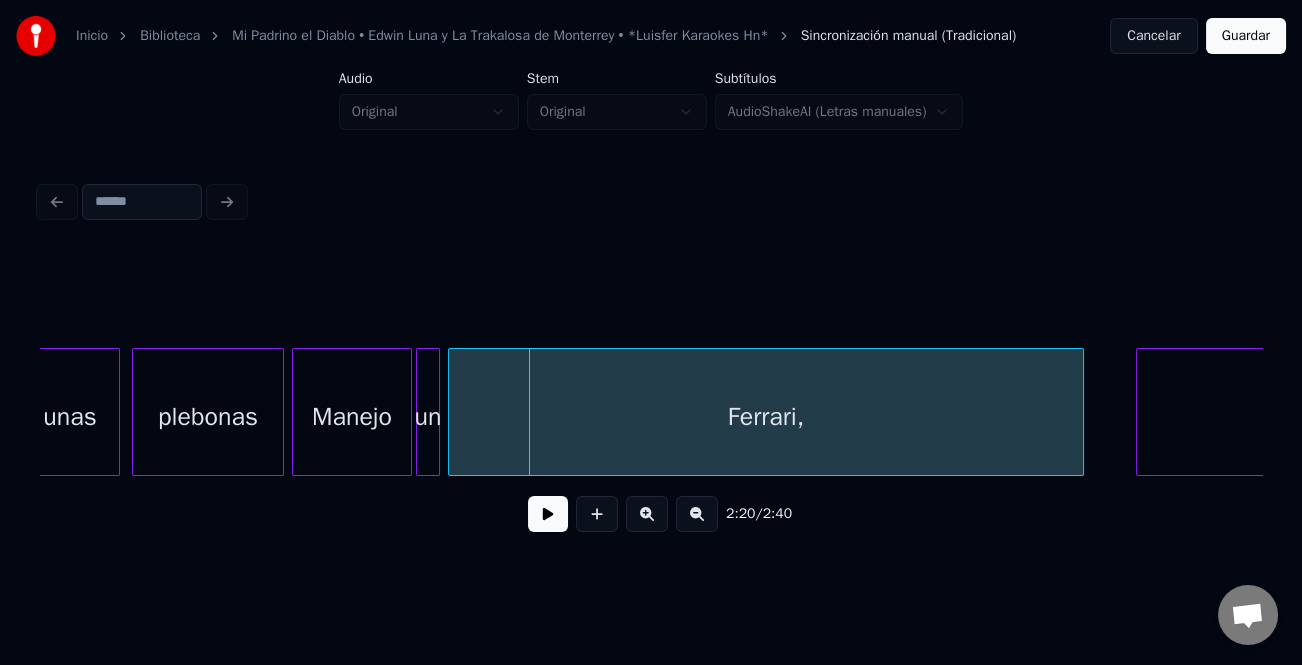 scroll, scrollTop: 0, scrollLeft: 27712, axis: horizontal 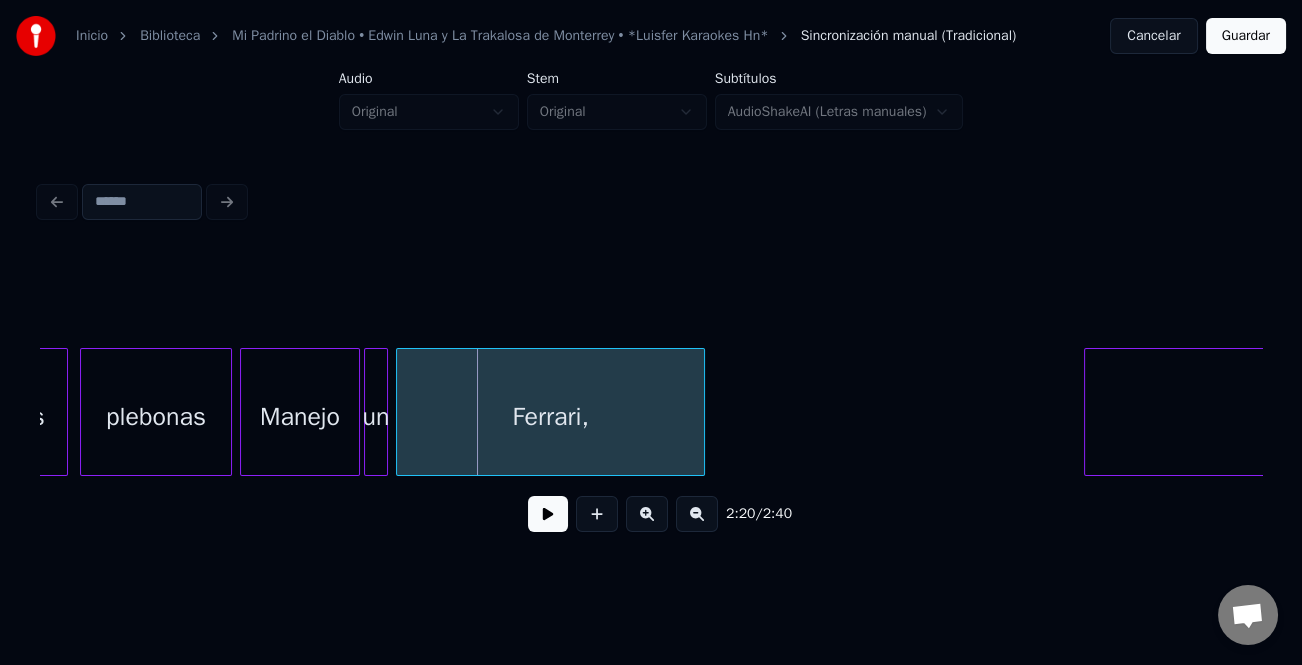 click at bounding box center [701, 412] 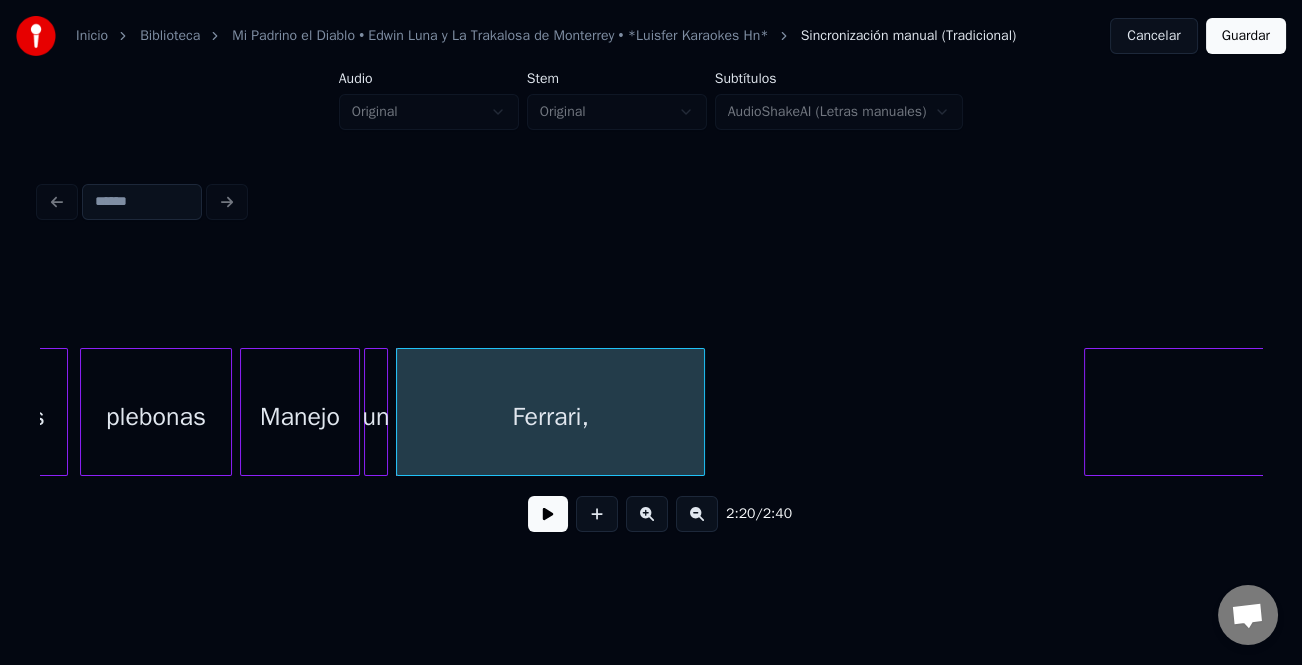 click on "Ferrari," at bounding box center (550, 417) 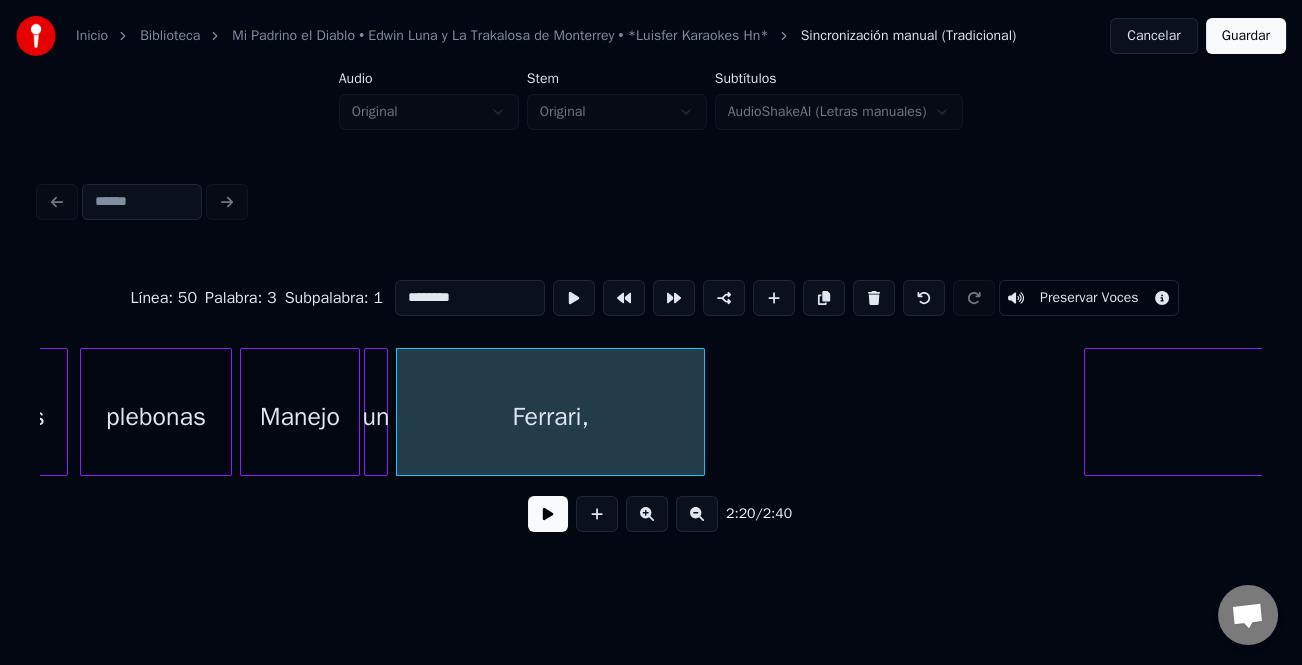 click at bounding box center (548, 514) 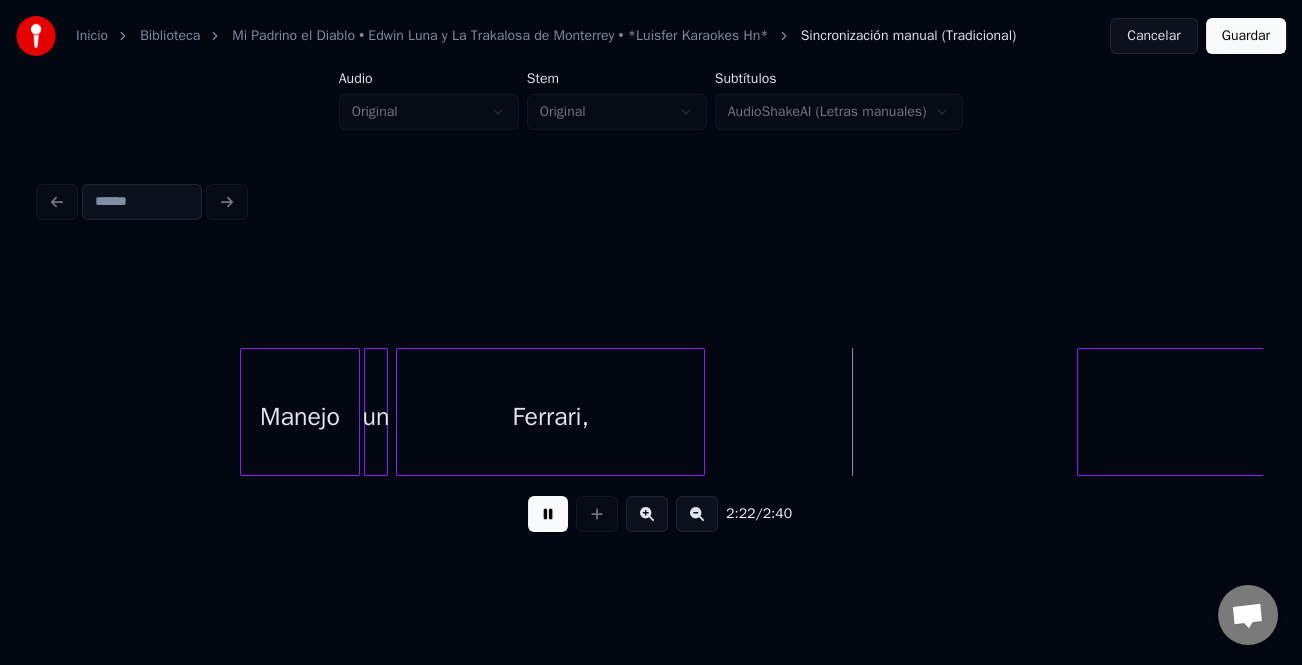 scroll, scrollTop: 0, scrollLeft: 27966, axis: horizontal 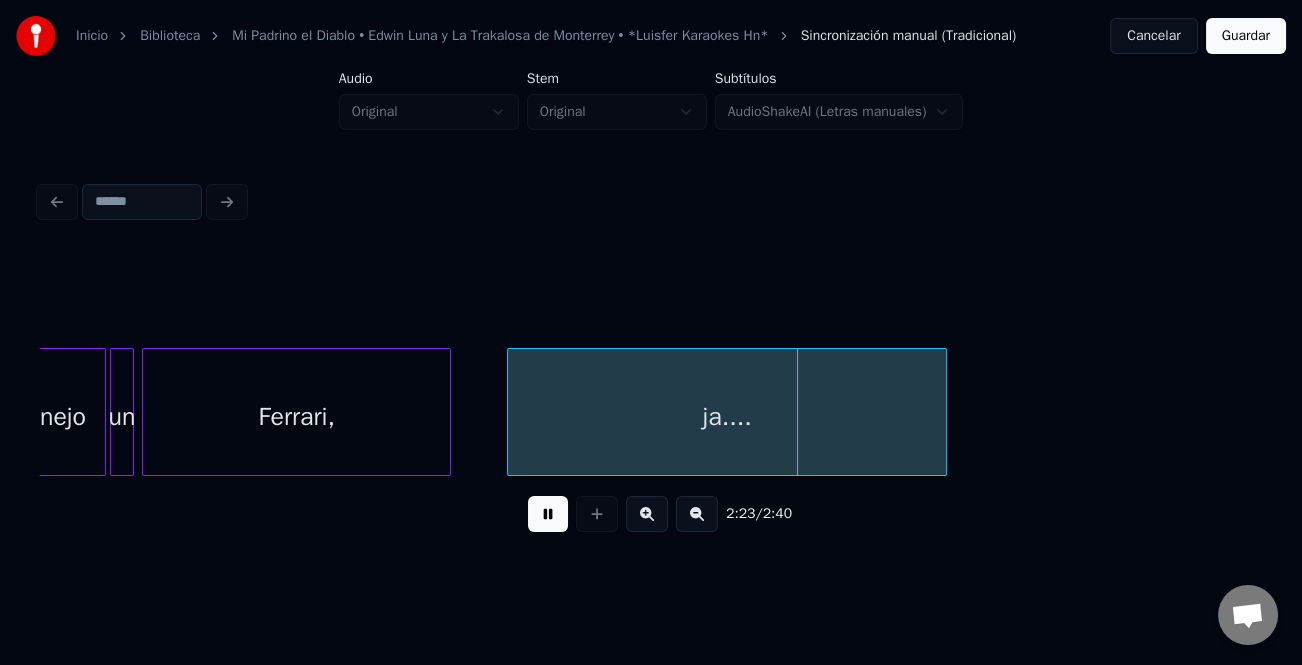 click on "ja...." at bounding box center (727, 417) 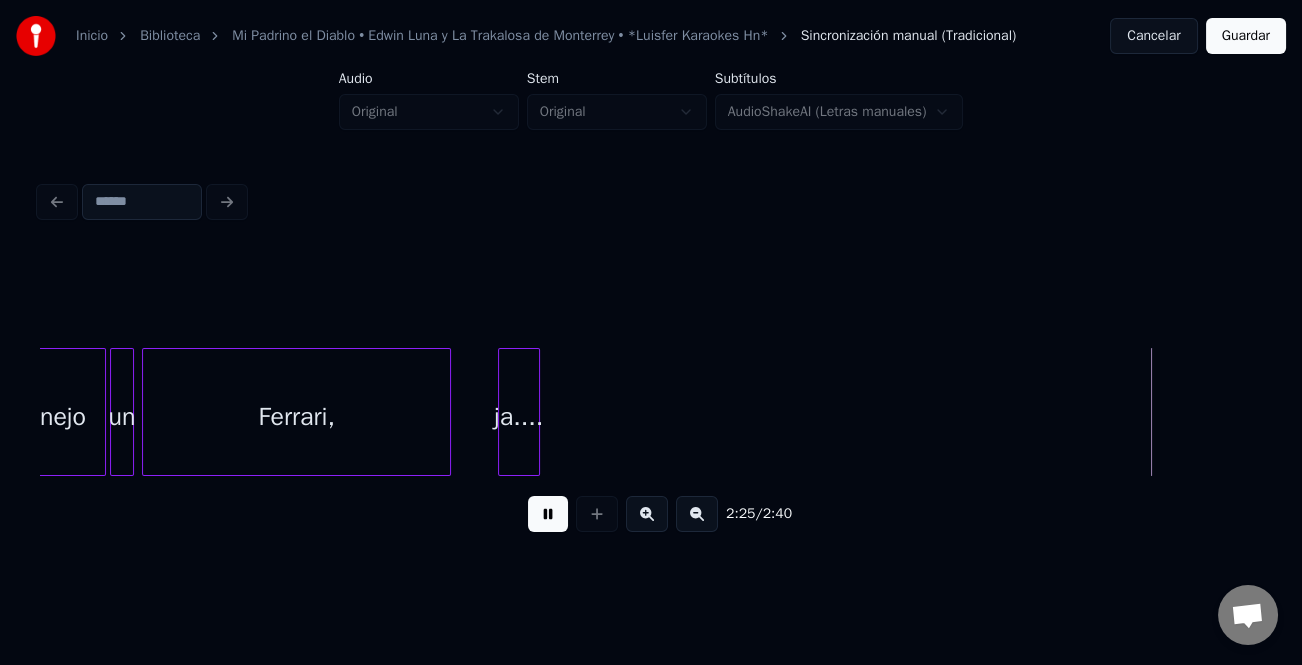 click at bounding box center (536, 412) 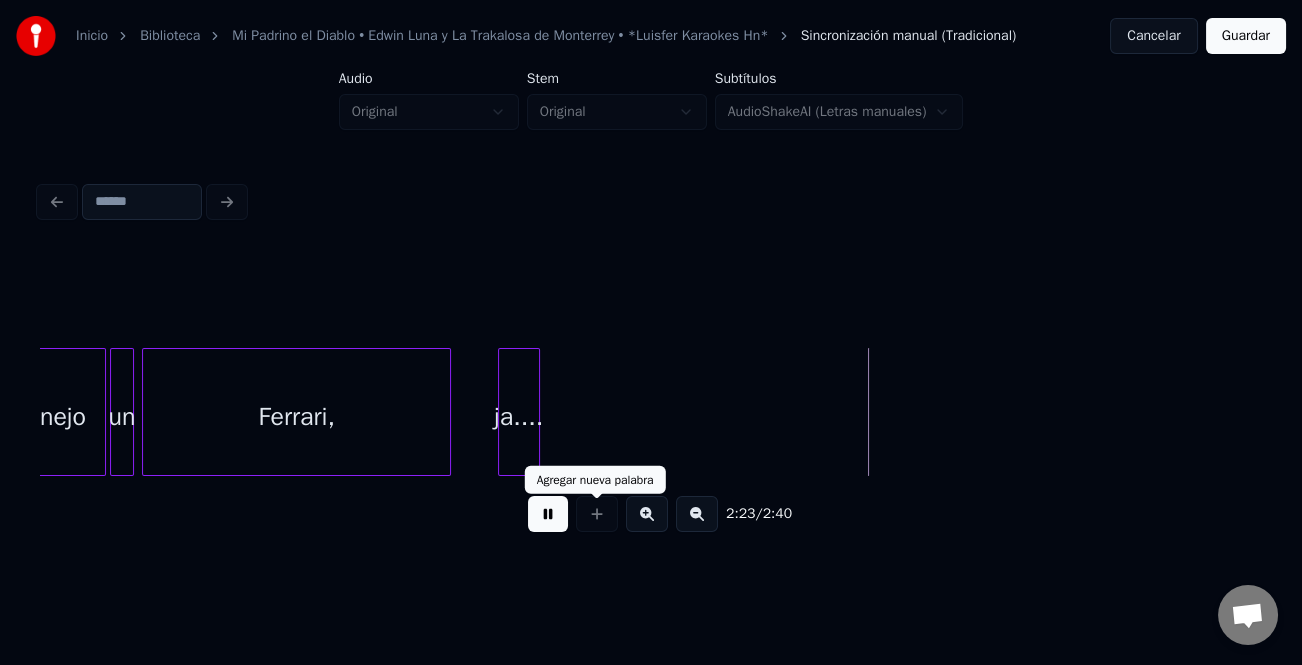click at bounding box center (548, 514) 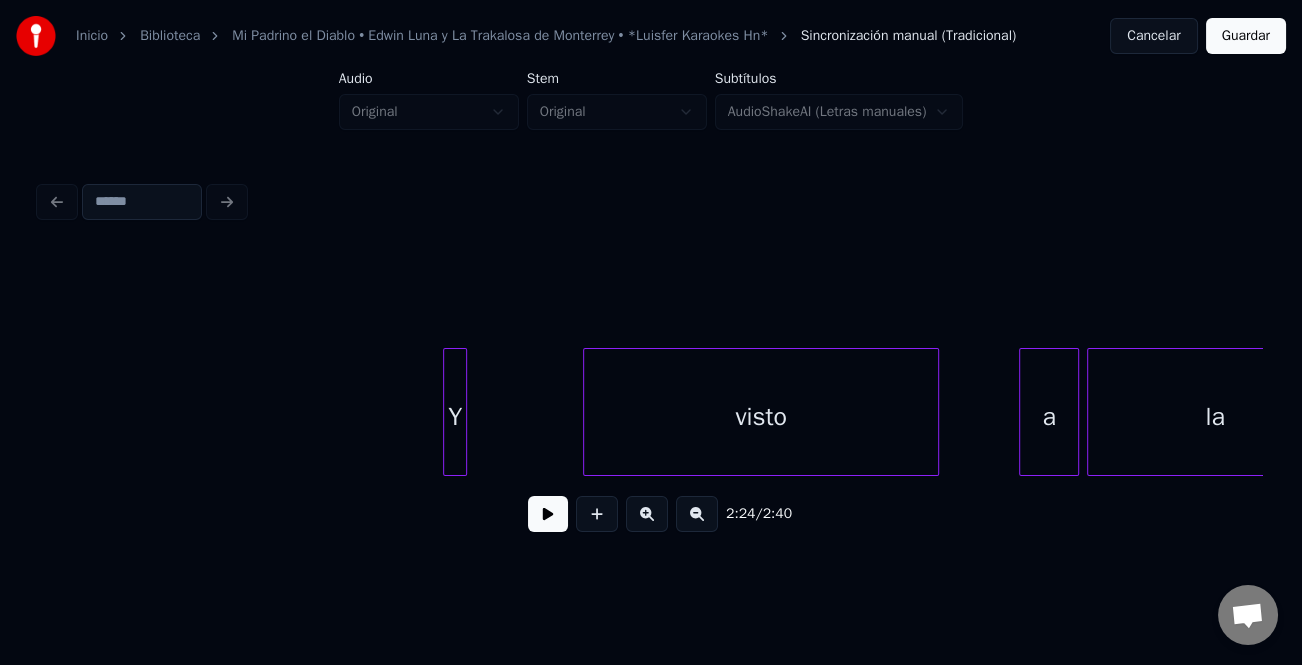 scroll, scrollTop: 0, scrollLeft: 28586, axis: horizontal 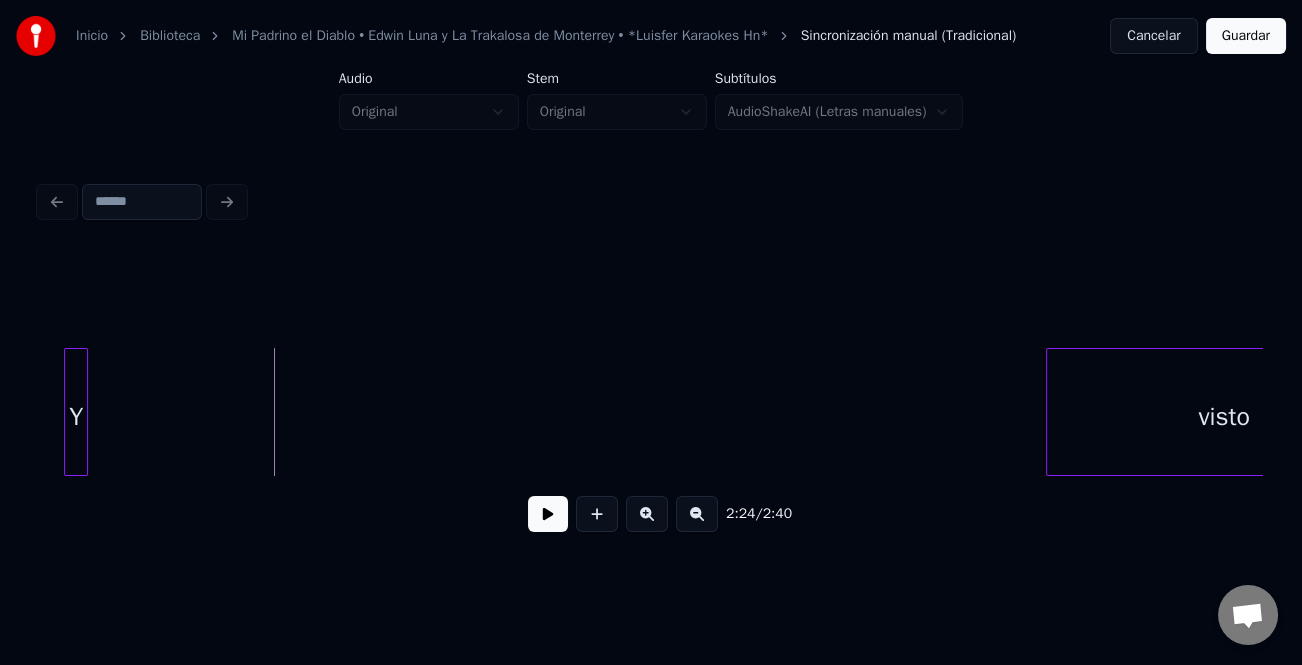 click on "Y" at bounding box center (76, 417) 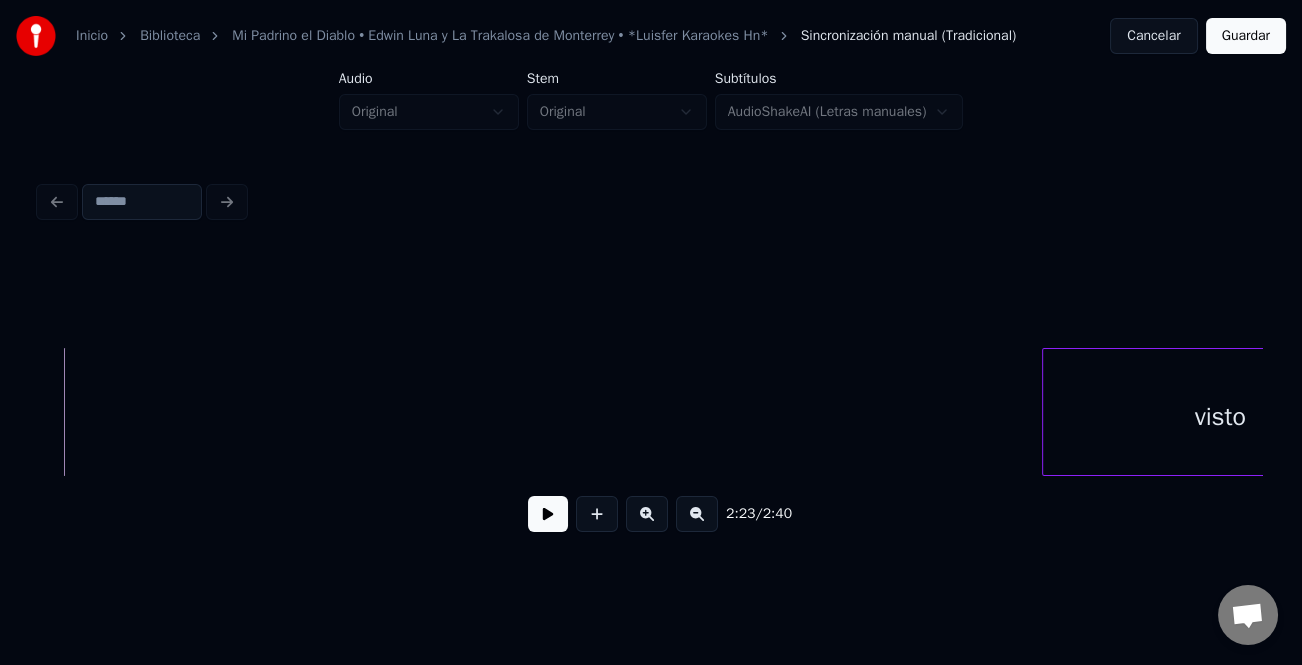 scroll, scrollTop: 0, scrollLeft: 28721, axis: horizontal 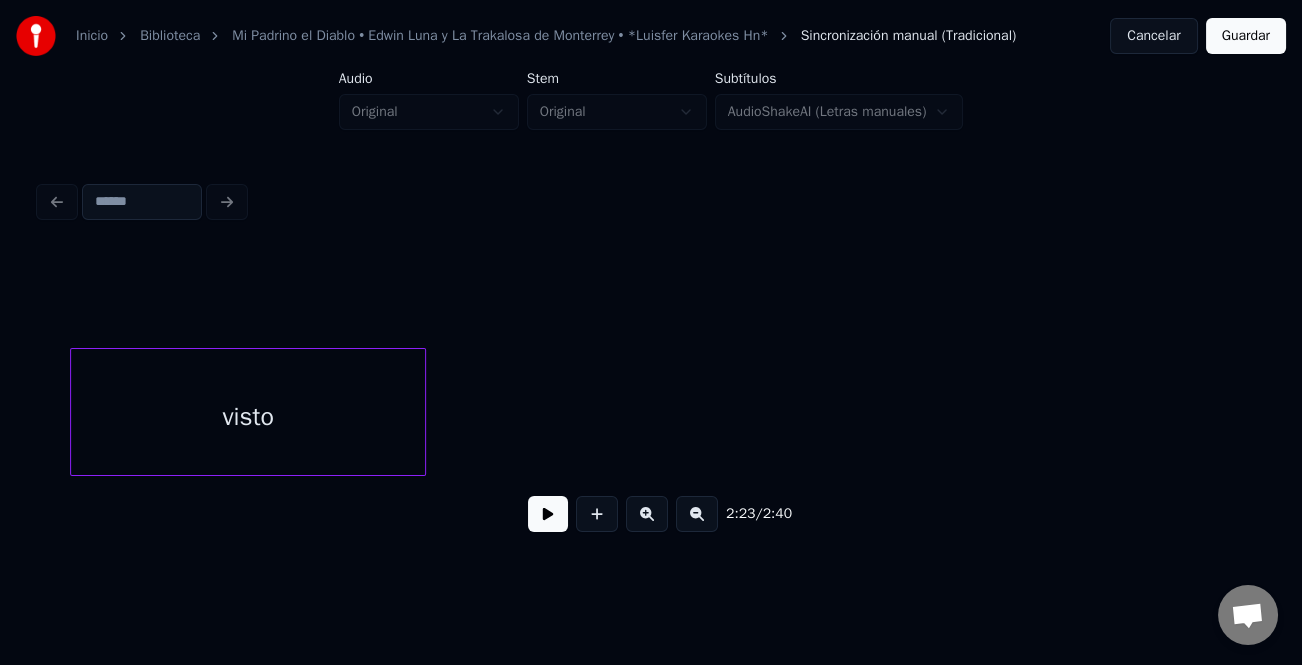 click on "visto" at bounding box center (248, 417) 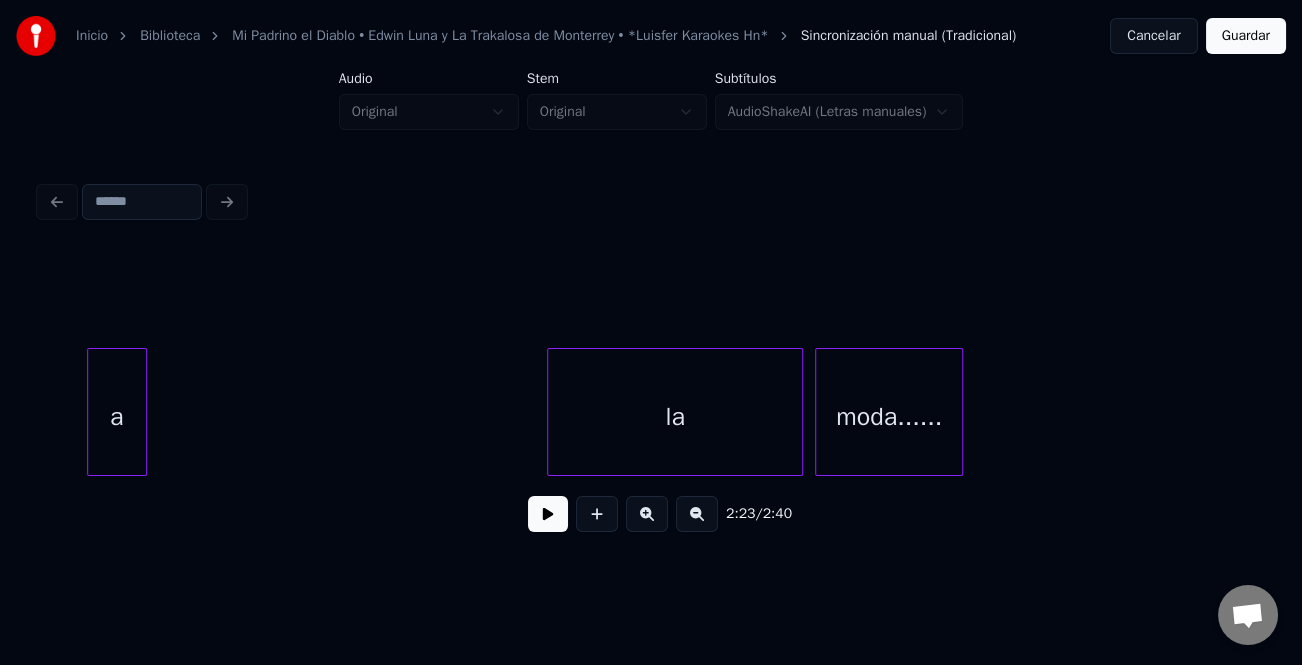 scroll, scrollTop: 0, scrollLeft: 29576, axis: horizontal 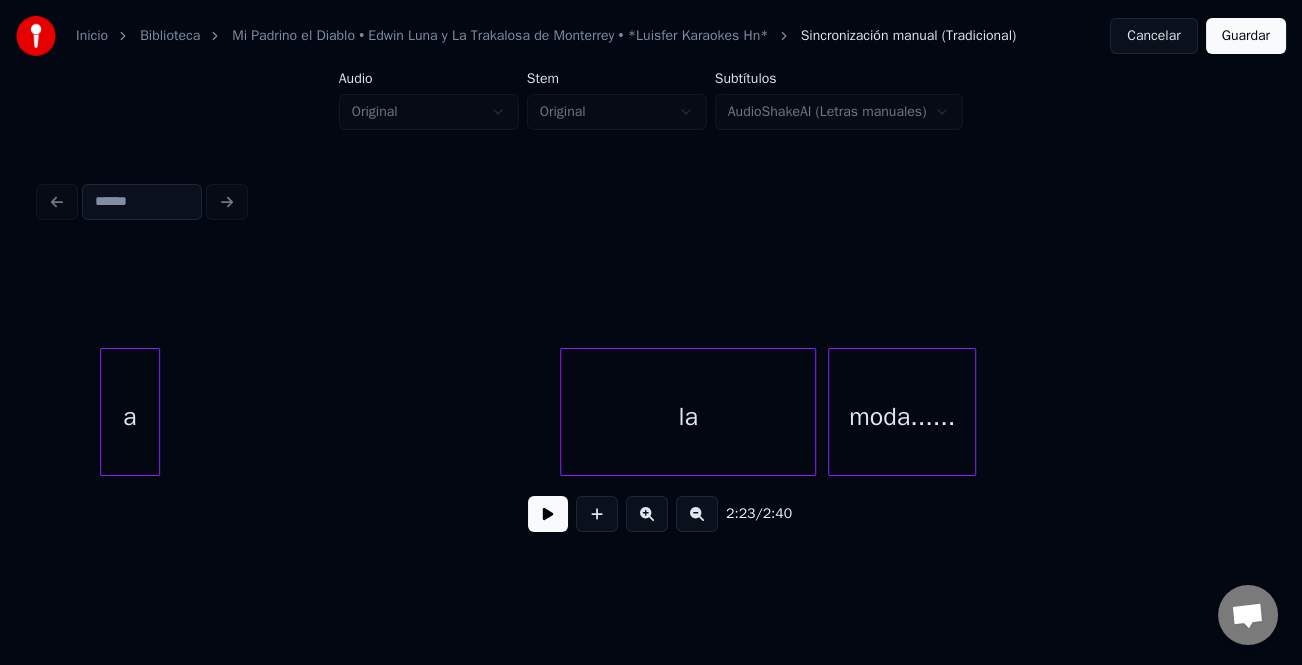 click on "a" at bounding box center [130, 417] 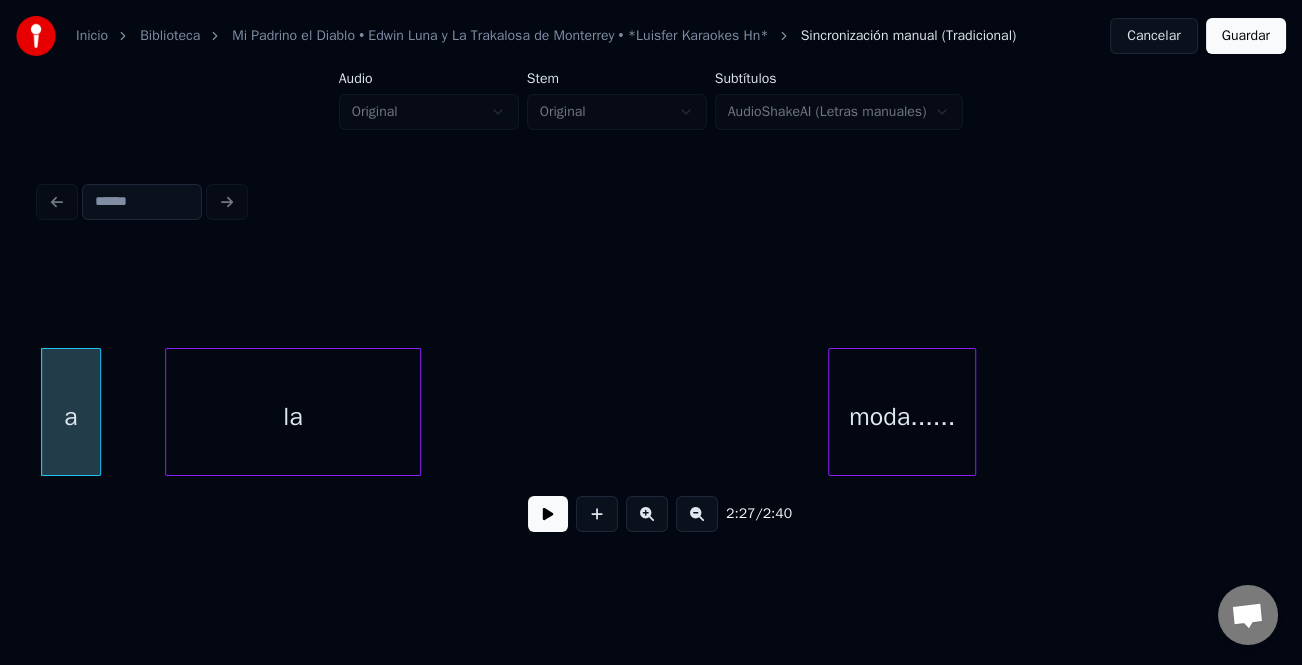 click on "la" at bounding box center (293, 417) 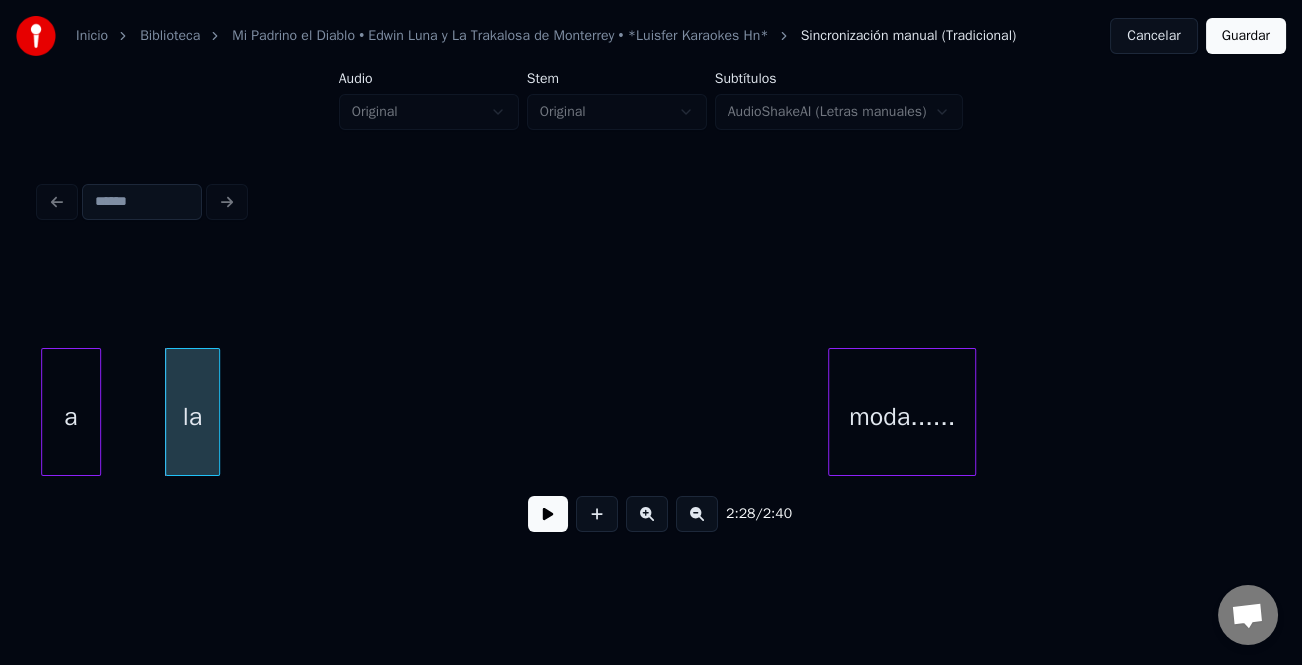 click at bounding box center [216, 412] 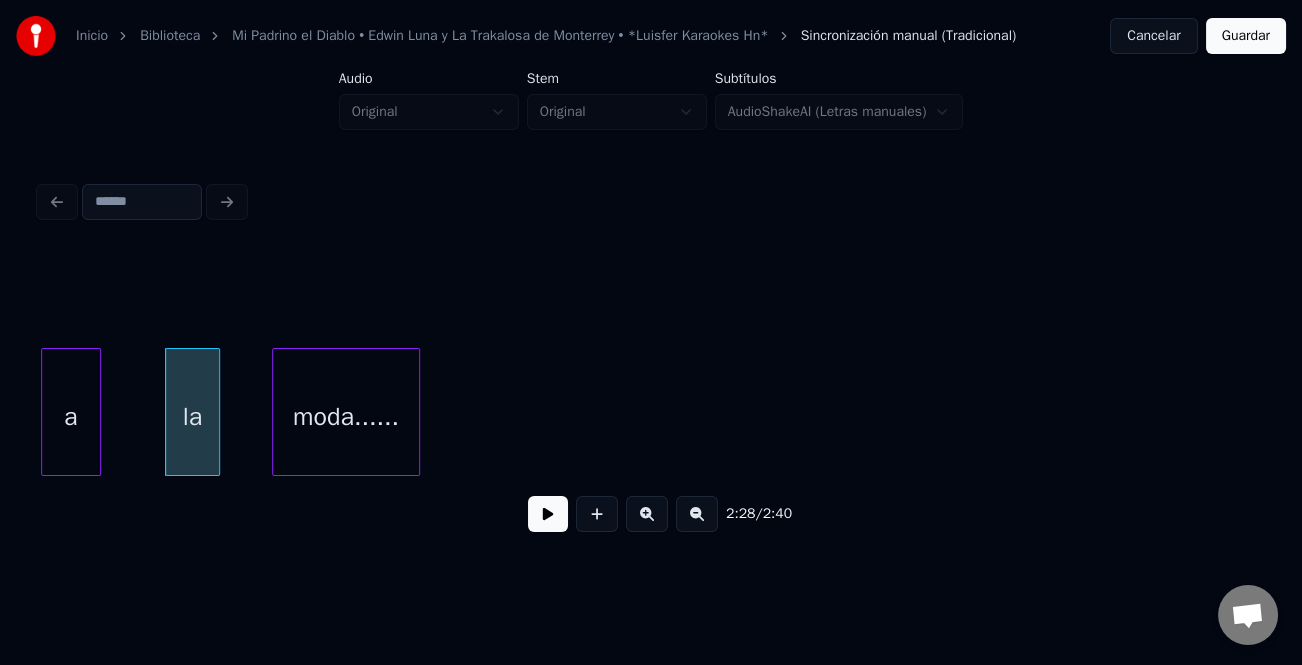click on "moda......" at bounding box center [346, 417] 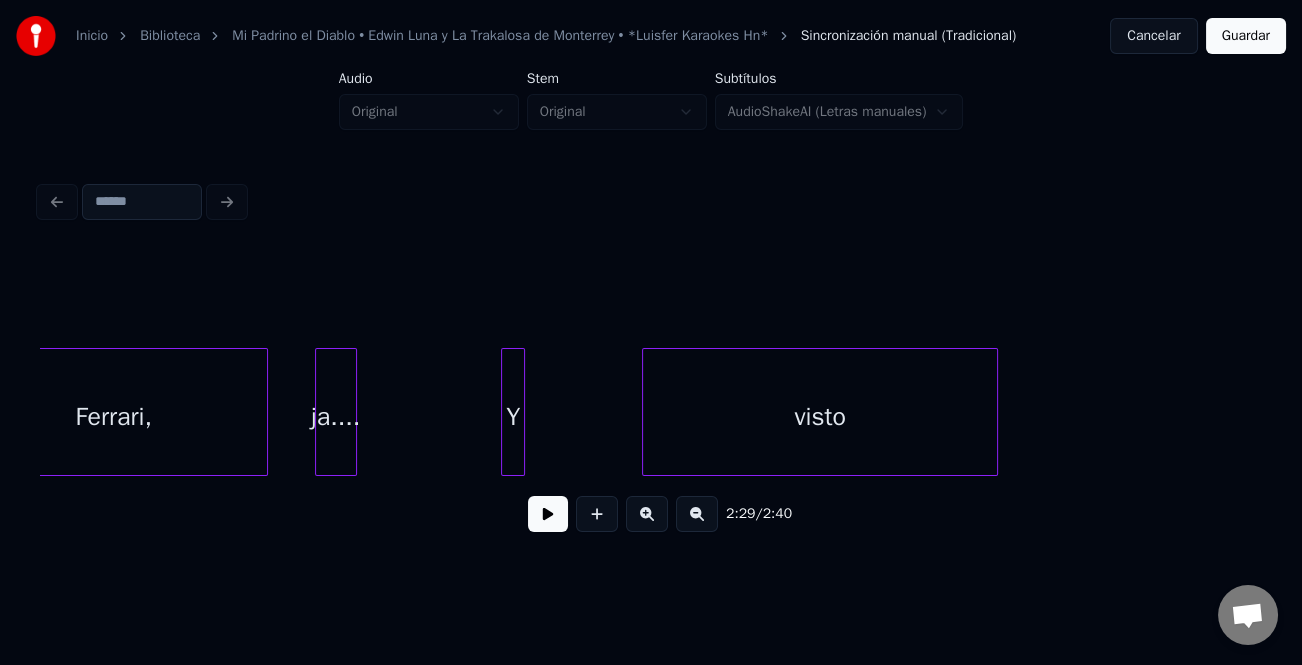 scroll, scrollTop: 0, scrollLeft: 27969, axis: horizontal 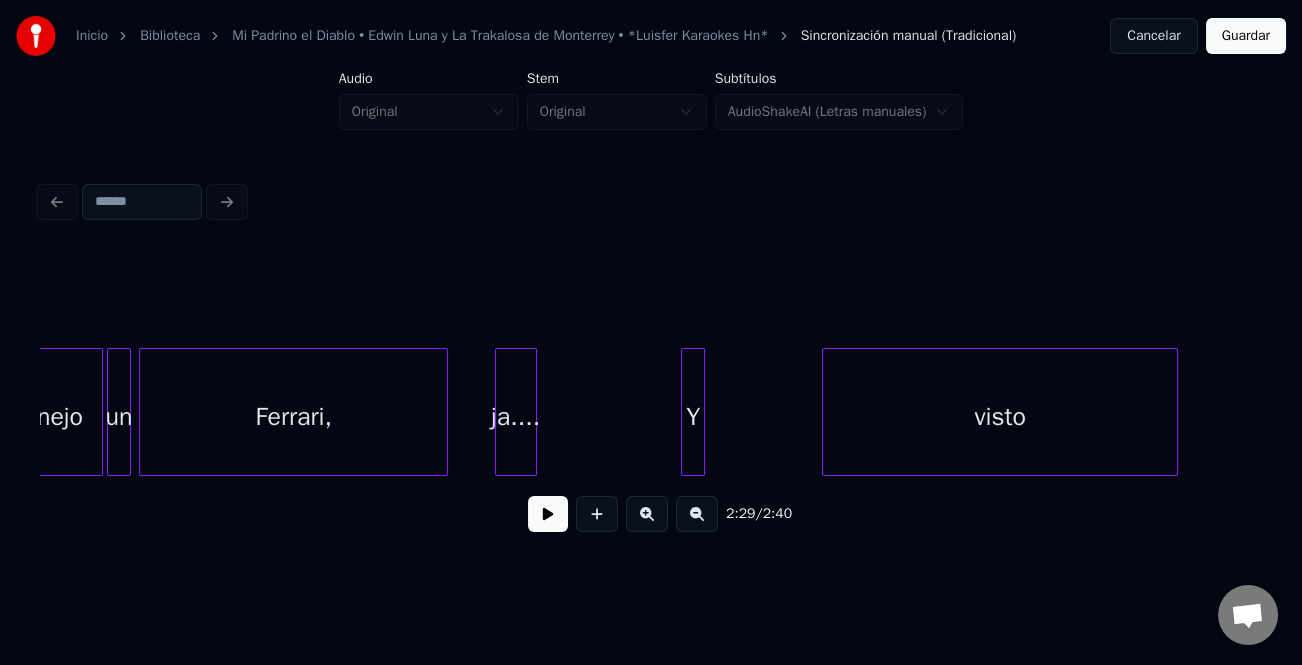 click on "visto Y ja.... Ferrari, Manejo un" at bounding box center [-11881, 412] 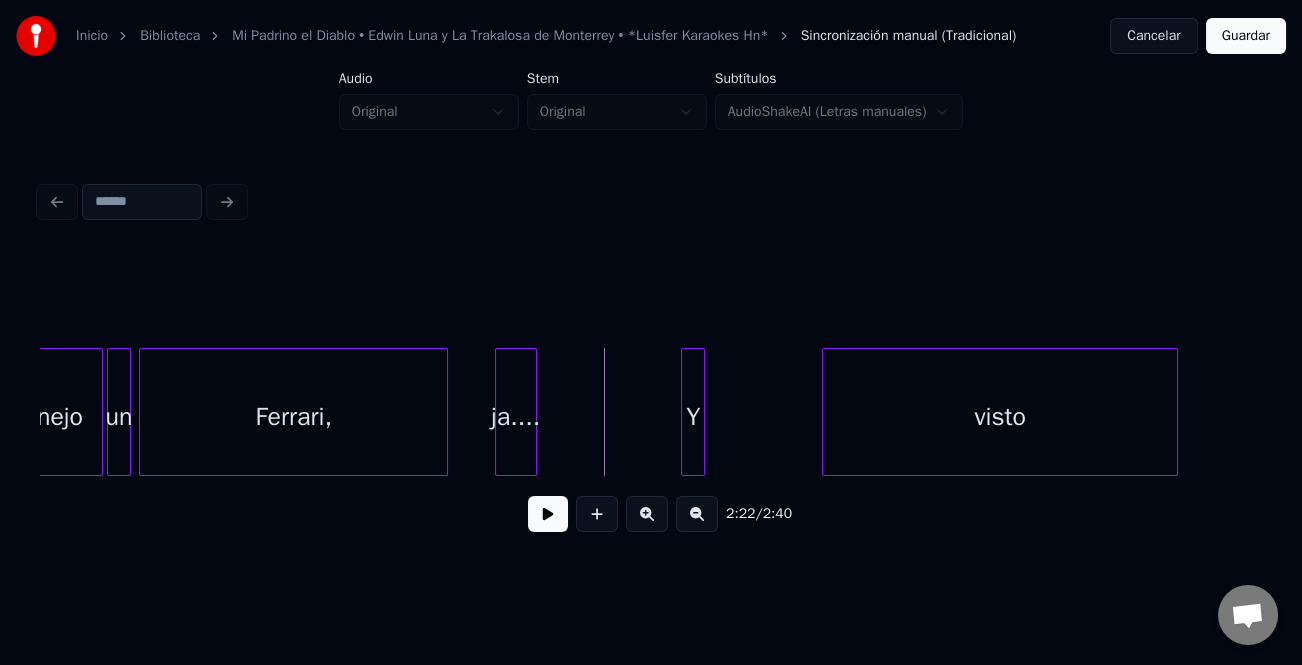 click on "2:22  /  2:40" at bounding box center (651, 514) 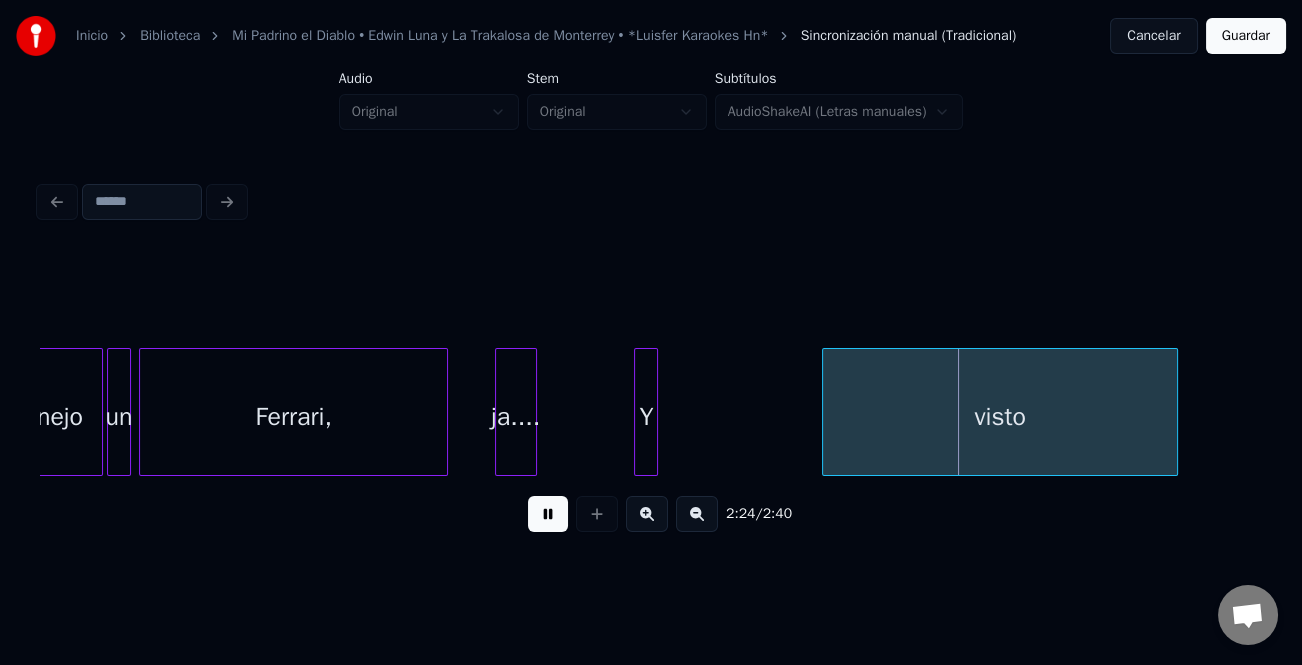 click on "Y" at bounding box center [646, 417] 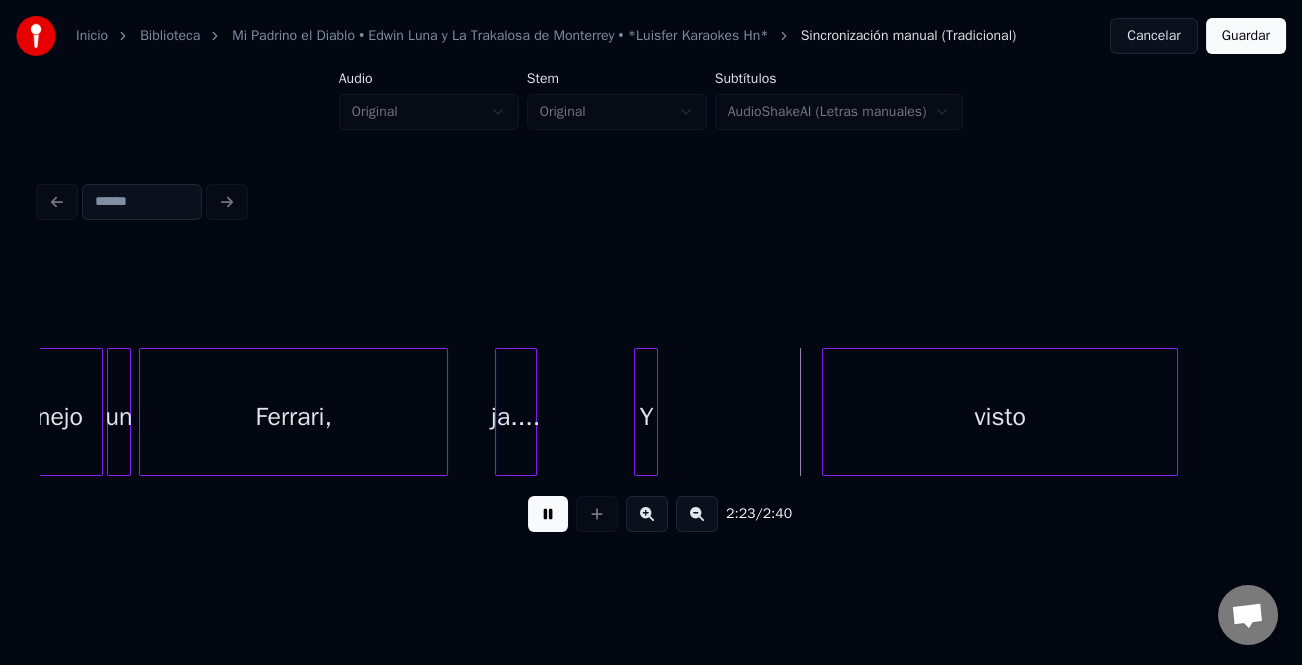 click on "Y" at bounding box center (646, 412) 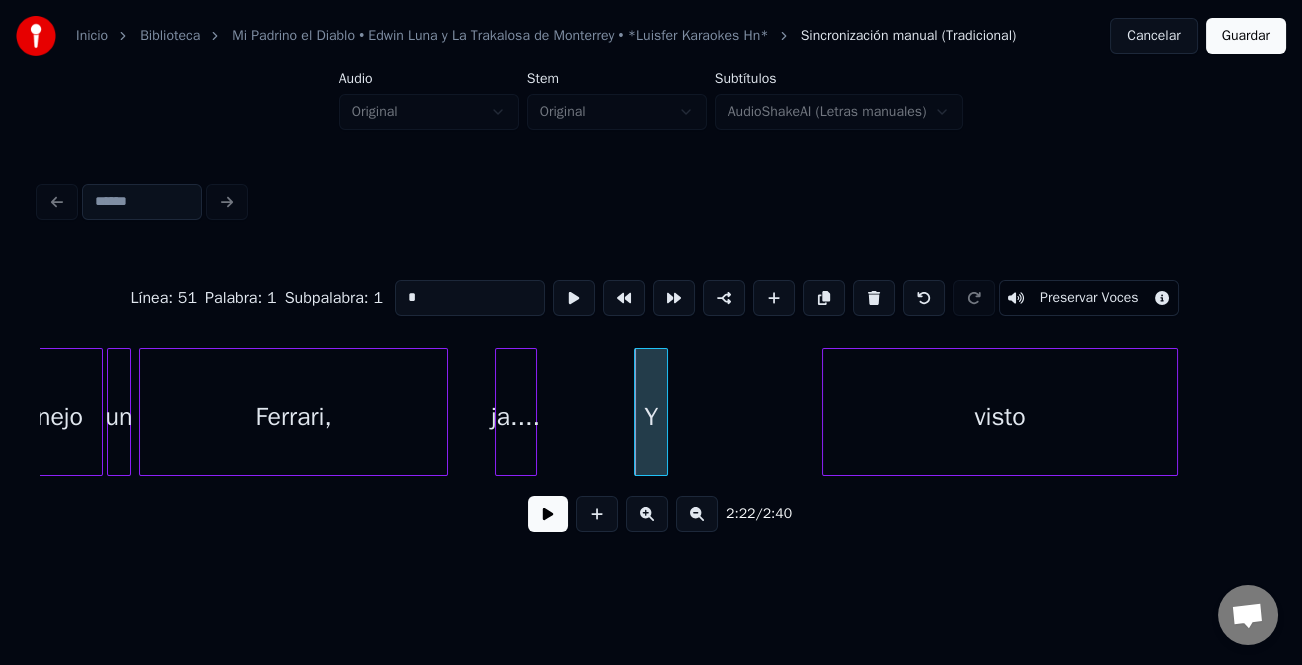 click at bounding box center (664, 412) 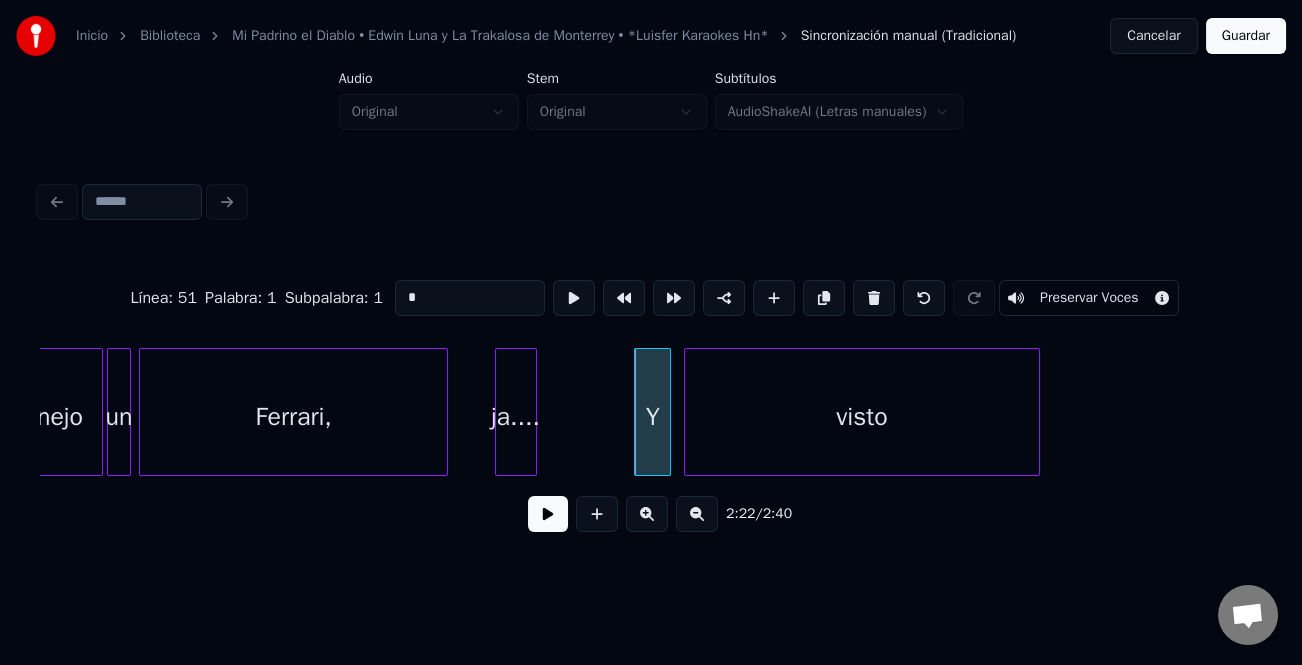 click on "visto" at bounding box center [862, 417] 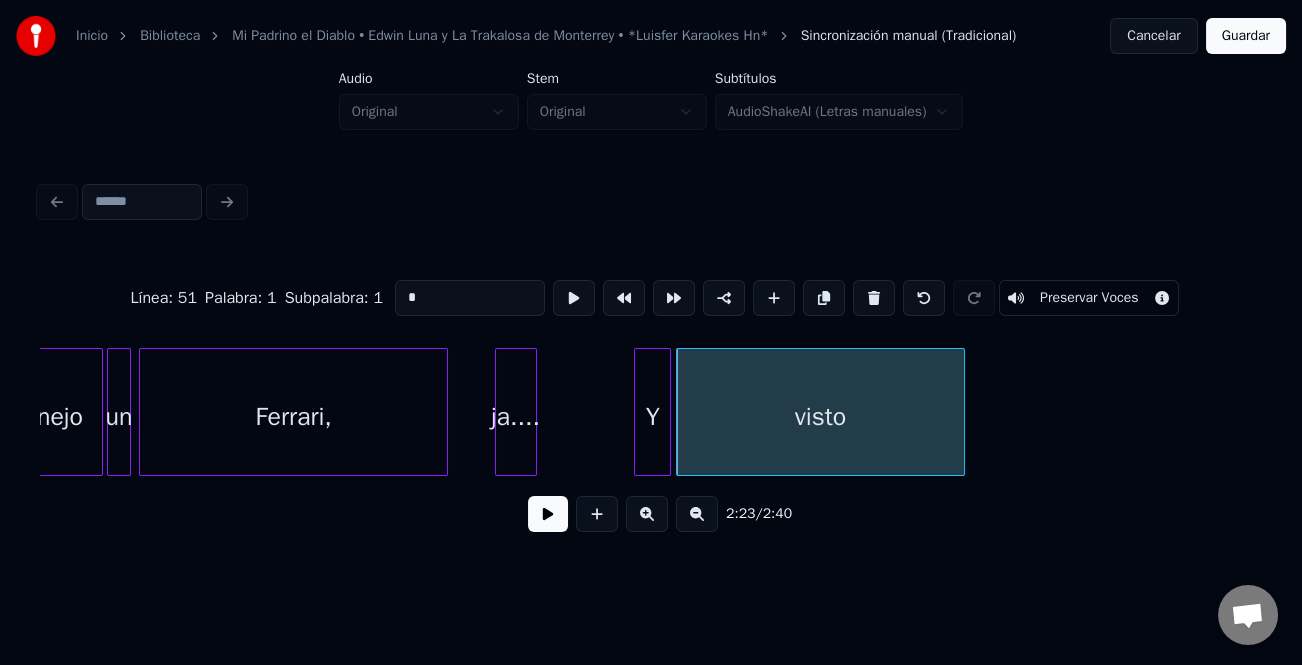 click at bounding box center (961, 412) 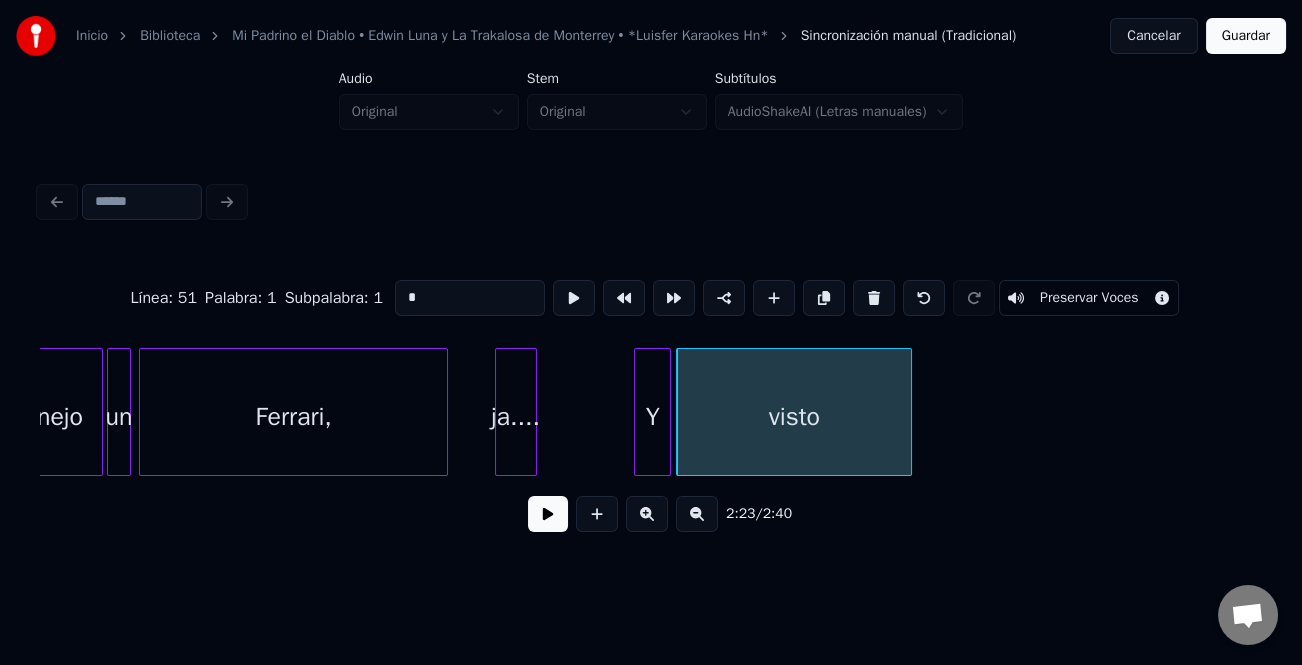 click on "visto" at bounding box center (794, 417) 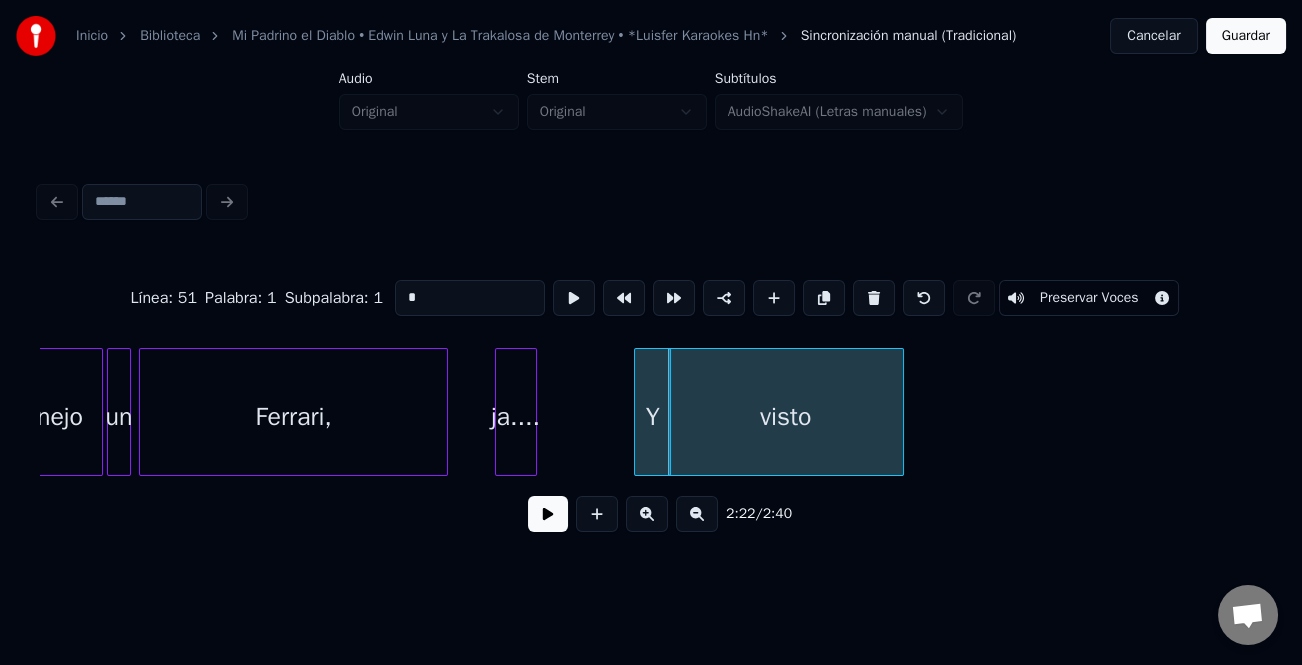 click on "visto" at bounding box center (786, 412) 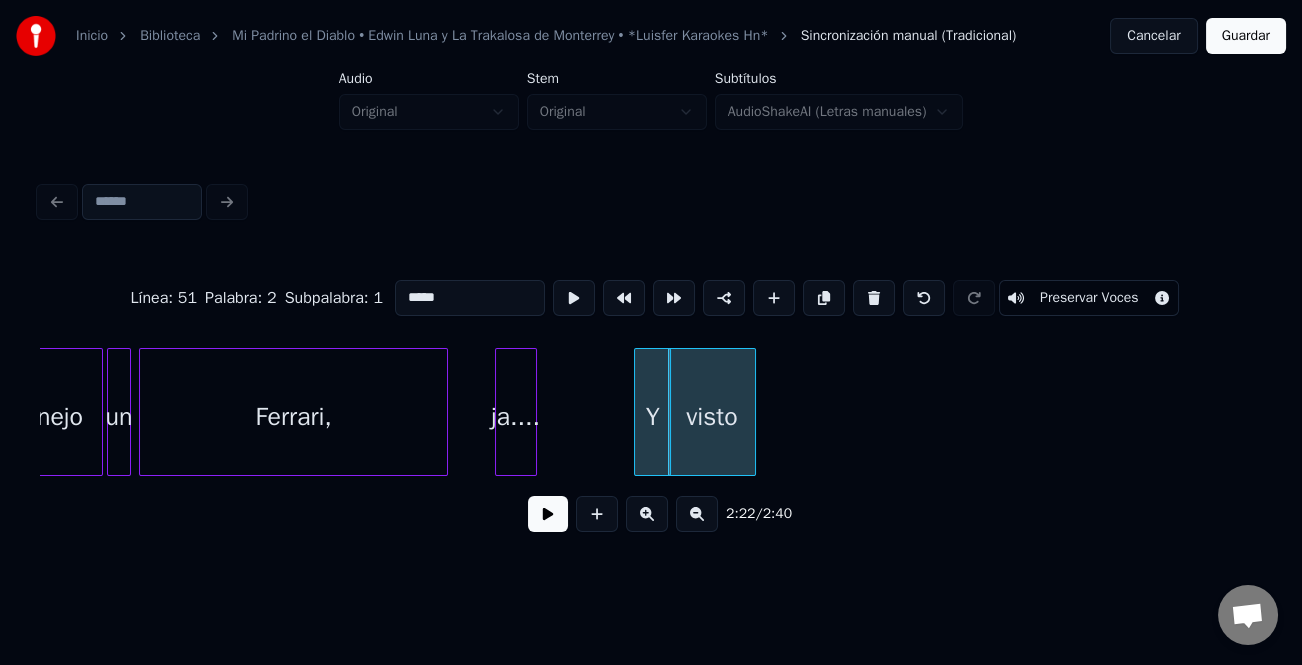 click at bounding box center (752, 412) 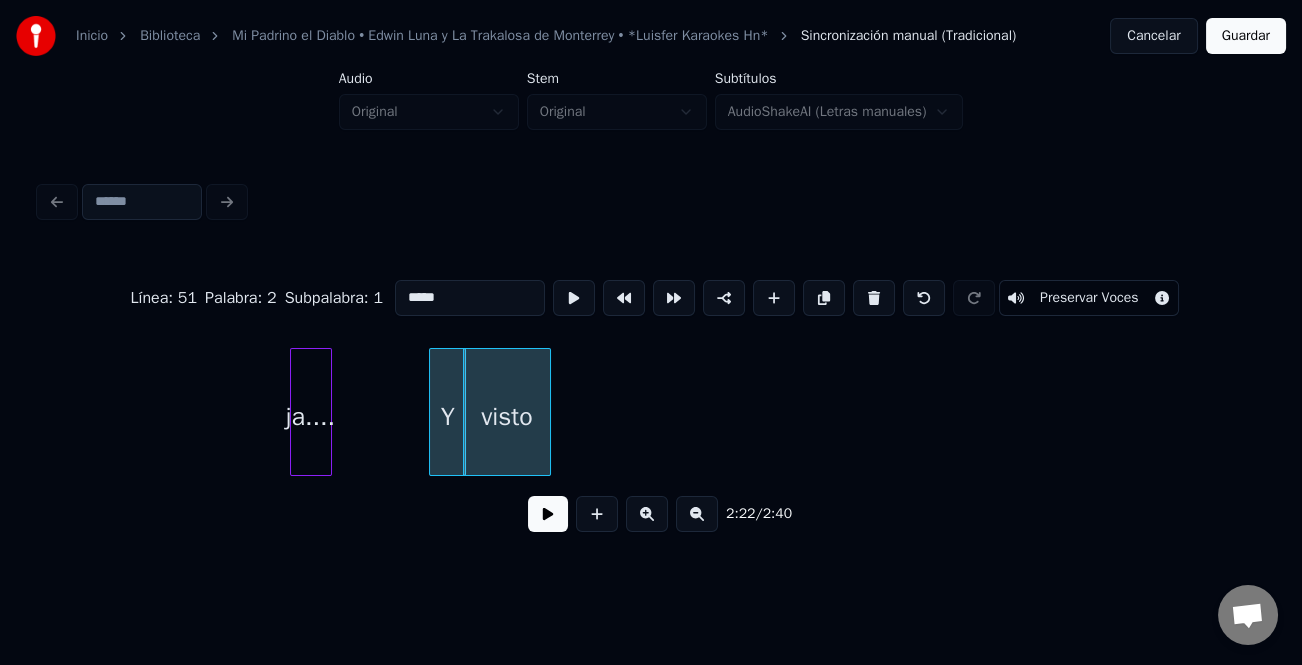 scroll, scrollTop: 0, scrollLeft: 28431, axis: horizontal 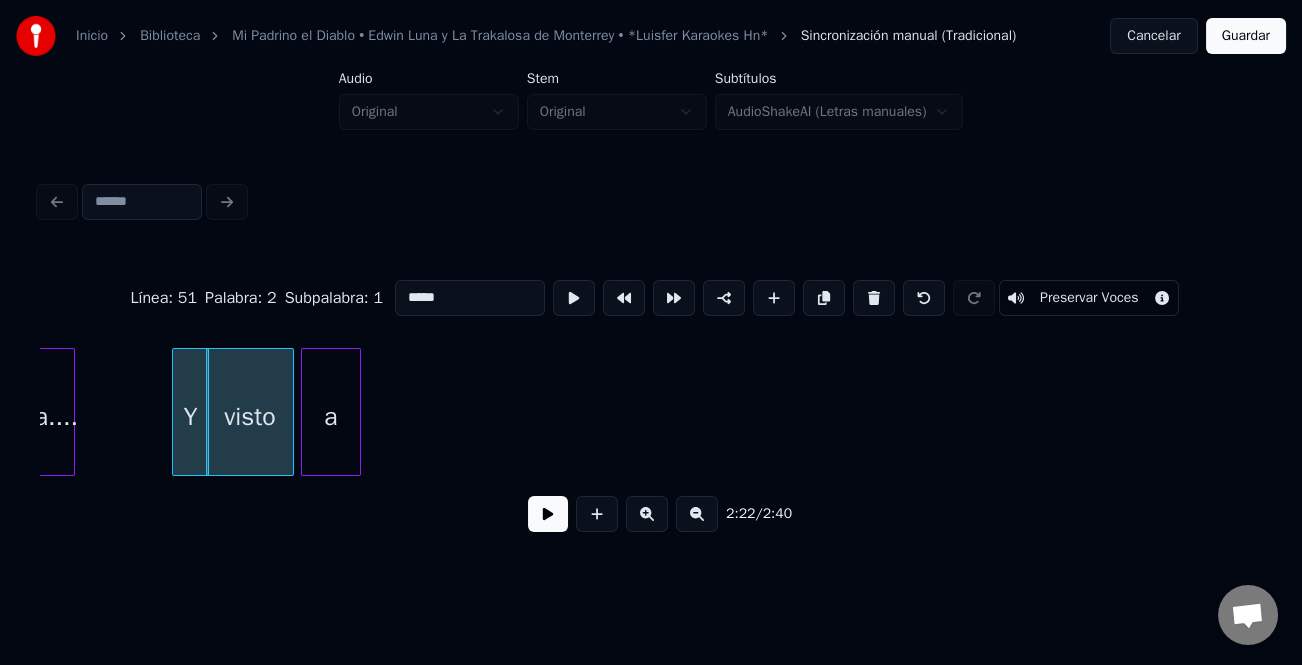click on "a" at bounding box center [331, 417] 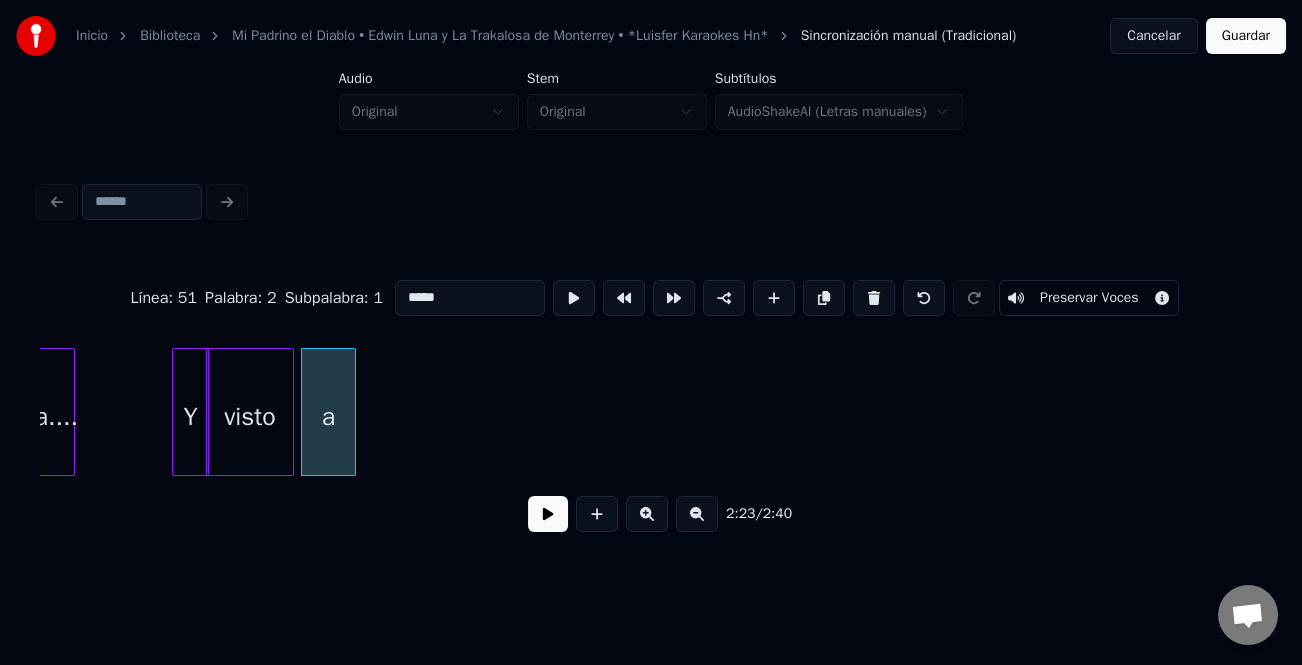 click at bounding box center [352, 412] 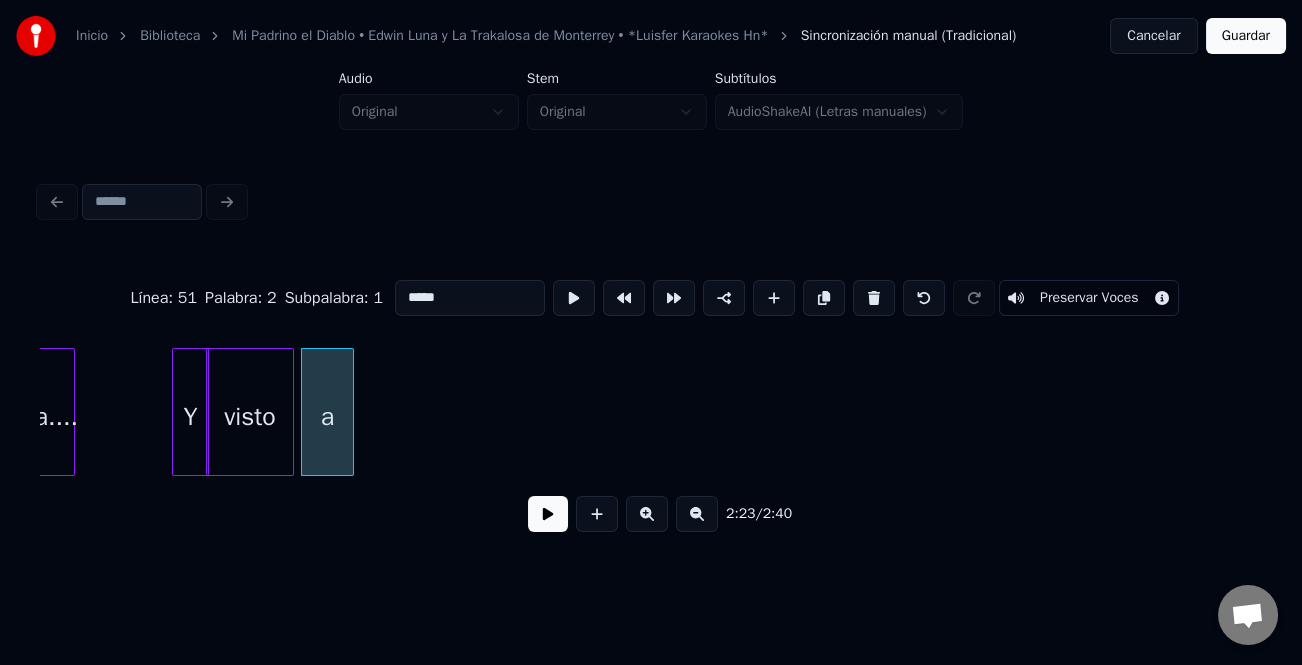 click on "2:23  /  2:40" at bounding box center [651, 514] 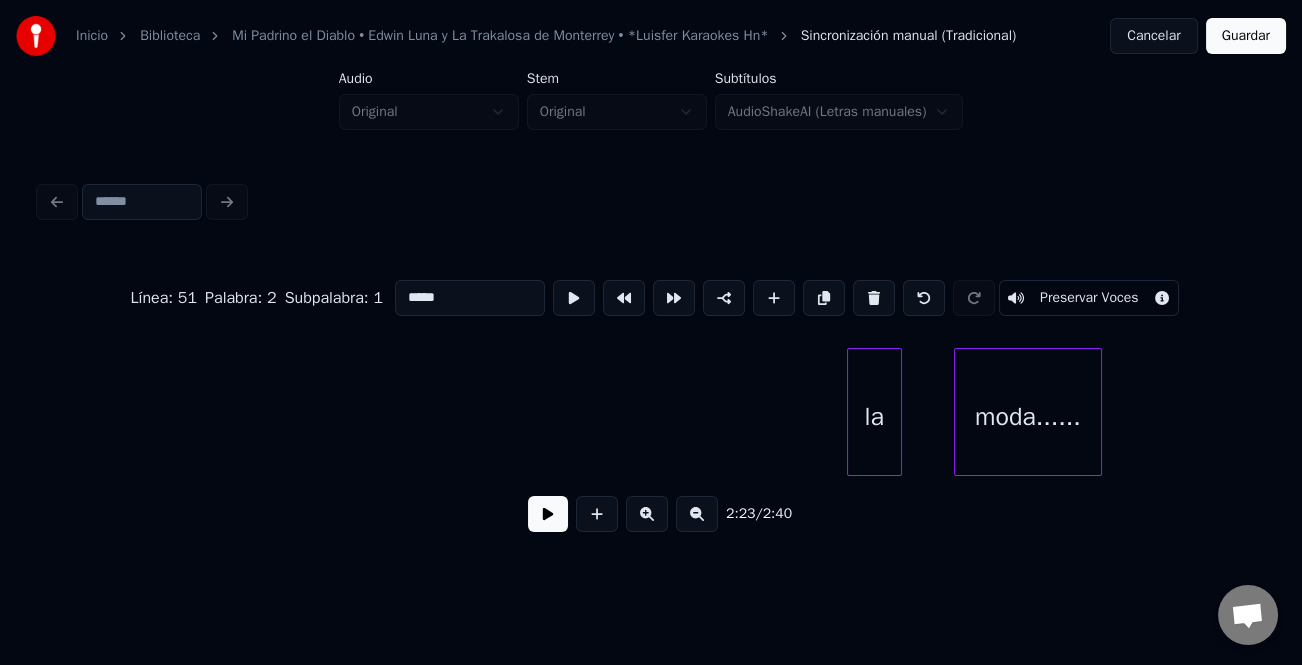 scroll, scrollTop: 0, scrollLeft: 29022, axis: horizontal 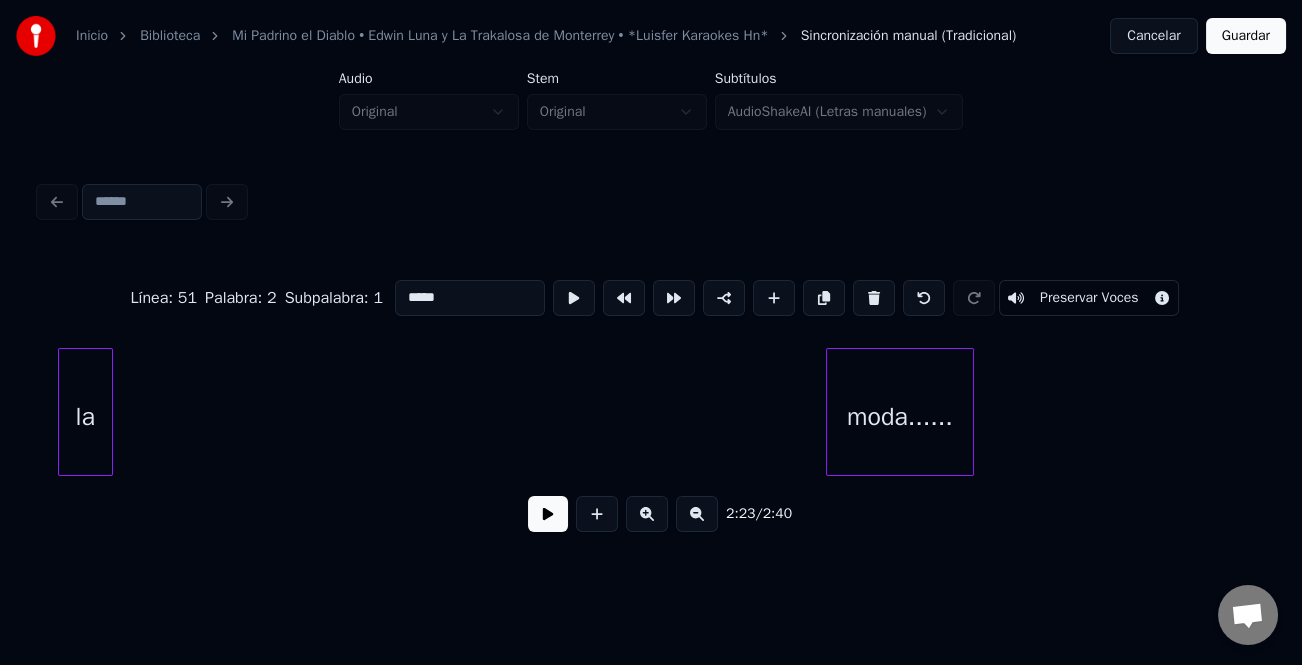 click on "la" at bounding box center [85, 417] 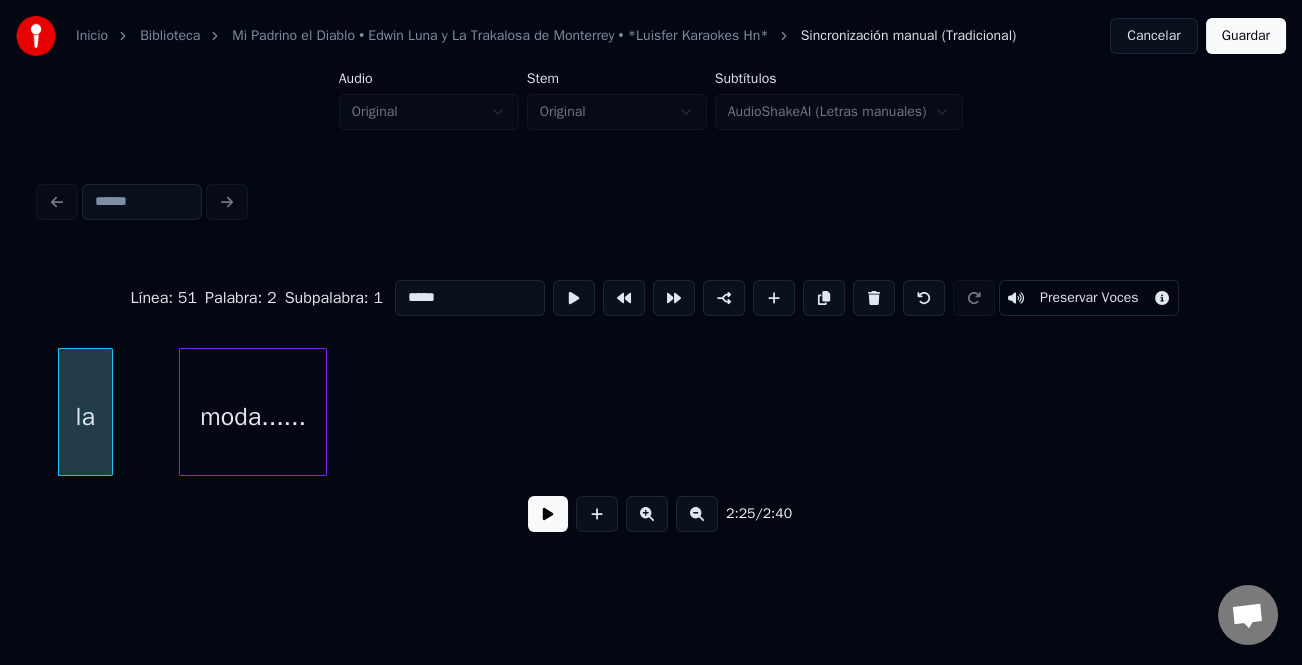 click on "moda......" at bounding box center [253, 417] 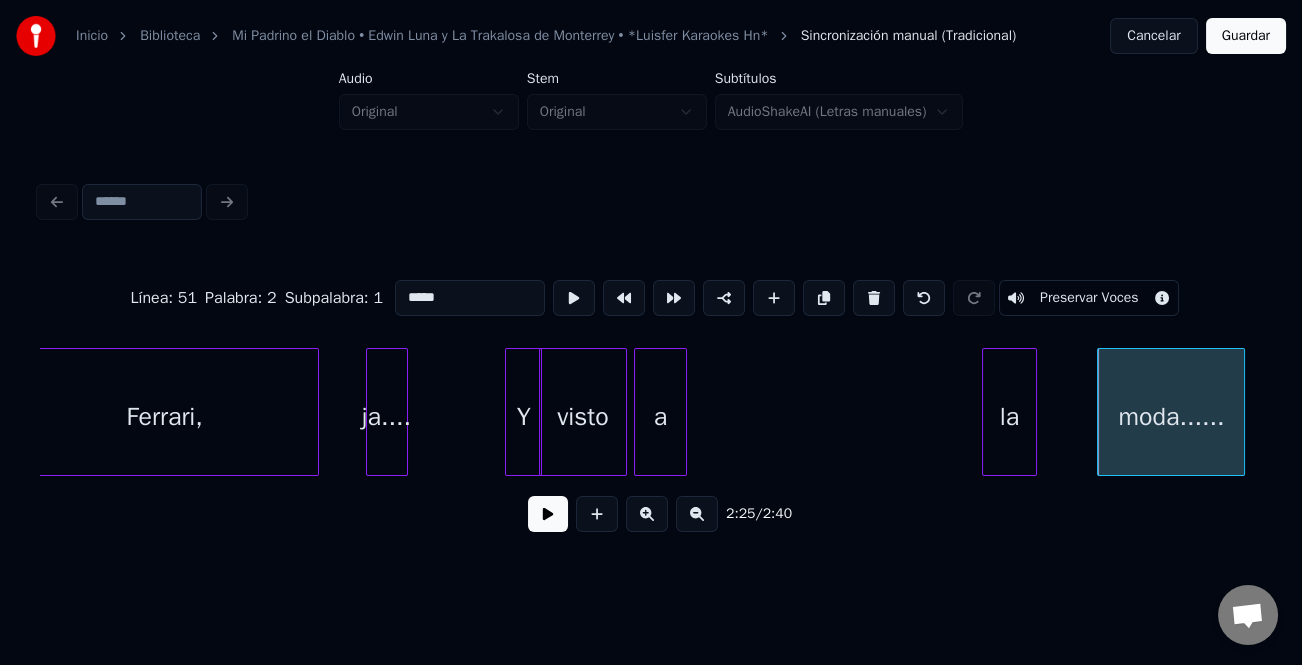 scroll, scrollTop: 0, scrollLeft: 28122, axis: horizontal 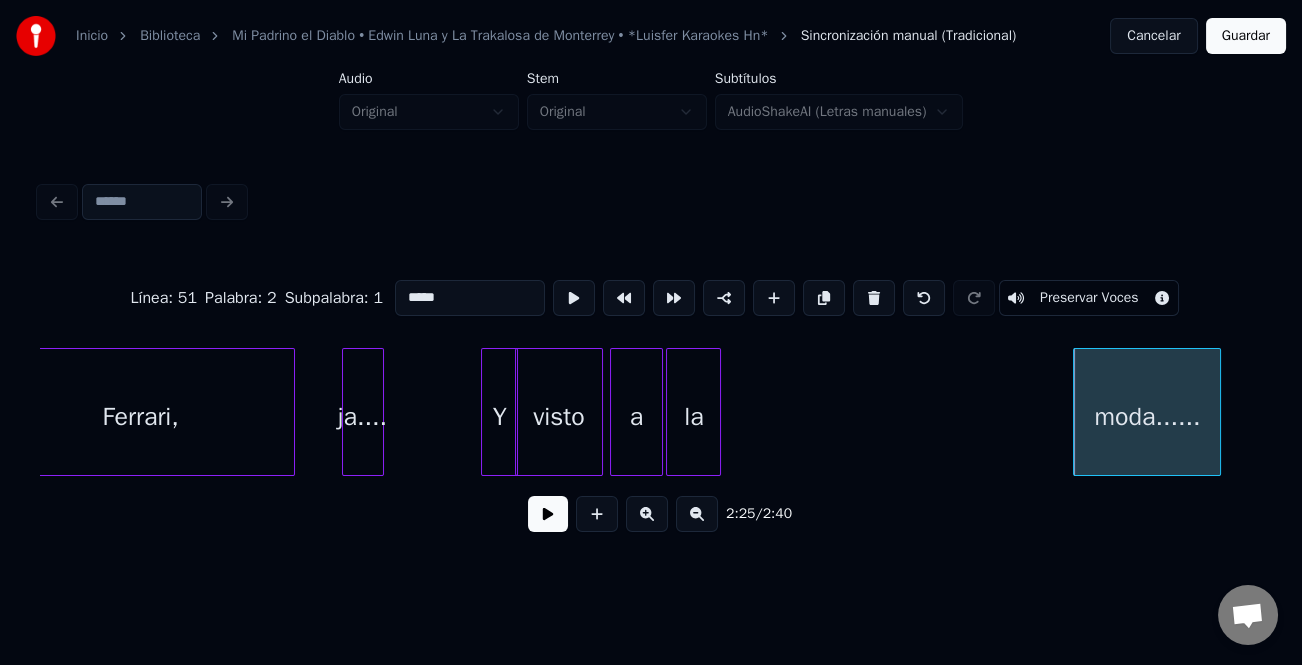 click on "la" at bounding box center [693, 417] 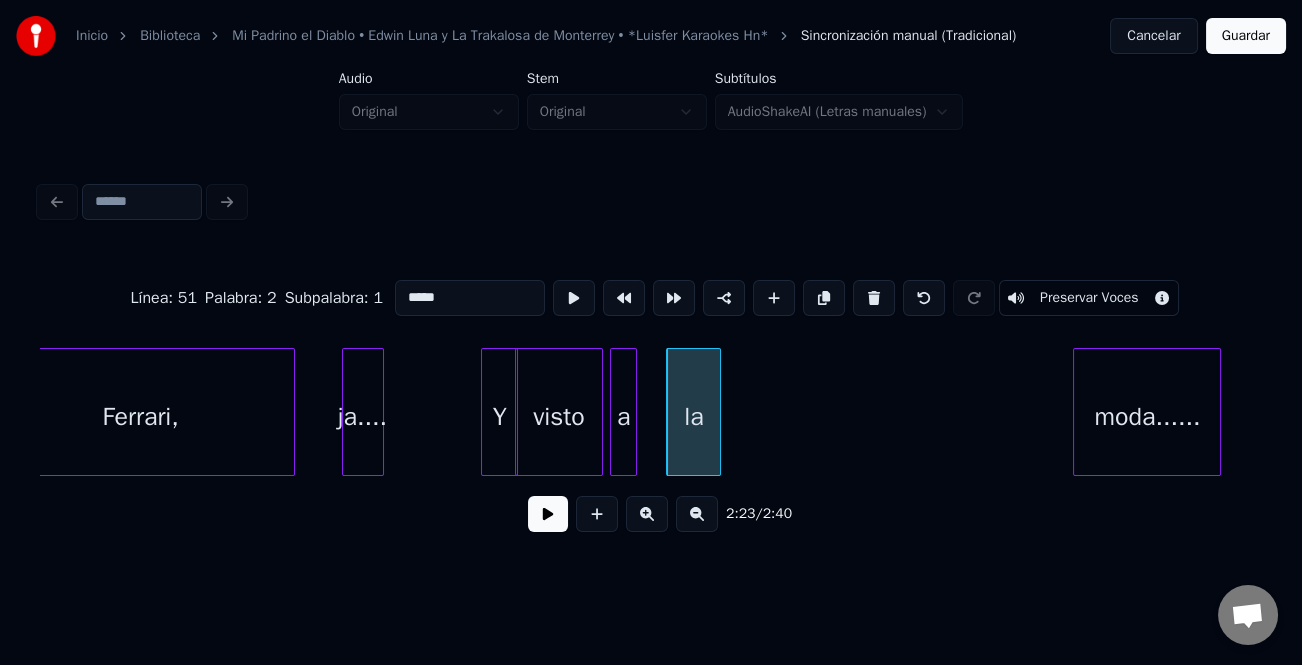 click at bounding box center (633, 412) 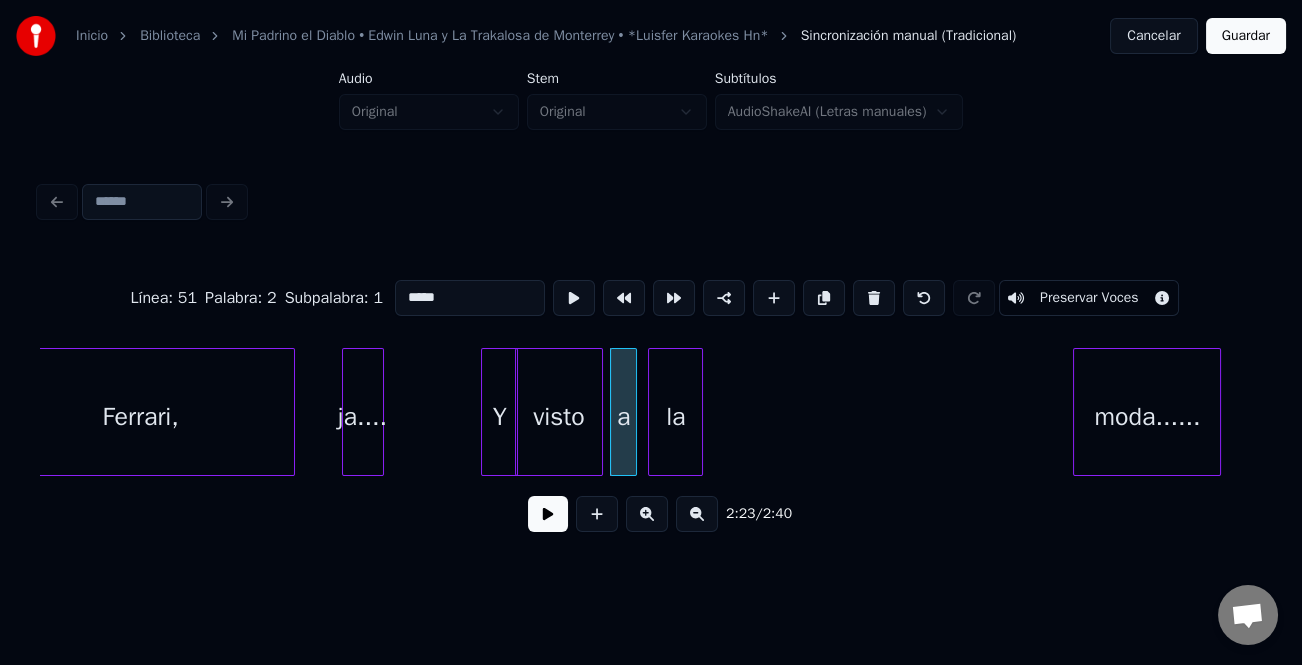 click on "la" at bounding box center [675, 417] 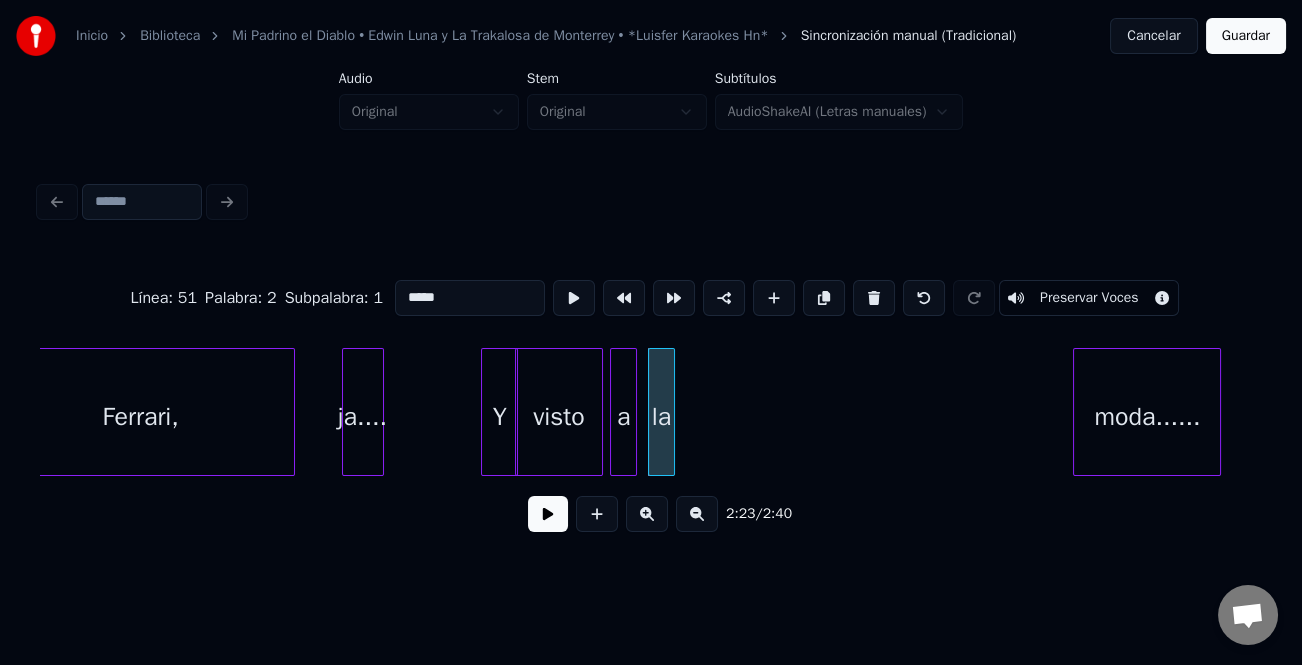click at bounding box center (671, 412) 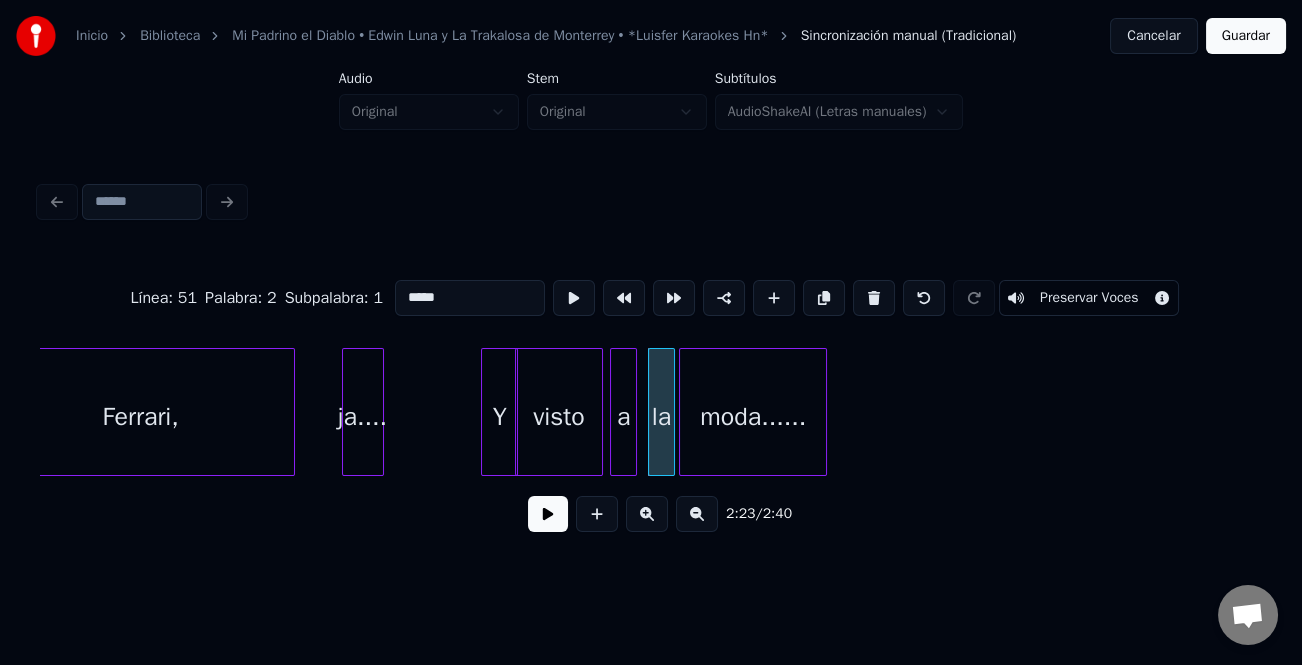click on "moda......" at bounding box center [753, 417] 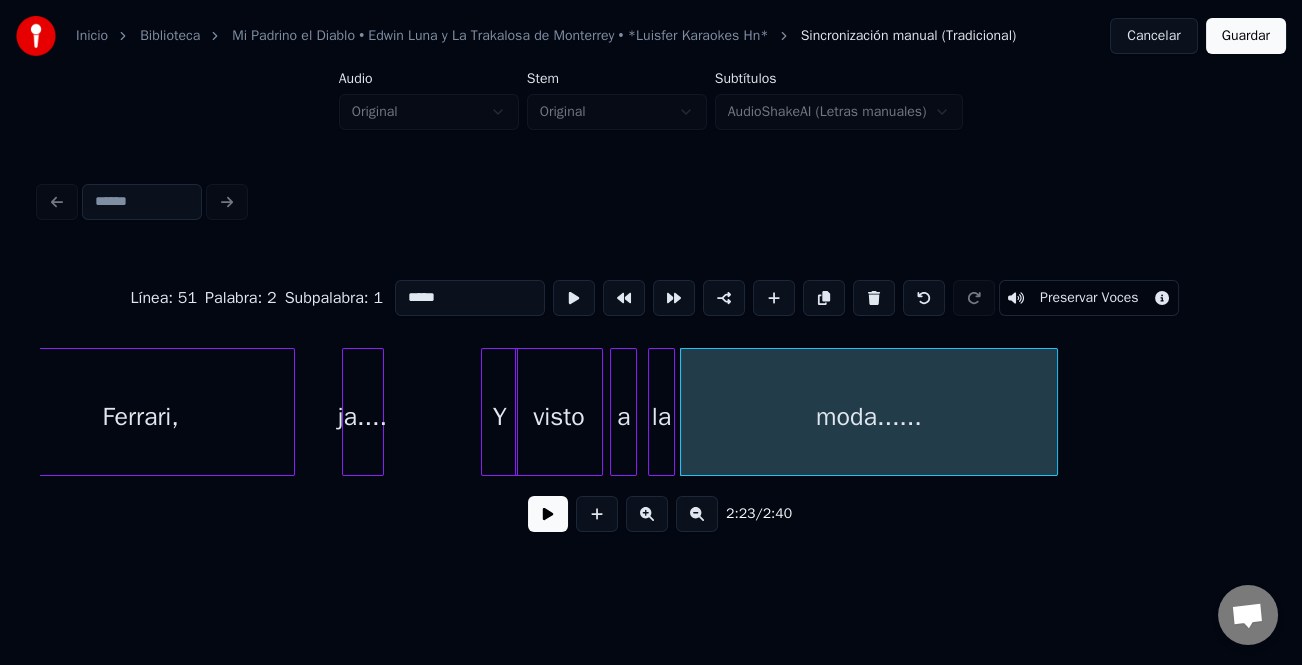 click at bounding box center (1054, 412) 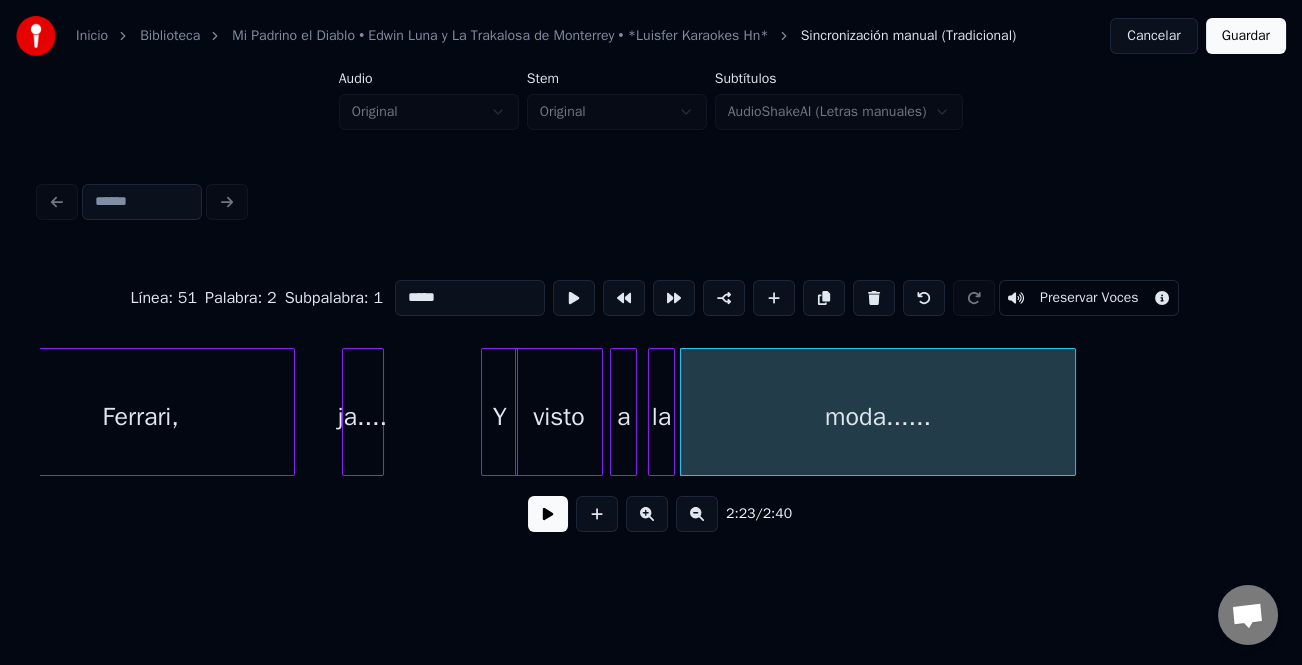 click at bounding box center (514, 412) 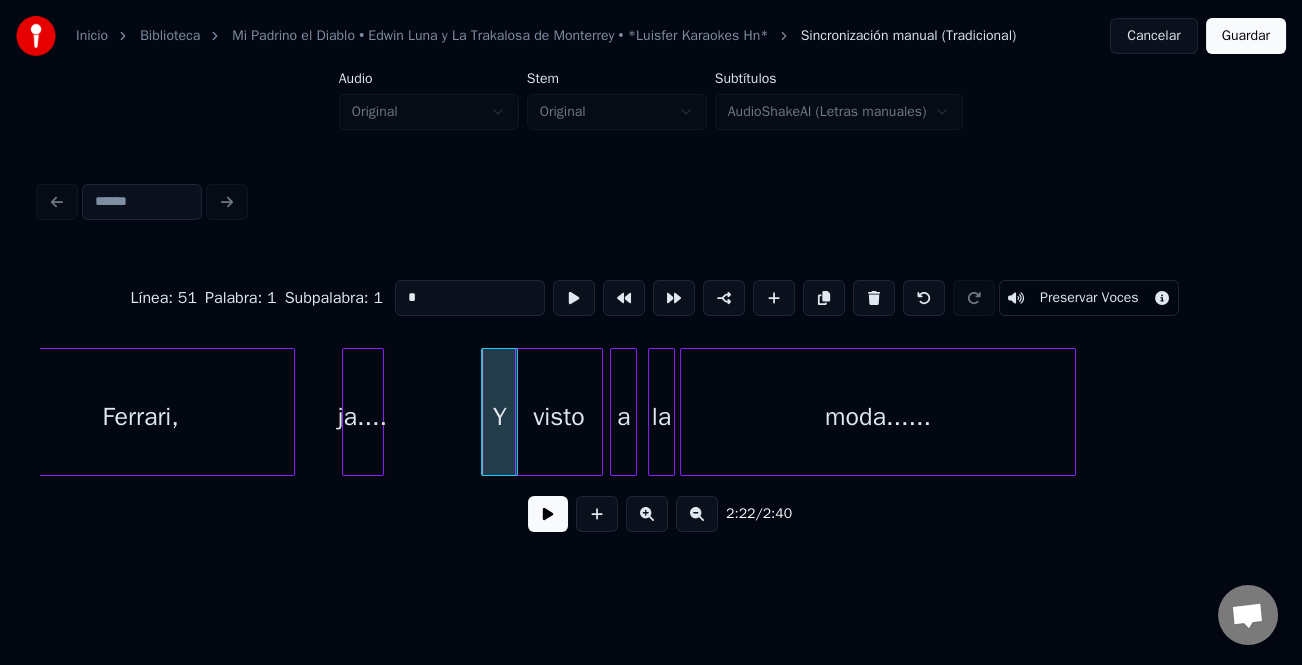 click at bounding box center [548, 514] 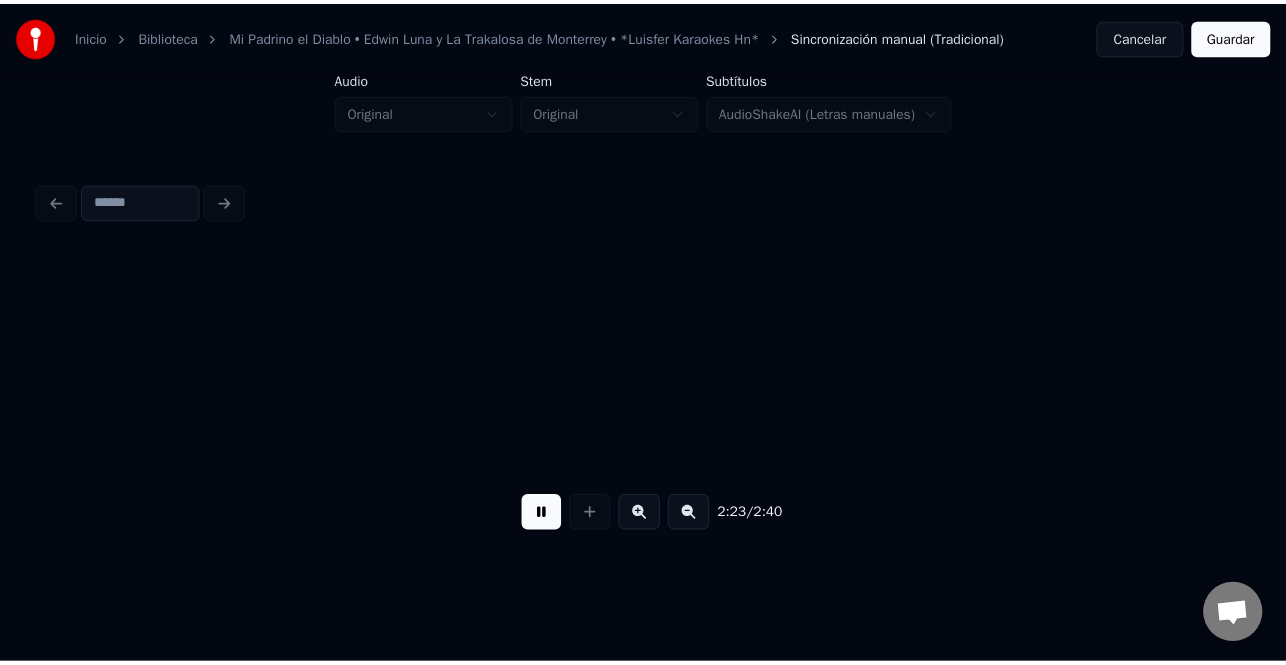 scroll, scrollTop: 0, scrollLeft: 28761, axis: horizontal 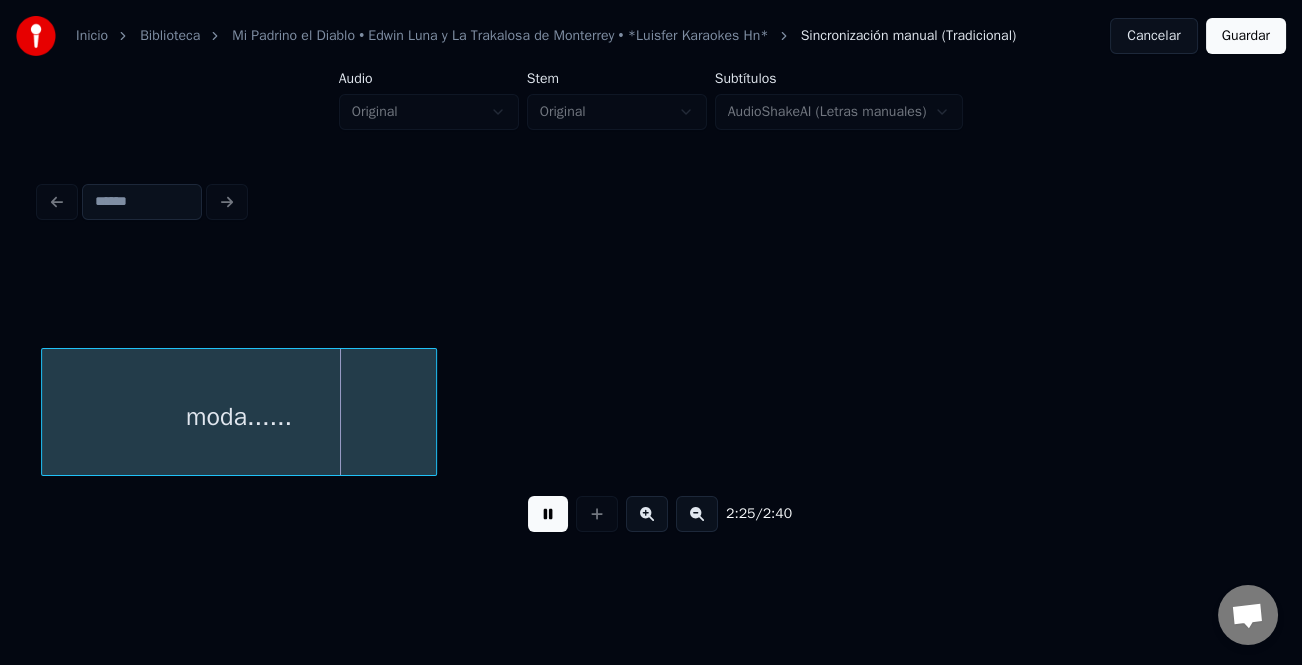 click on "Guardar" at bounding box center (1246, 36) 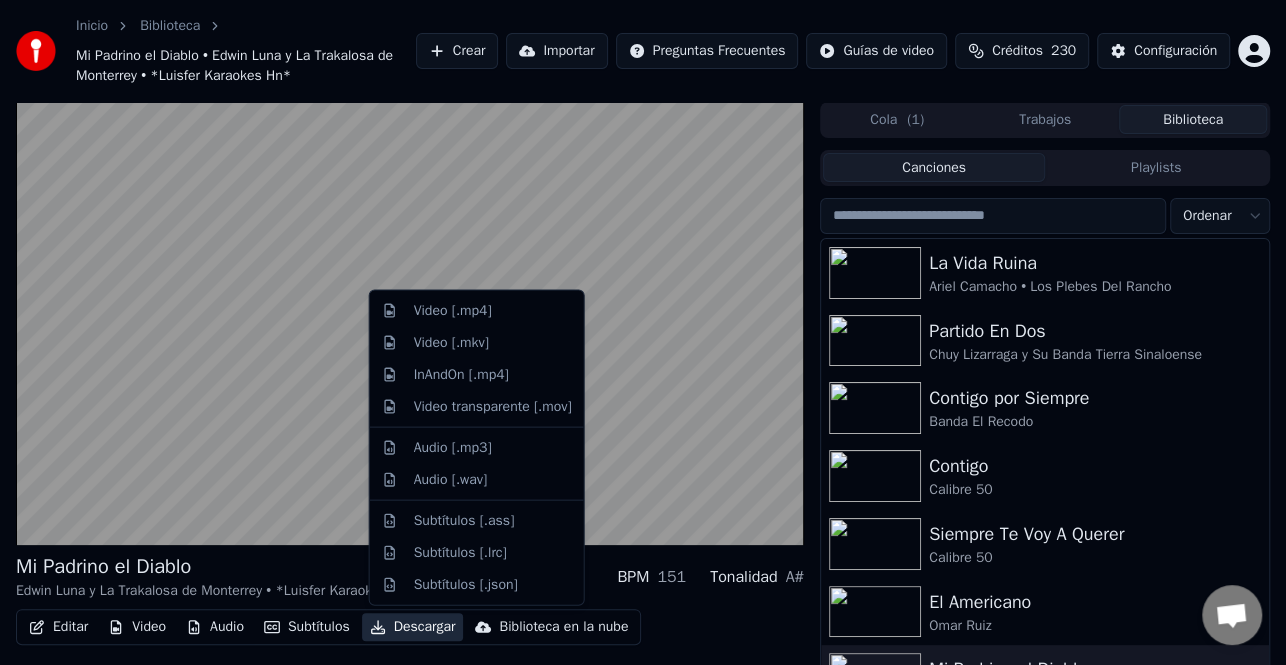 click on "Descargar" at bounding box center (413, 627) 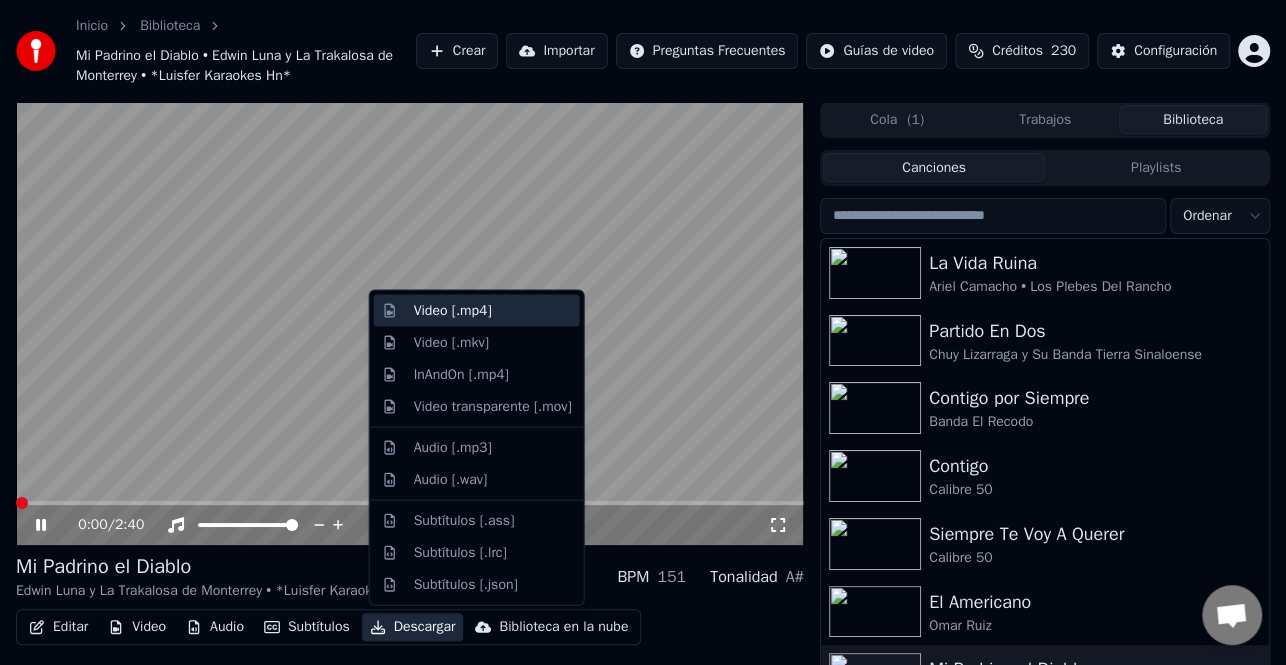 click on "Video [.mp4]" at bounding box center [493, 311] 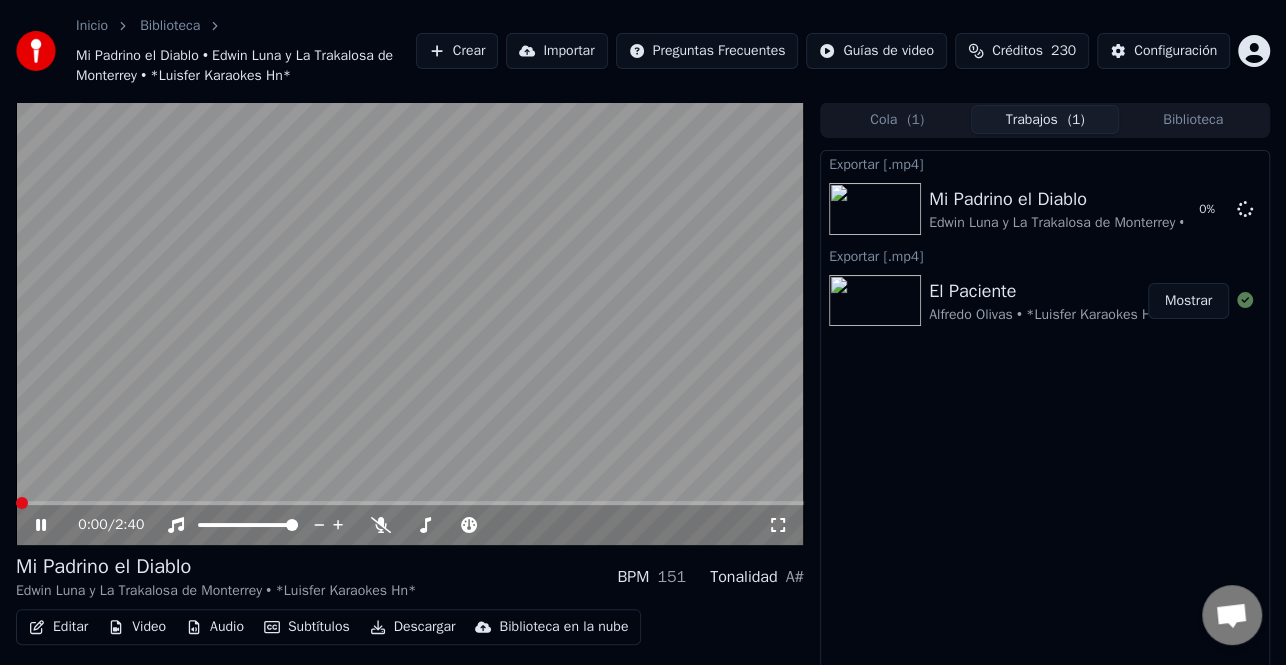 click 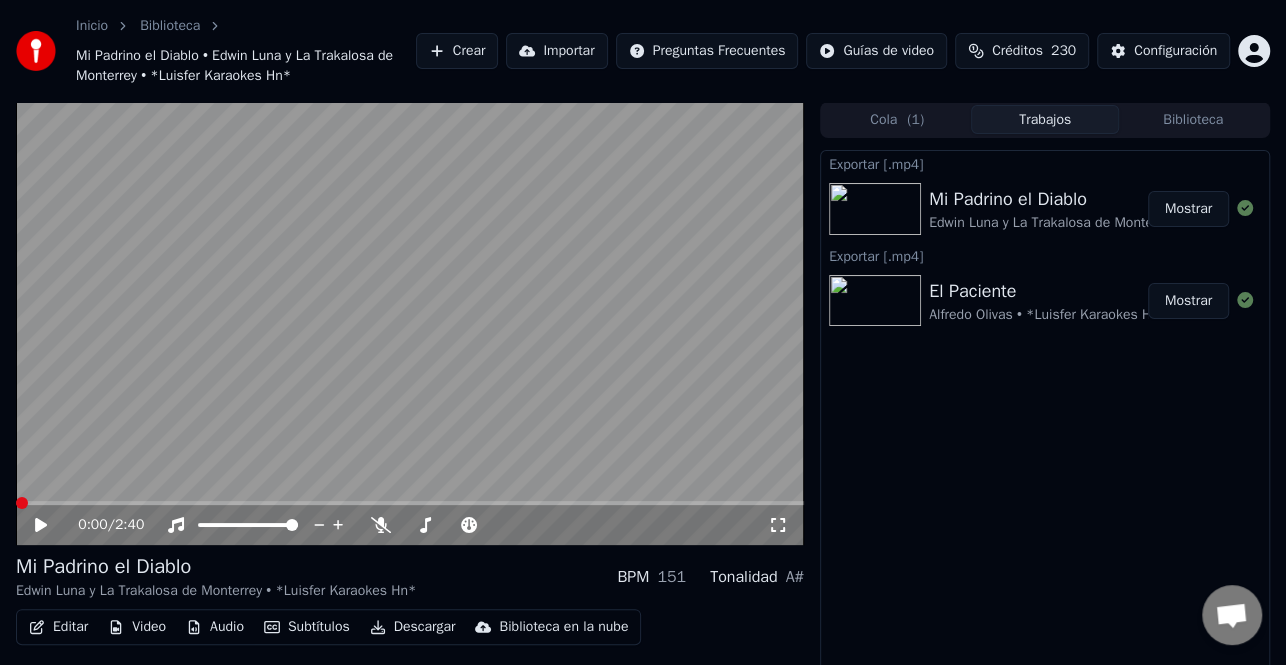 click 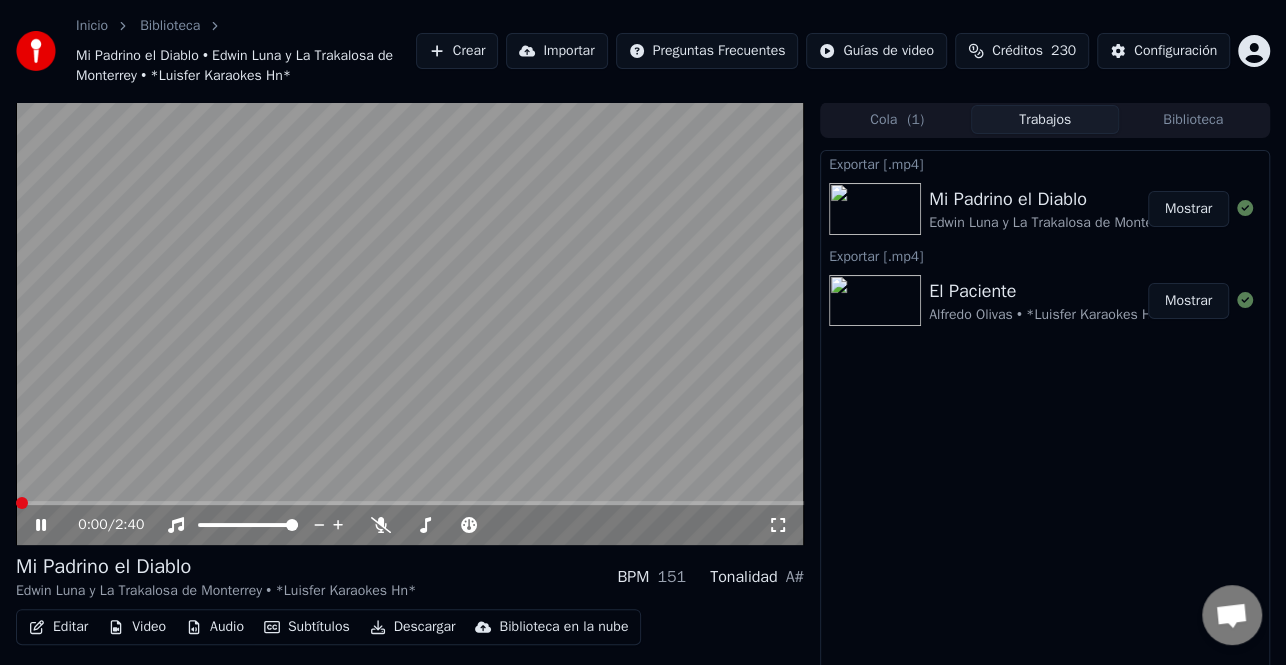 click 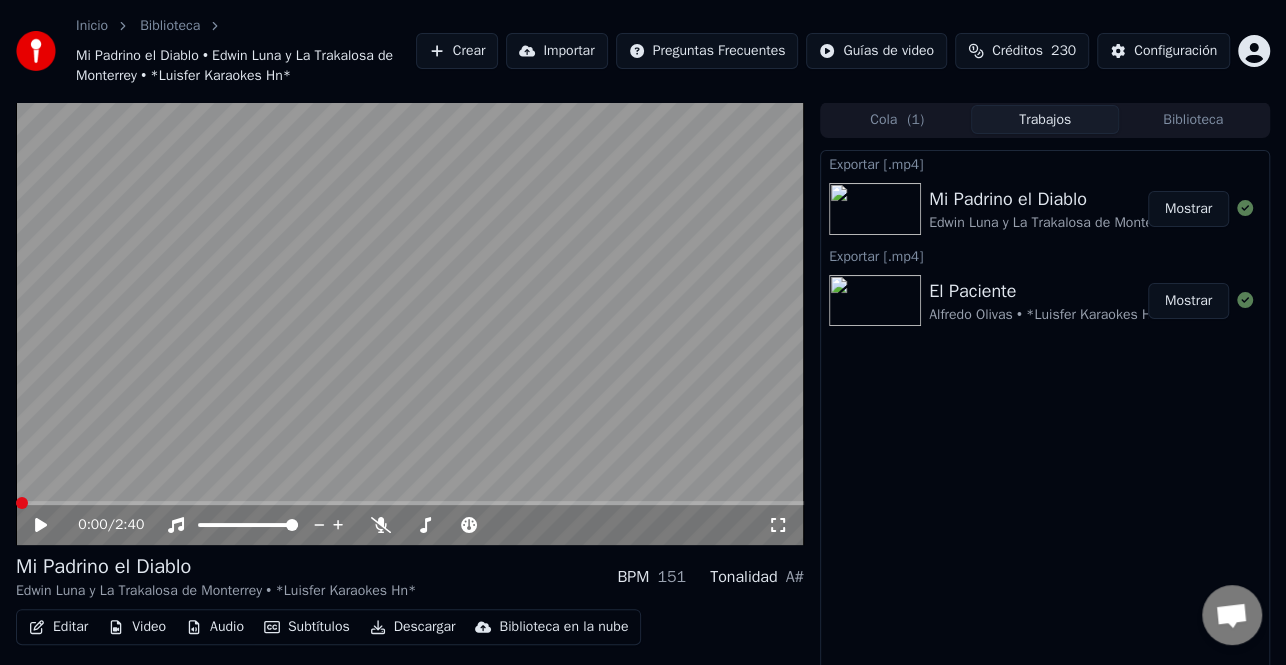 click on "Biblioteca" at bounding box center (1193, 119) 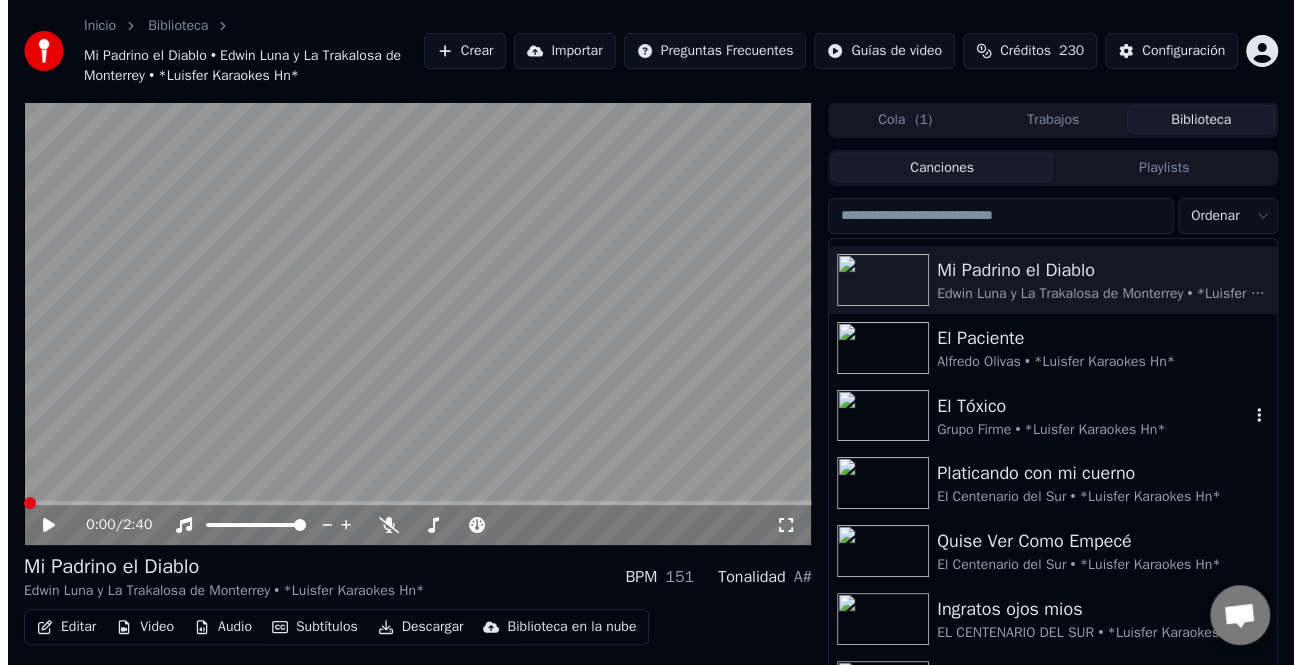 scroll, scrollTop: 300, scrollLeft: 0, axis: vertical 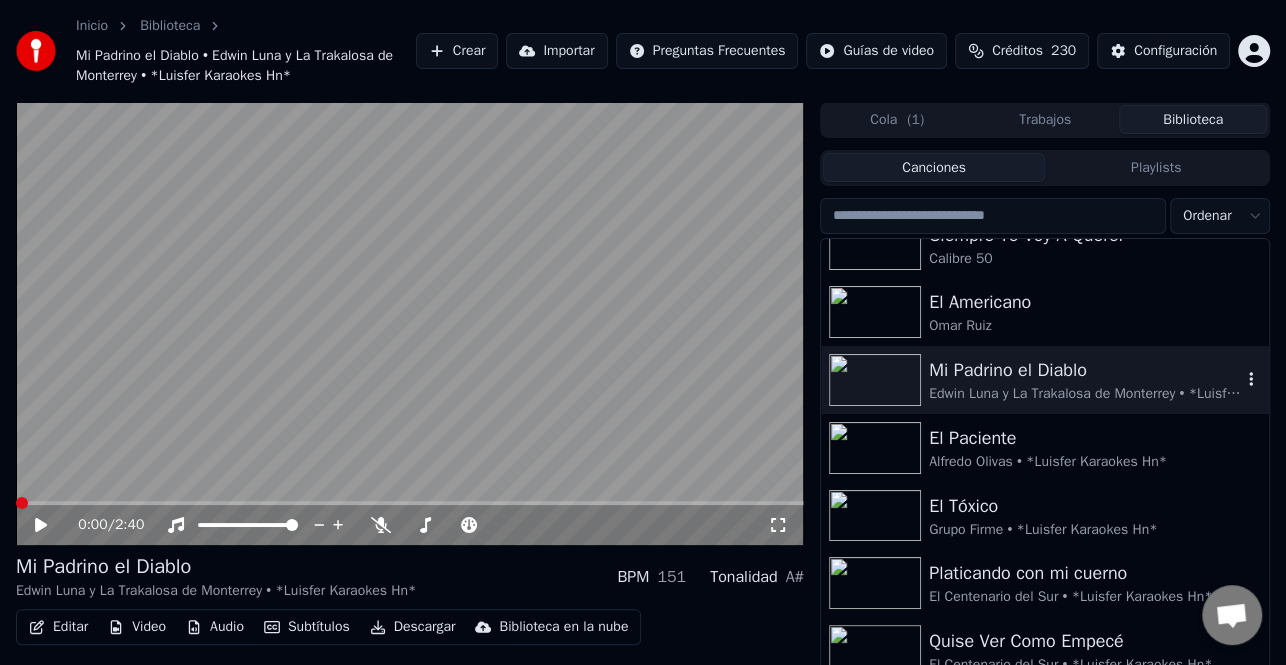 drag, startPoint x: 1063, startPoint y: 385, endPoint x: 987, endPoint y: 357, distance: 80.99383 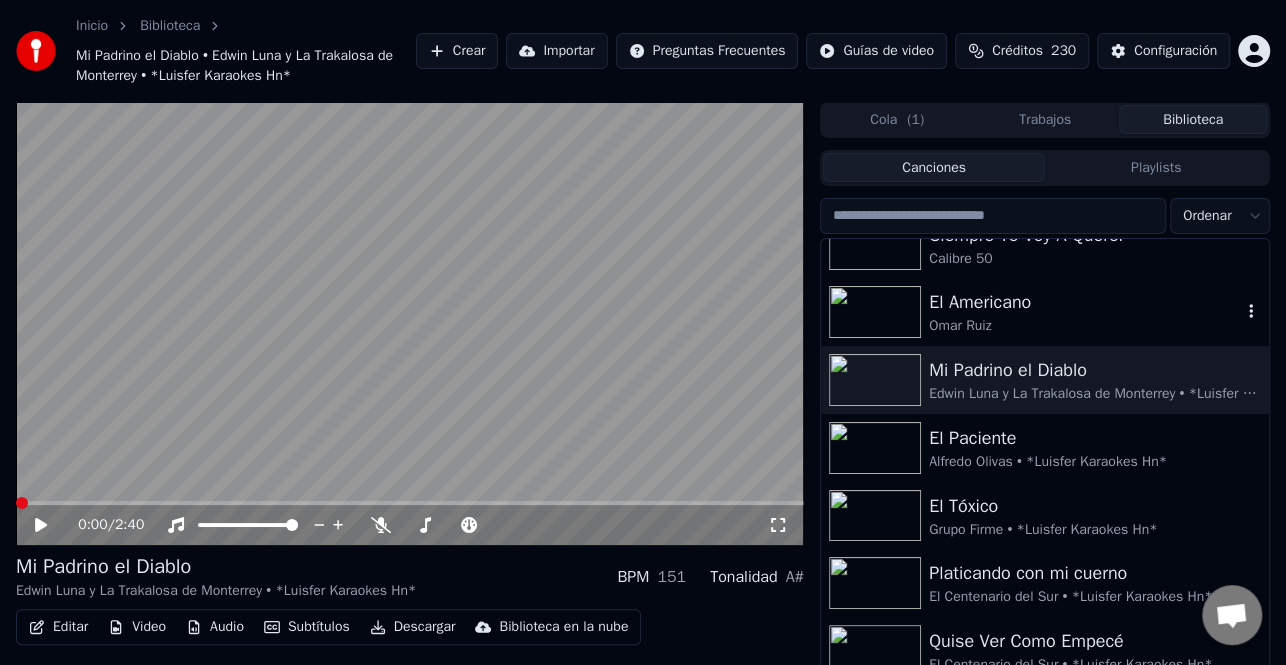 click on "Omar Ruiz" at bounding box center (1085, 326) 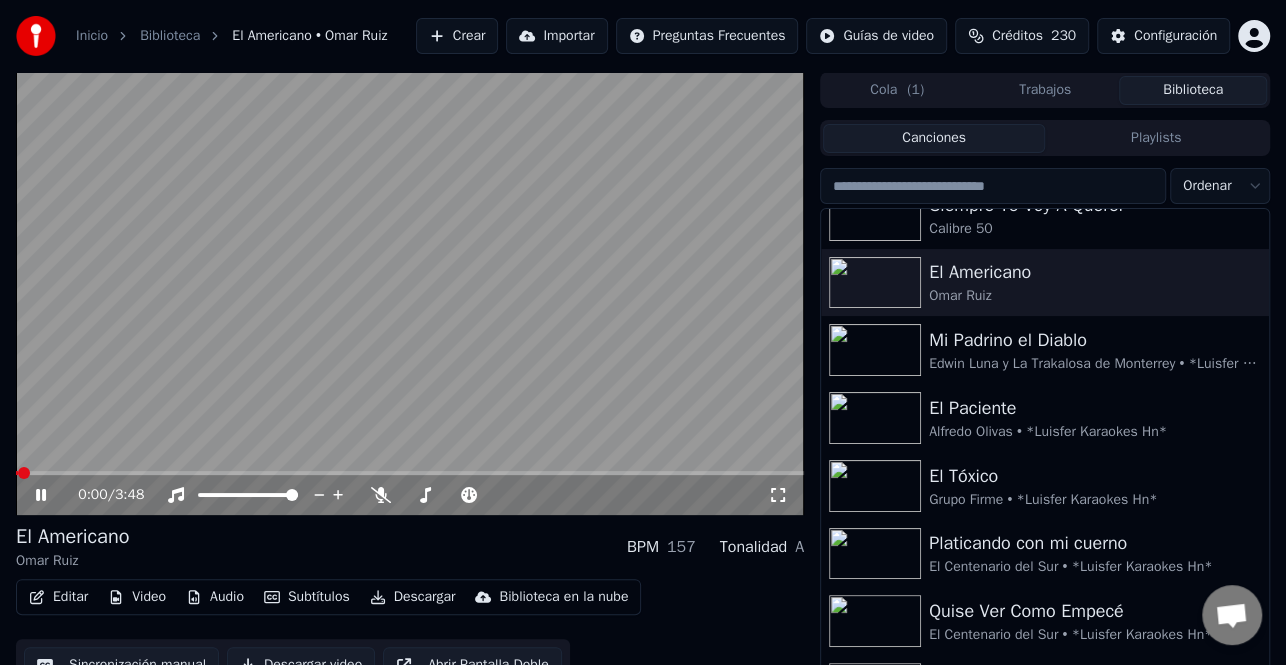 click on "Editar" at bounding box center [58, 597] 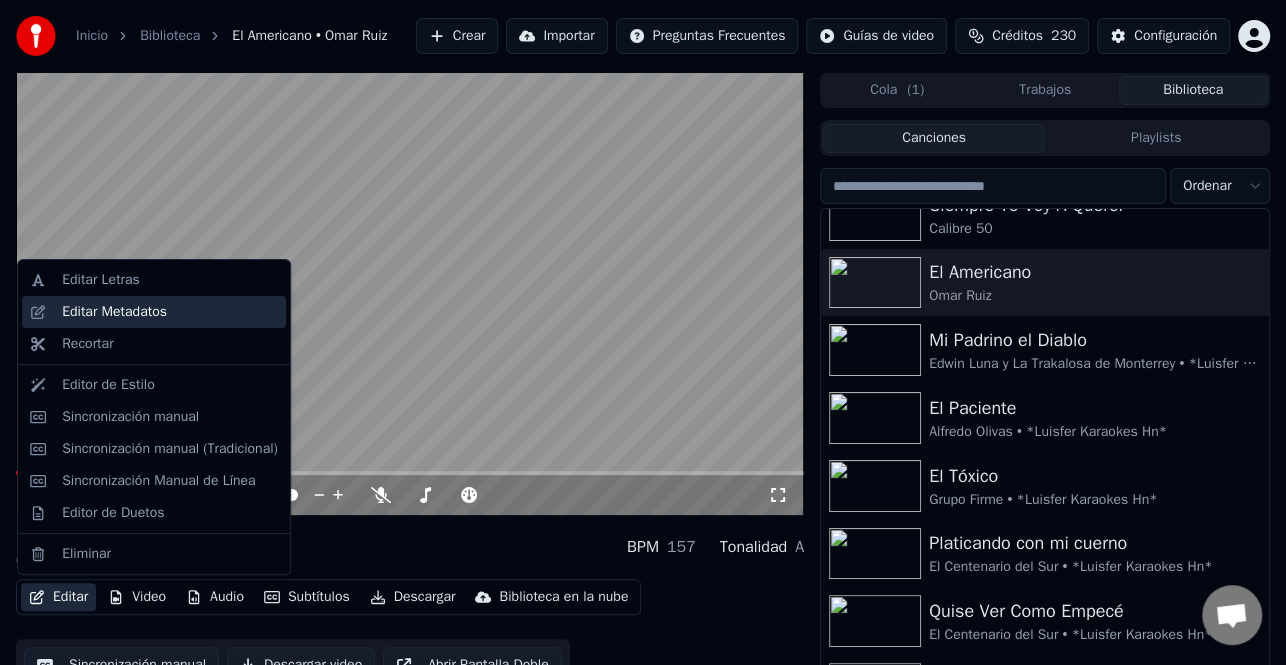 click on "Editar Metadatos" at bounding box center (170, 312) 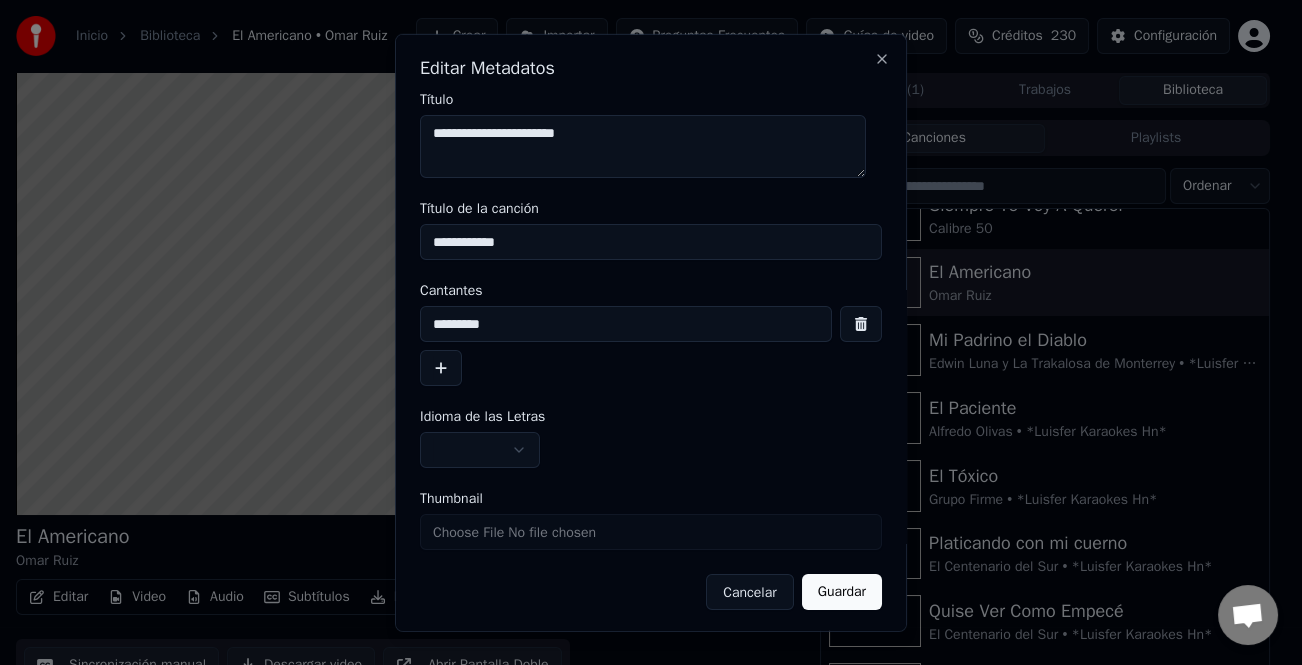click at bounding box center [441, 368] 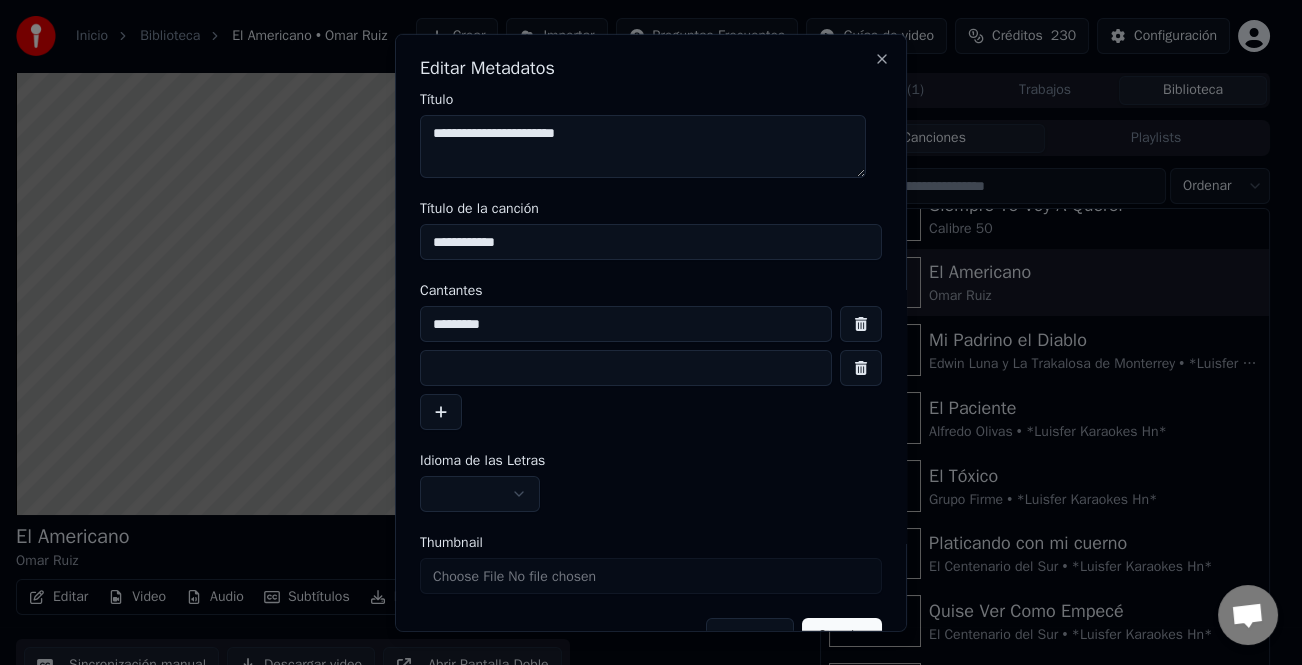 click at bounding box center [626, 368] 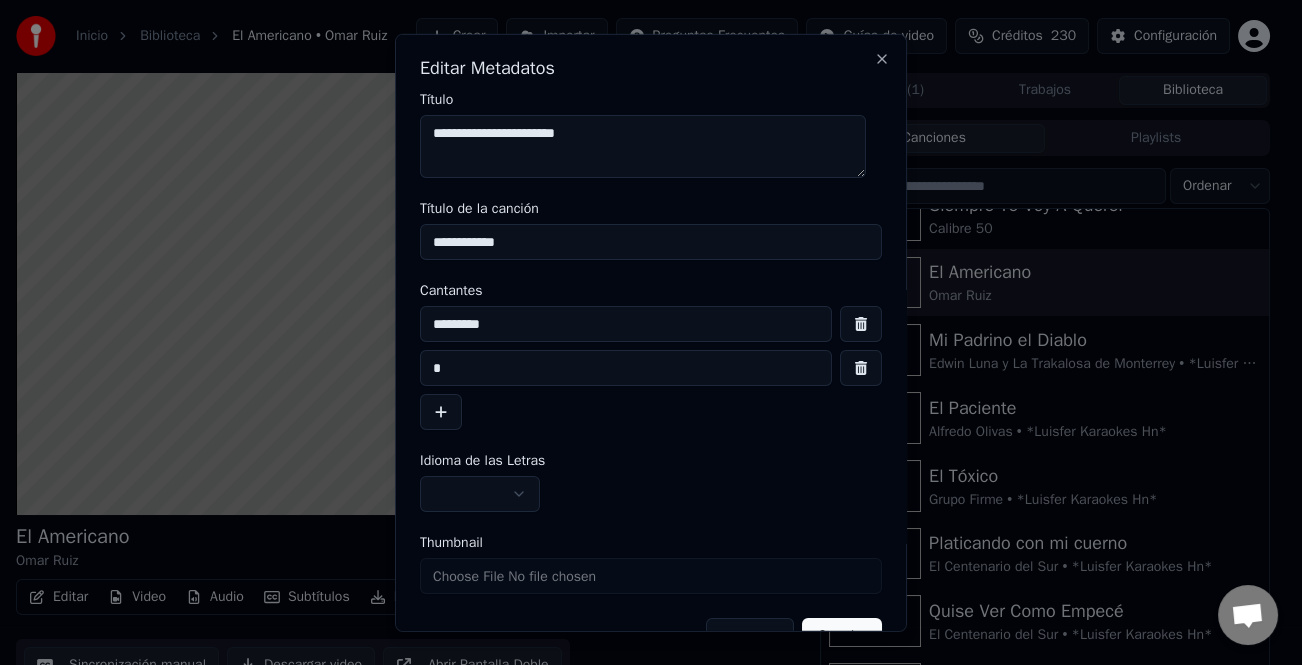 type on "*" 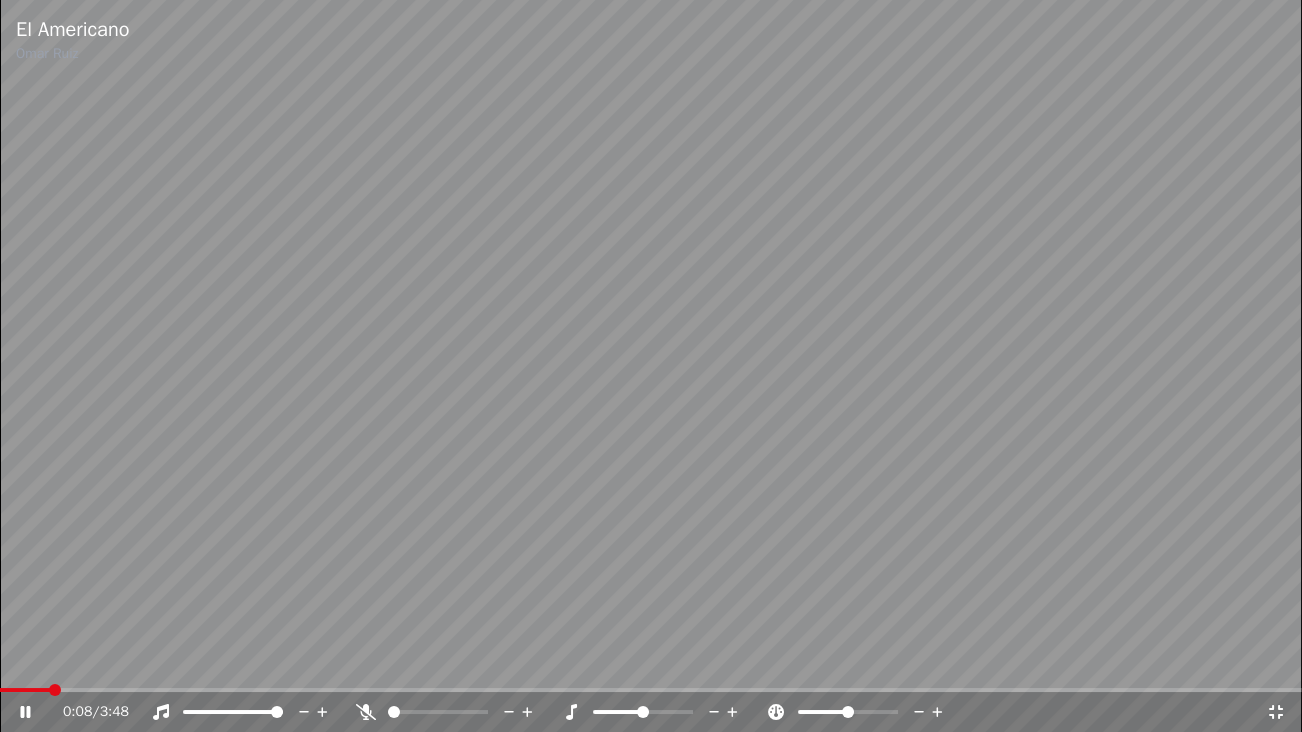 click on "El Americano Omar Ruiz 0:08  /  3:48" at bounding box center [651, 366] 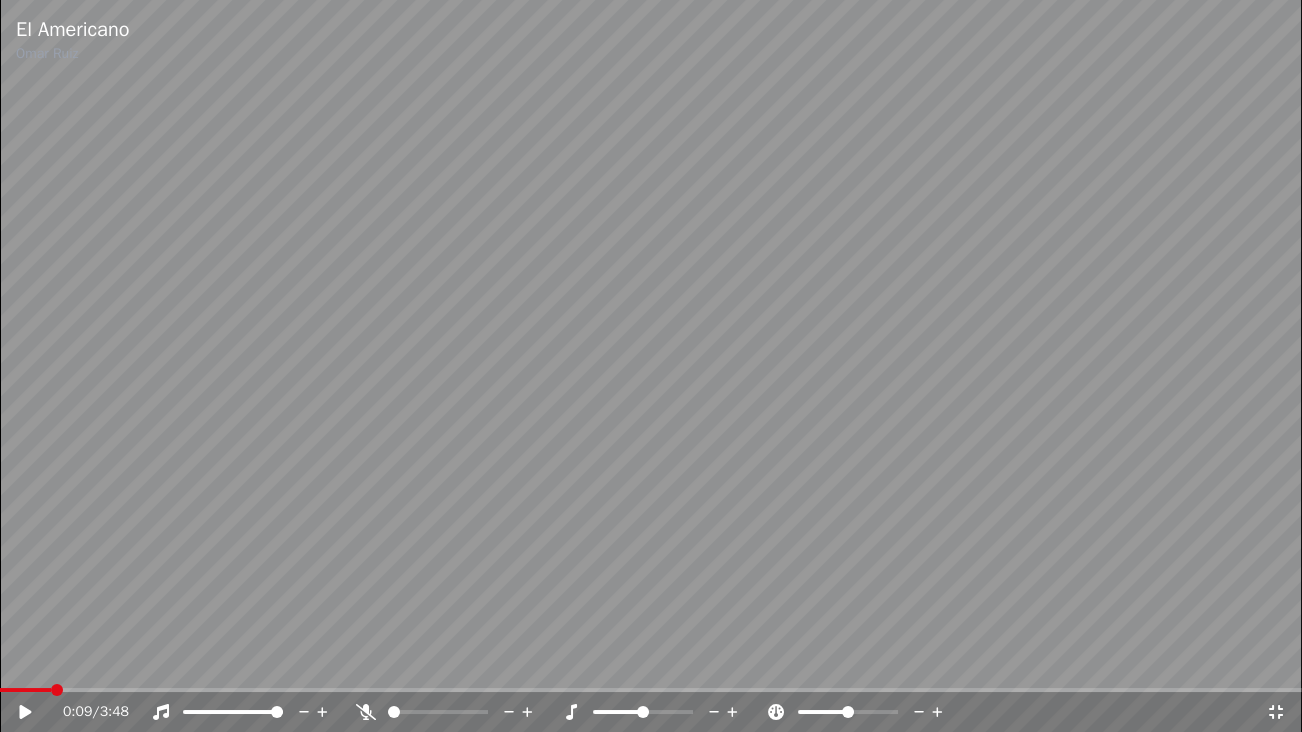 click 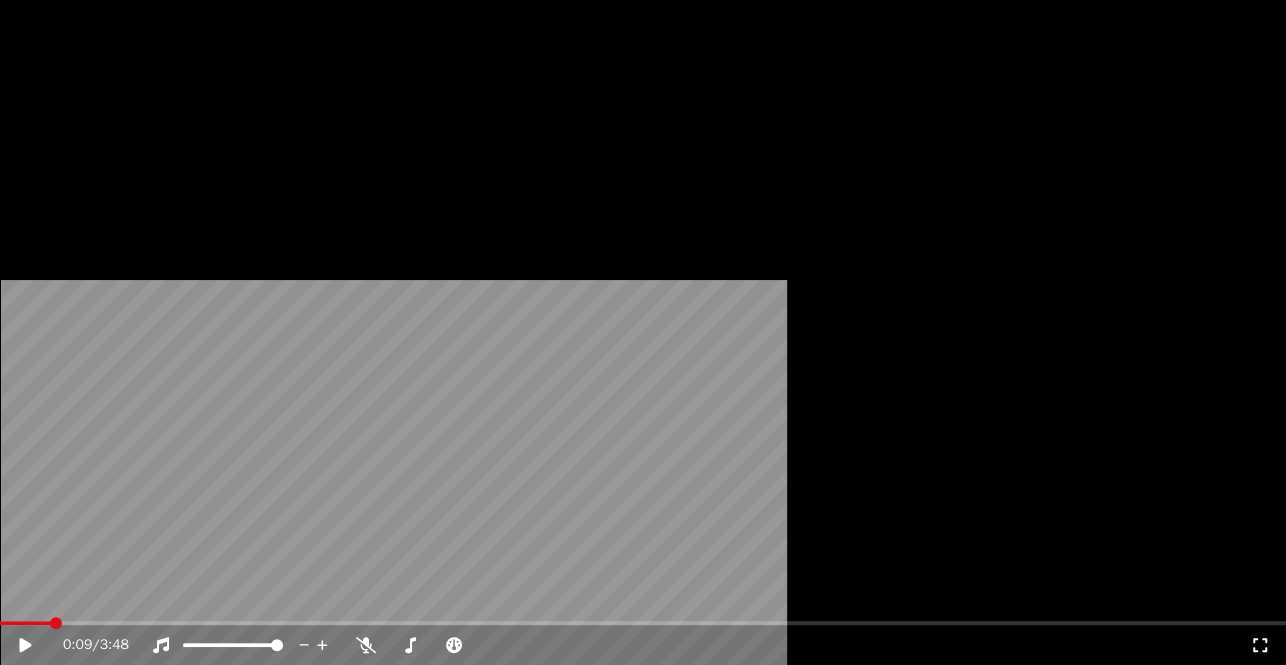 click on "Editar" at bounding box center (58, 154) 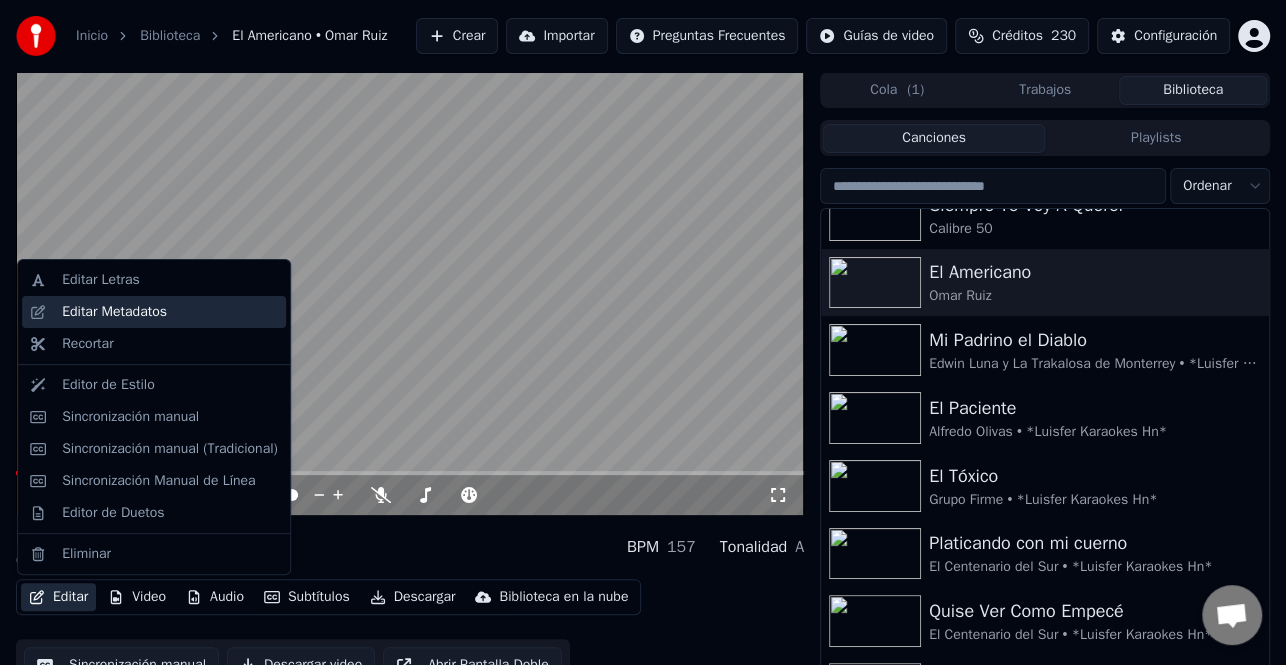 click on "Editar Metadatos" at bounding box center [114, 312] 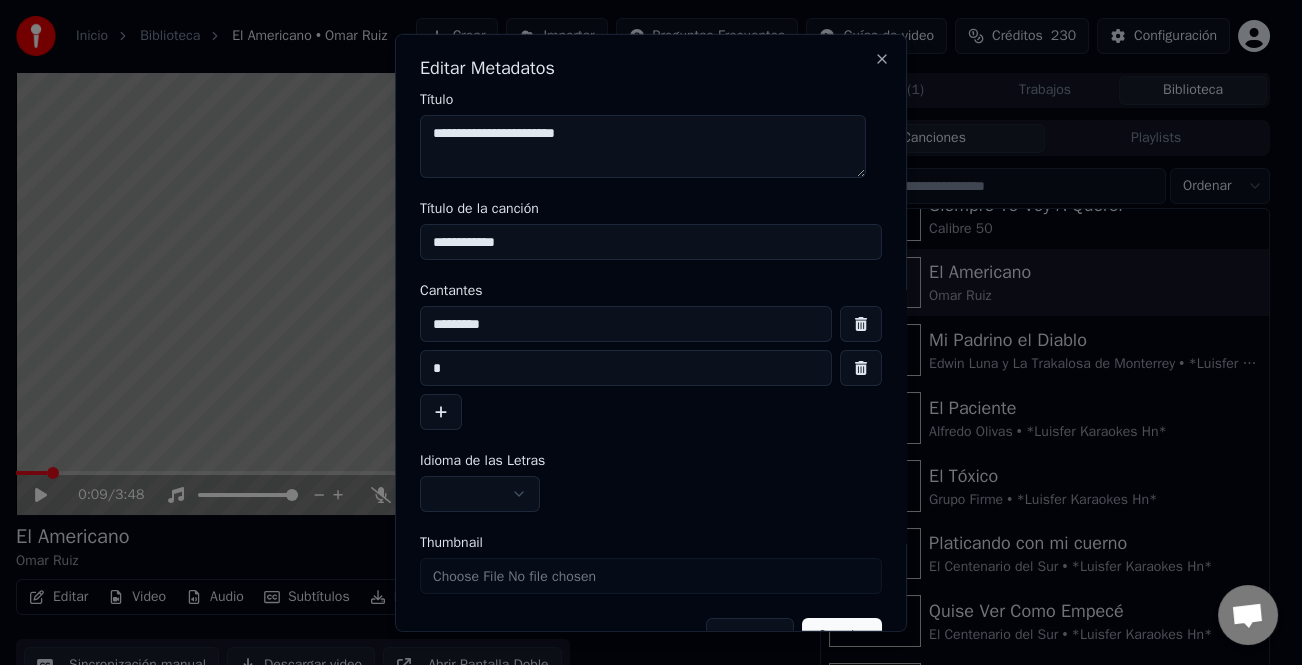 click on "*" at bounding box center (626, 368) 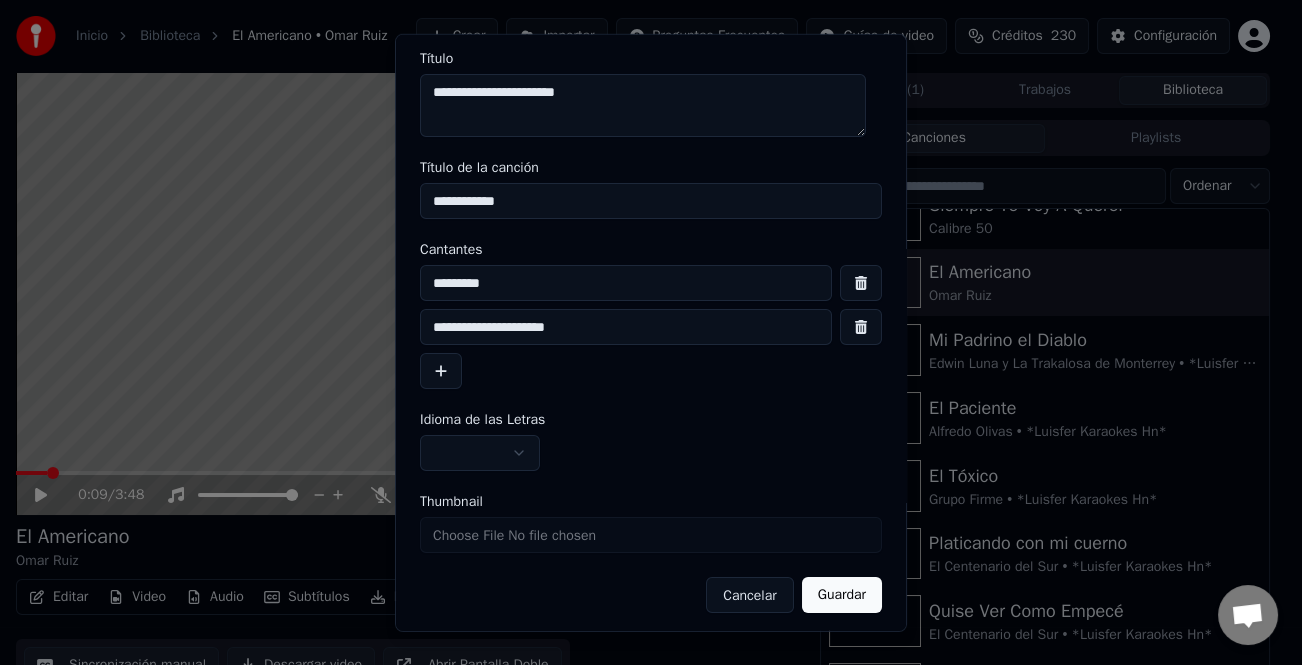 scroll, scrollTop: 47, scrollLeft: 0, axis: vertical 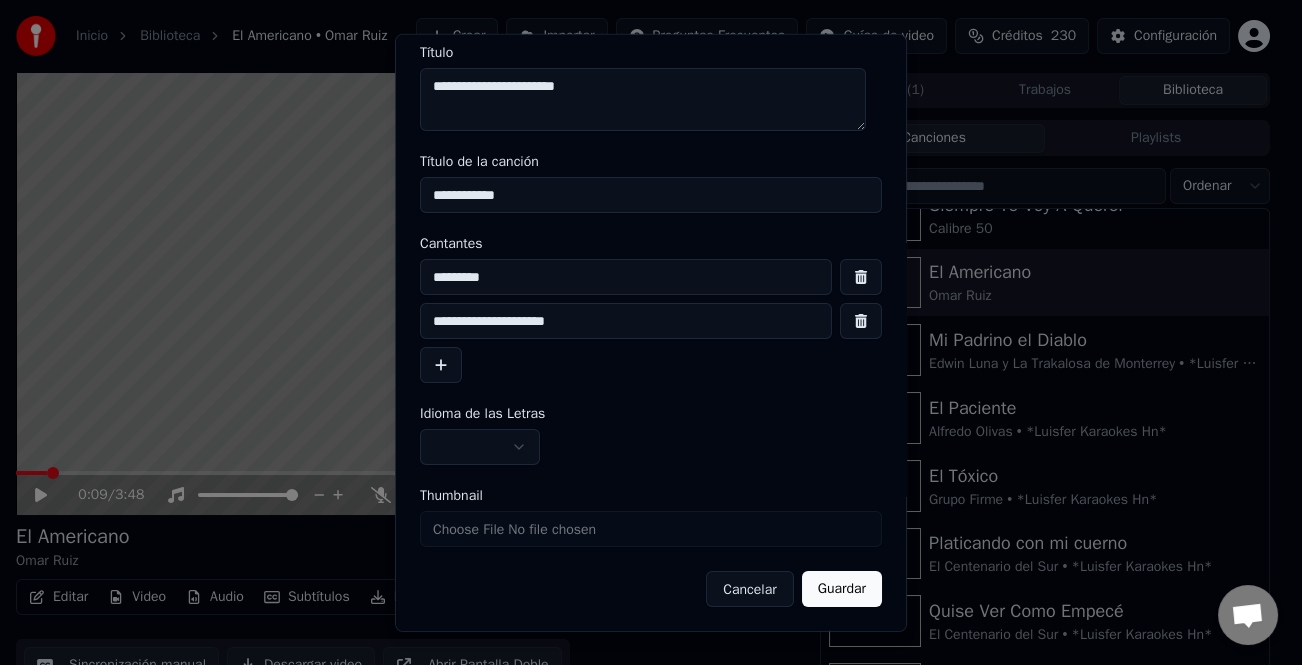 type on "**********" 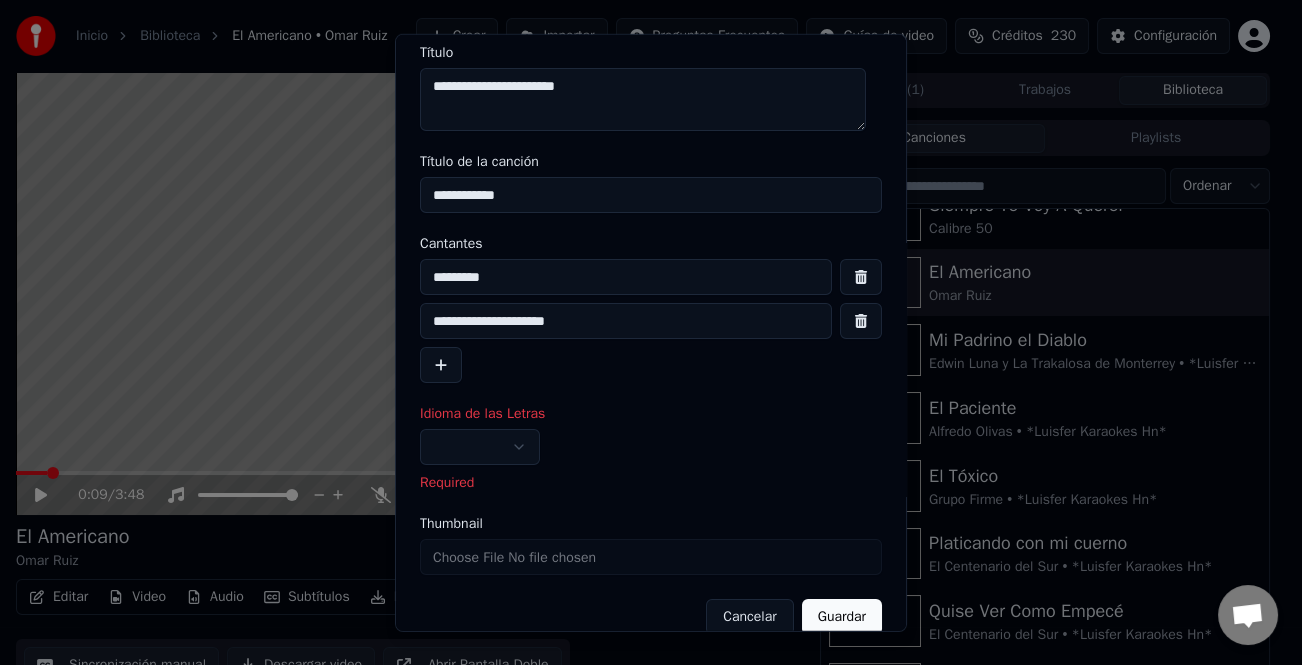 click on "**********" at bounding box center (643, 332) 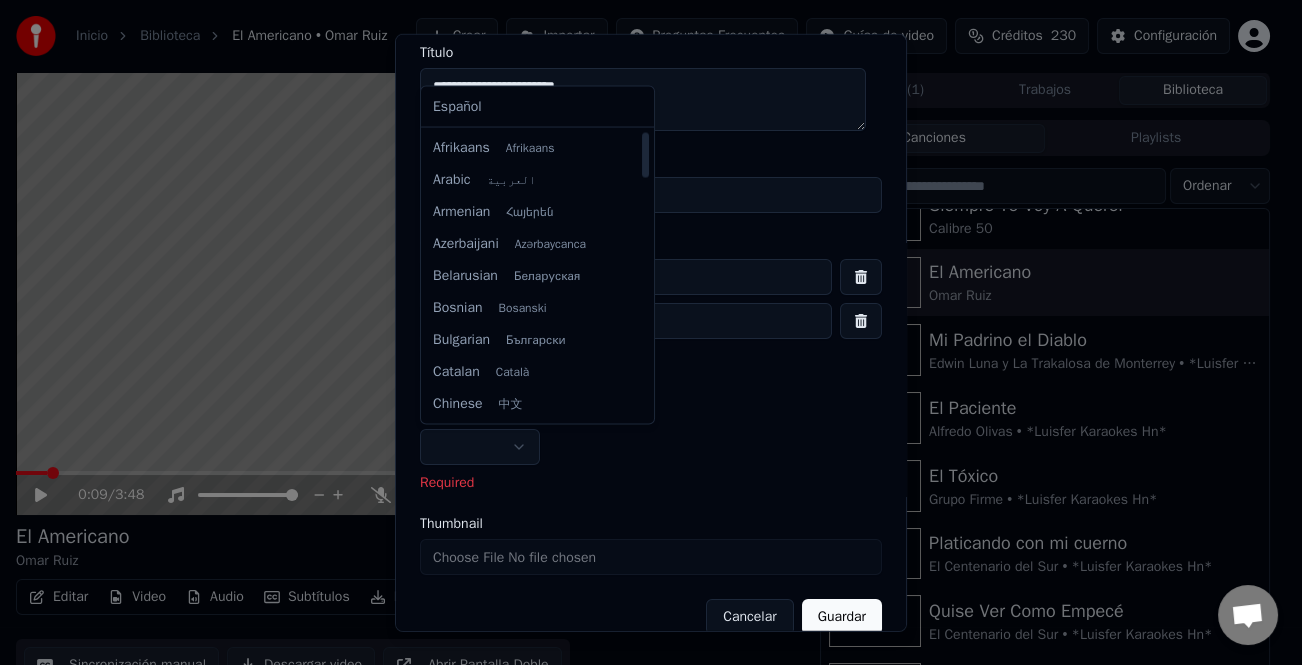 select on "**" 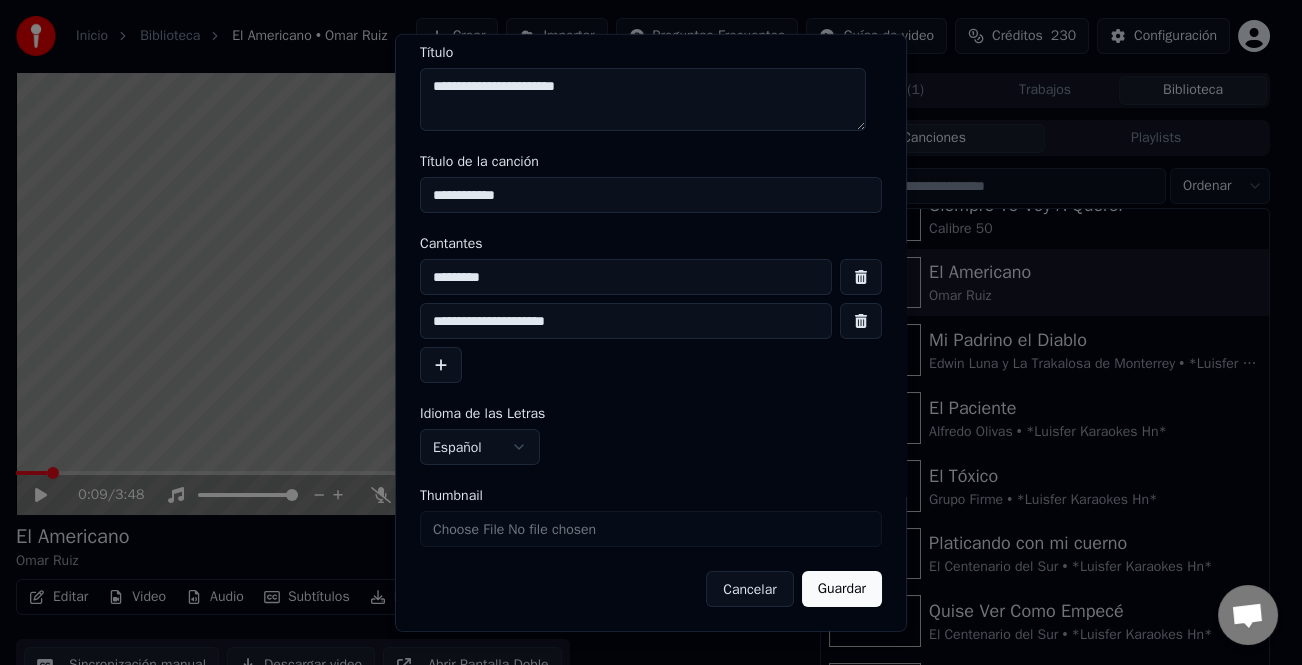 click on "Guardar" at bounding box center [842, 589] 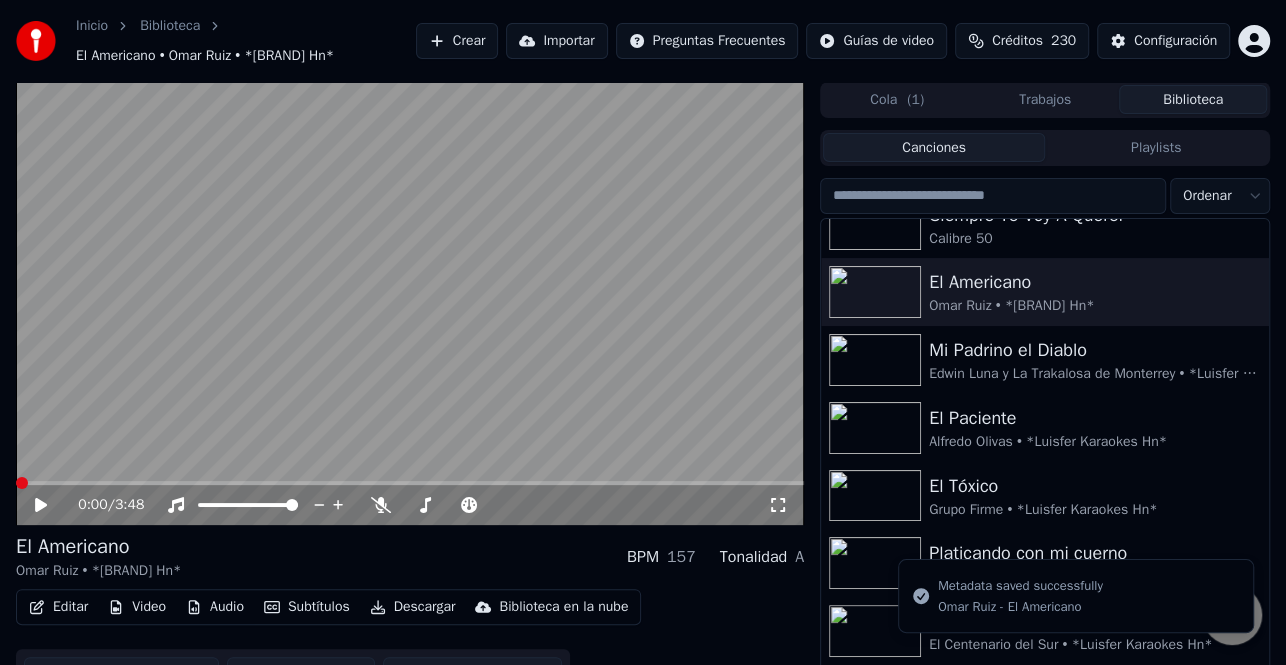 click on "Editar" at bounding box center (58, 607) 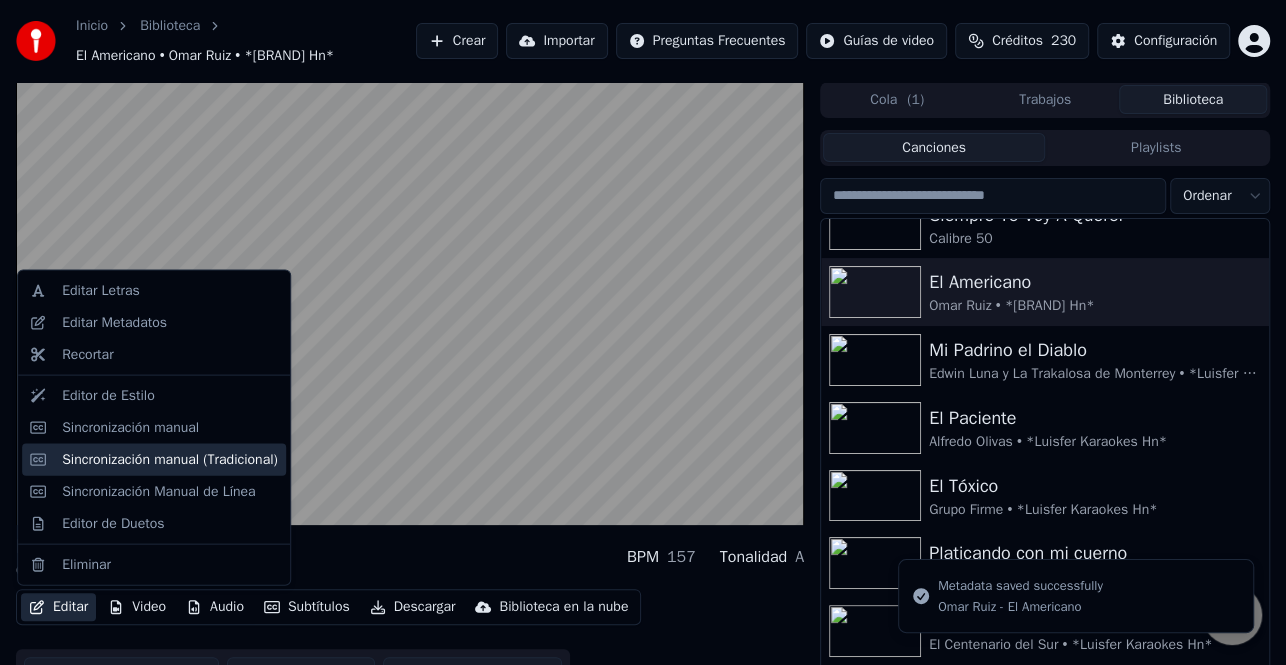 click on "Sincronización manual (Tradicional)" at bounding box center (170, 459) 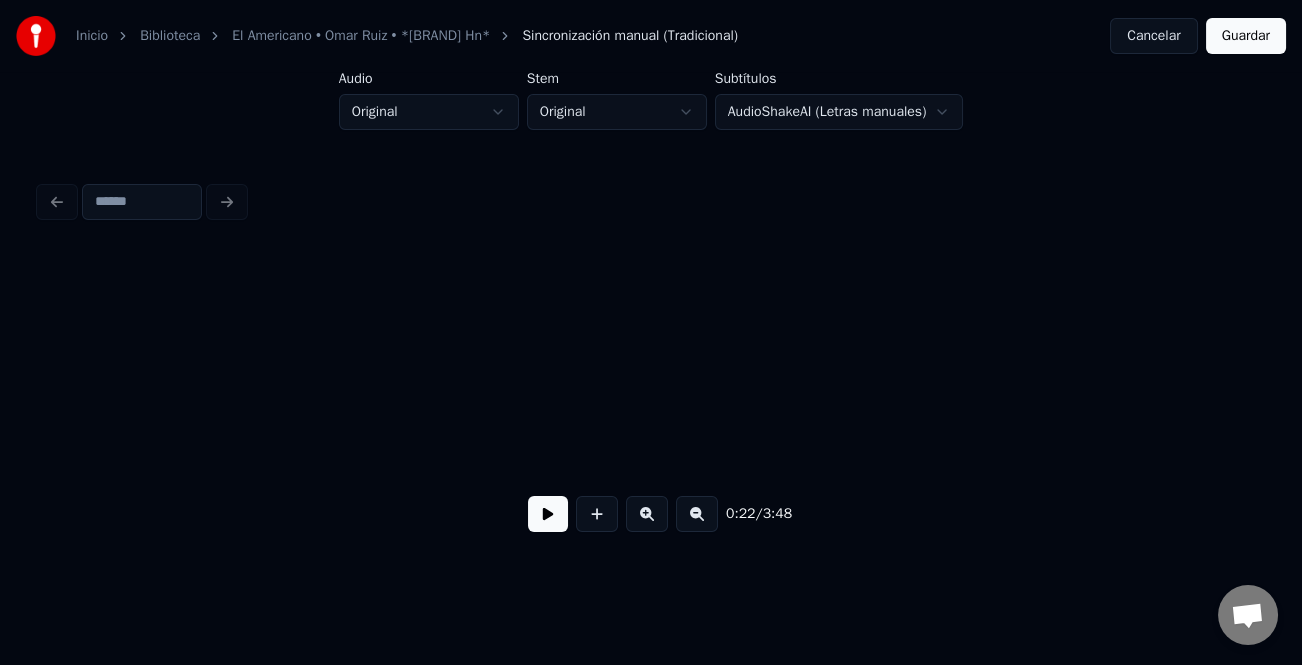 scroll, scrollTop: 0, scrollLeft: 4487, axis: horizontal 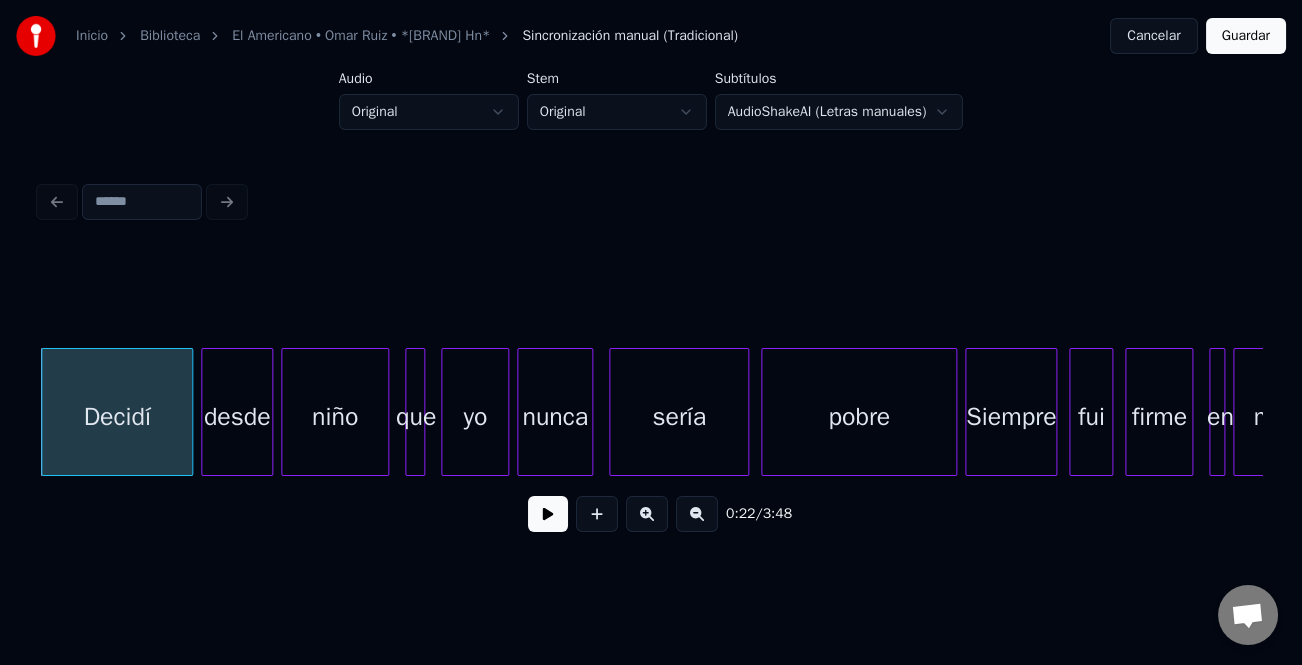 click at bounding box center [548, 514] 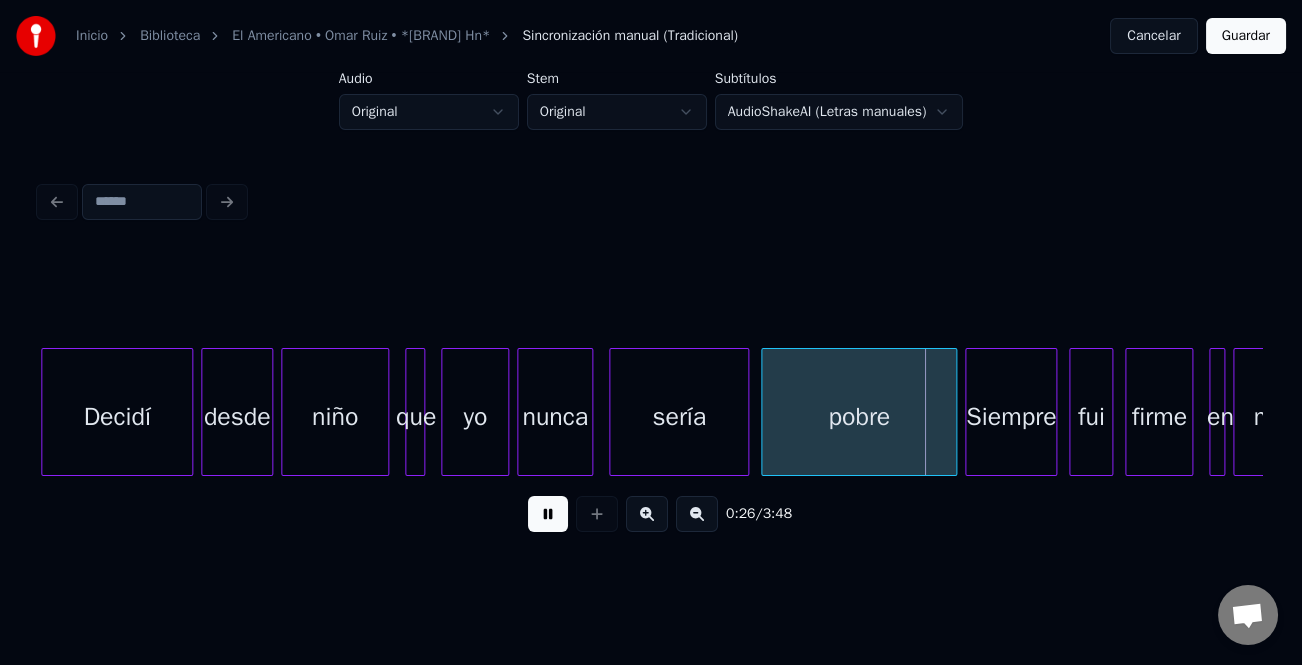 click at bounding box center [548, 514] 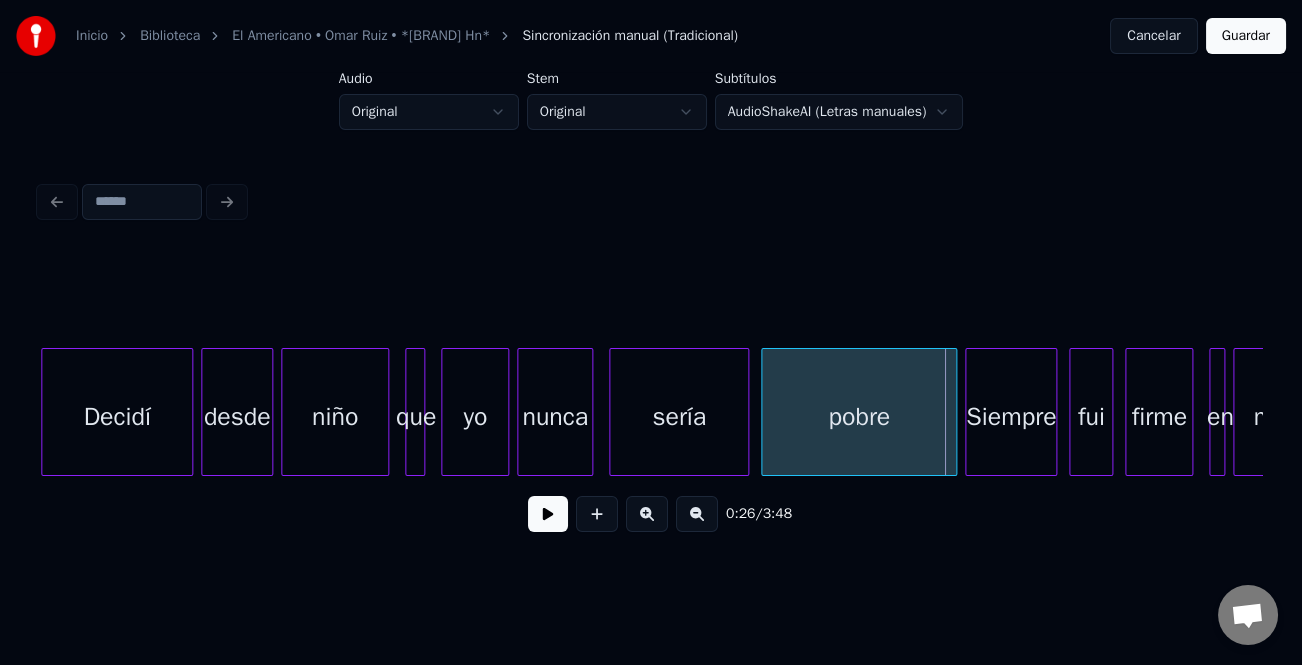 click at bounding box center (548, 514) 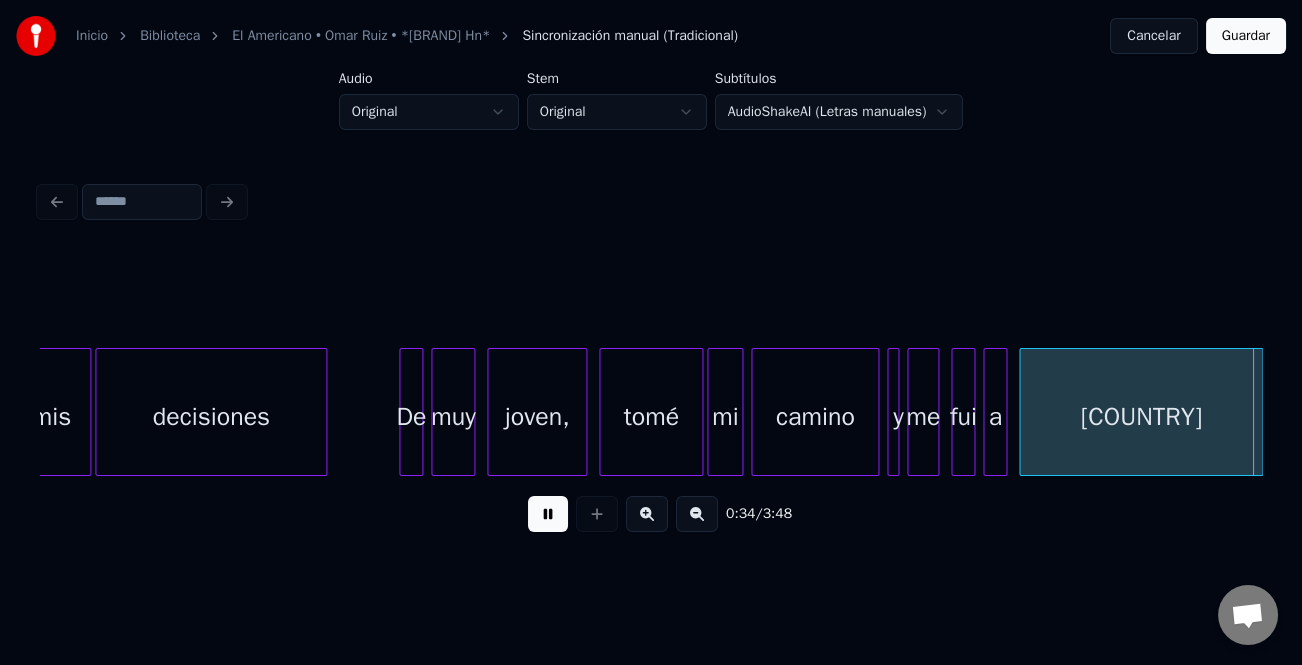 scroll, scrollTop: 0, scrollLeft: 6931, axis: horizontal 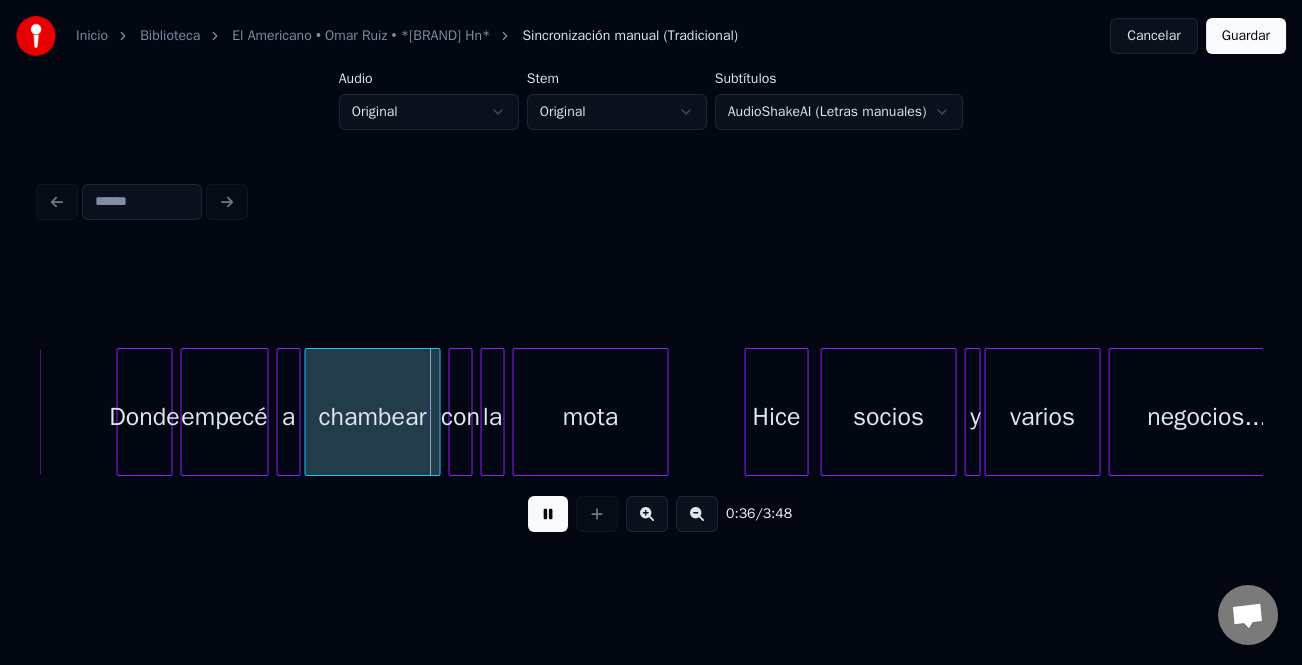 click at bounding box center [647, 514] 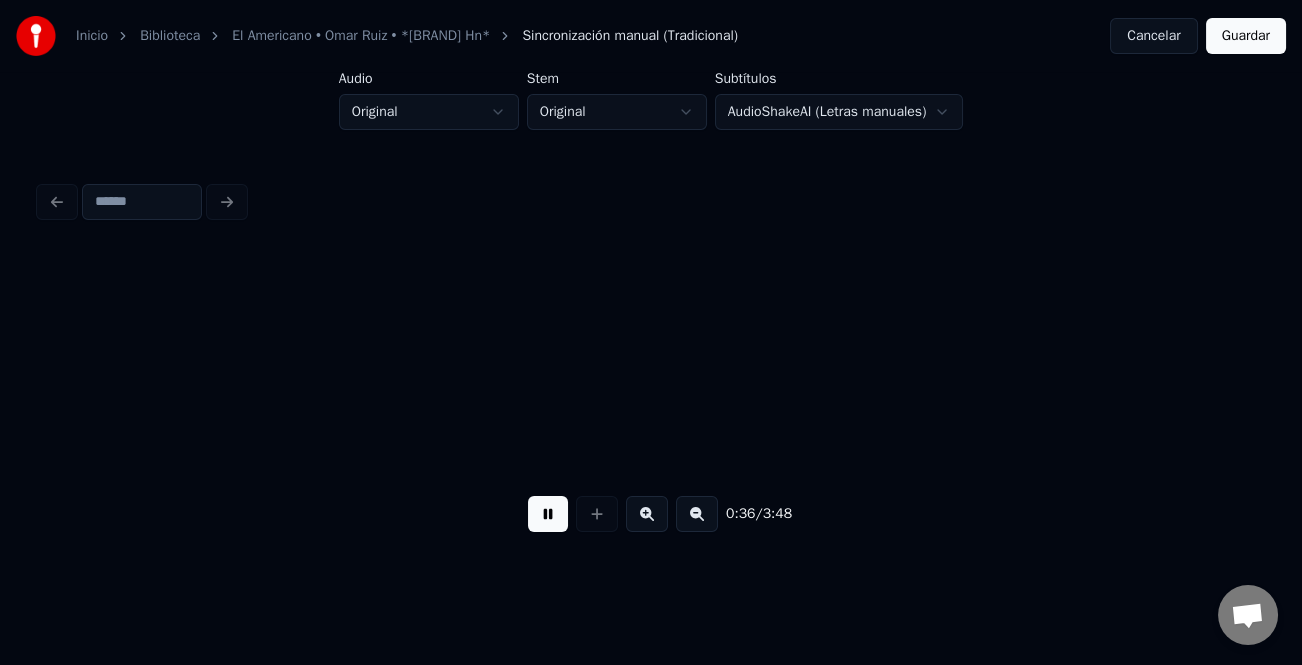 click at bounding box center [647, 514] 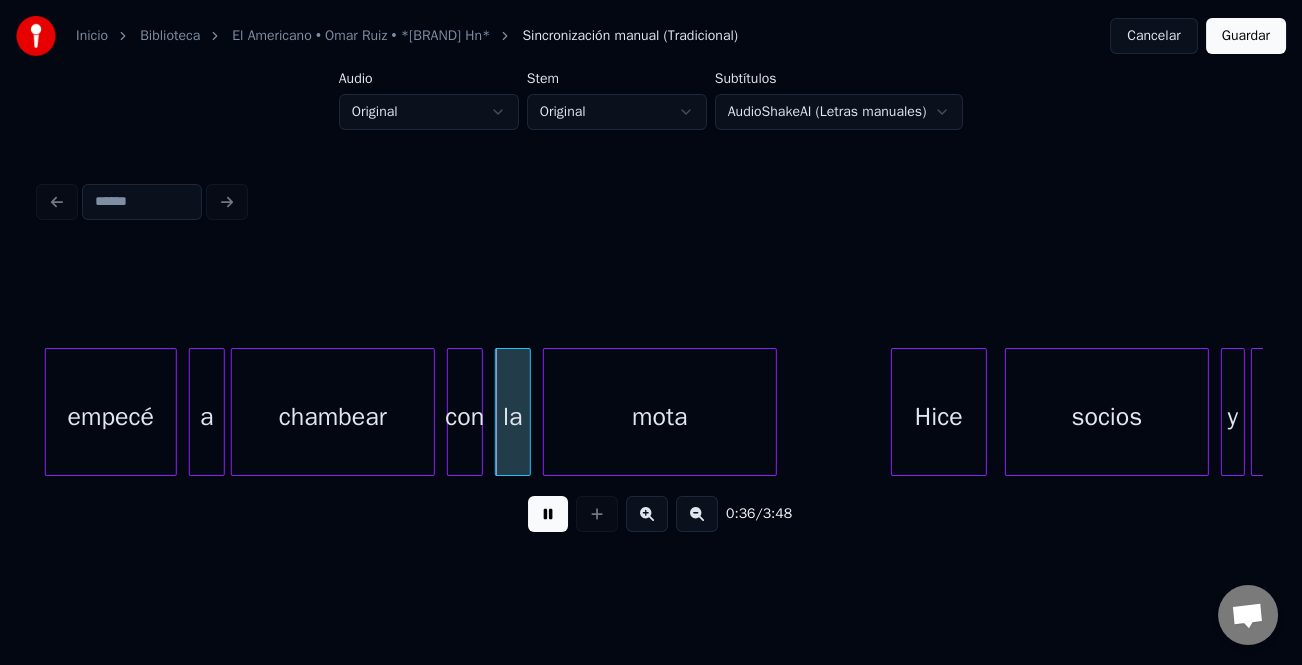 click at bounding box center (647, 514) 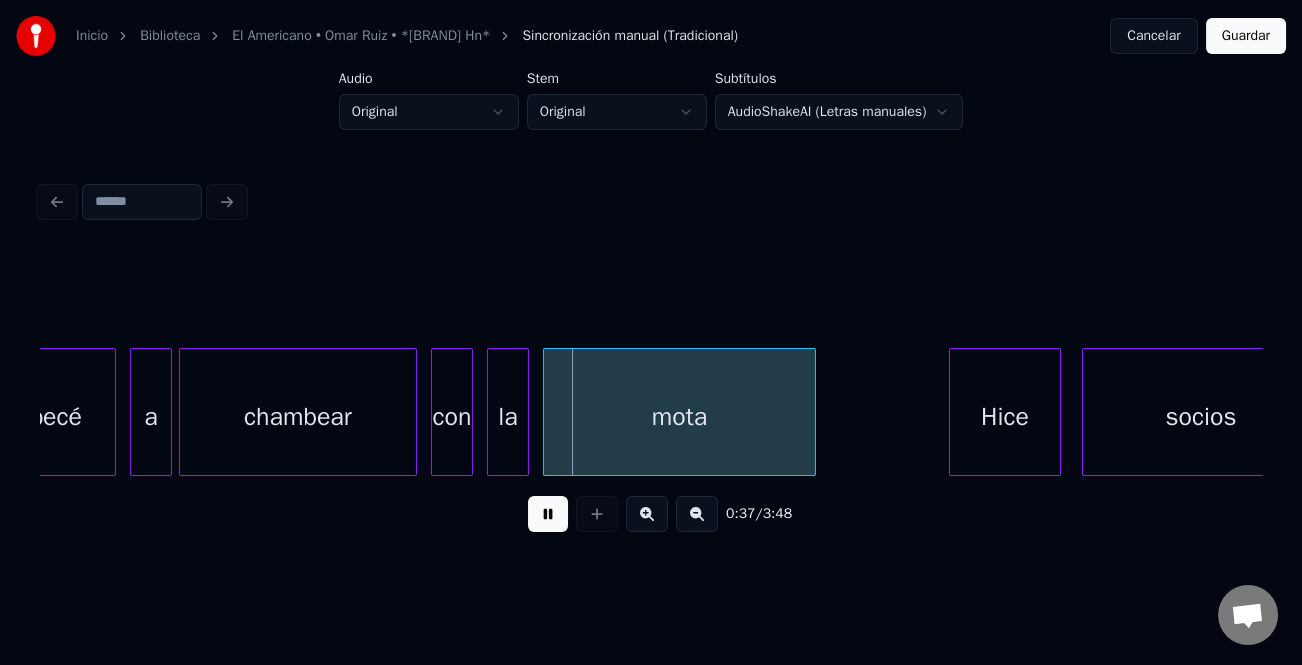 click at bounding box center [647, 514] 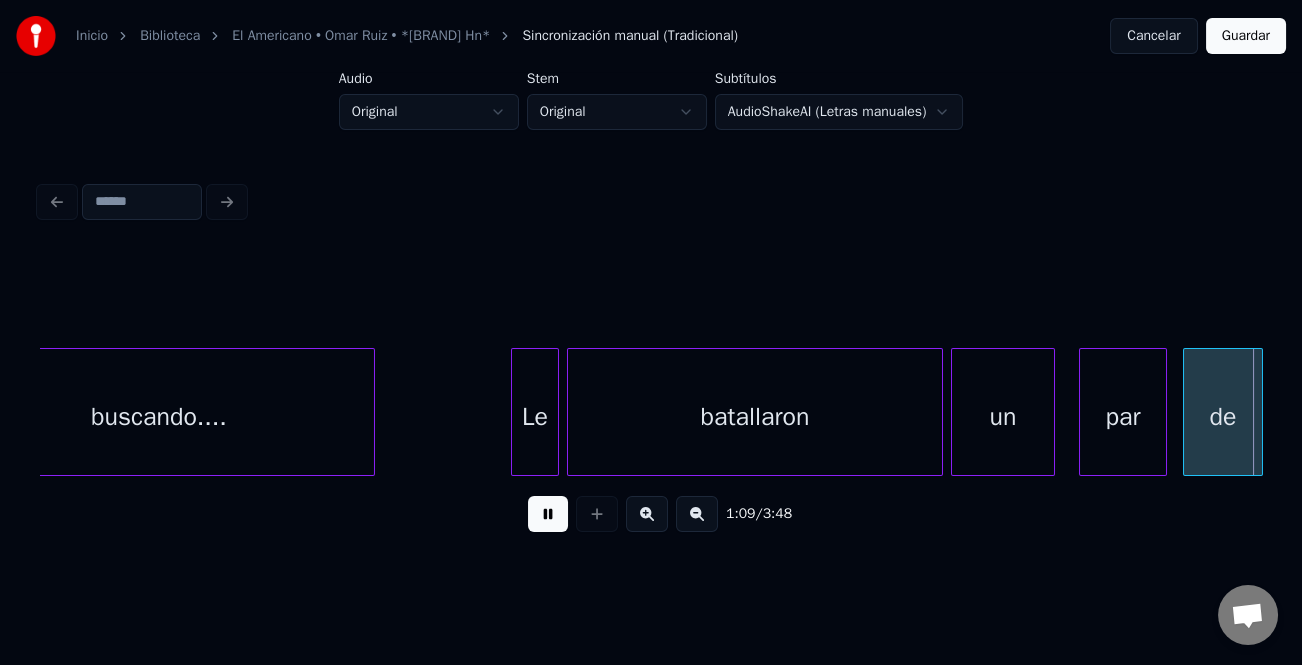 scroll, scrollTop: 0, scrollLeft: 27797, axis: horizontal 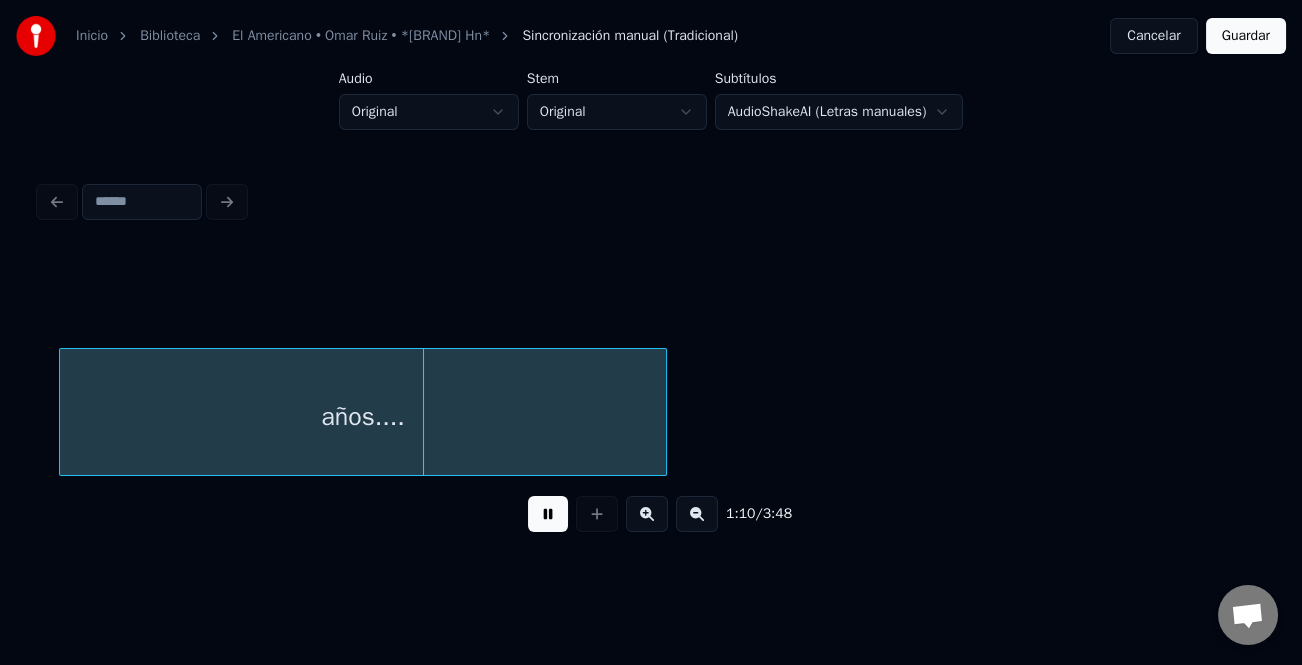 click at bounding box center (548, 514) 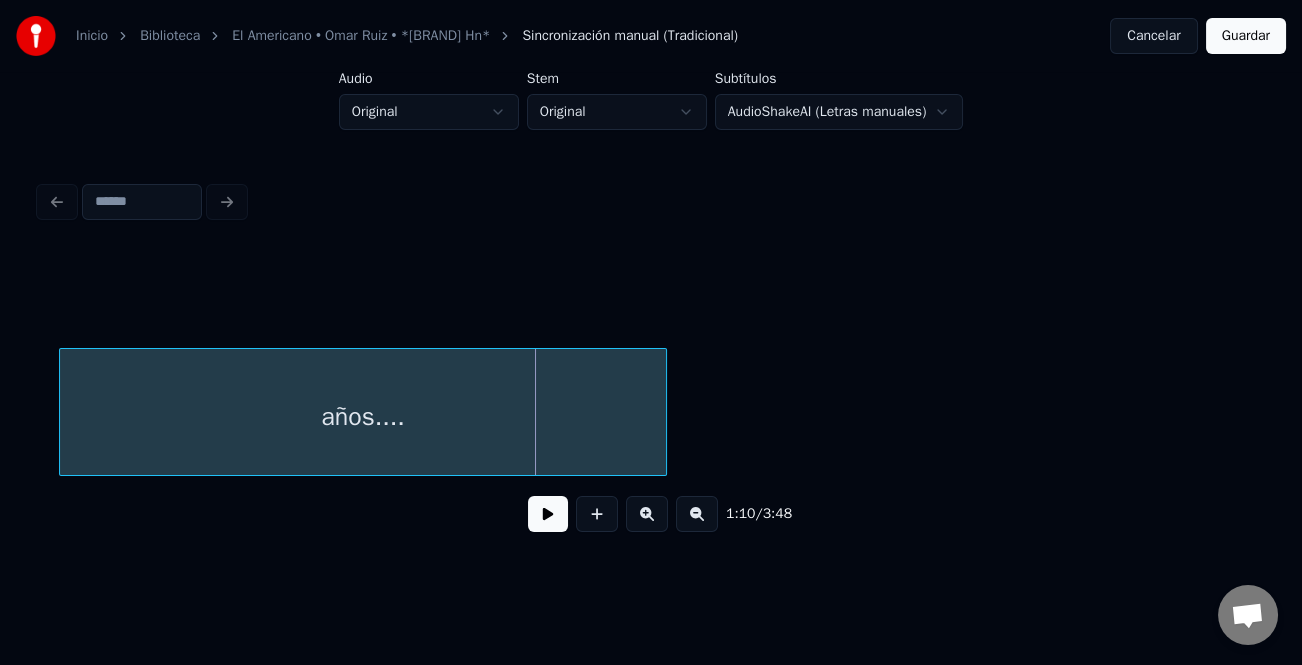 click at bounding box center [548, 514] 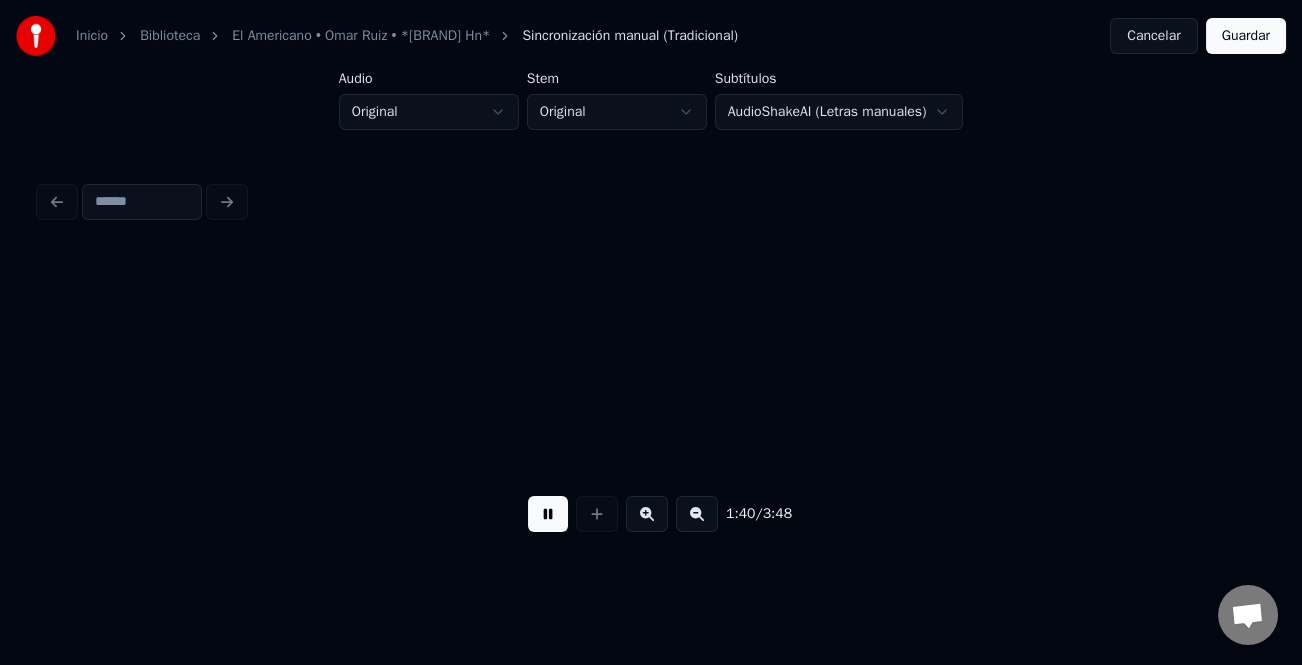 scroll, scrollTop: 0, scrollLeft: 40042, axis: horizontal 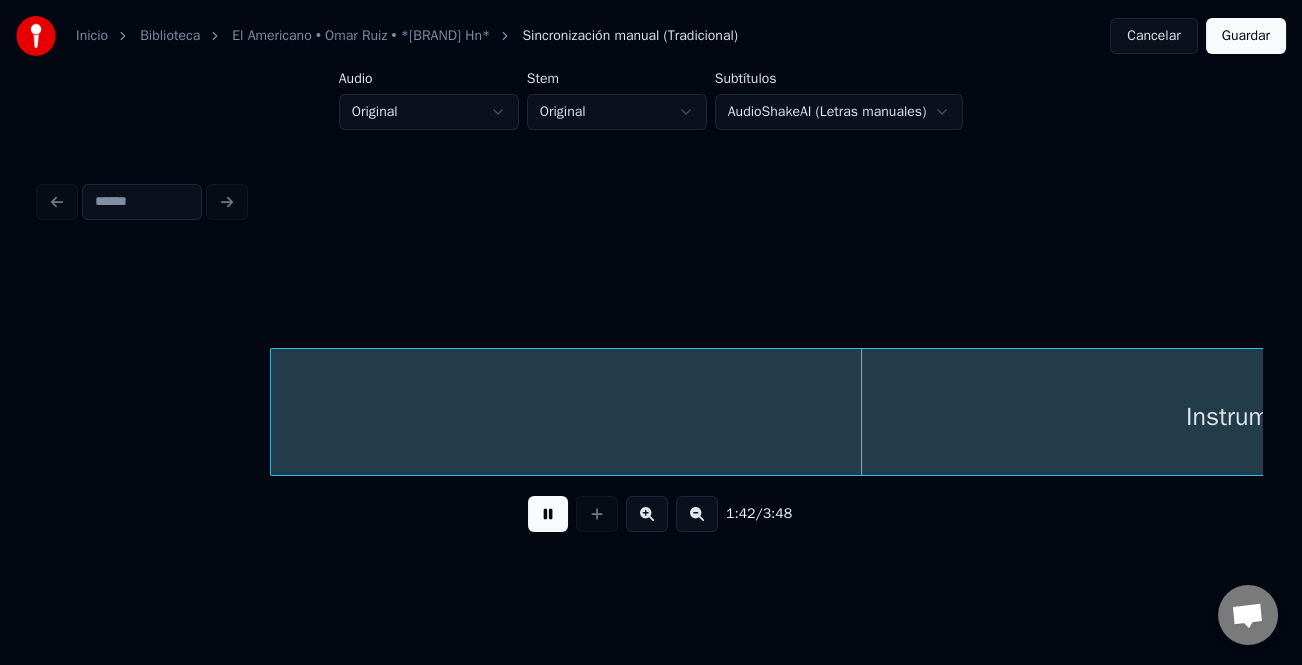 click at bounding box center [697, 514] 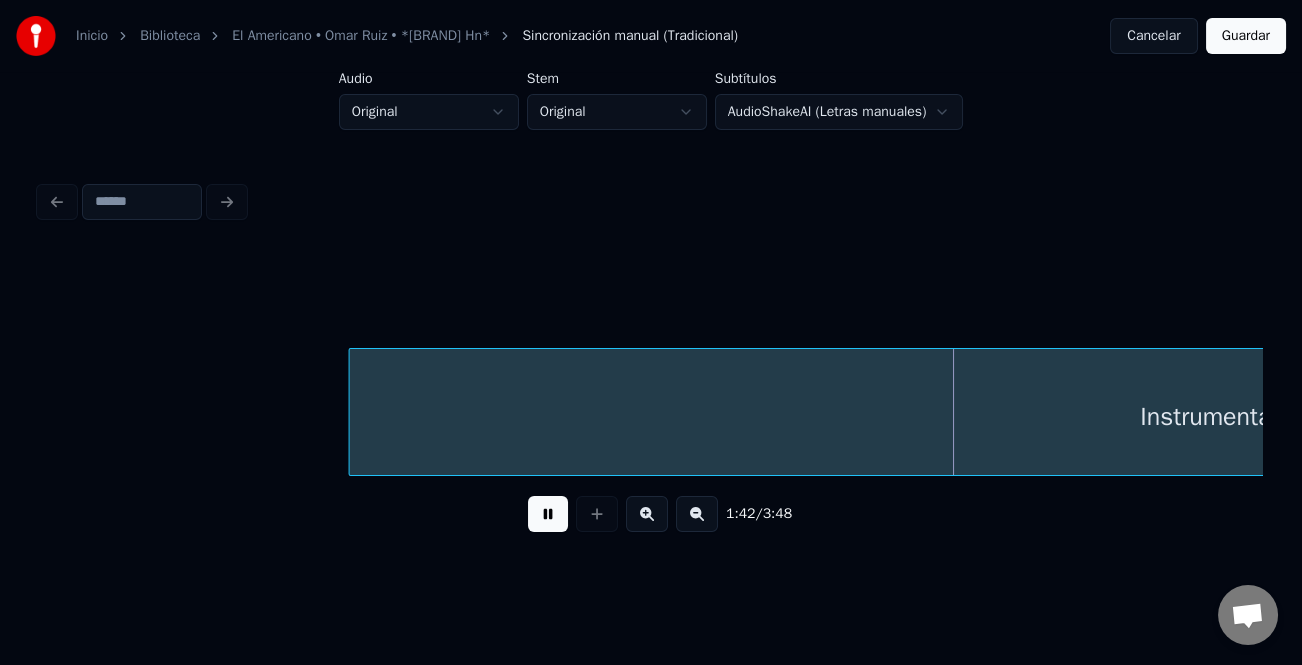 click at bounding box center [697, 514] 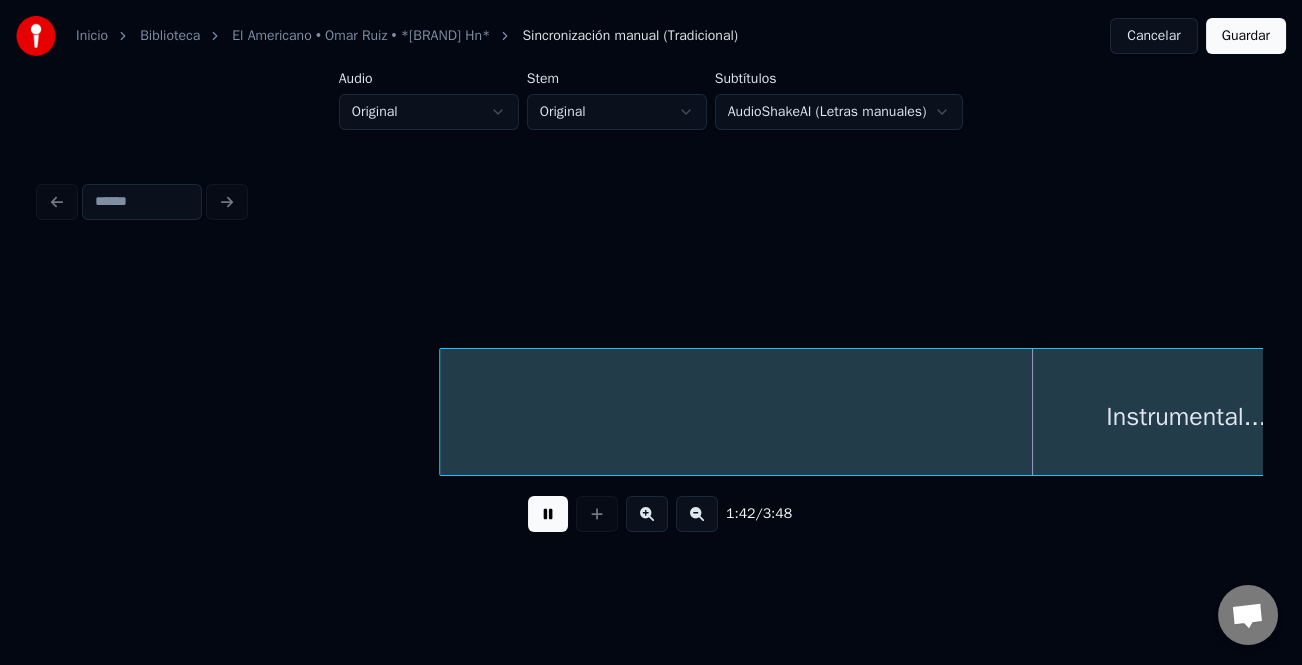 click at bounding box center [697, 514] 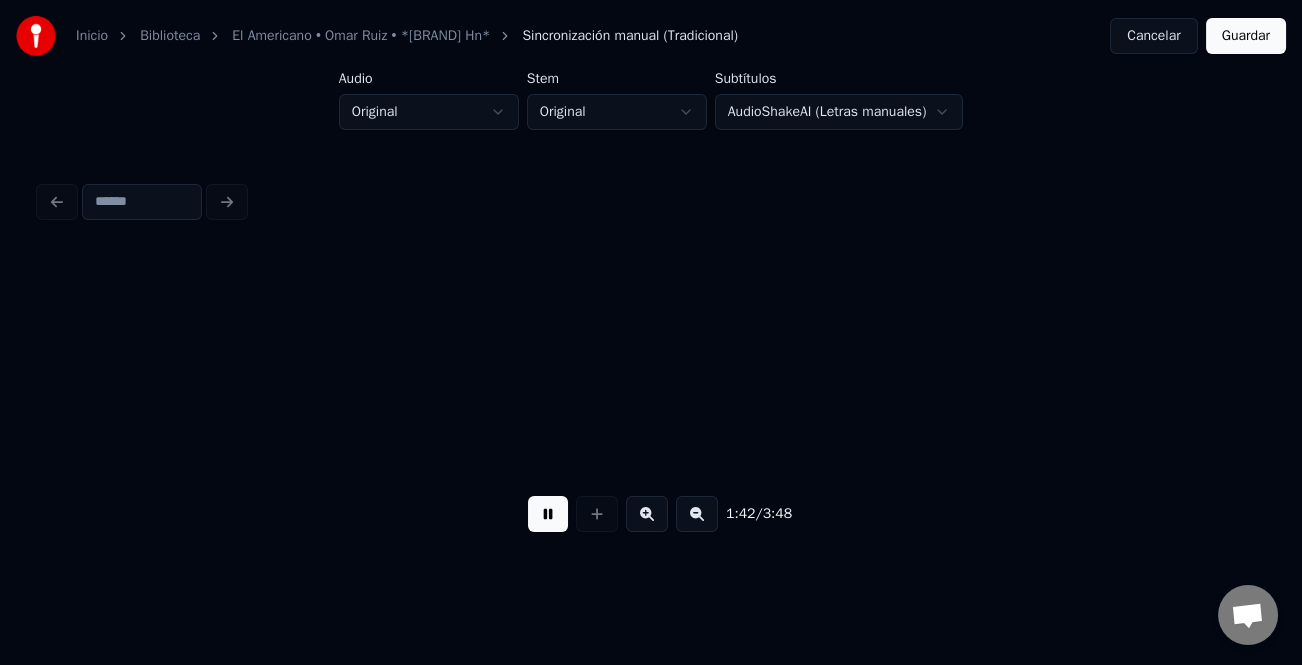 click at bounding box center [697, 514] 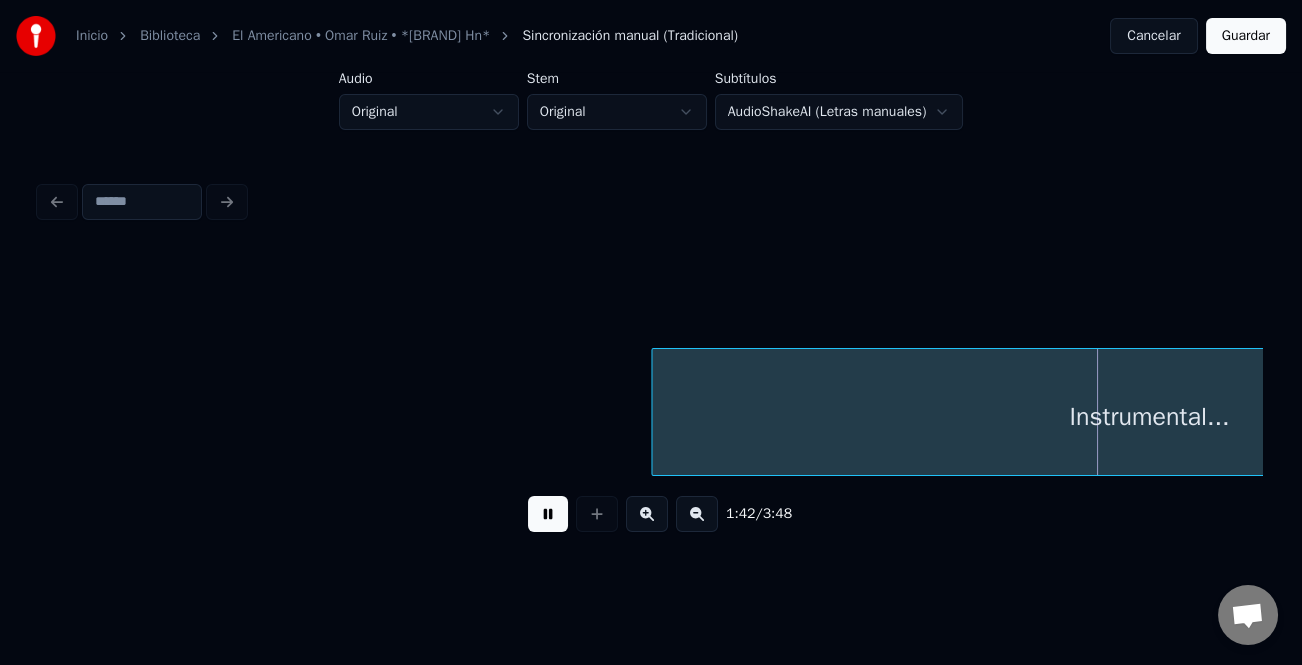 click at bounding box center [697, 514] 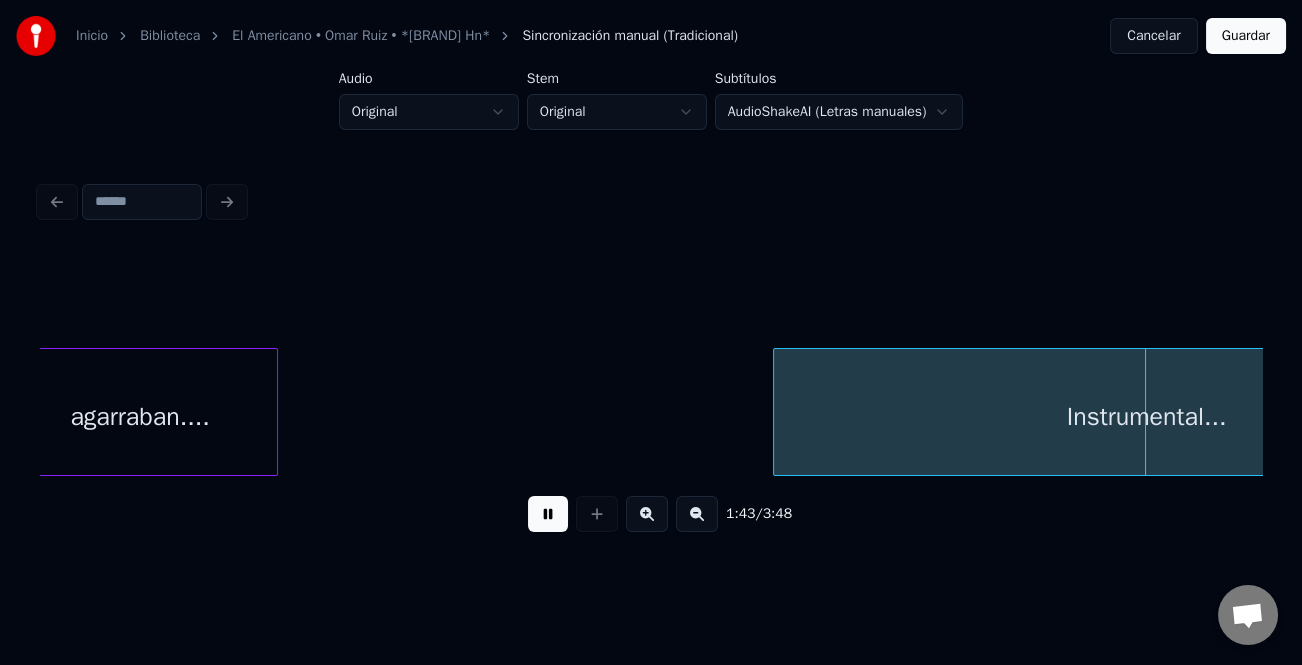 click at bounding box center [697, 514] 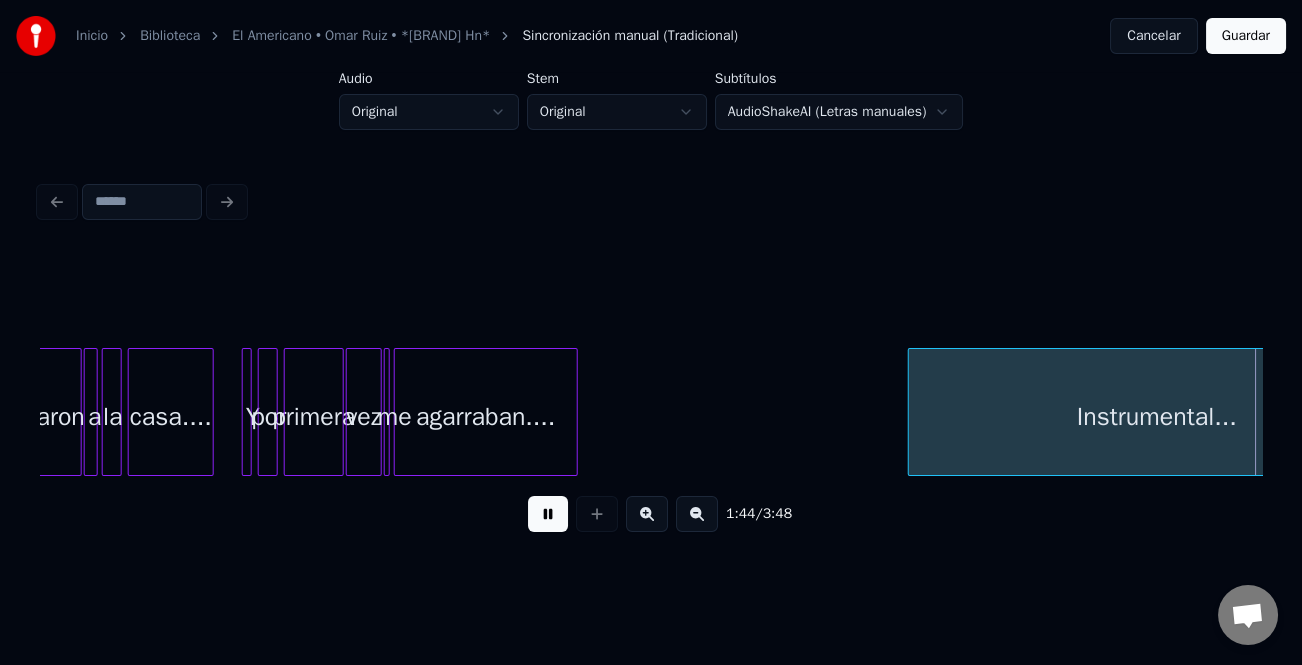 scroll, scrollTop: 0, scrollLeft: 10423, axis: horizontal 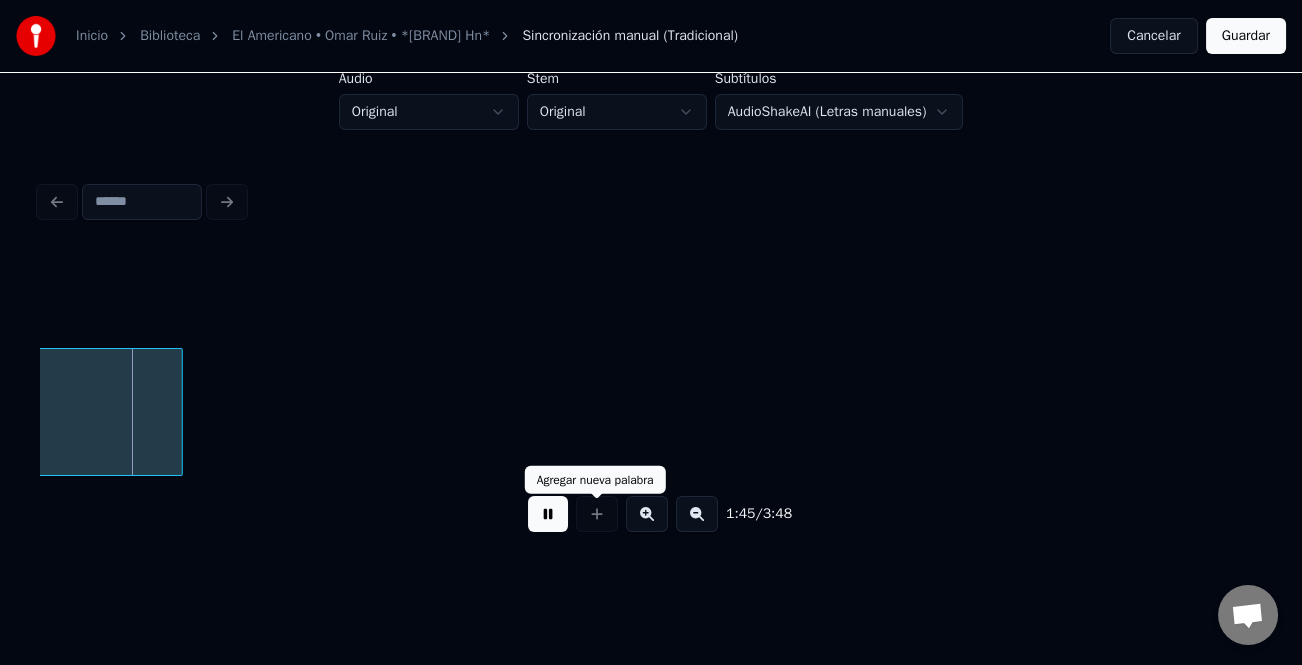 click at bounding box center [548, 514] 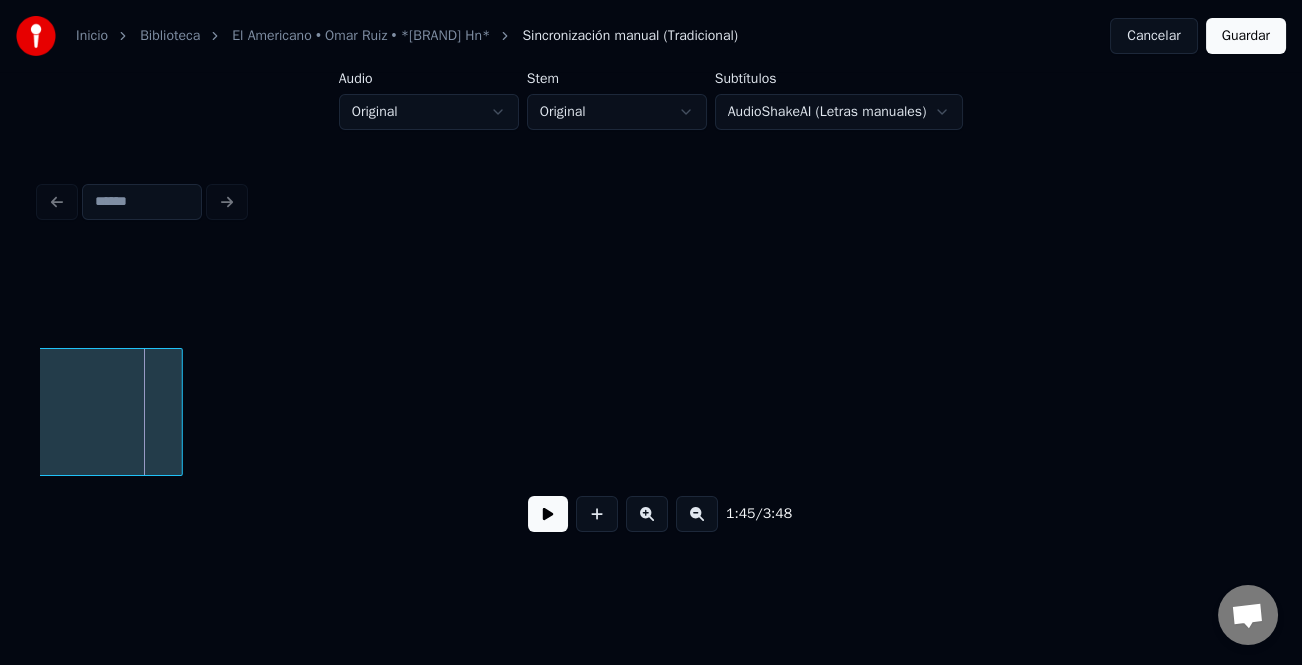click on "Instrumental..." at bounding box center [651, 412] 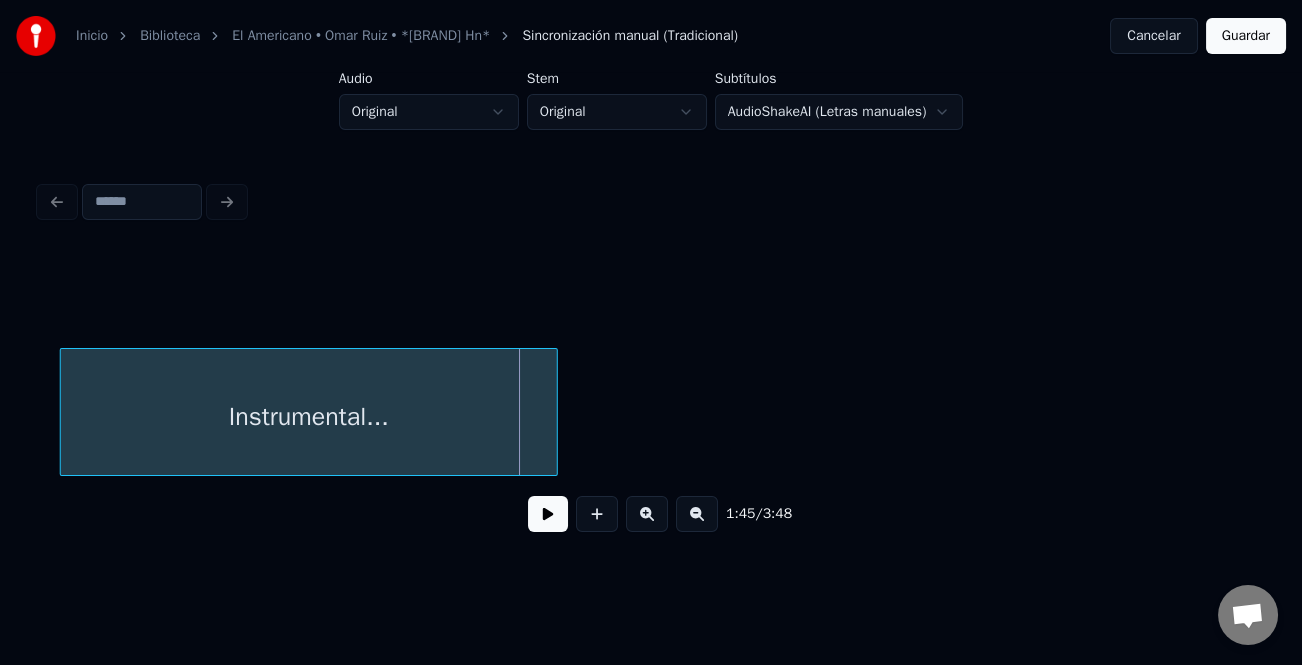 scroll, scrollTop: 0, scrollLeft: 9370, axis: horizontal 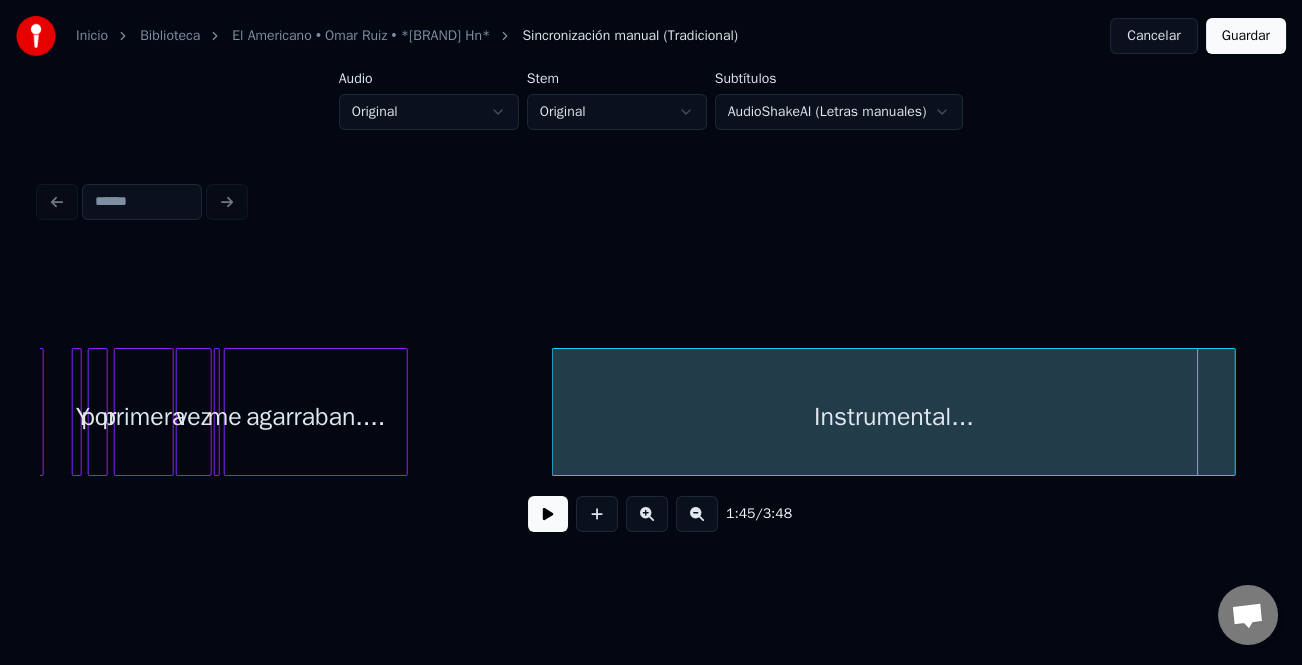 click at bounding box center [556, 412] 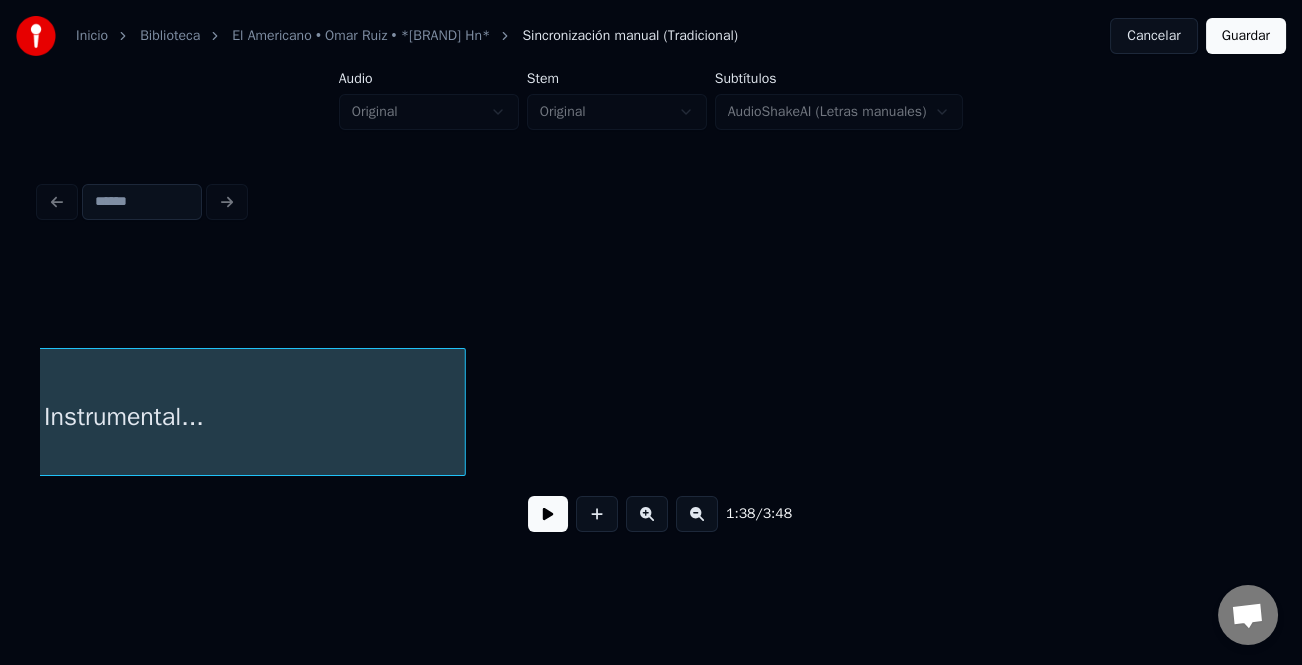 scroll, scrollTop: 0, scrollLeft: 10451, axis: horizontal 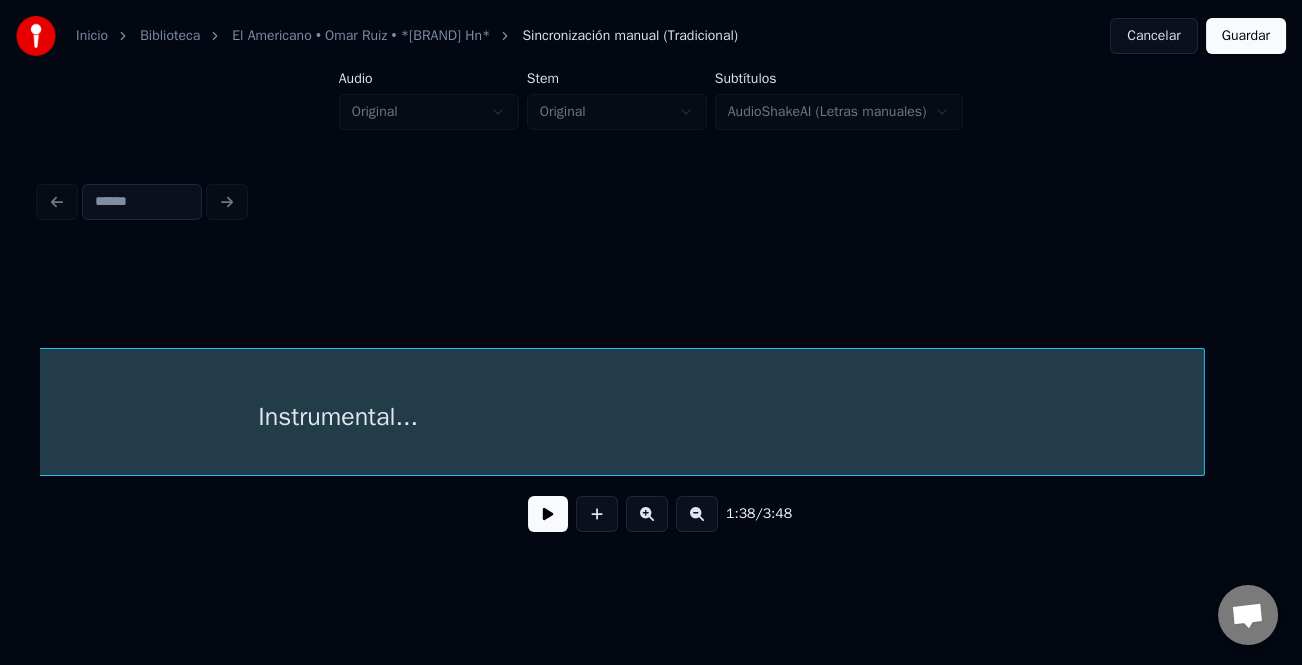 click at bounding box center (1201, 412) 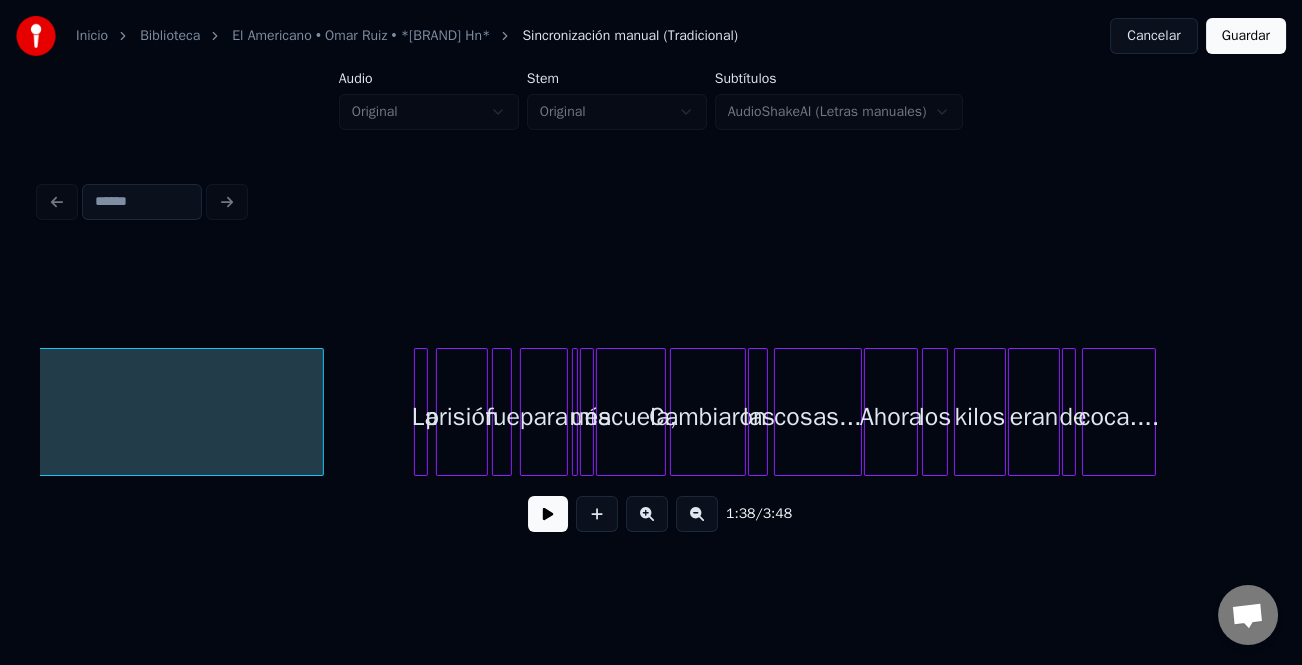 scroll, scrollTop: 0, scrollLeft: 11111, axis: horizontal 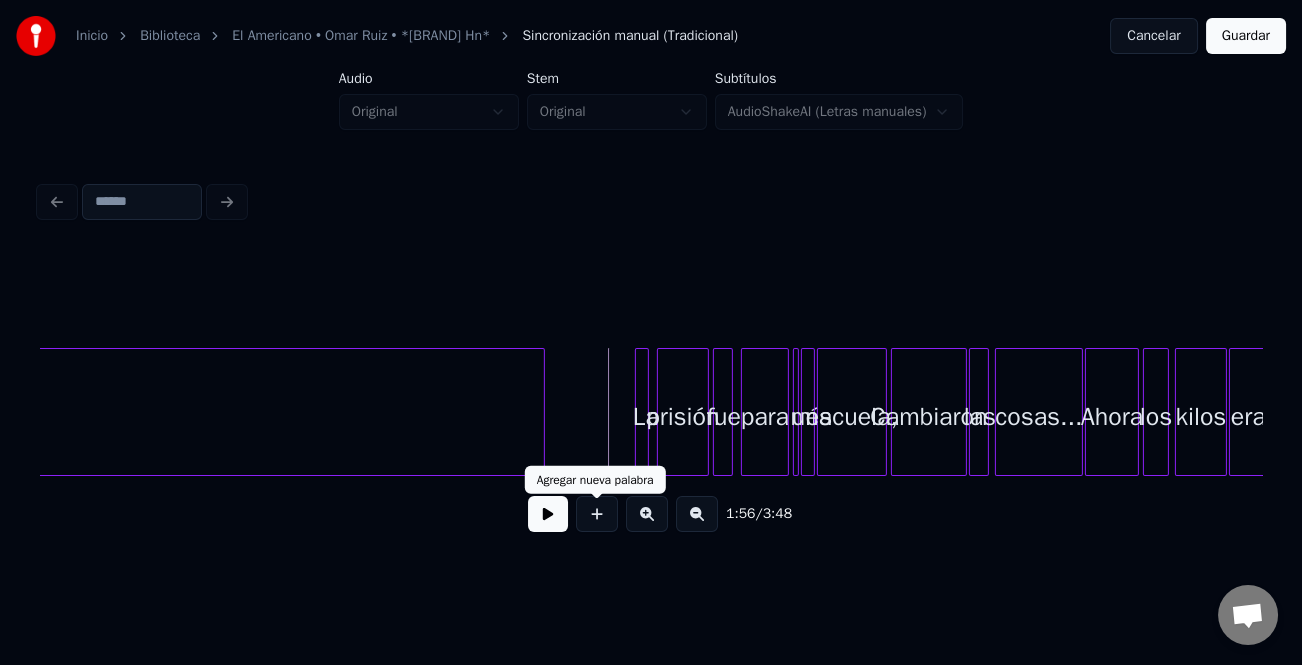 click at bounding box center (548, 514) 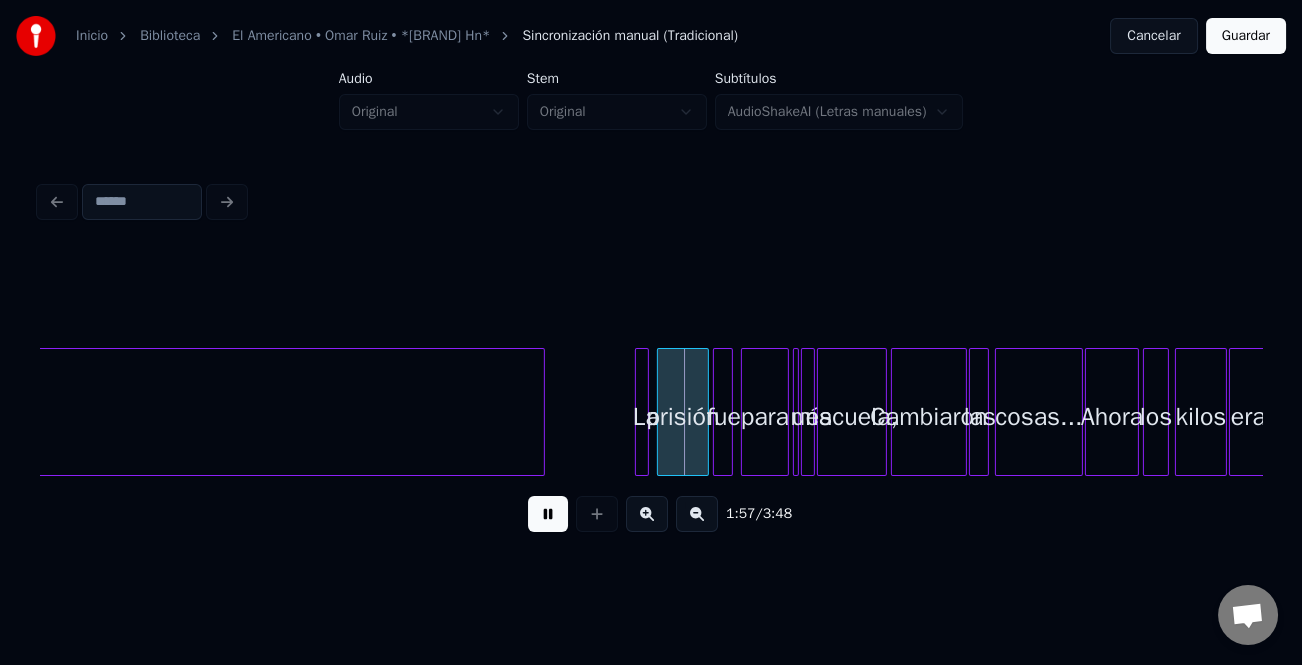 click at bounding box center (647, 514) 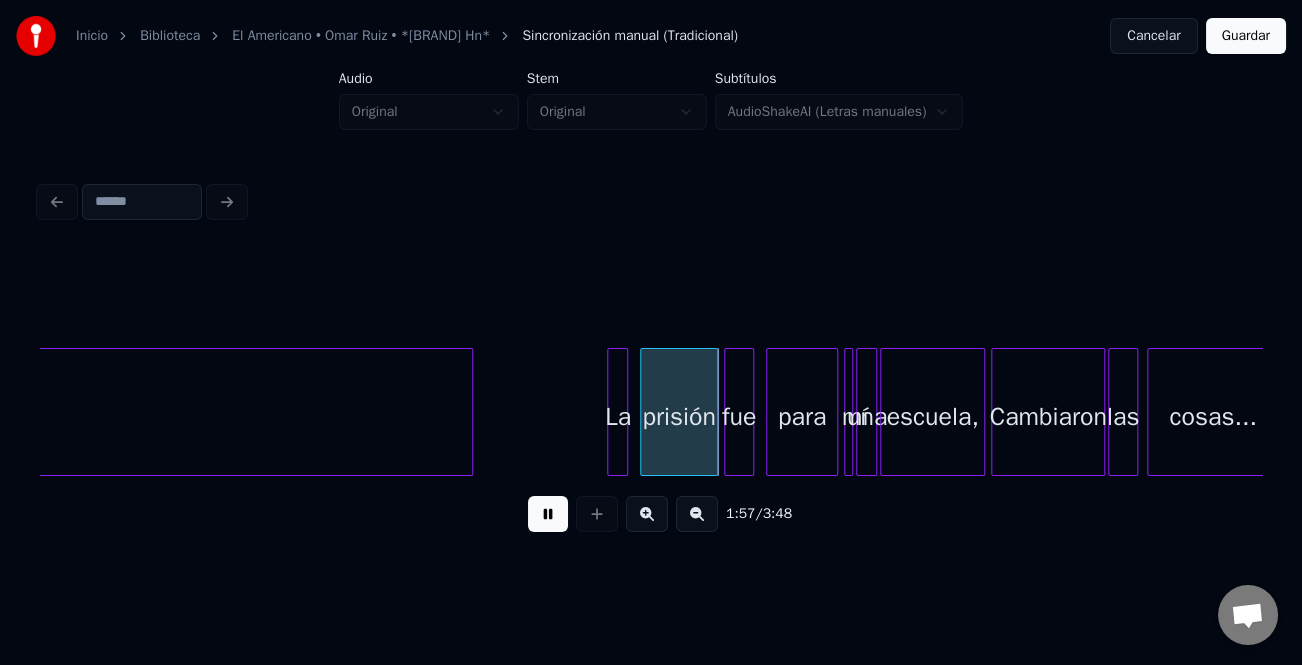 click at bounding box center [647, 514] 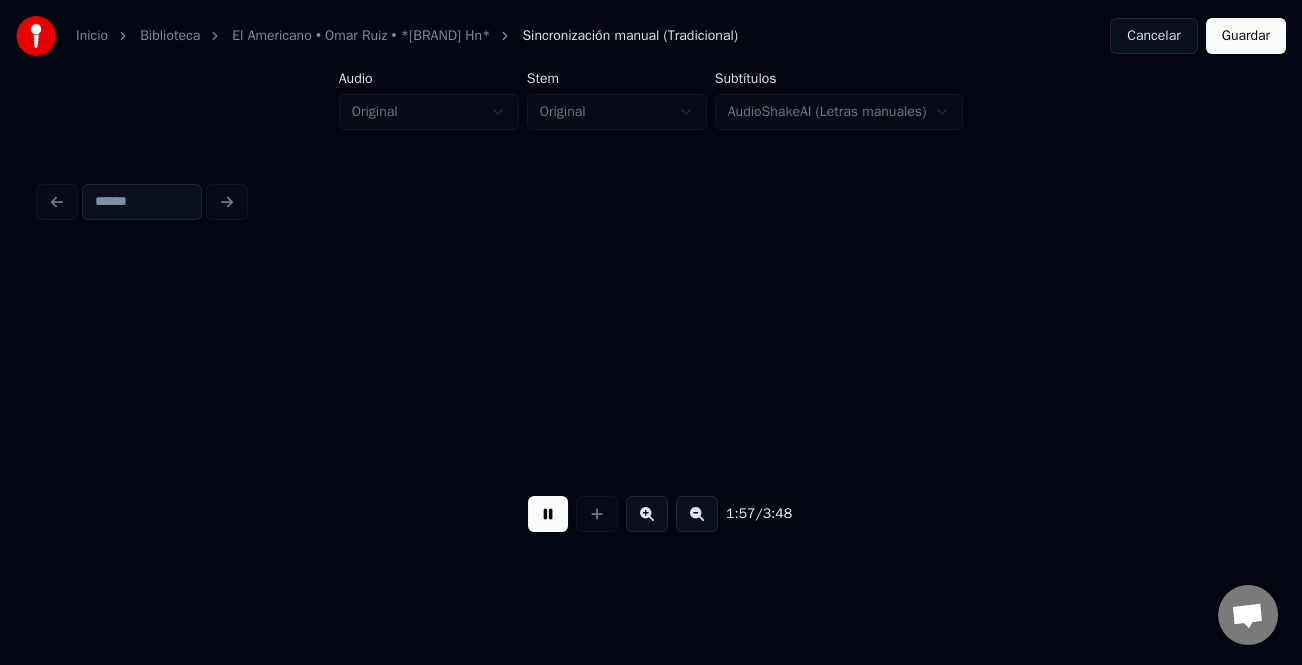 click at bounding box center (647, 514) 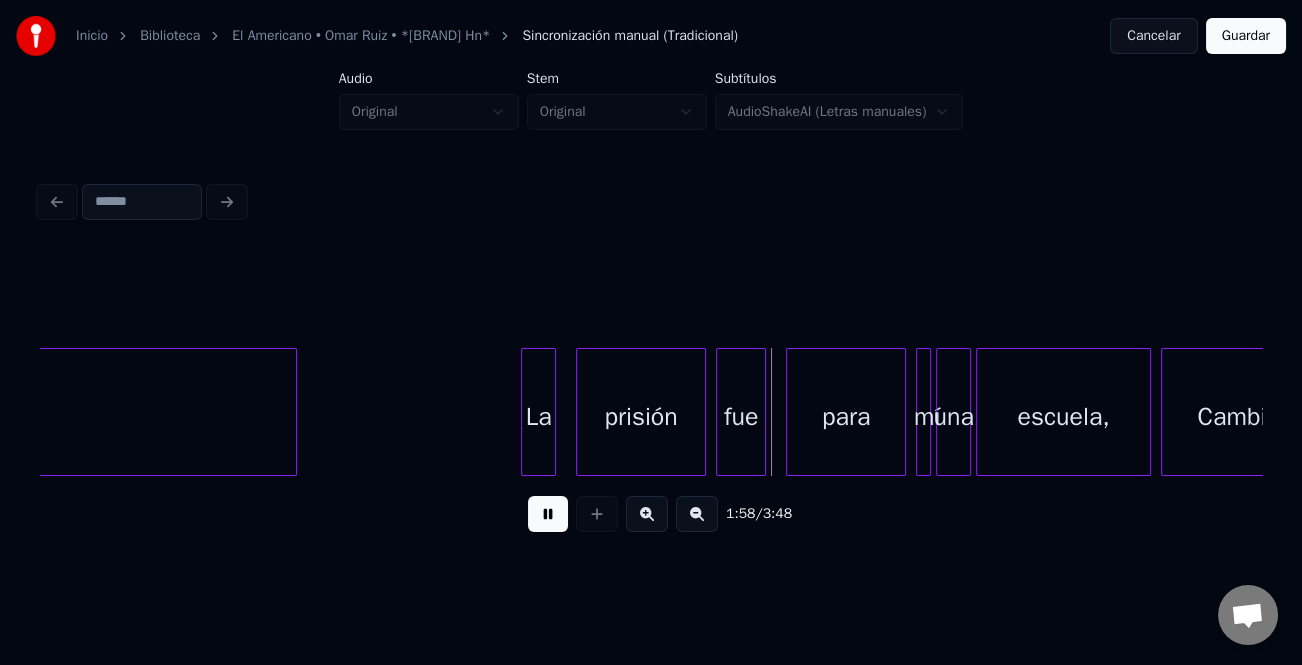click at bounding box center [647, 514] 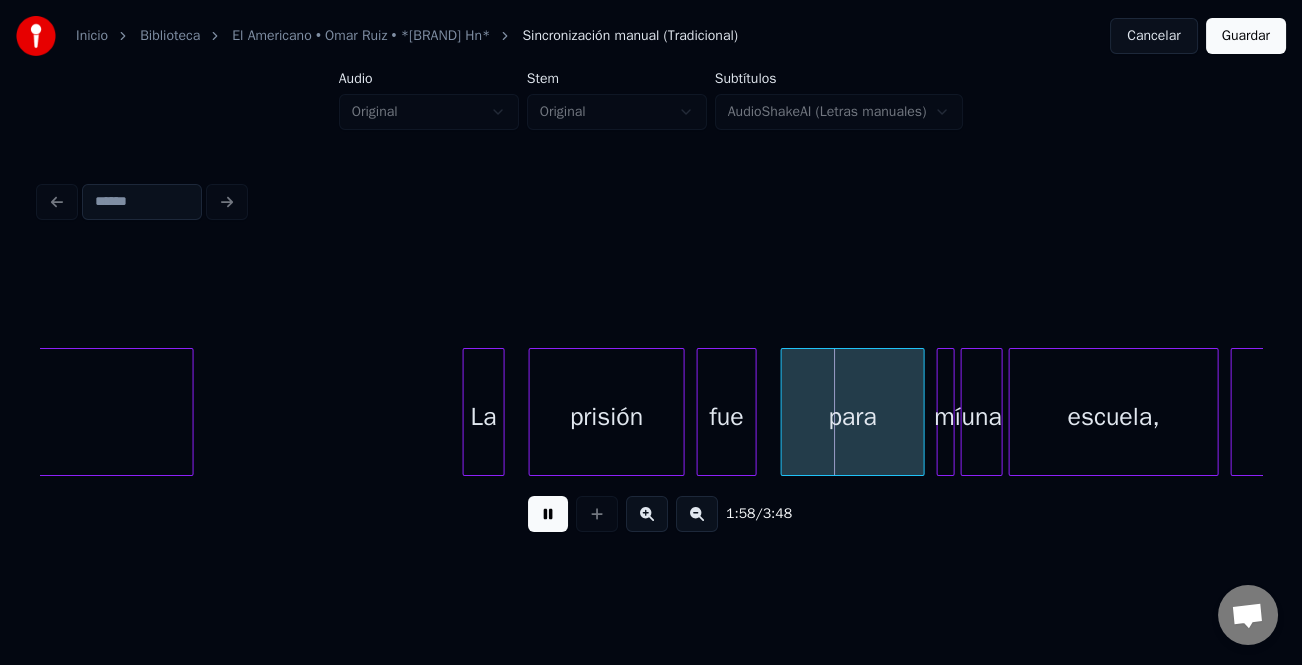 click at bounding box center (647, 514) 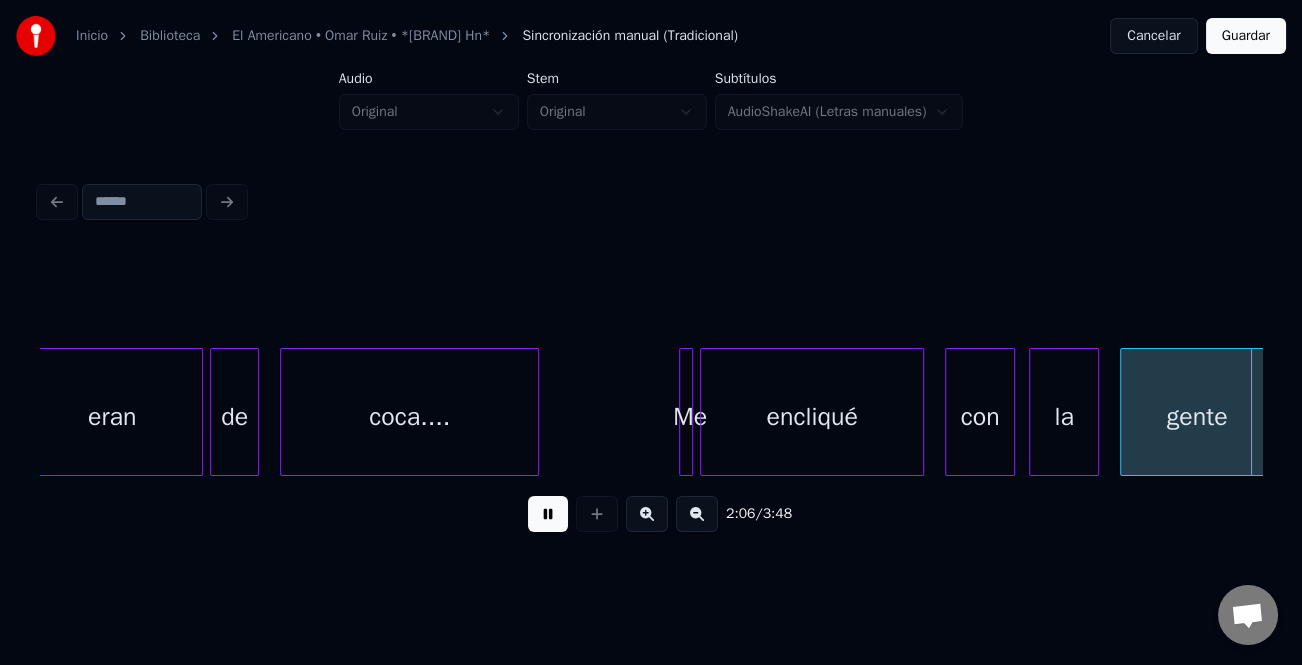 scroll, scrollTop: 0, scrollLeft: 44292, axis: horizontal 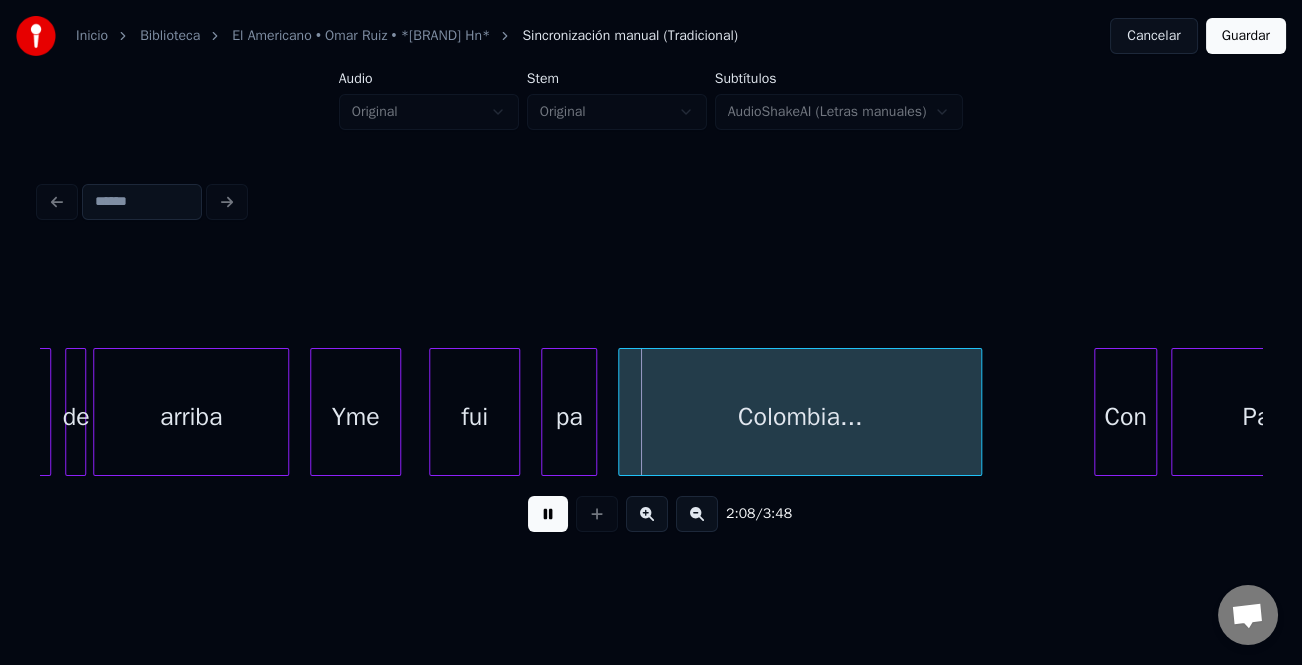 click at bounding box center [548, 514] 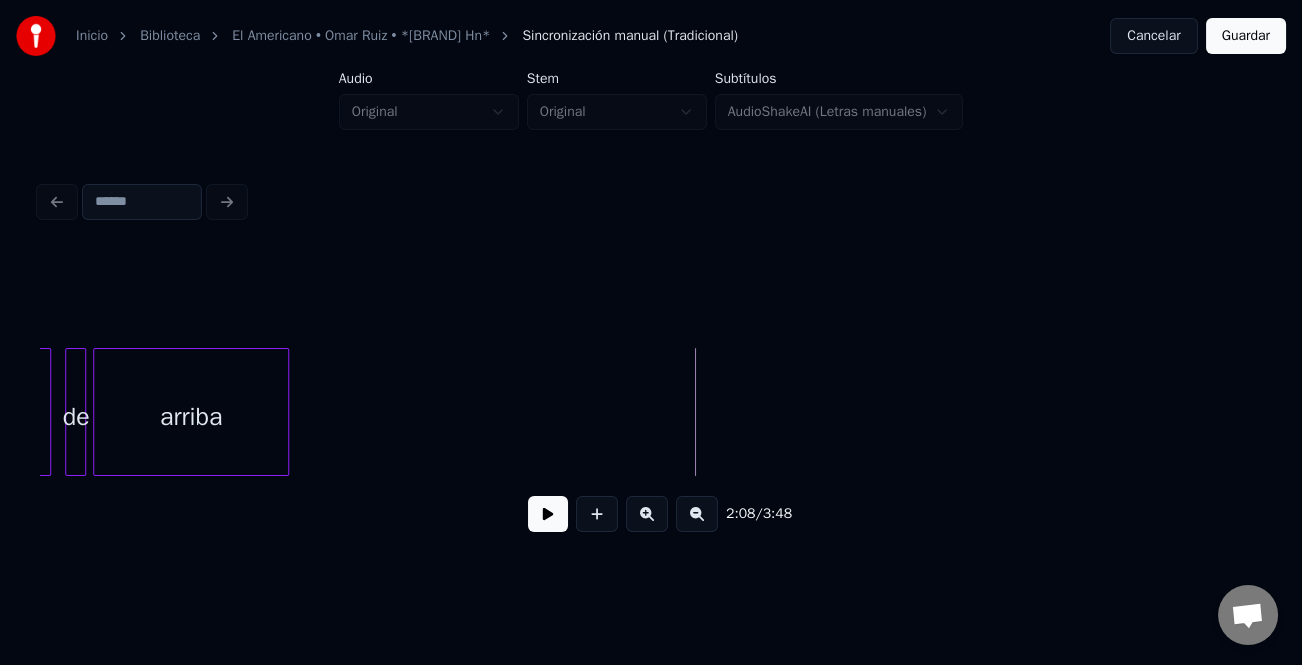 scroll, scrollTop: 0, scrollLeft: 43223, axis: horizontal 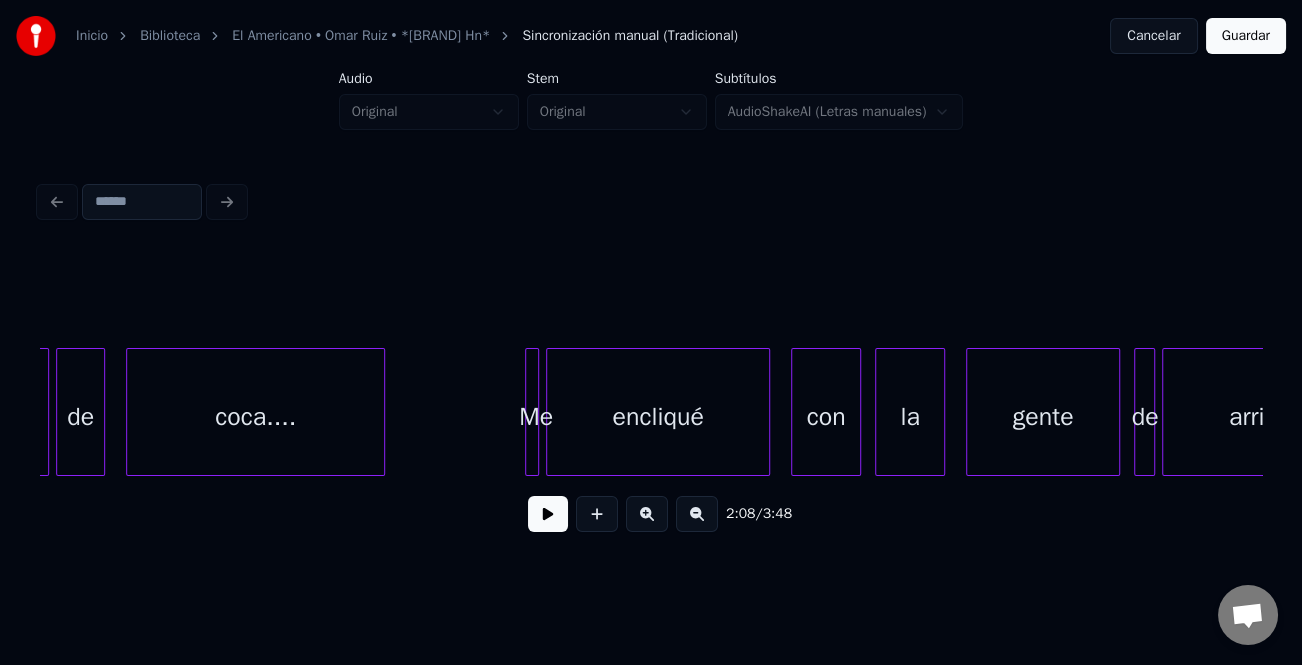click at bounding box center [548, 514] 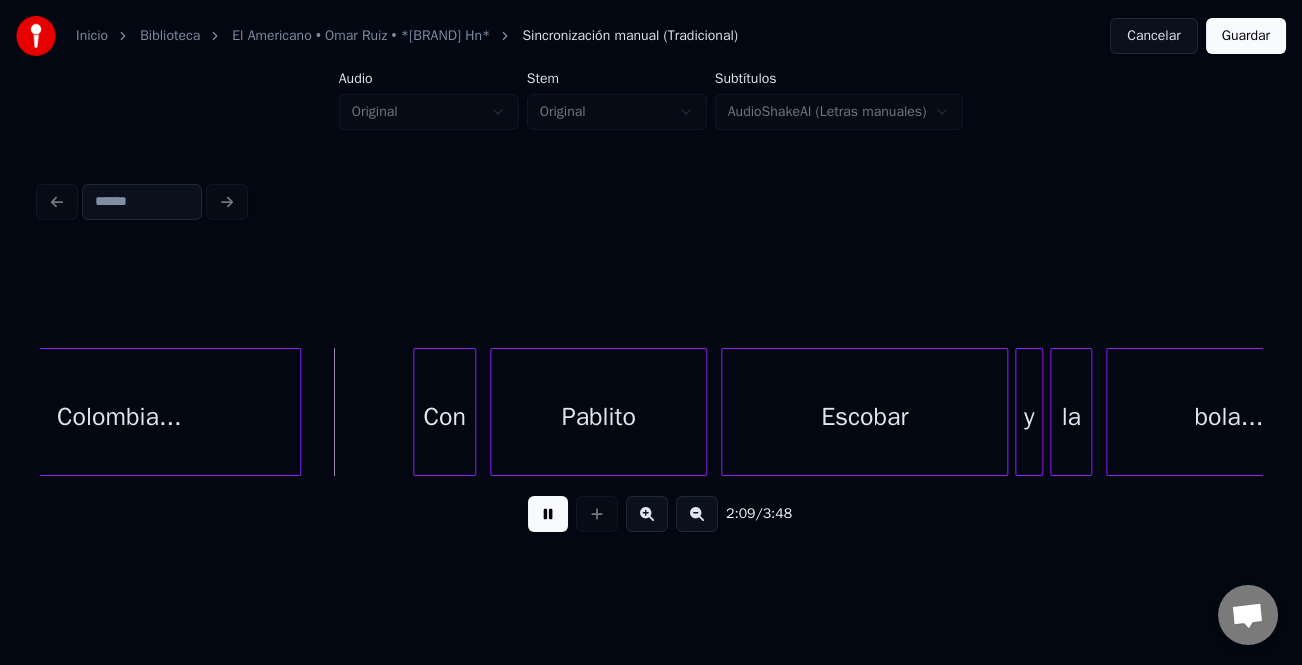 click at bounding box center [548, 514] 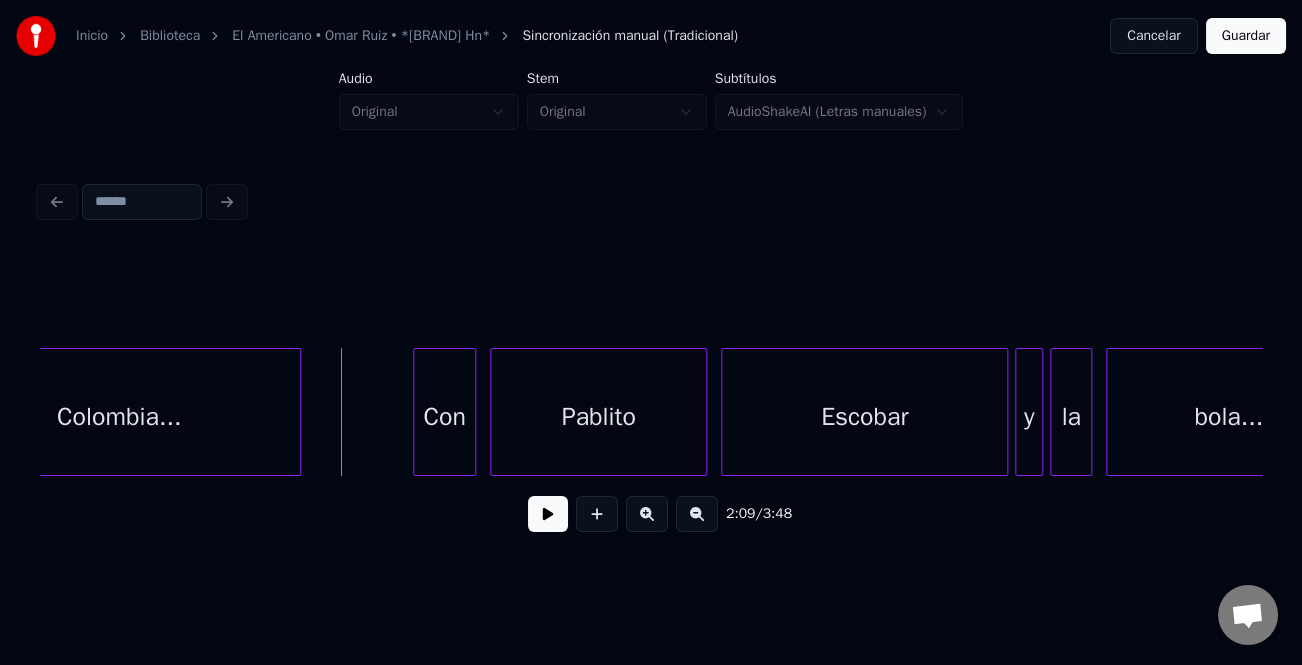 scroll, scrollTop: 0, scrollLeft: 44589, axis: horizontal 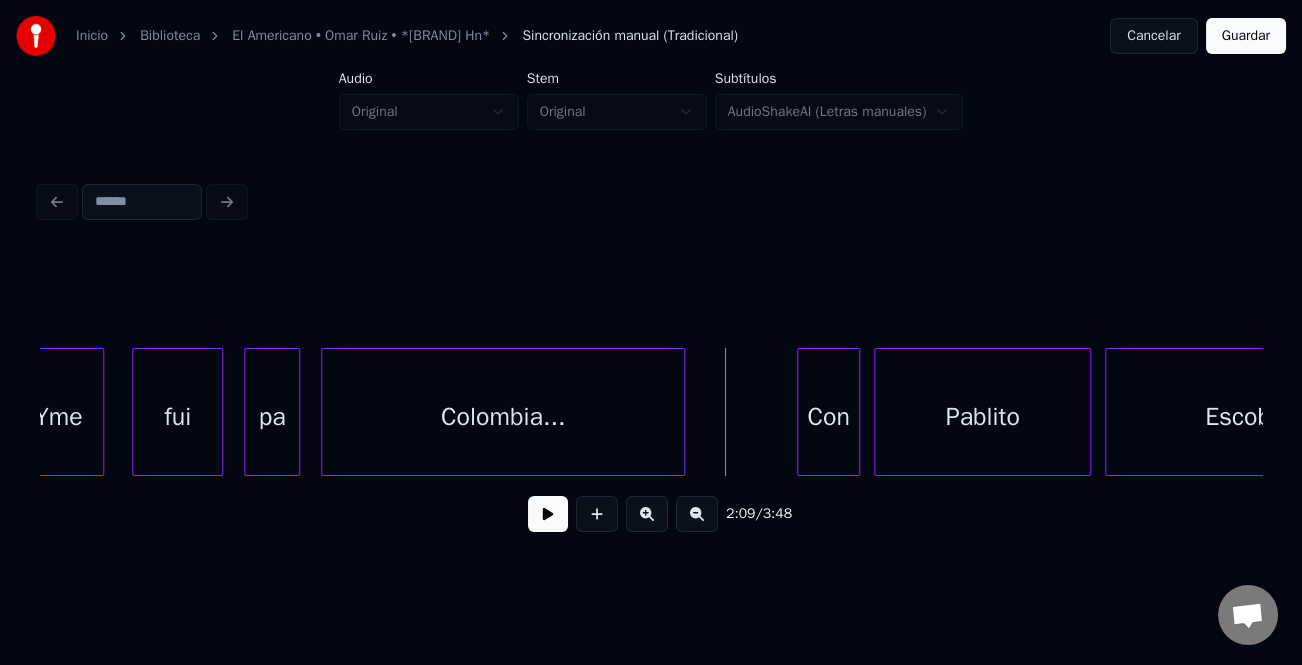 click on "Yme" at bounding box center (58, 417) 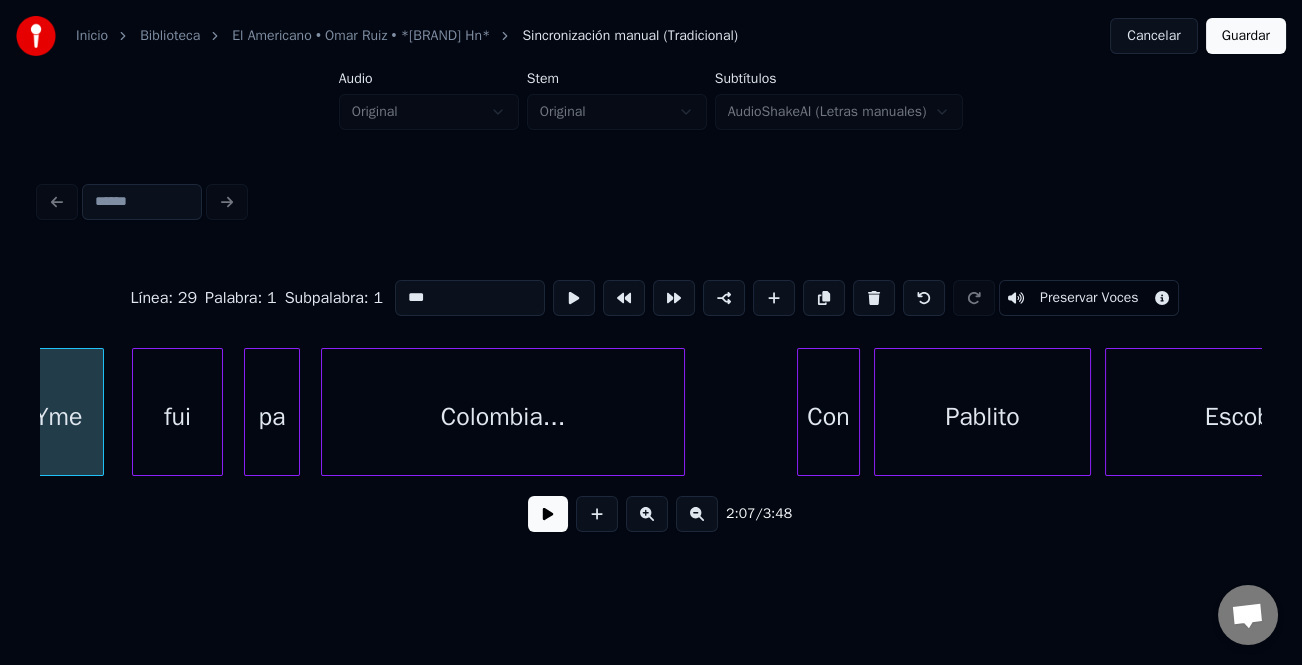 scroll, scrollTop: 0, scrollLeft: 44561, axis: horizontal 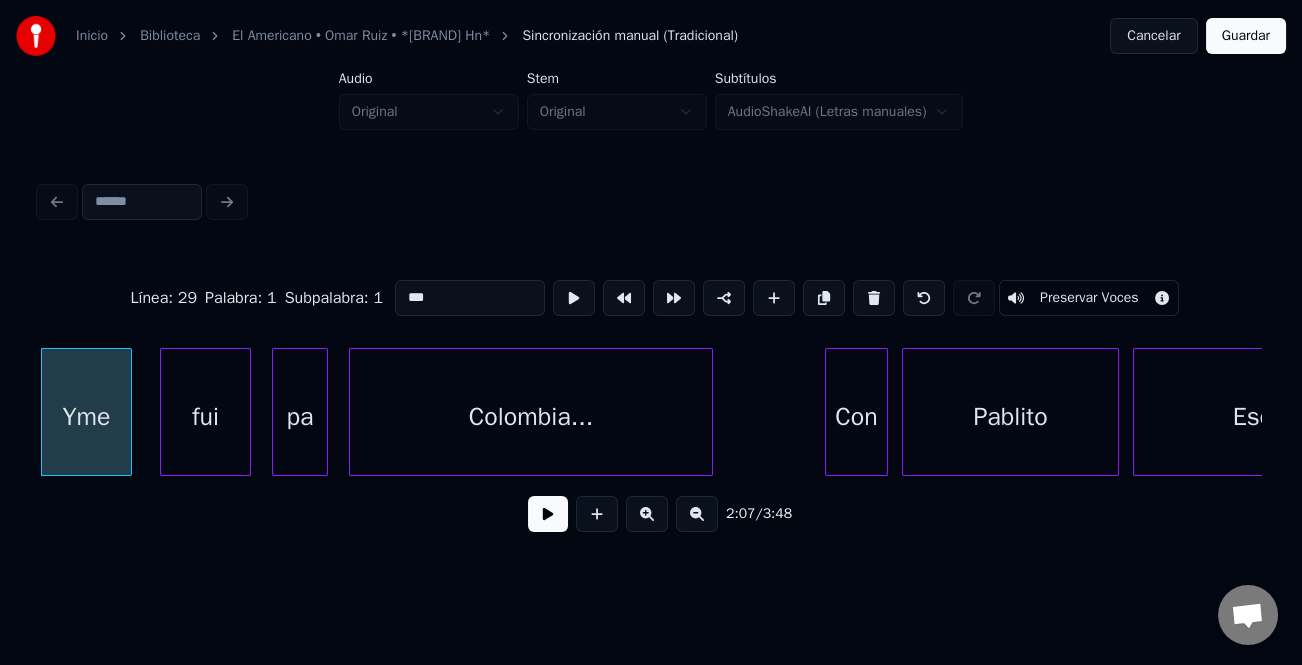 click on "***" at bounding box center [470, 298] 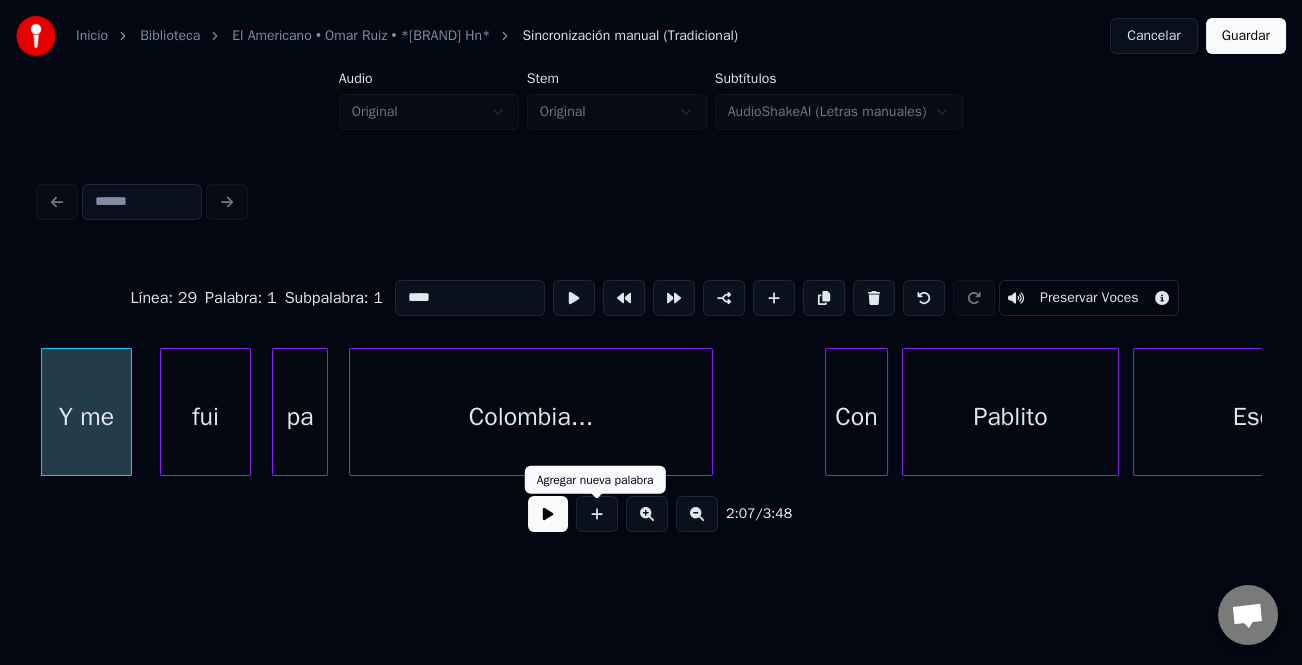type on "****" 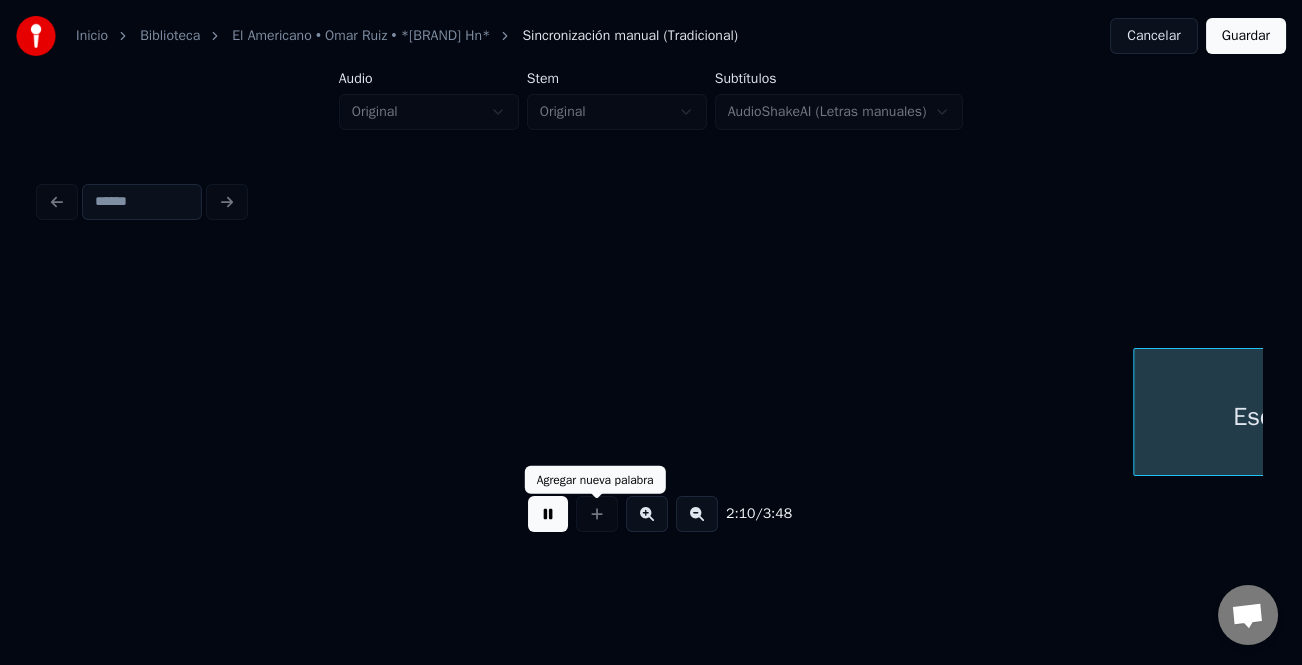 scroll, scrollTop: 0, scrollLeft: 45785, axis: horizontal 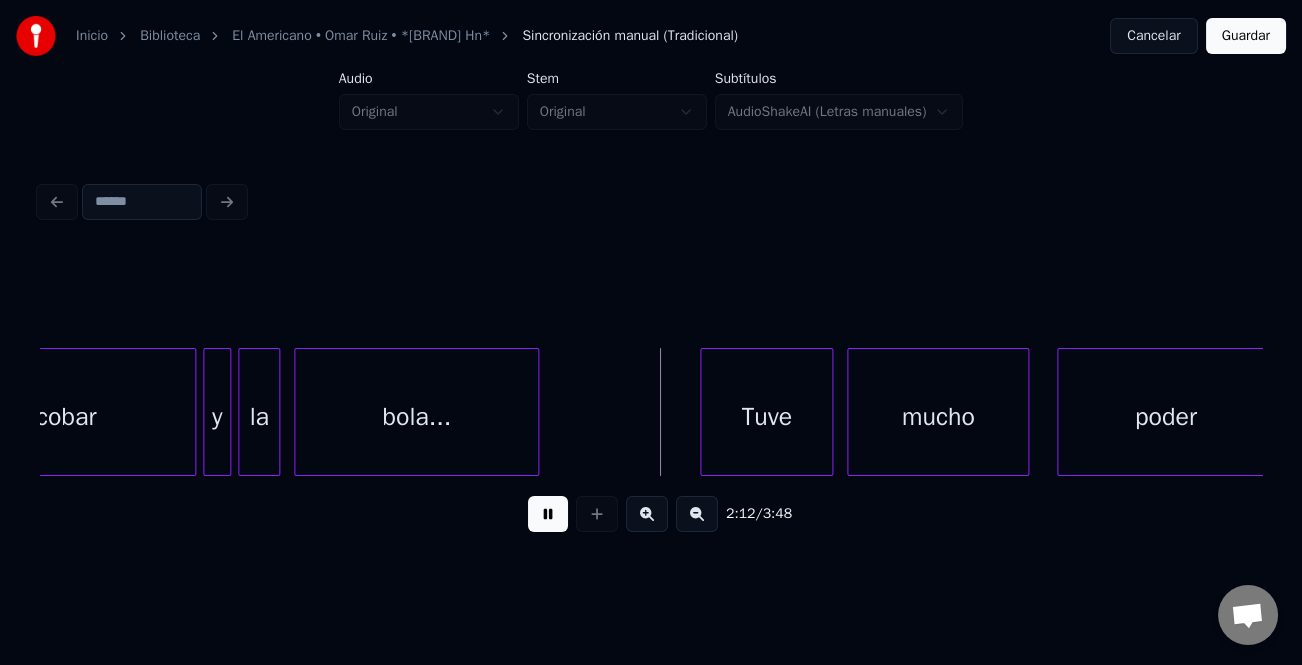 click on "Escobar y la bola... Tuve mucho poder" at bounding box center (-5677, 412) 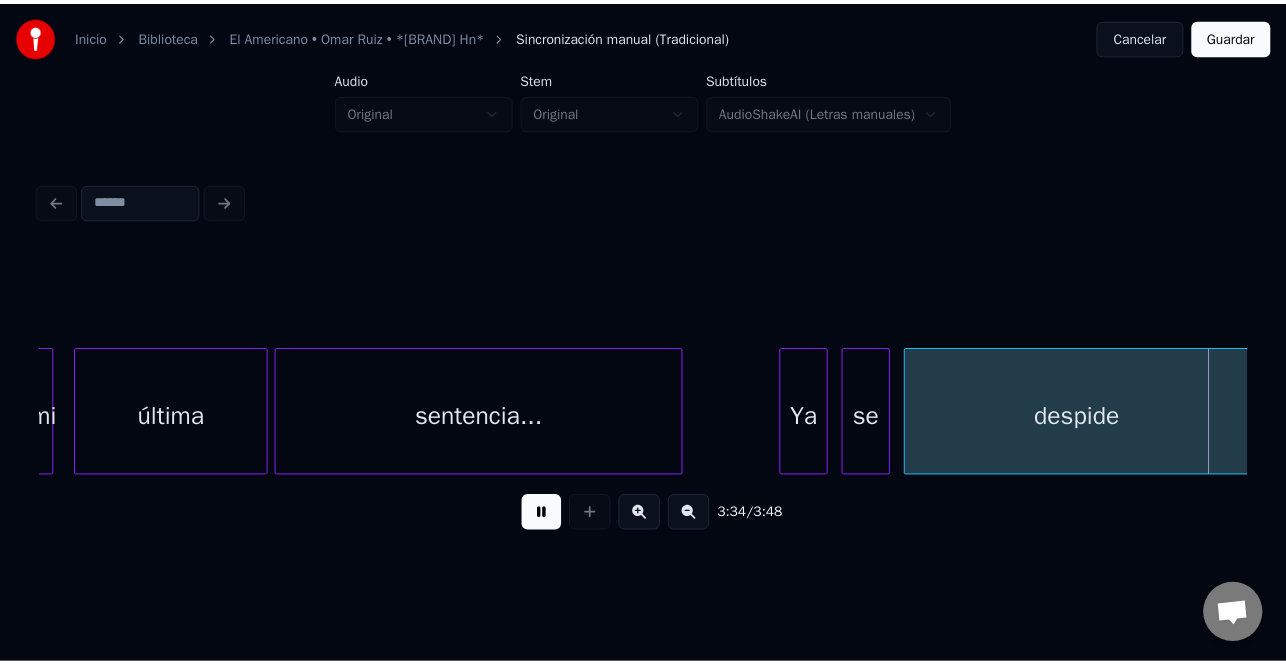 scroll, scrollTop: 0, scrollLeft: 75190, axis: horizontal 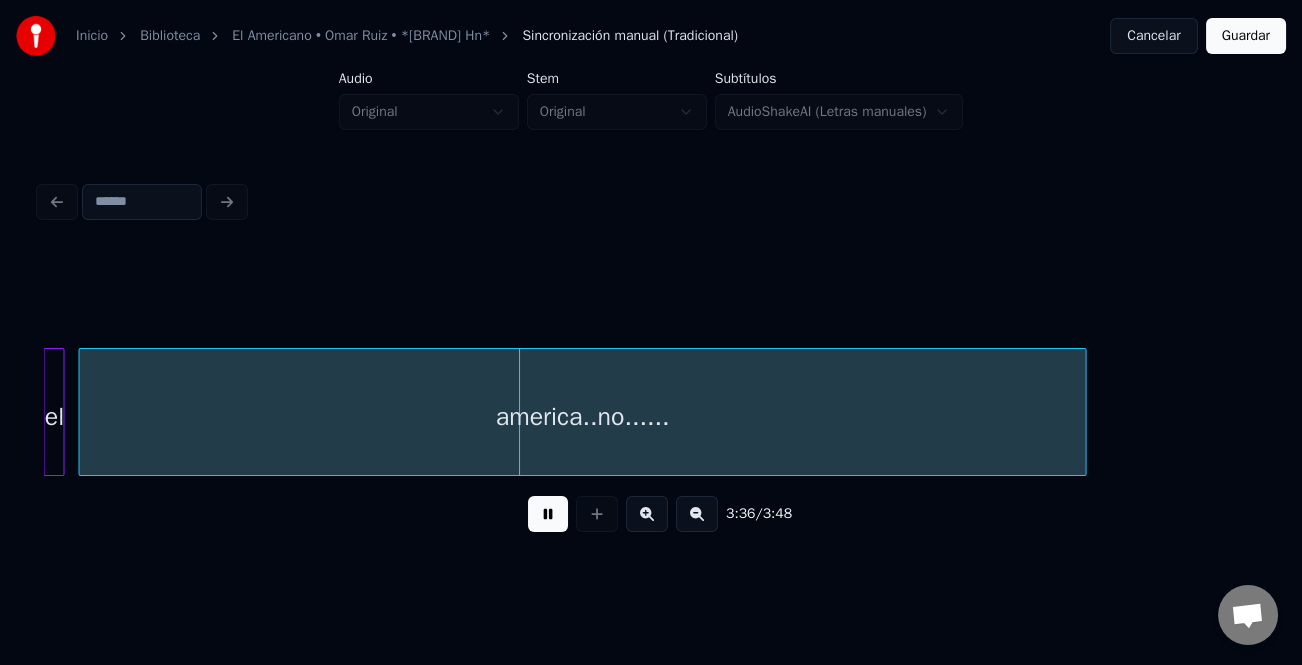 click on "Guardar" at bounding box center (1246, 36) 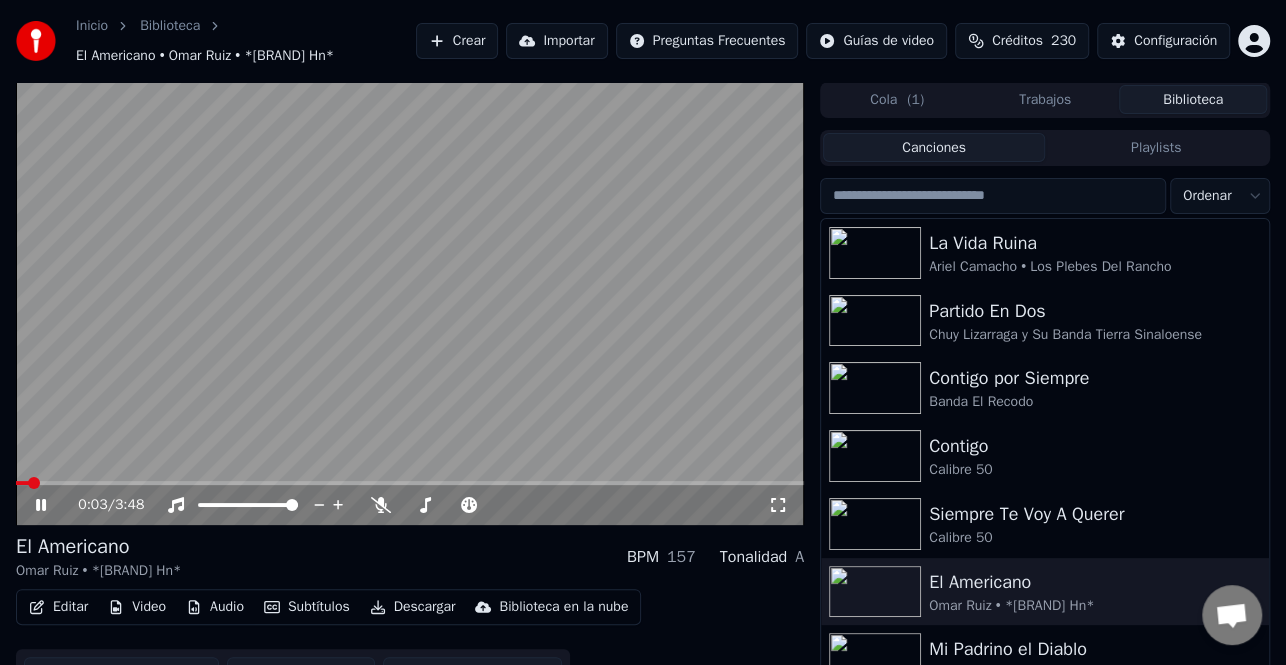 click 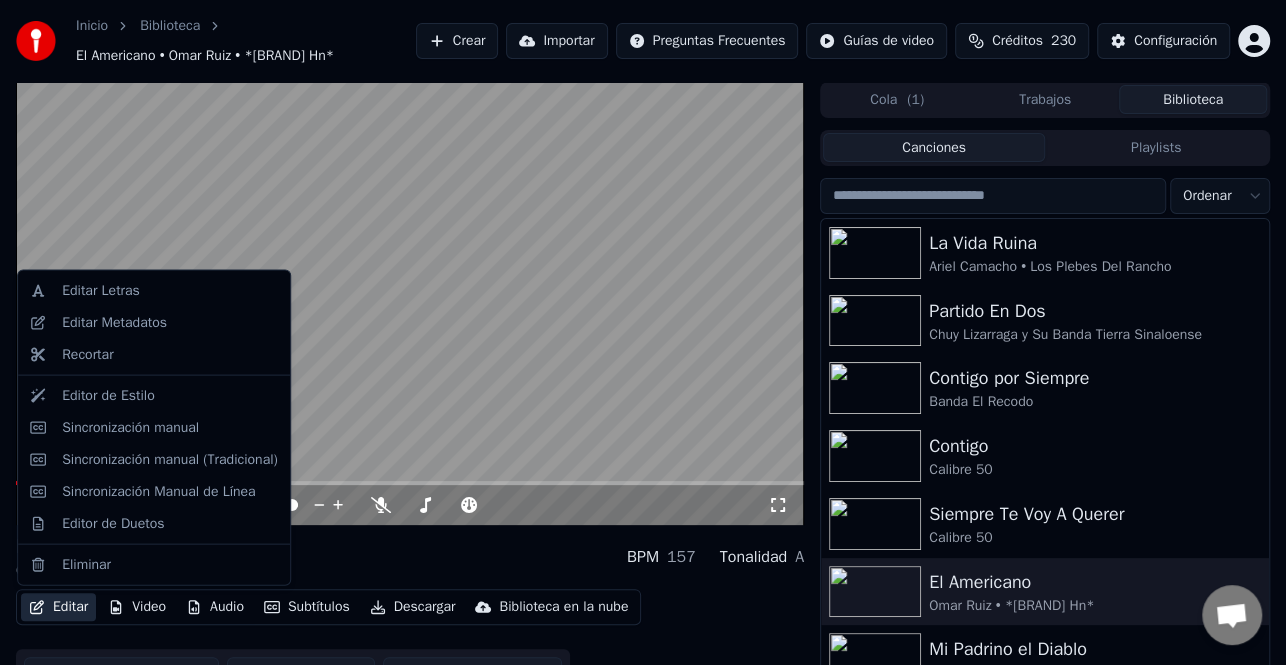 click on "Editar" at bounding box center [58, 607] 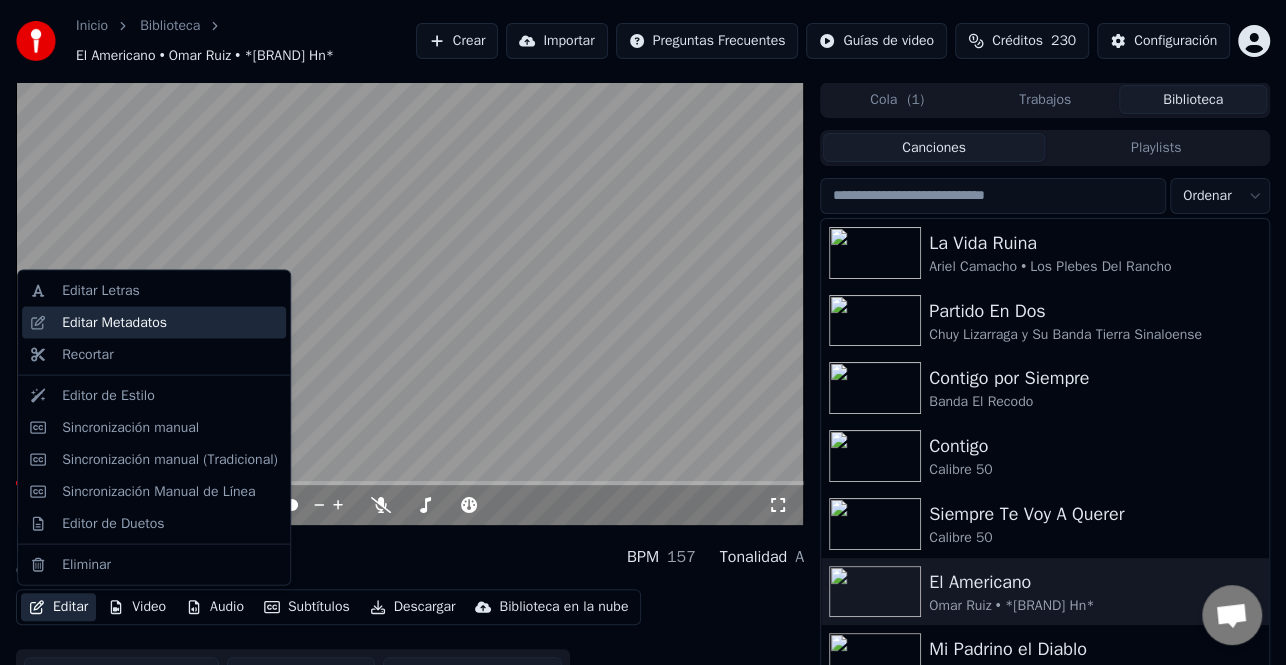 click on "Editar Metadatos" at bounding box center (170, 323) 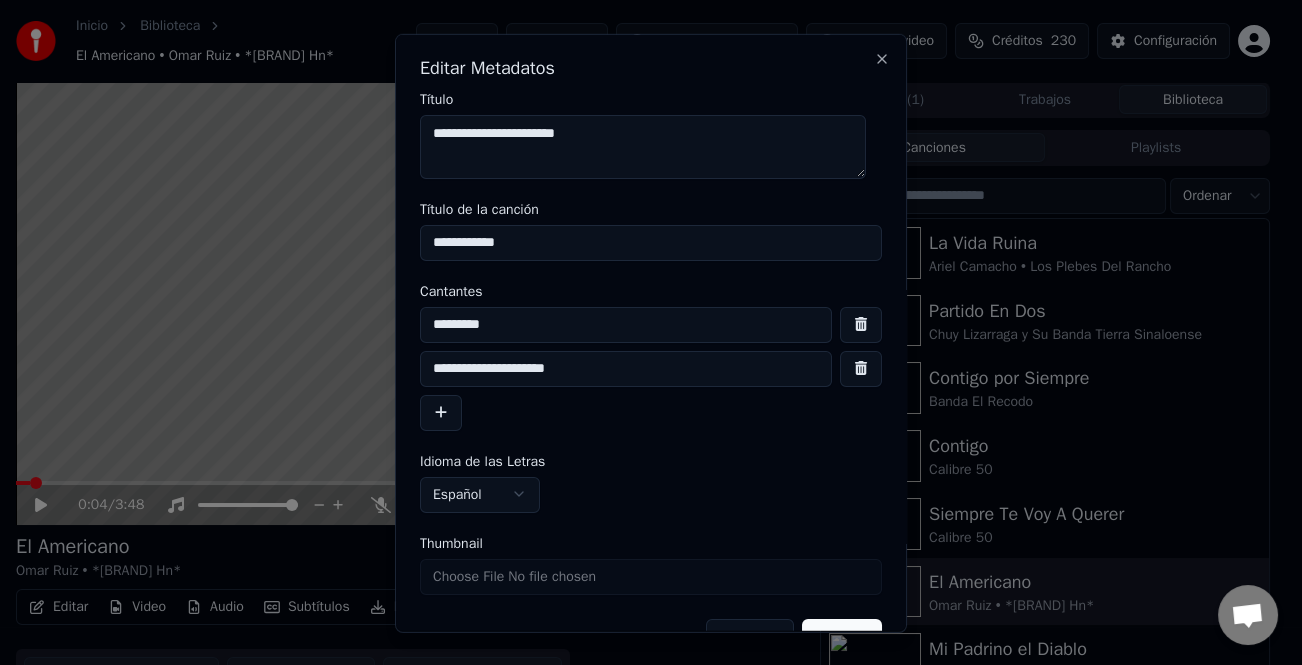 click on "**********" at bounding box center [626, 368] 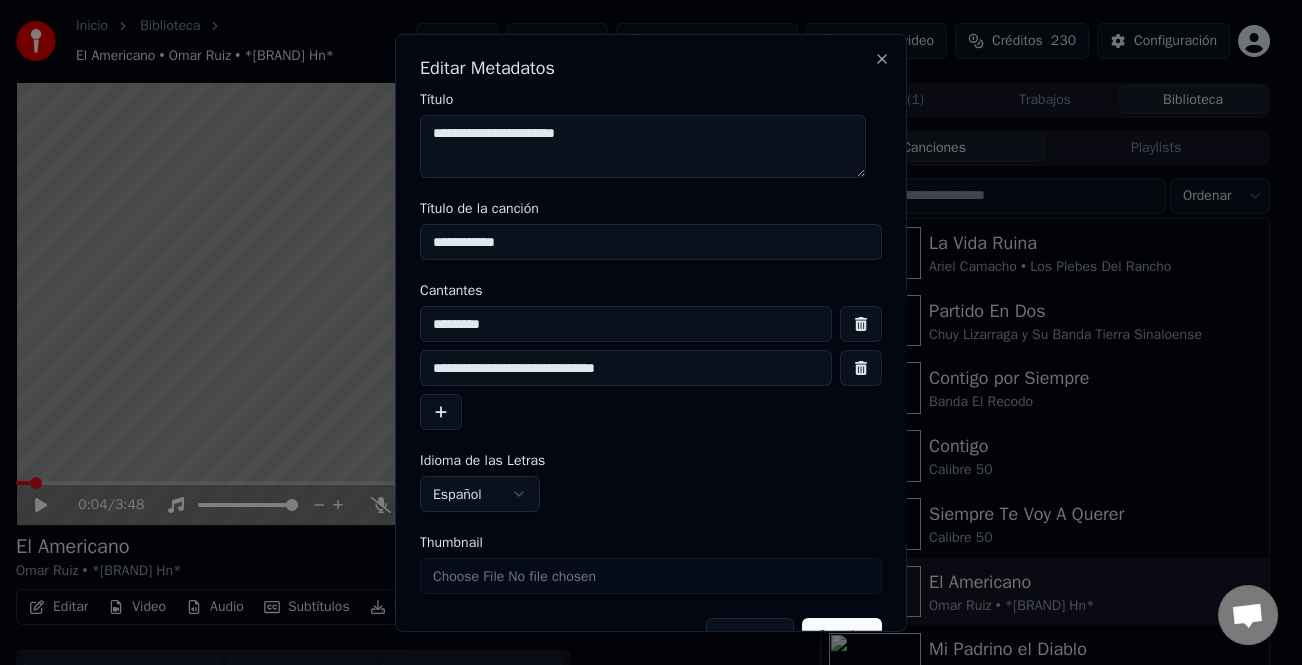 type on "**********" 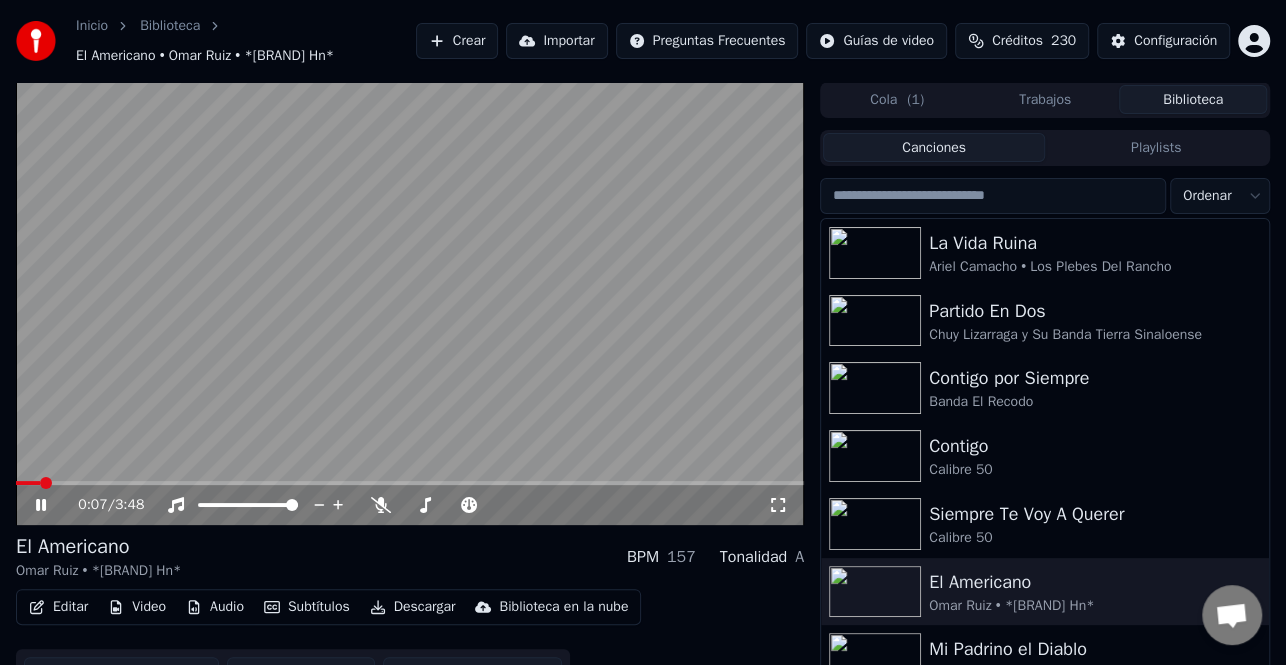 click at bounding box center [410, 303] 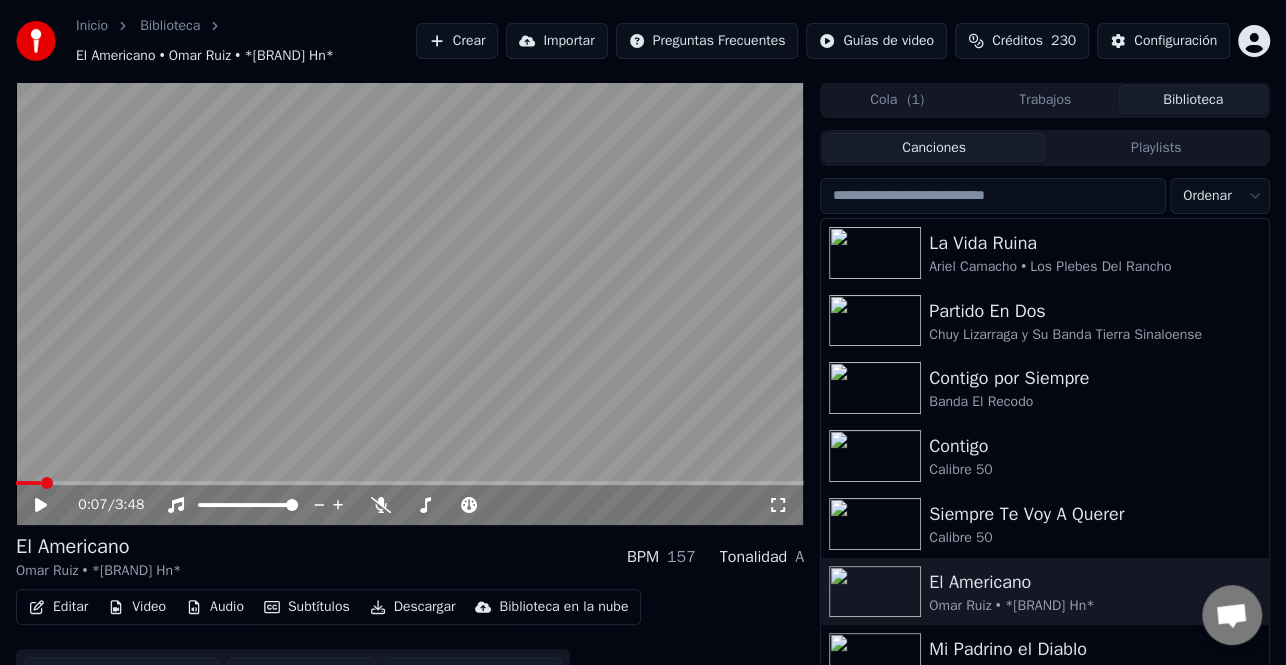 click on "0:07  /  3:48" at bounding box center (410, 303) 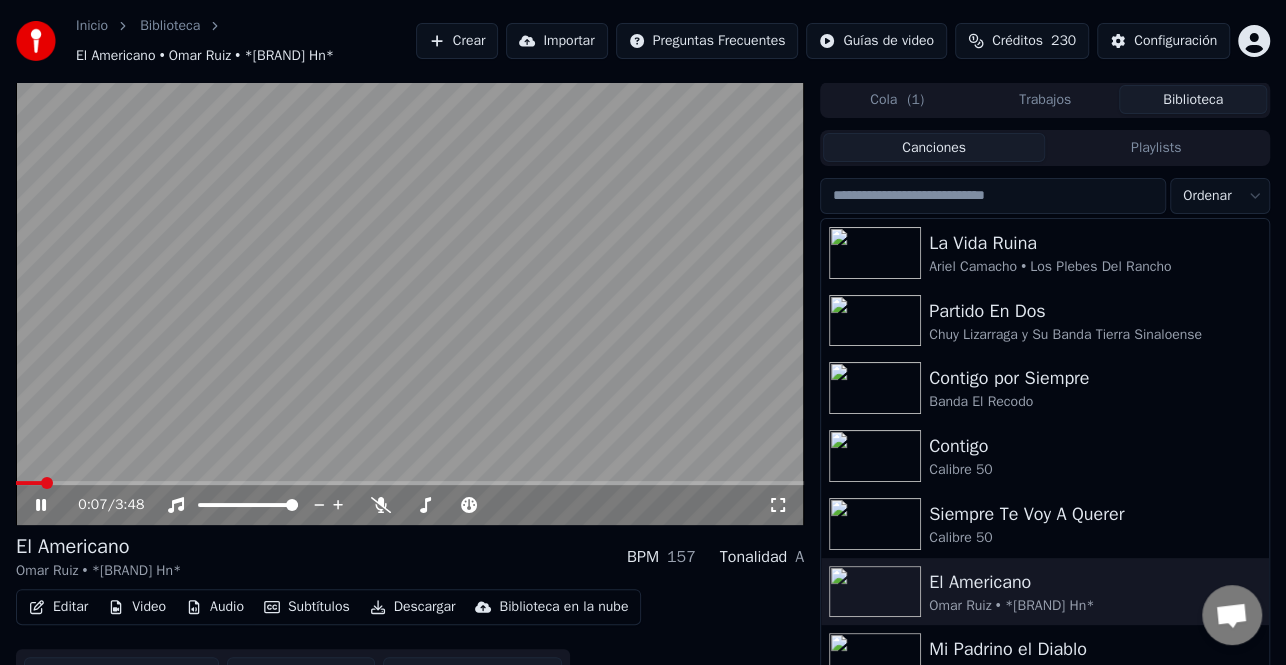 click at bounding box center (29, 483) 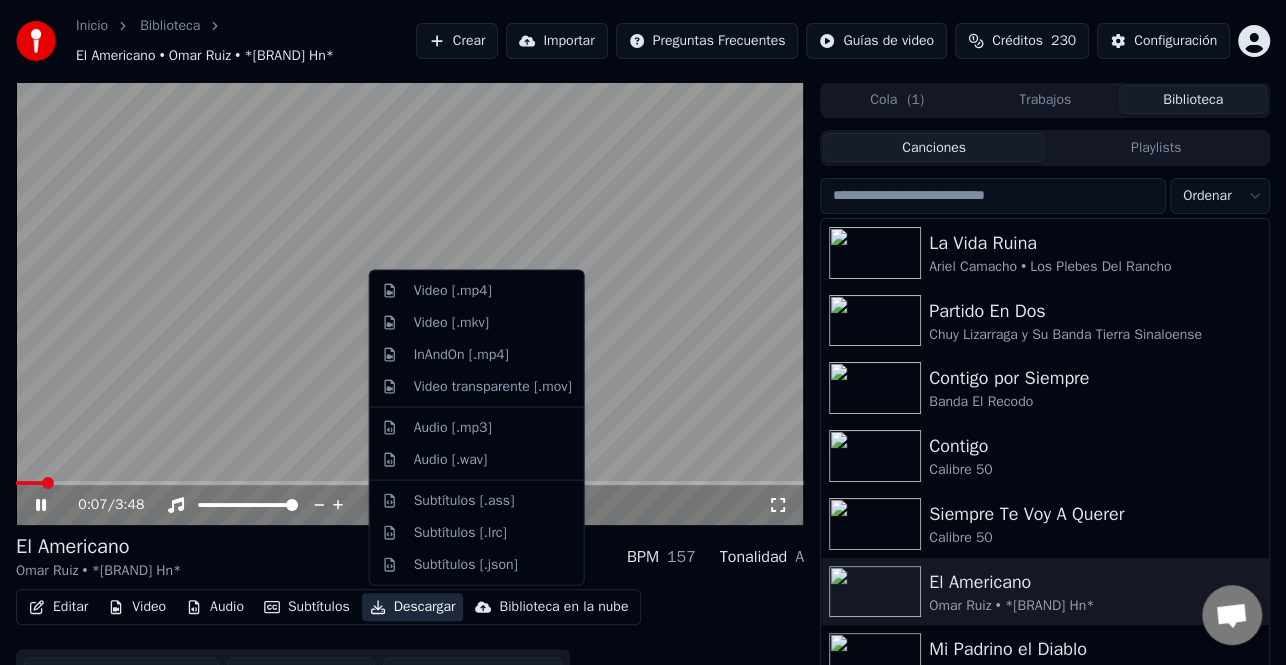 click on "Descargar" at bounding box center [413, 607] 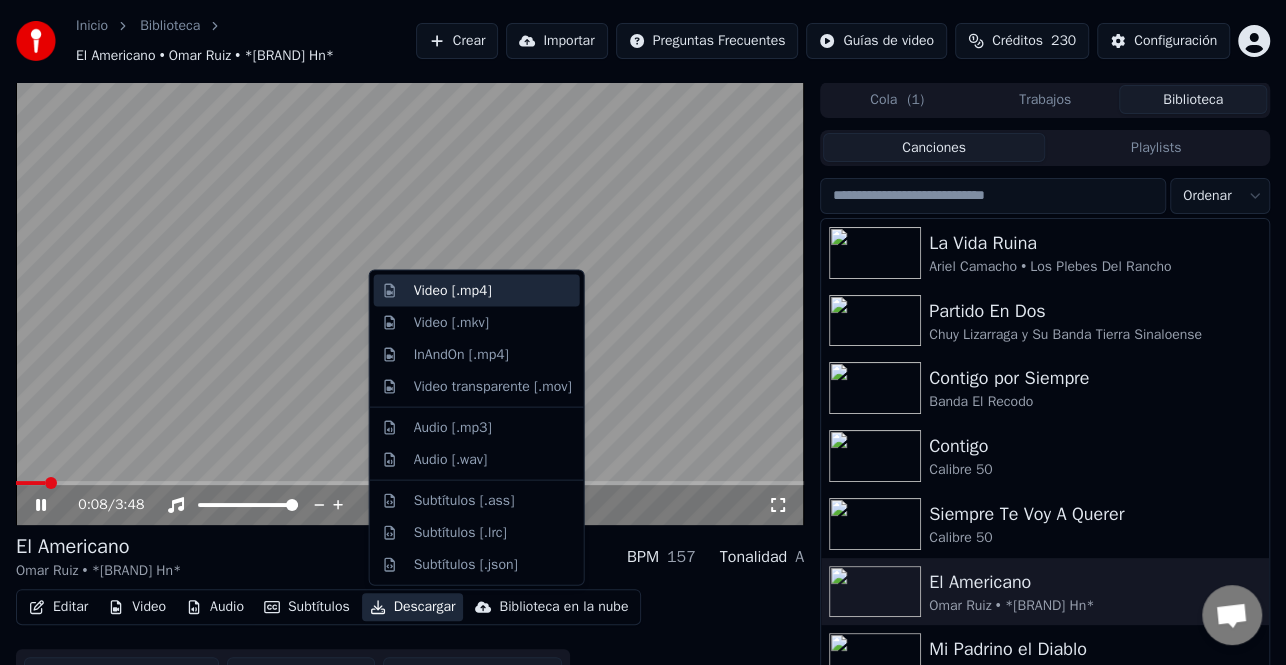 click on "Video [.mp4]" at bounding box center (453, 291) 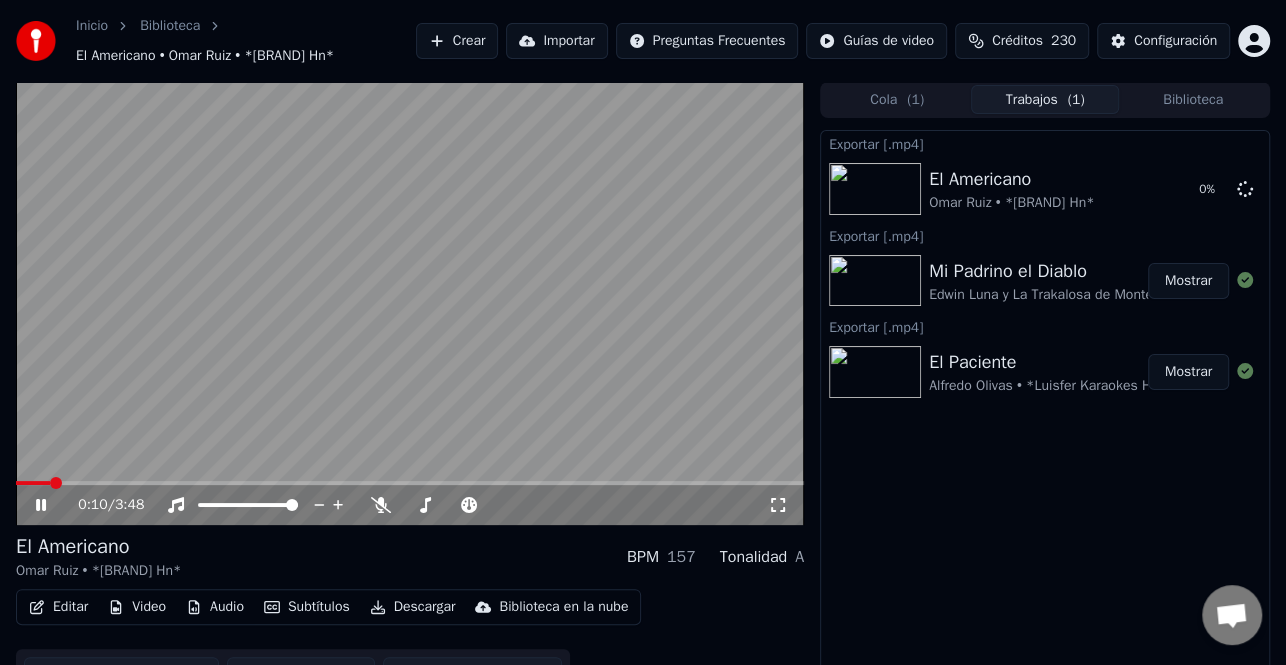 click on "Biblioteca" at bounding box center (1193, 99) 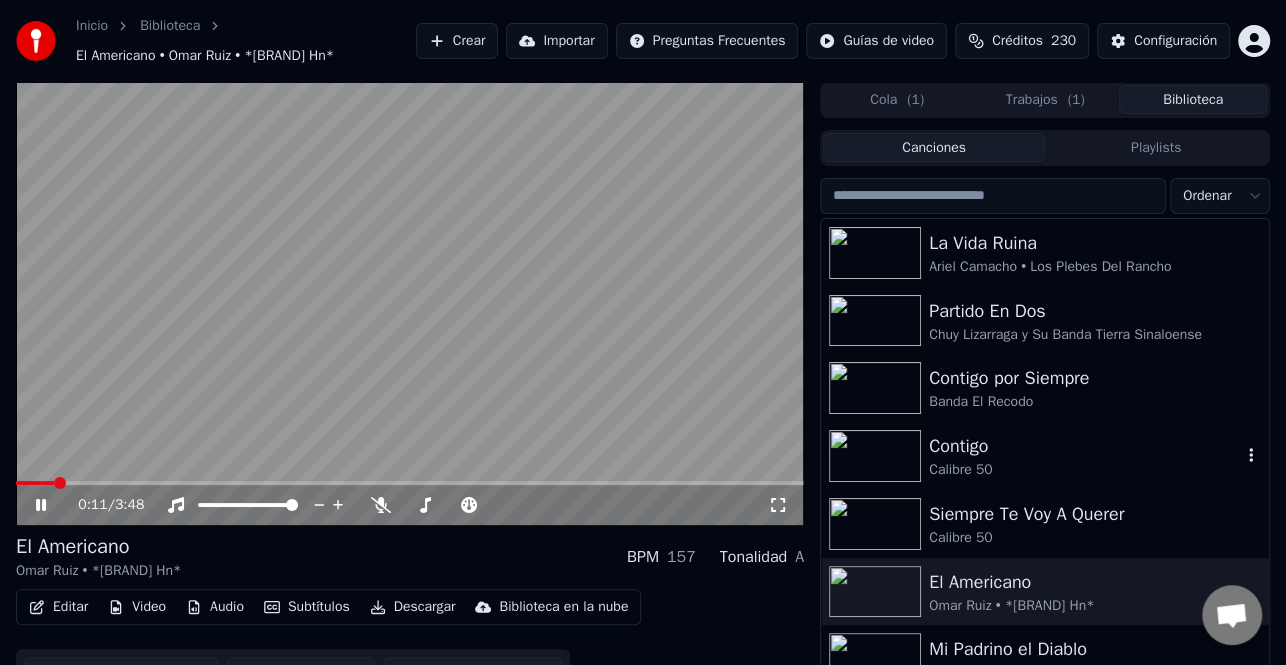 scroll, scrollTop: 100, scrollLeft: 0, axis: vertical 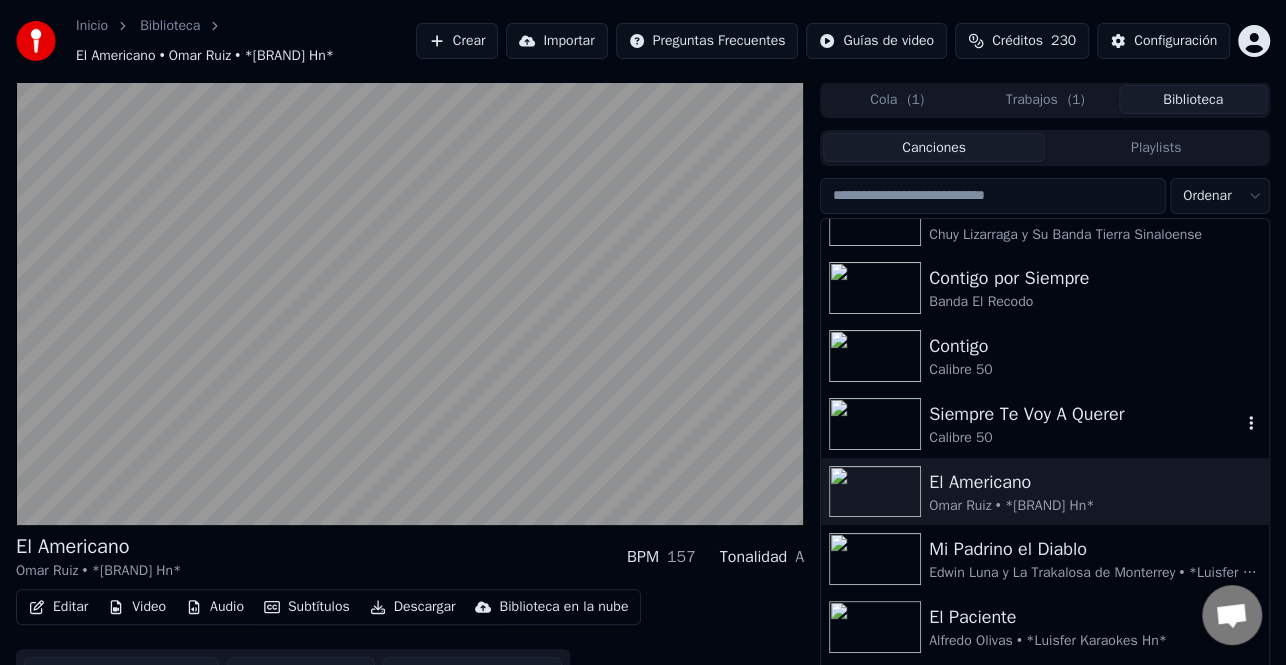 click on "Calibre 50" at bounding box center (1085, 438) 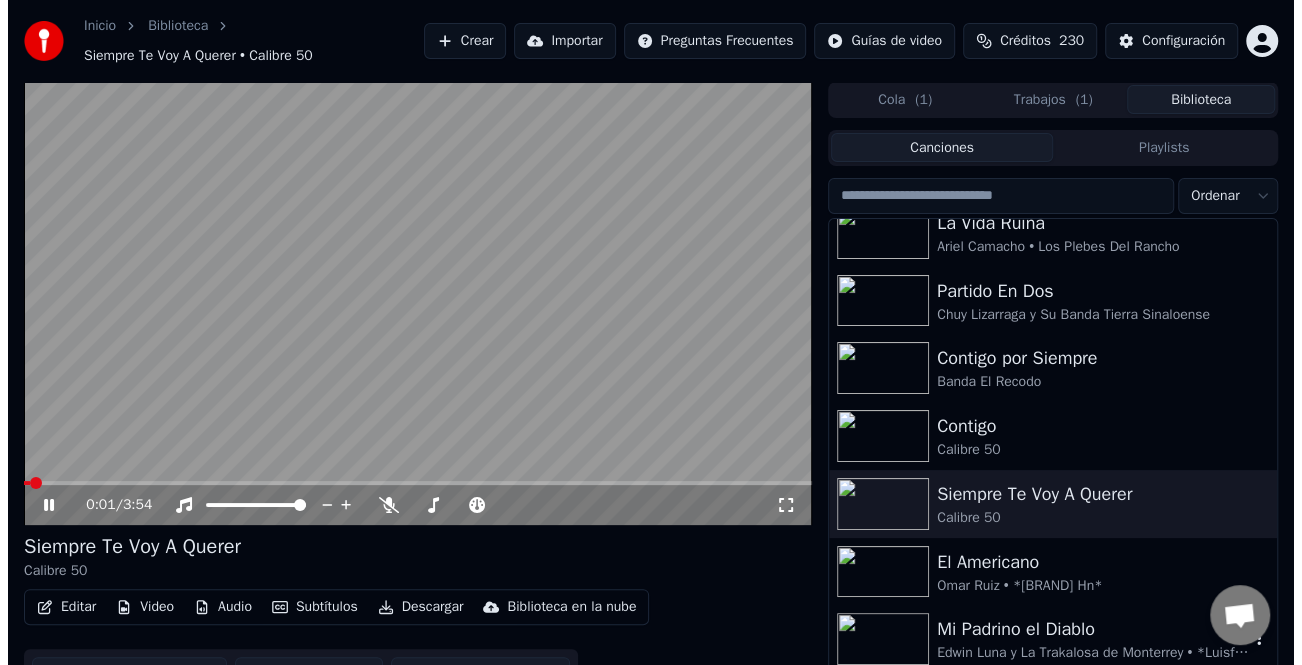 scroll, scrollTop: 0, scrollLeft: 0, axis: both 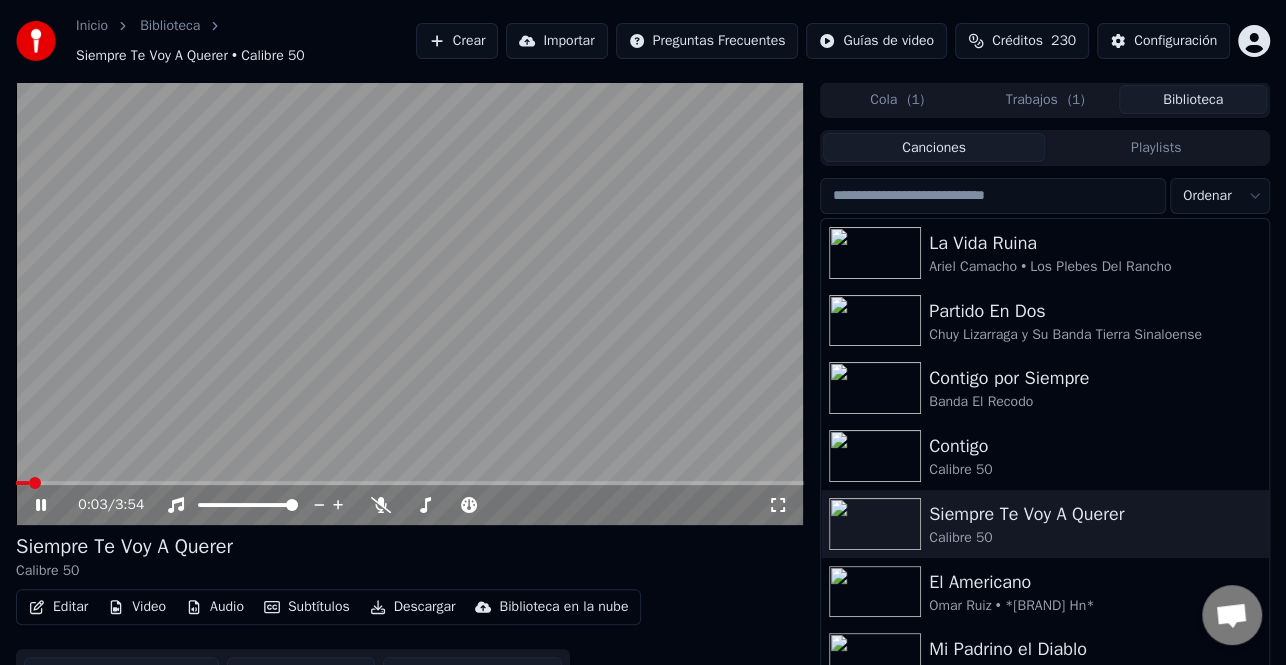 click 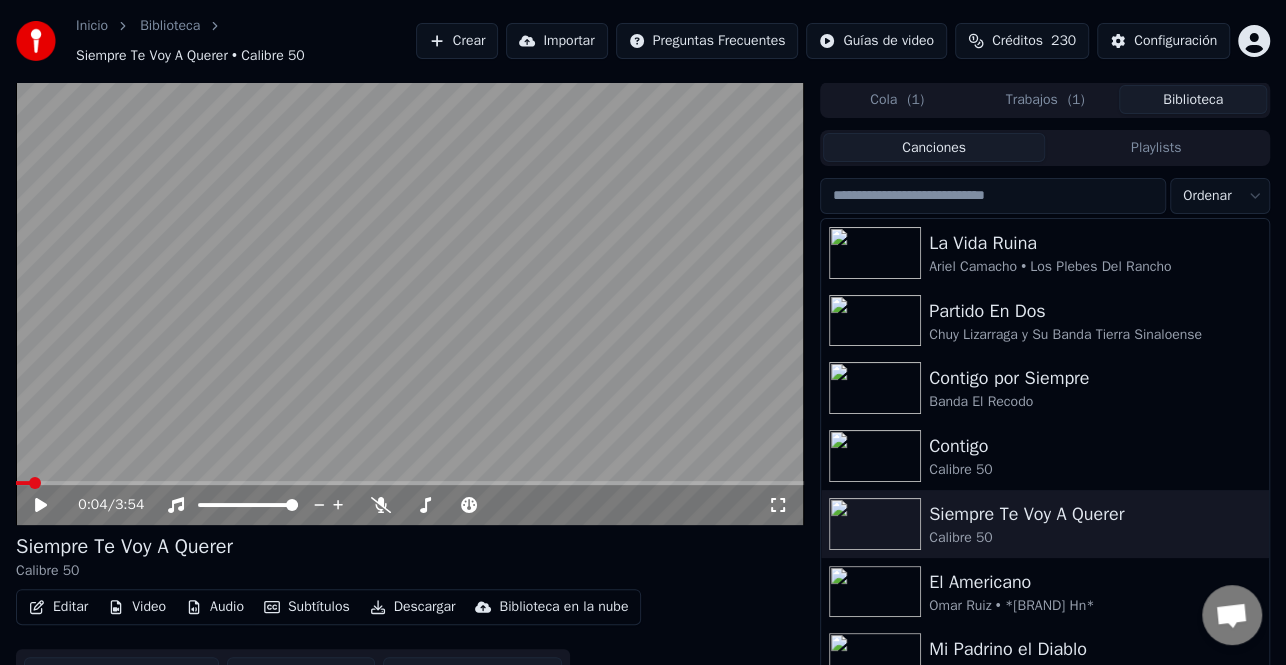 click on "Editar" at bounding box center (58, 607) 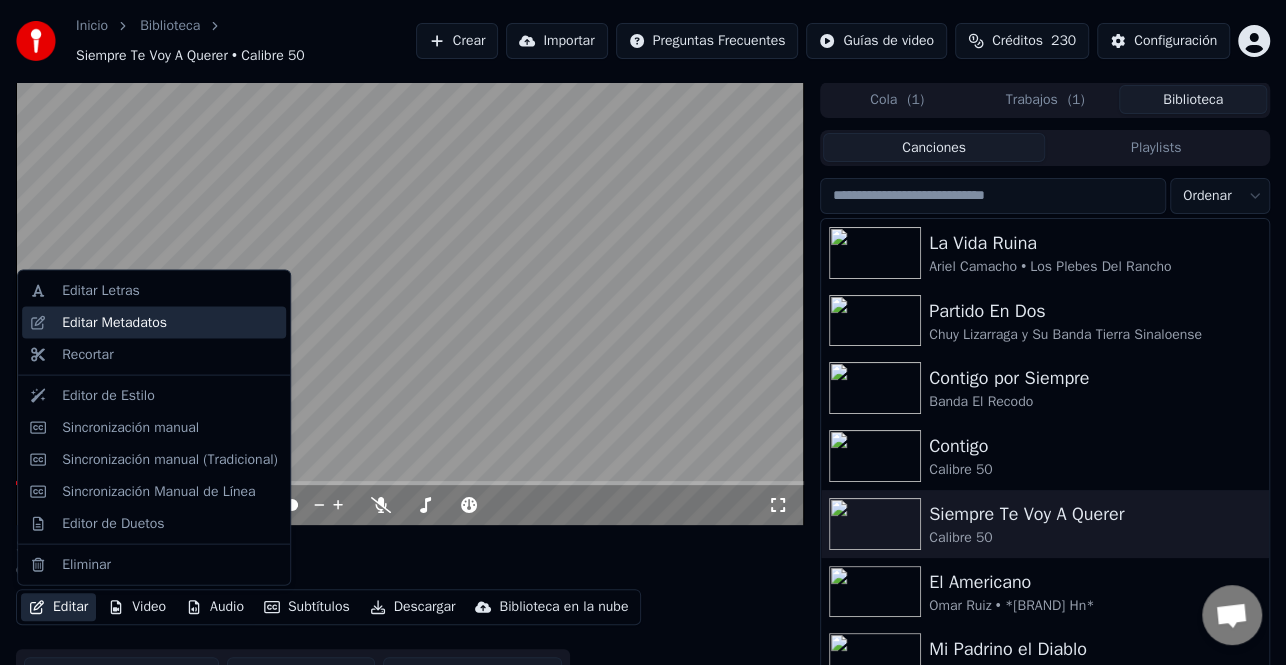 click on "Editar Metadatos" at bounding box center [170, 323] 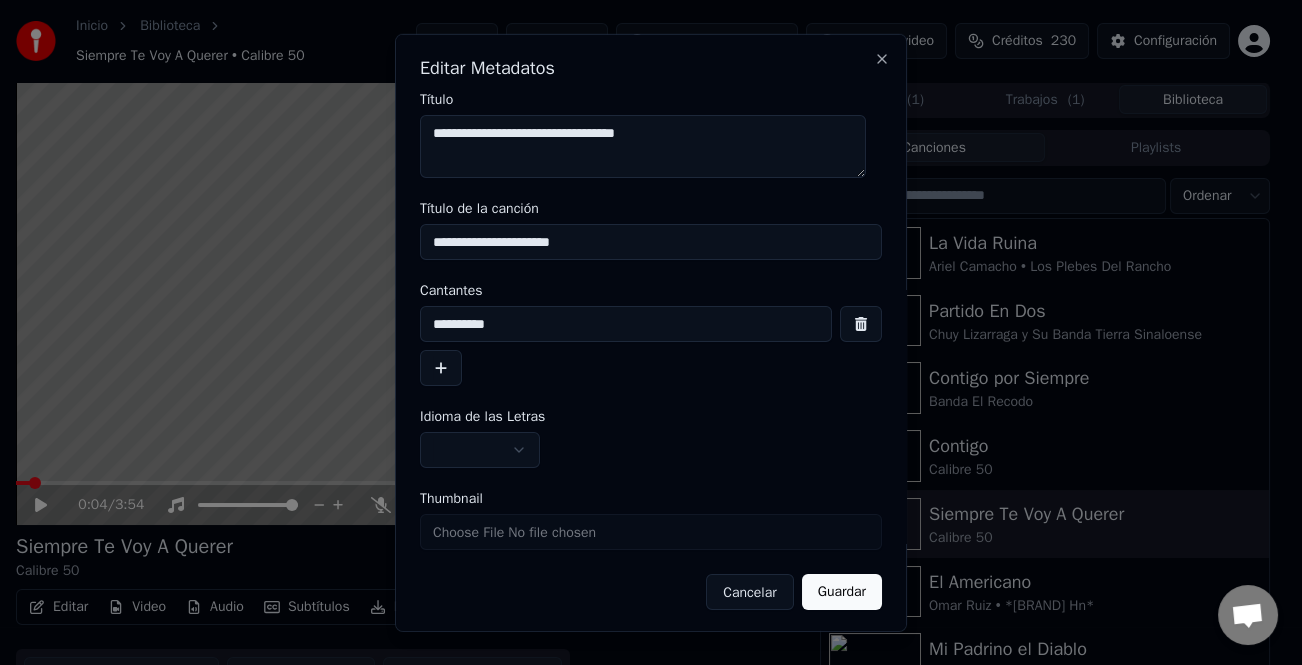 click at bounding box center [441, 368] 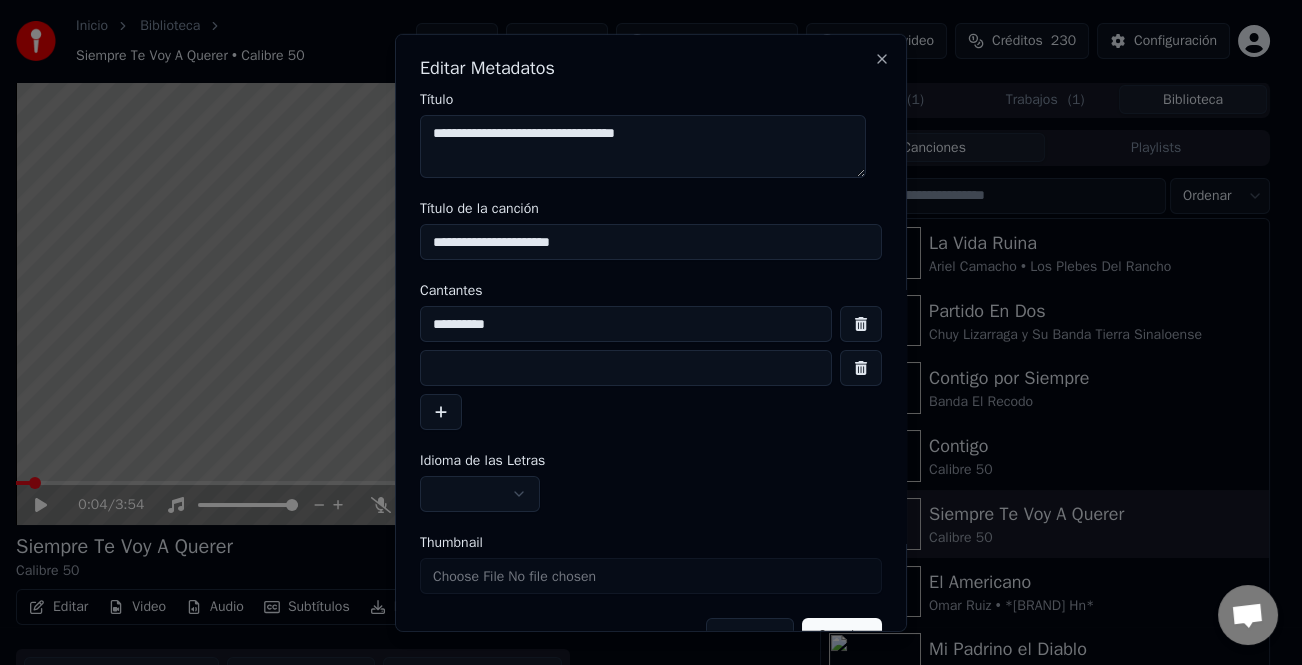 click at bounding box center (626, 368) 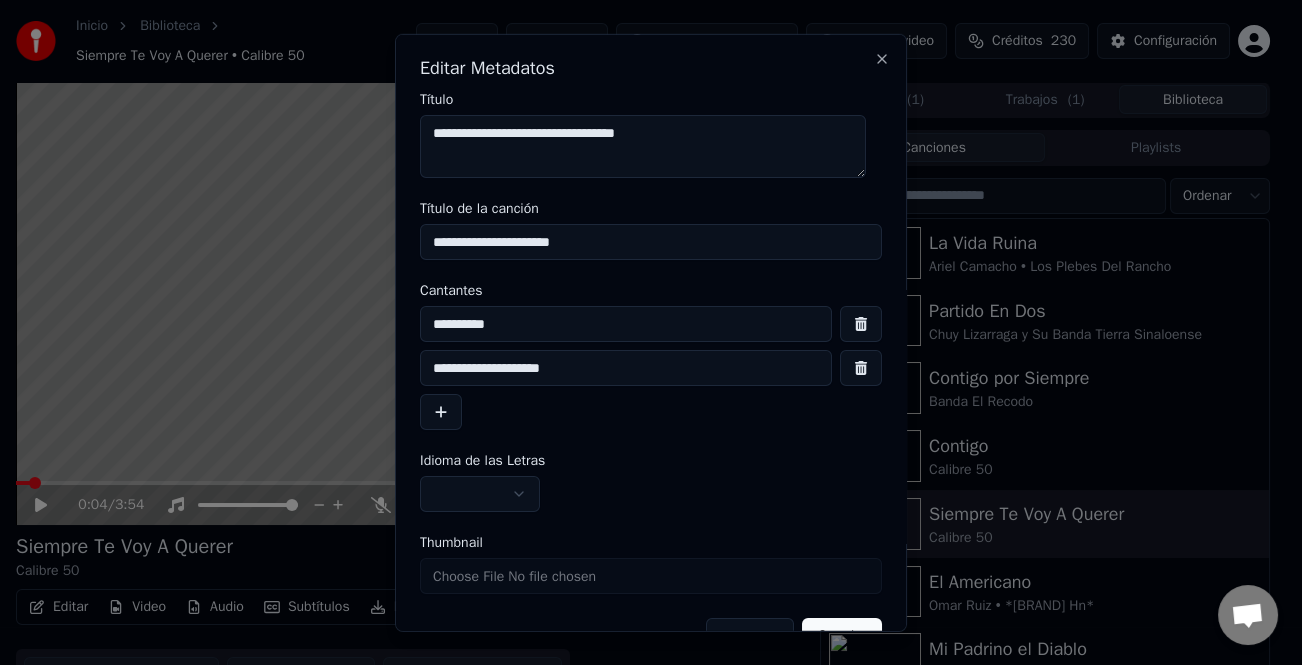 scroll, scrollTop: 47, scrollLeft: 0, axis: vertical 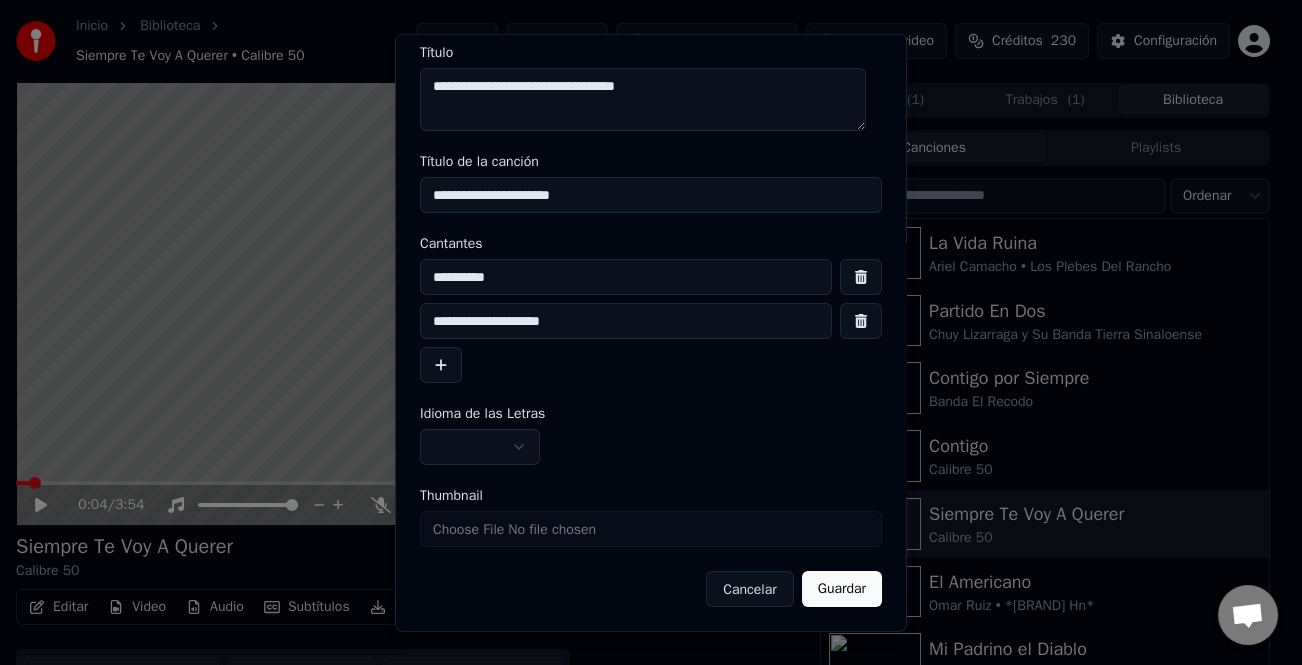 type on "**********" 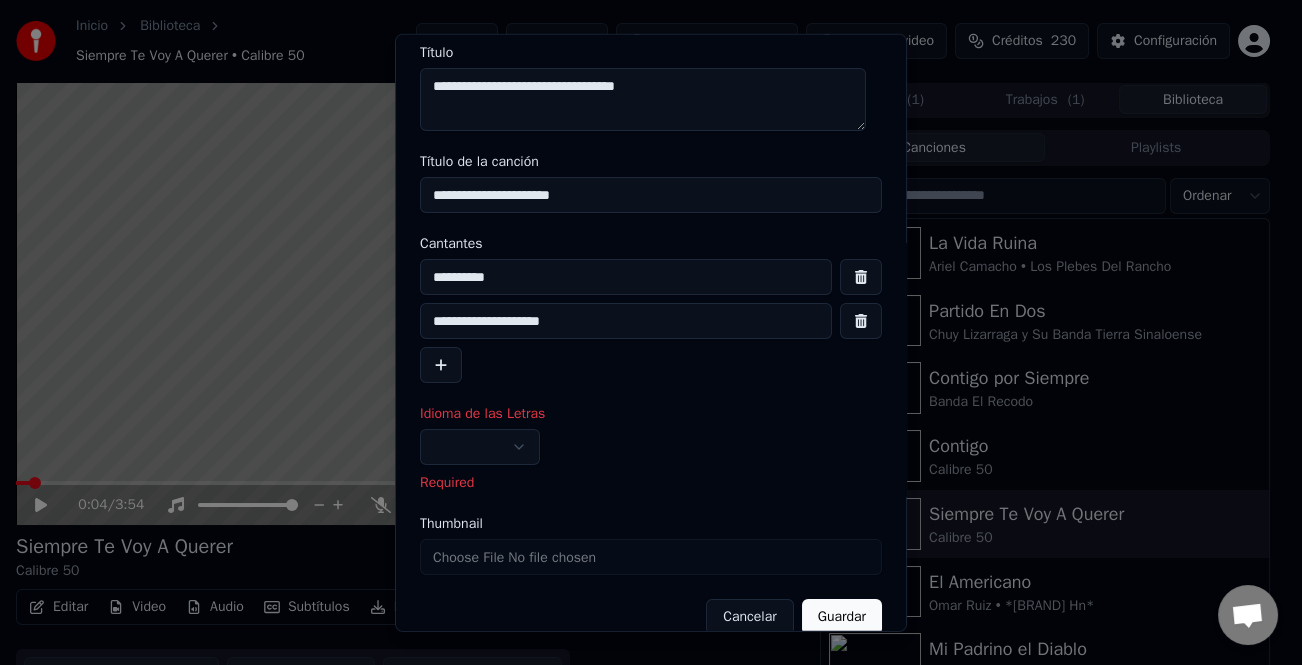 click at bounding box center (480, 447) 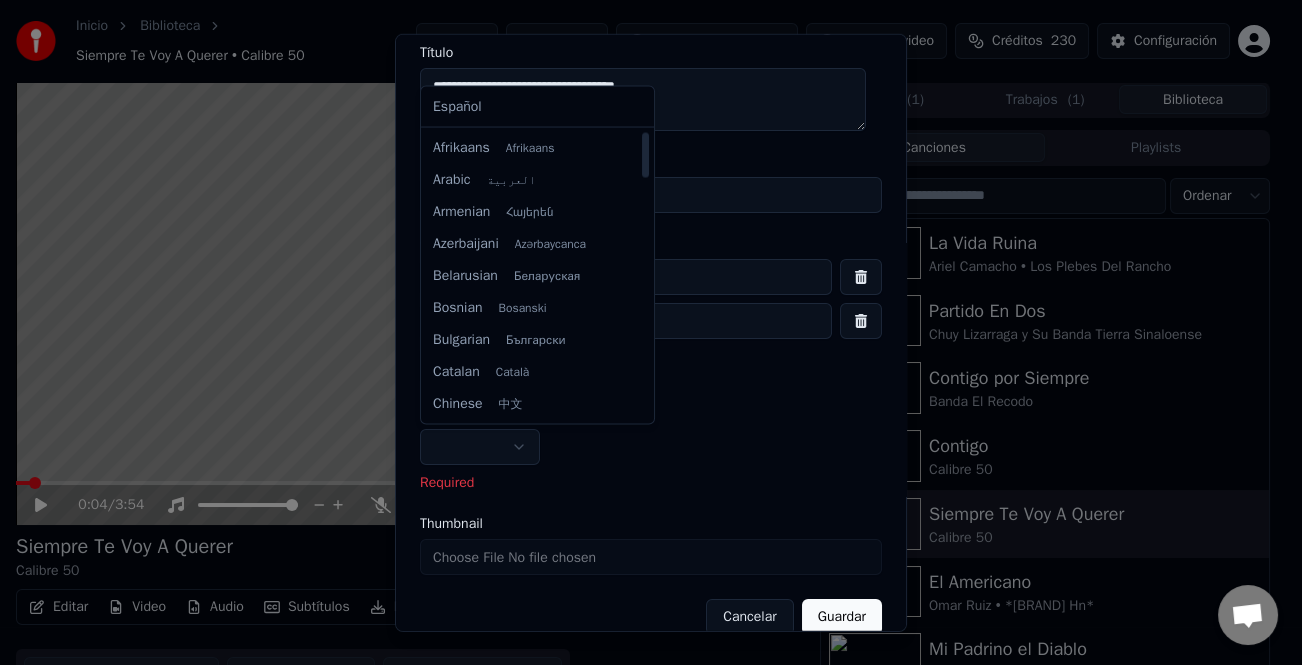 select on "**" 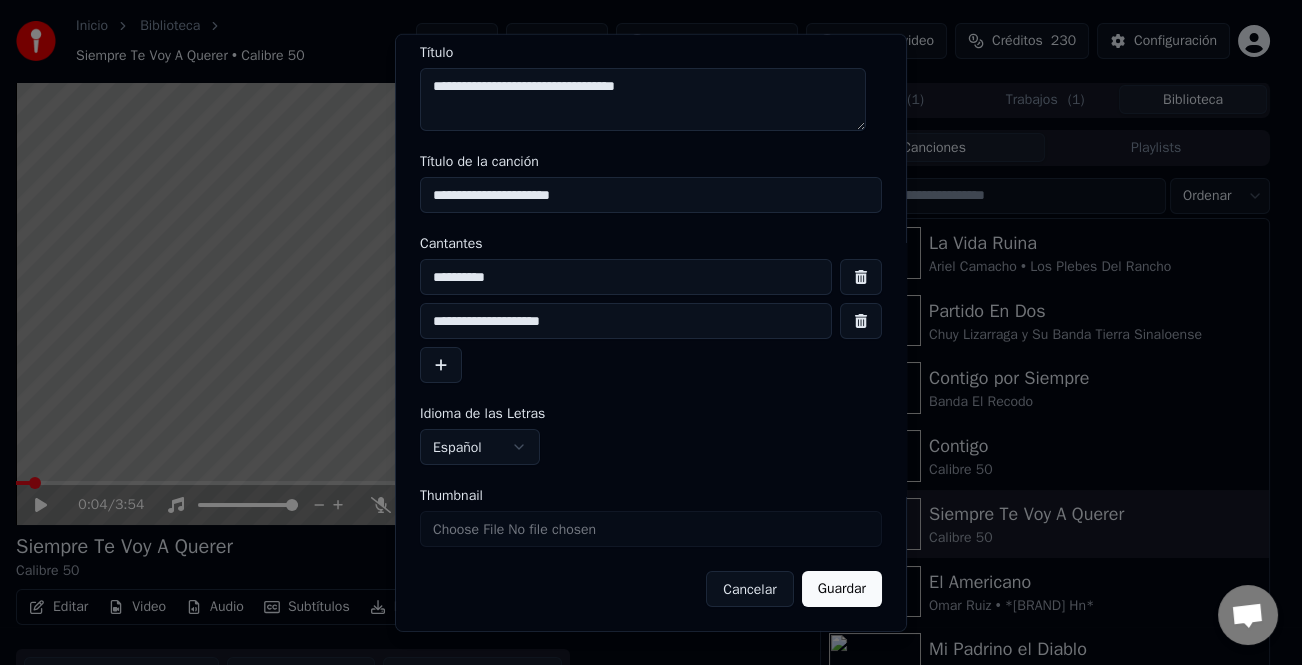 click on "Guardar" at bounding box center (842, 589) 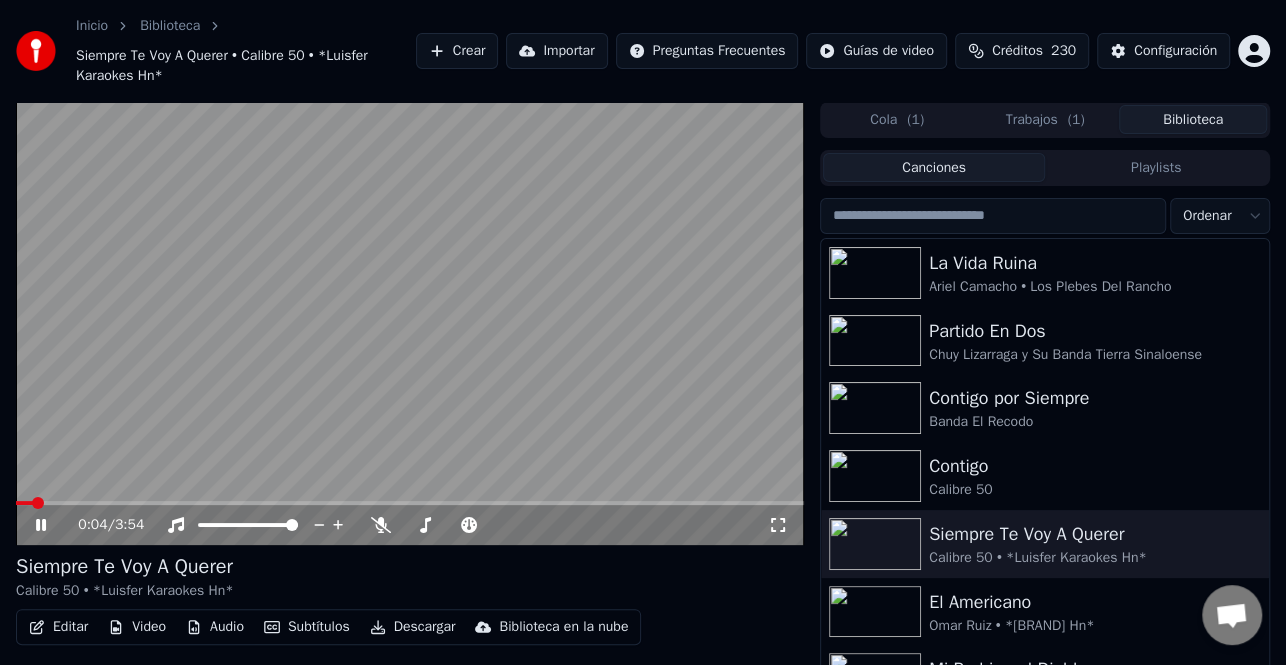 click 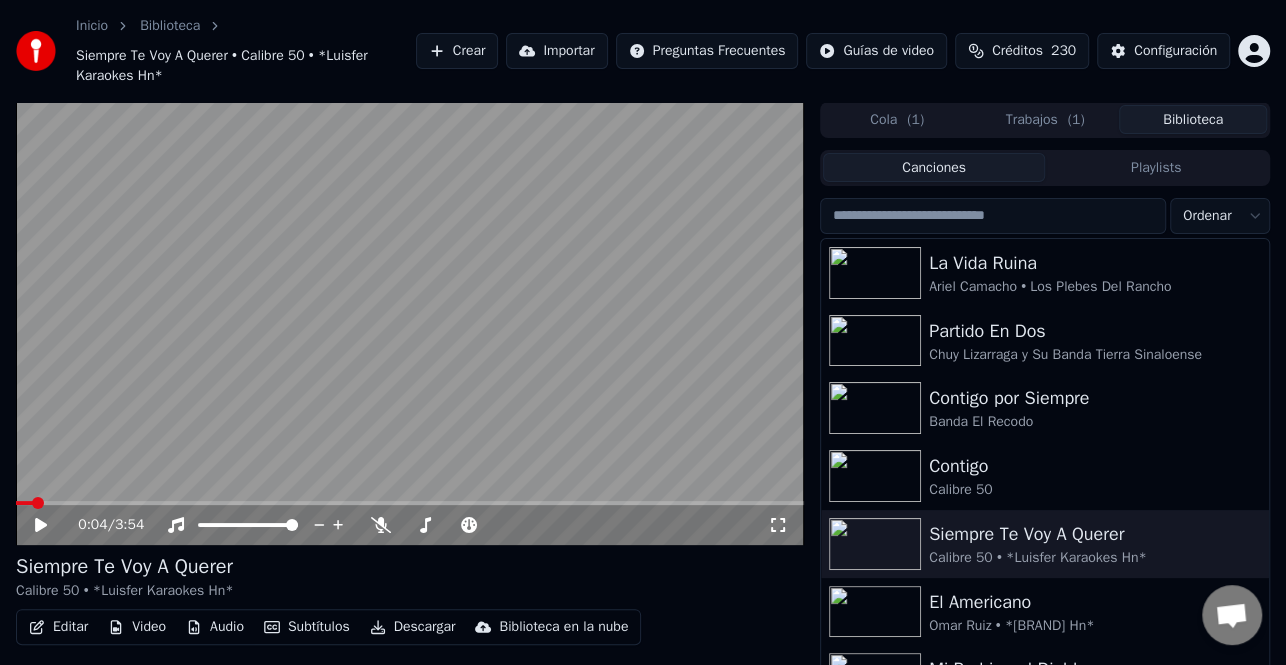 click on "Editar" at bounding box center [58, 627] 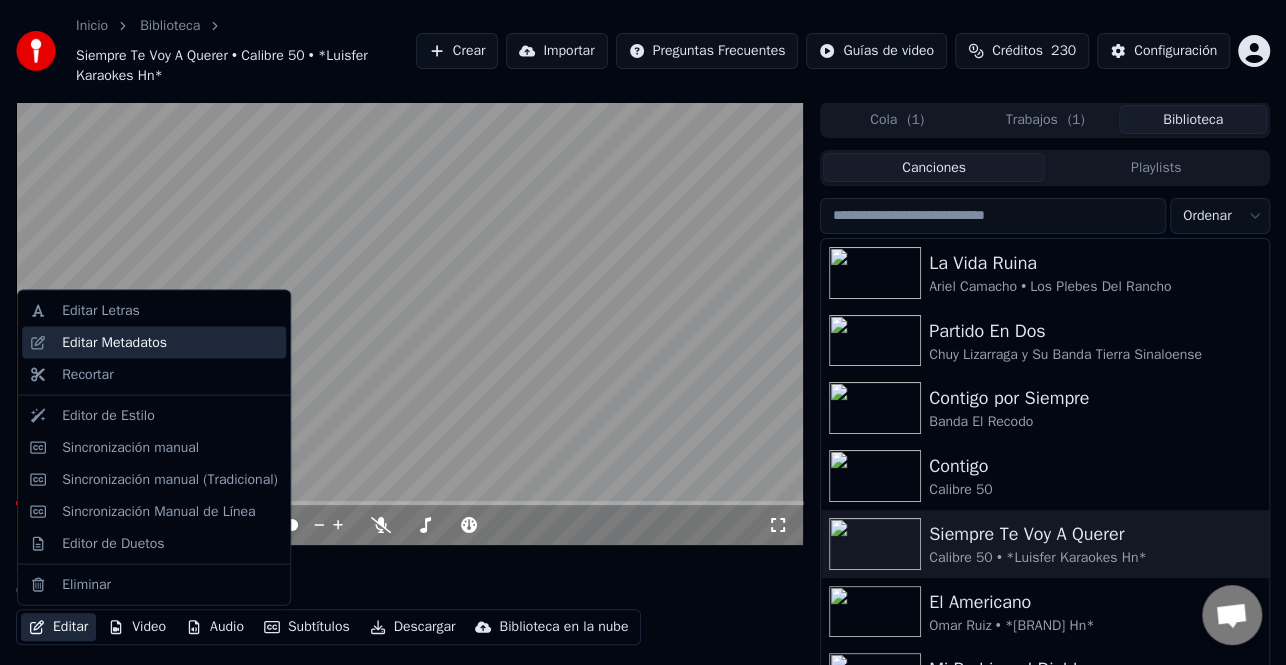 click on "Editar Metadatos" at bounding box center (114, 343) 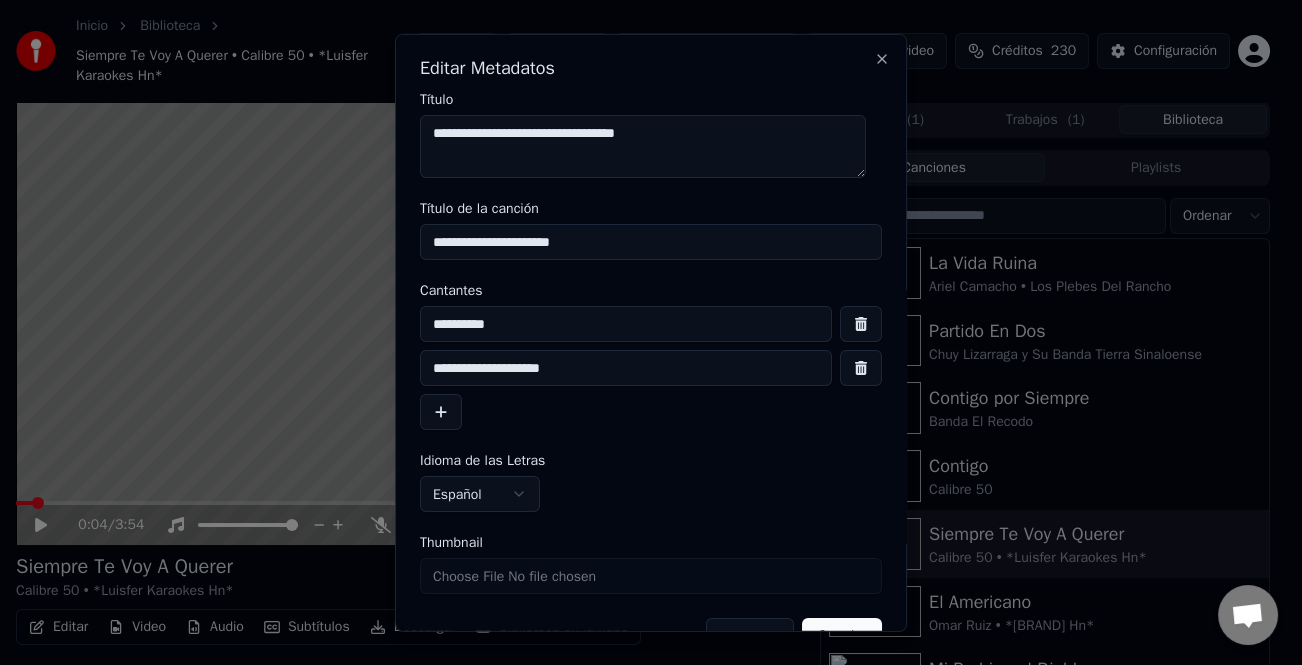 click on "**********" at bounding box center (626, 368) 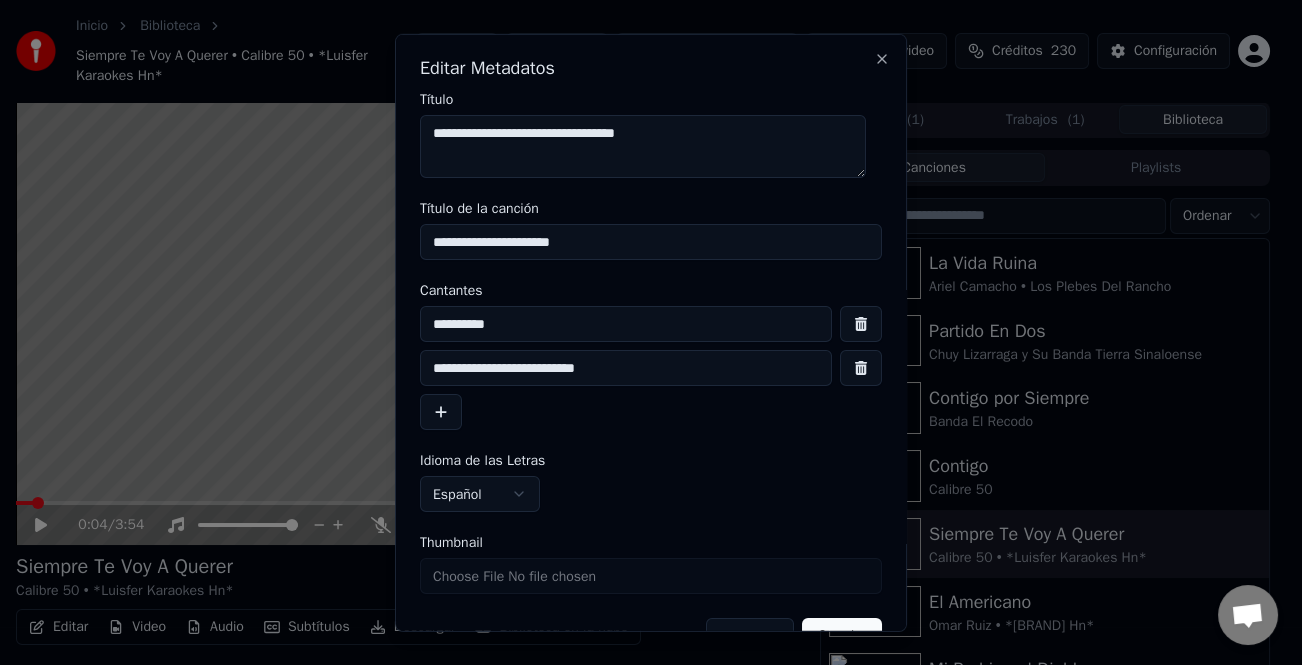 scroll, scrollTop: 47, scrollLeft: 0, axis: vertical 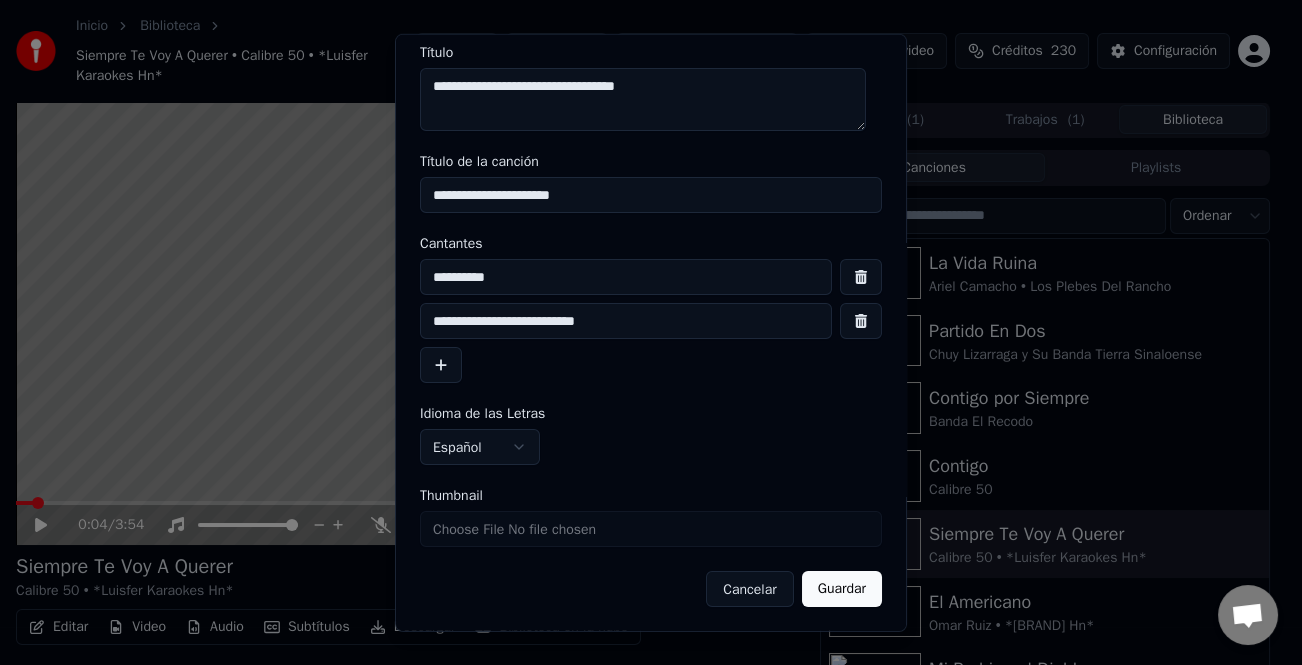 type on "**********" 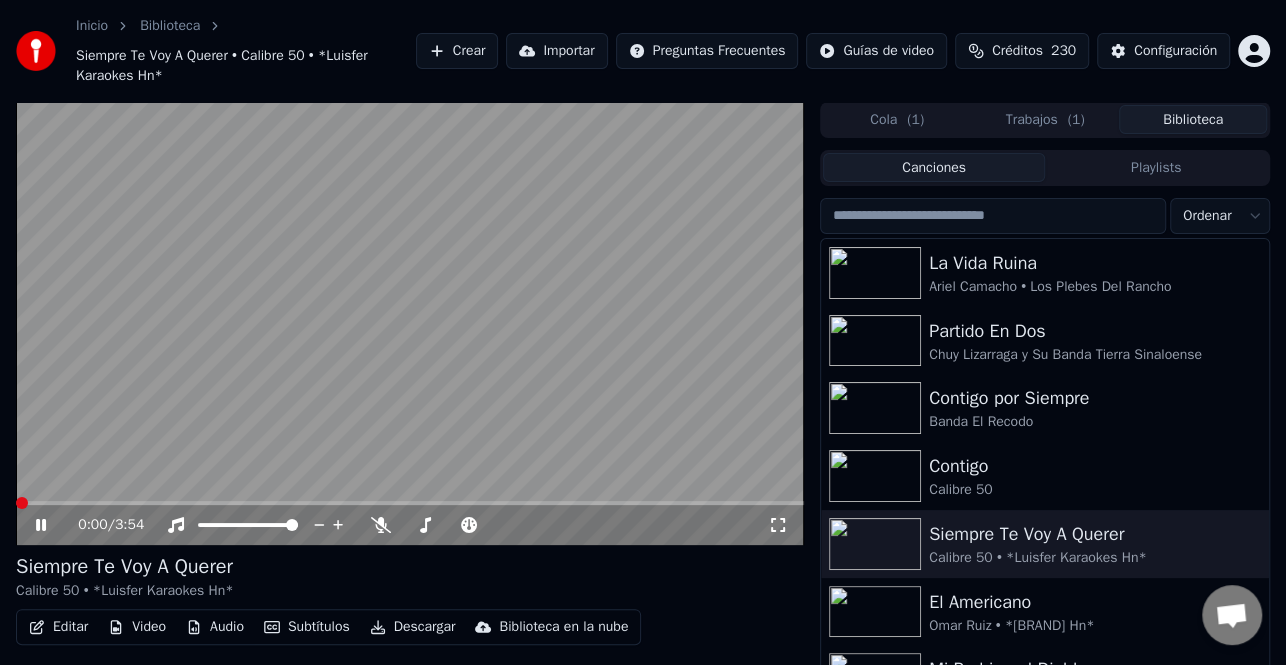 click 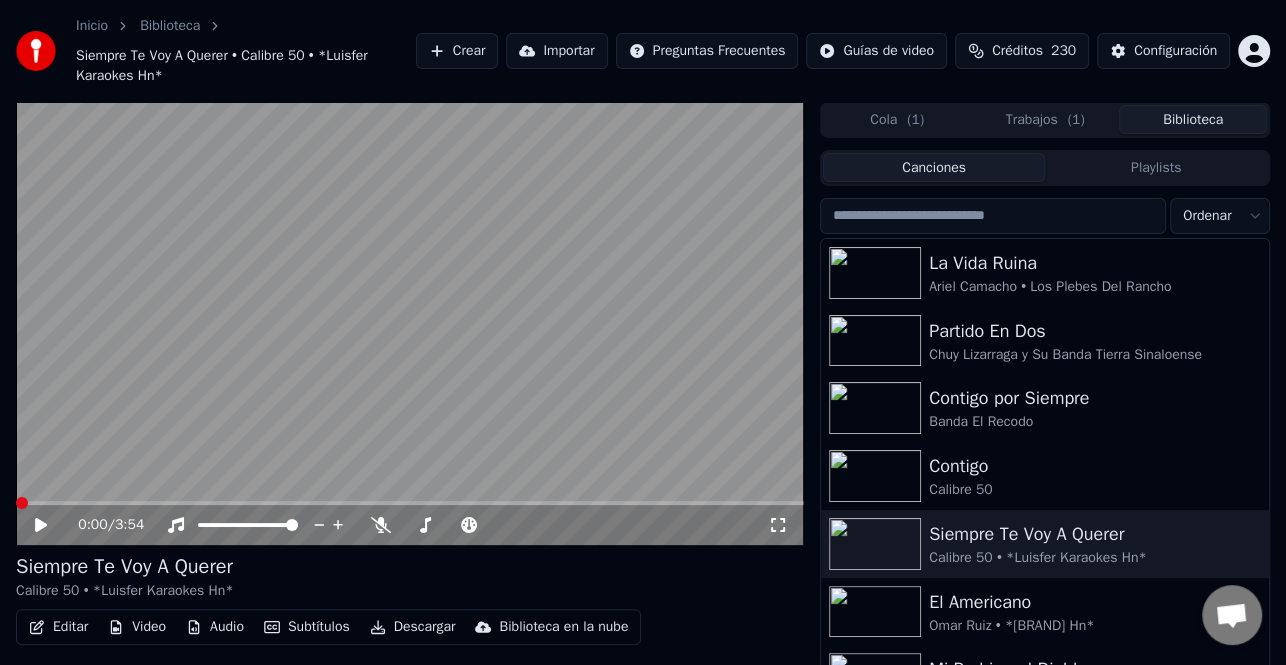 click on "Editar" at bounding box center [58, 627] 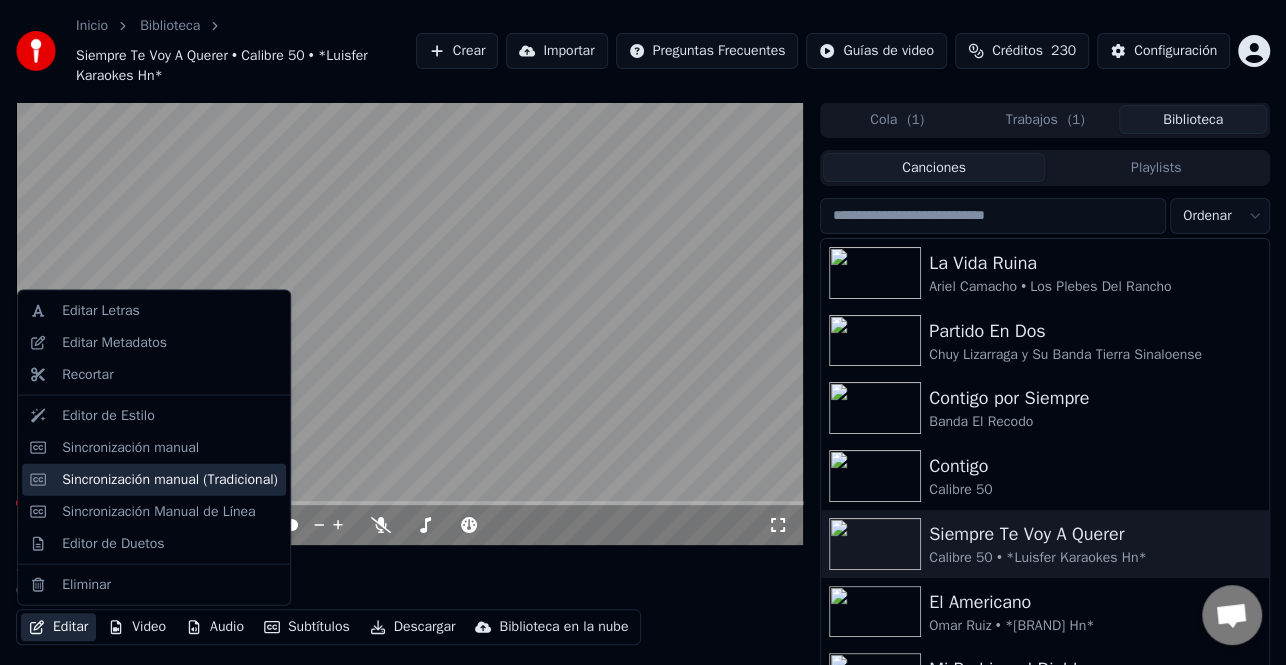 click on "Sincronización manual (Tradicional)" at bounding box center (170, 479) 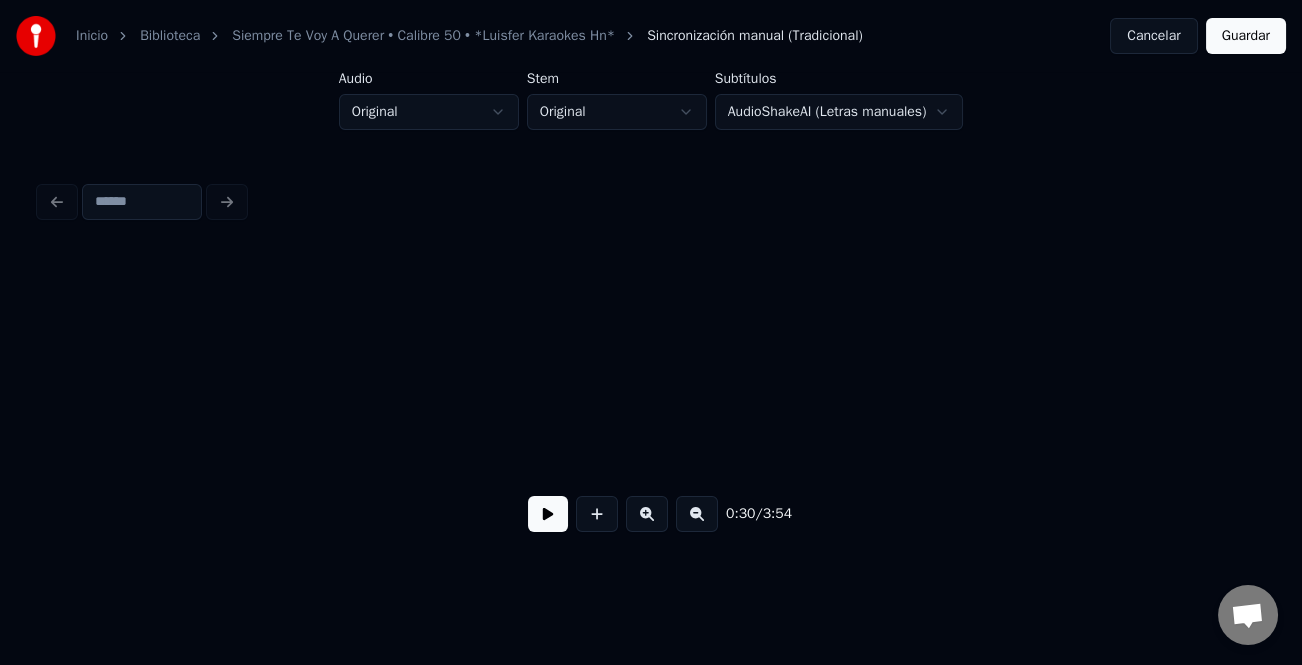 scroll, scrollTop: 0, scrollLeft: 10744, axis: horizontal 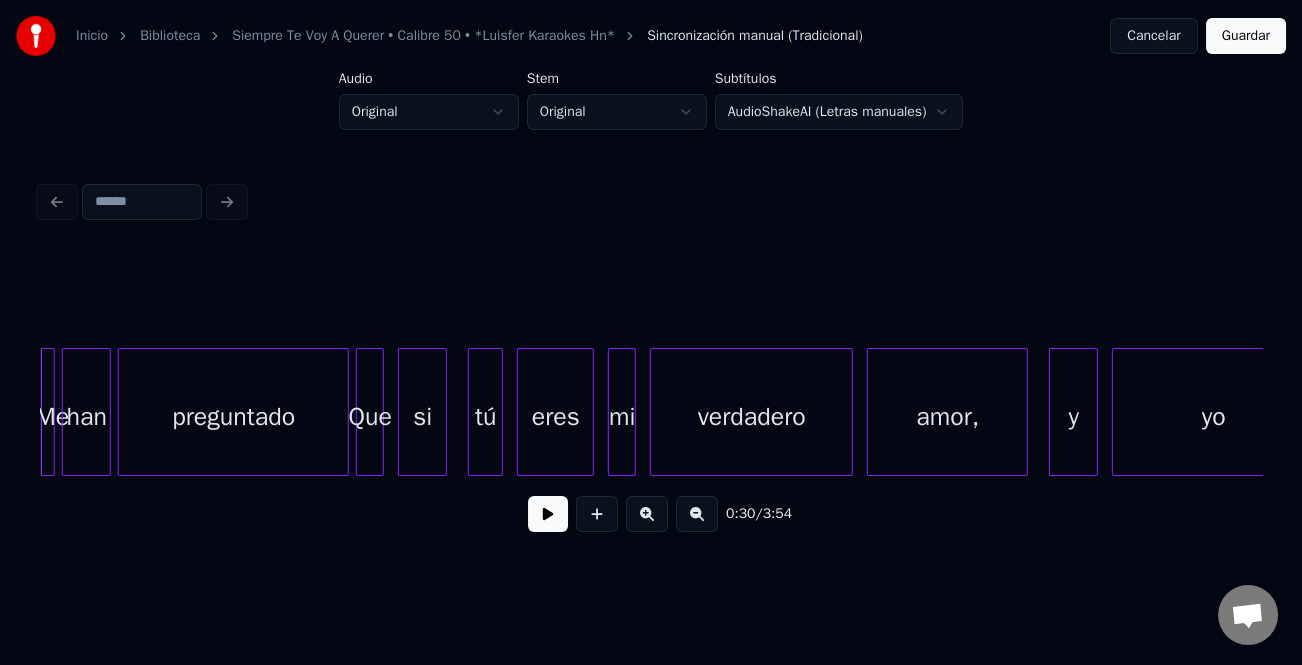 click at bounding box center [548, 514] 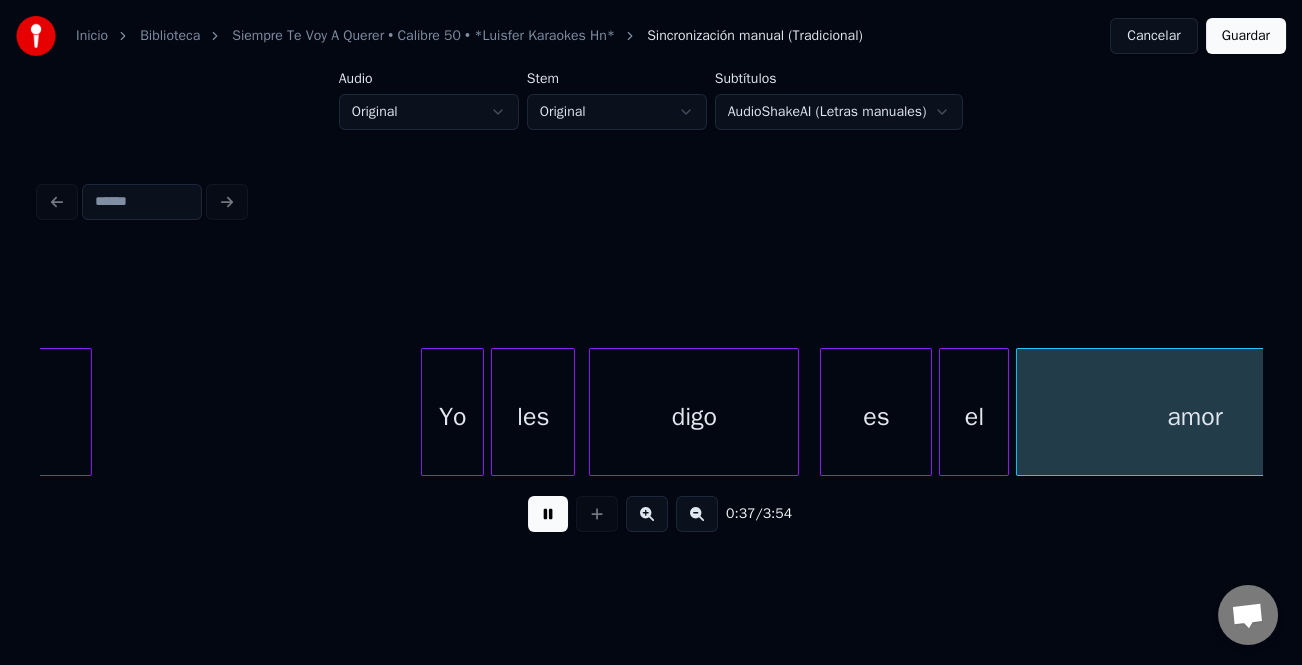 scroll, scrollTop: 0, scrollLeft: 13196, axis: horizontal 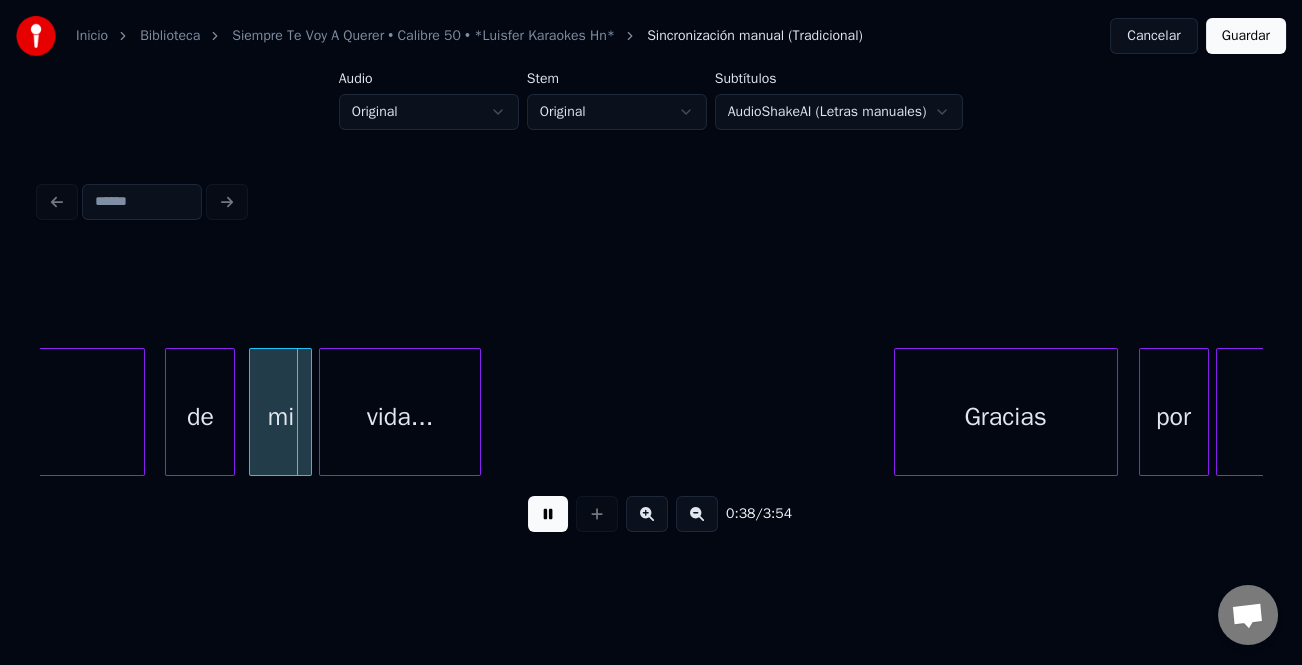 click on "Gracias" at bounding box center [1006, 412] 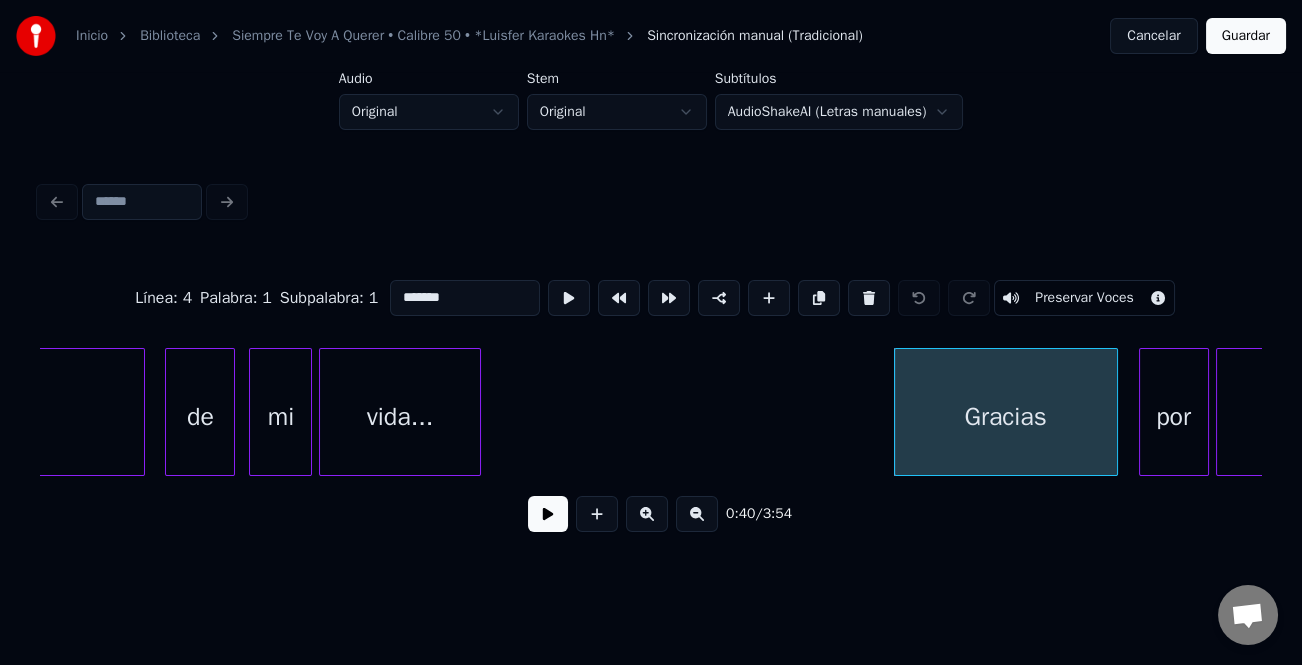click on "amor de mi vida... Gracias por quererme" at bounding box center (27932, 412) 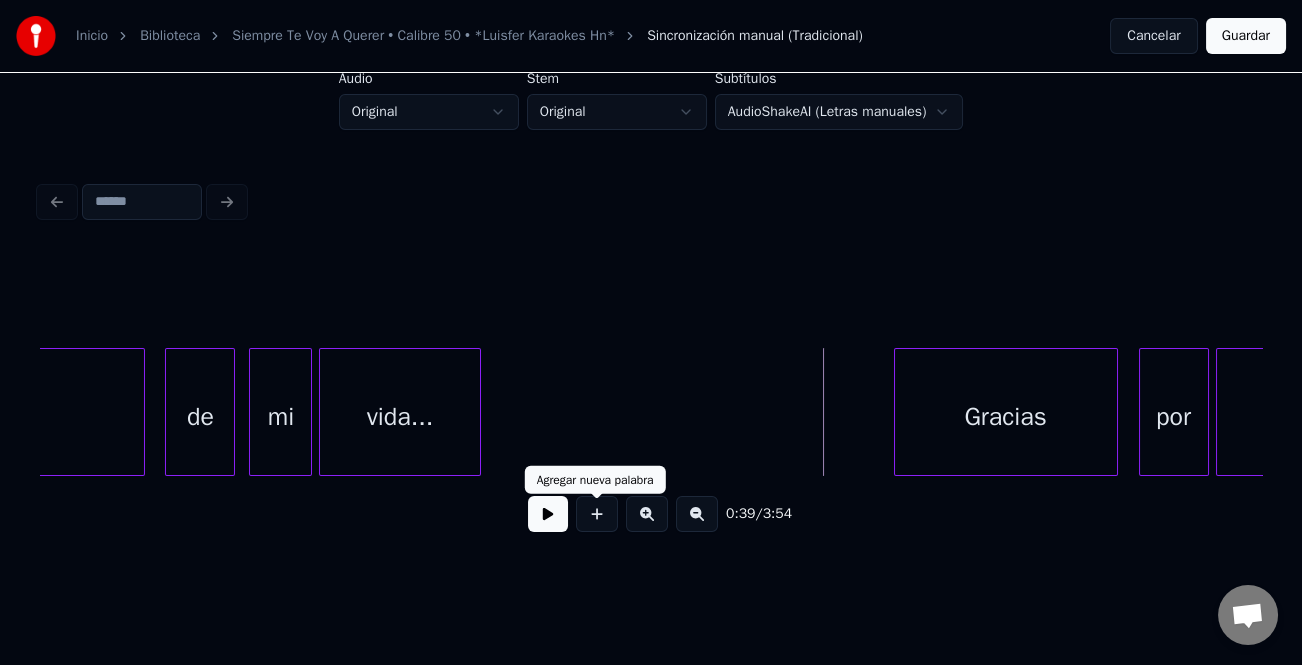 click at bounding box center (548, 514) 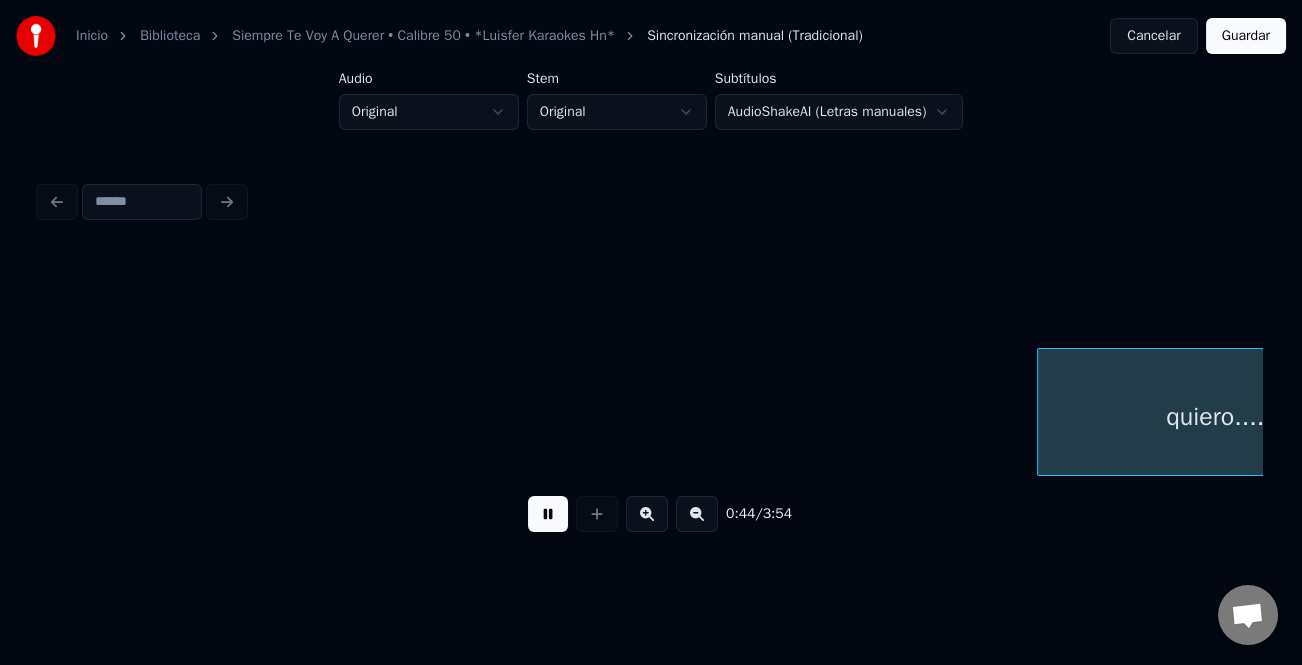 scroll, scrollTop: 0, scrollLeft: 15646, axis: horizontal 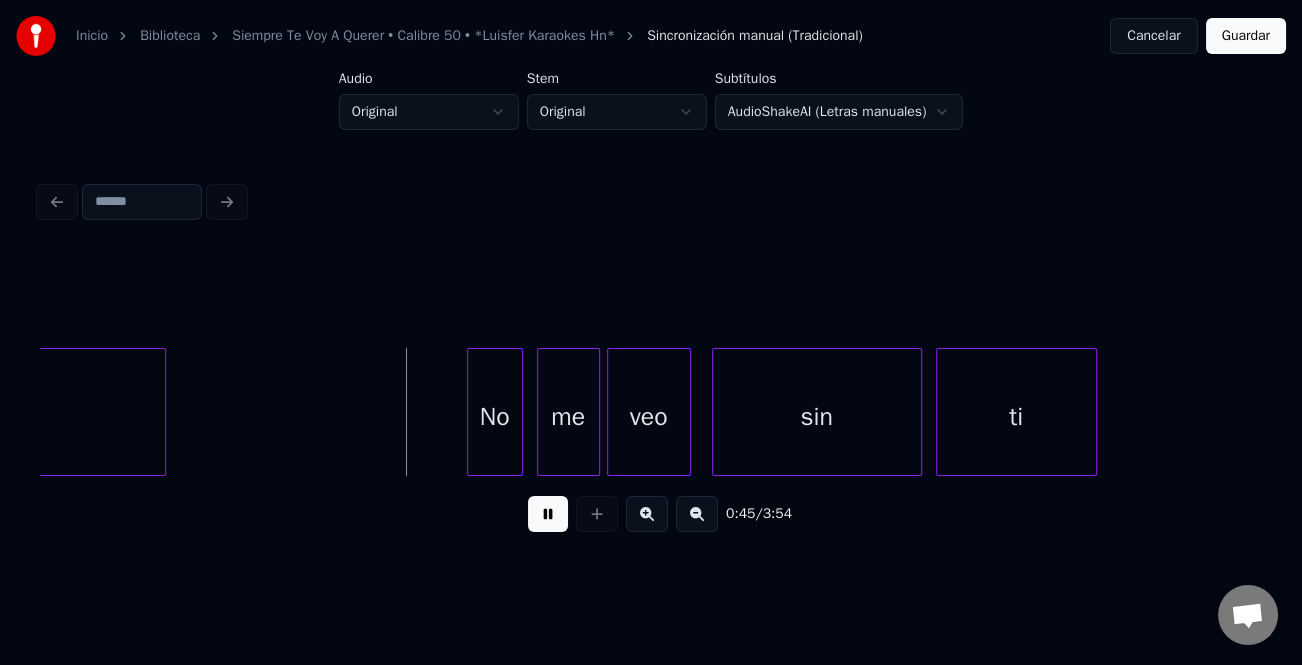 click on "quiero.... No me veo sin ti" at bounding box center [25482, 412] 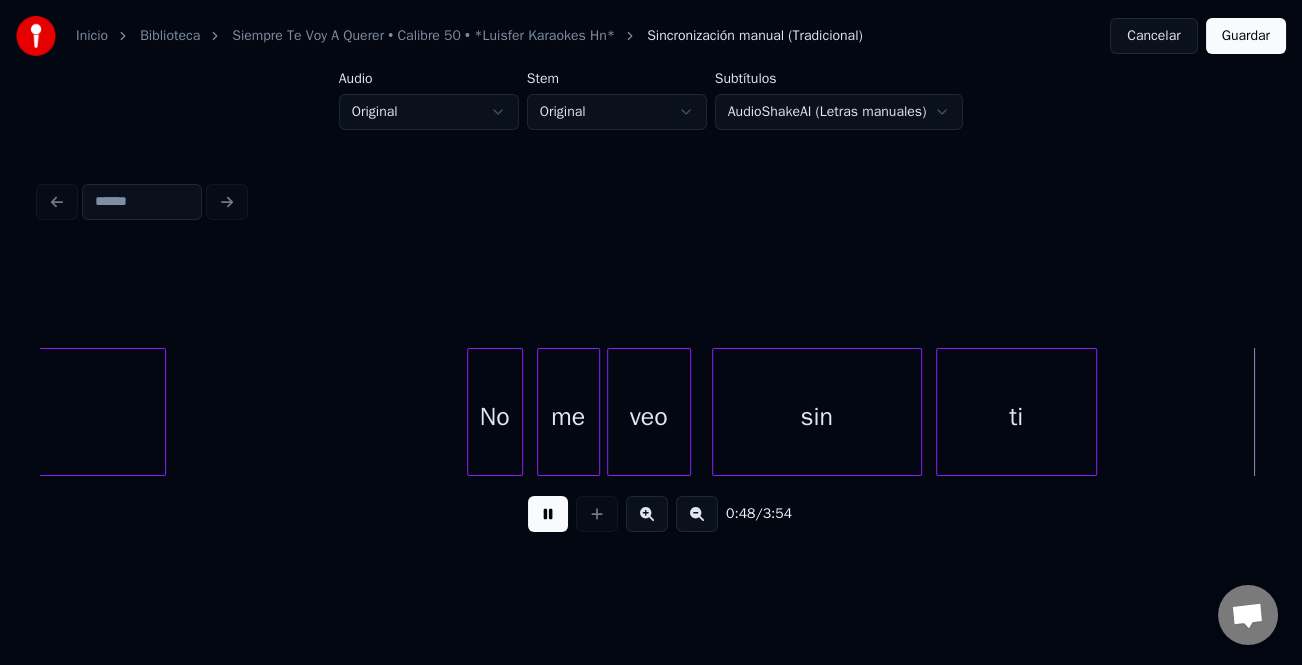 scroll, scrollTop: 0, scrollLeft: 16872, axis: horizontal 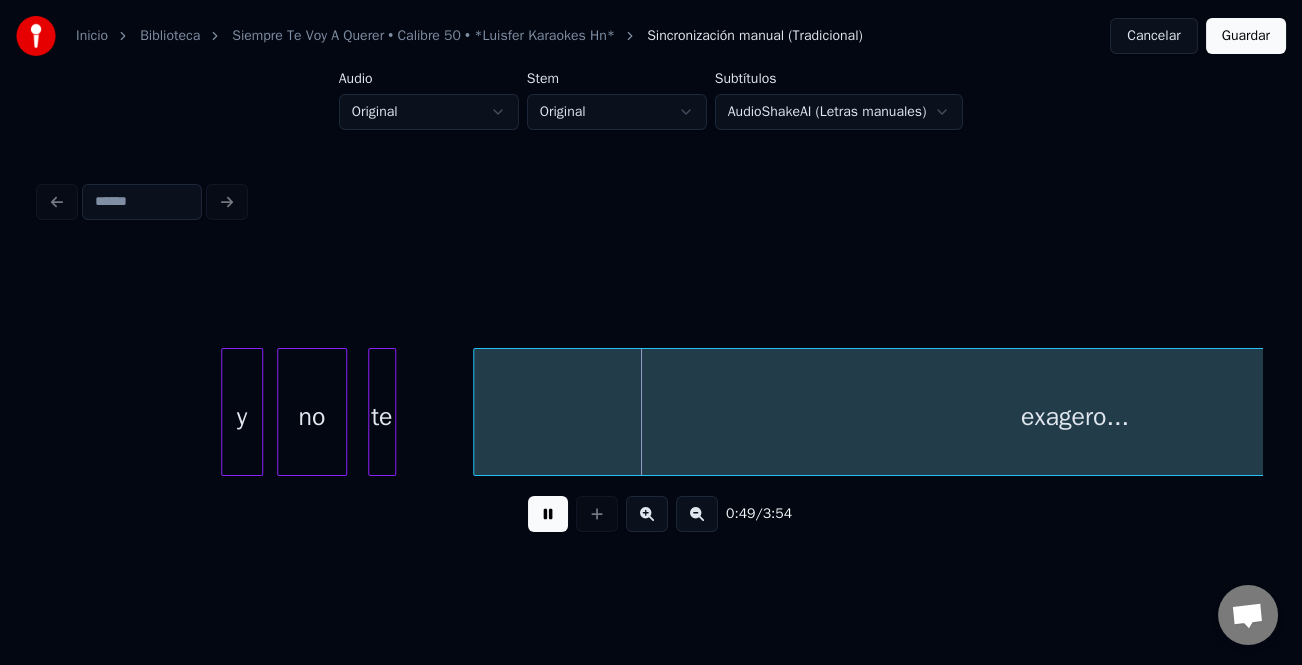 drag, startPoint x: 542, startPoint y: 509, endPoint x: 284, endPoint y: 464, distance: 261.89502 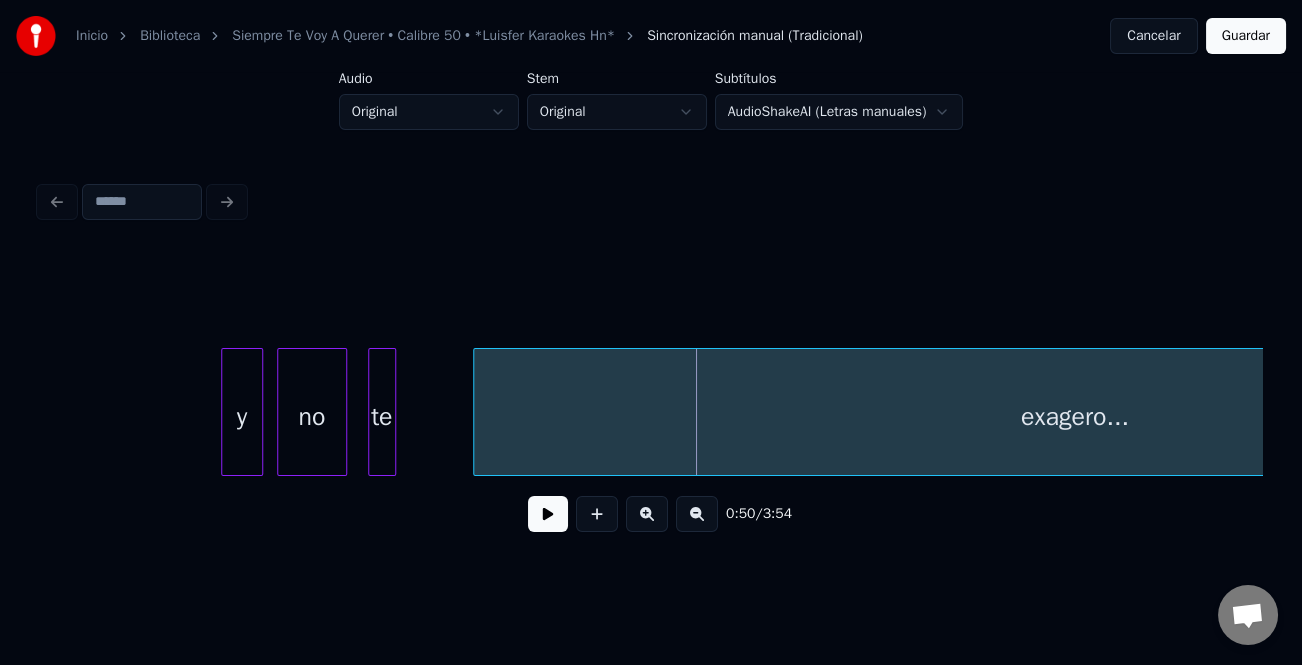 click on "y" at bounding box center [242, 417] 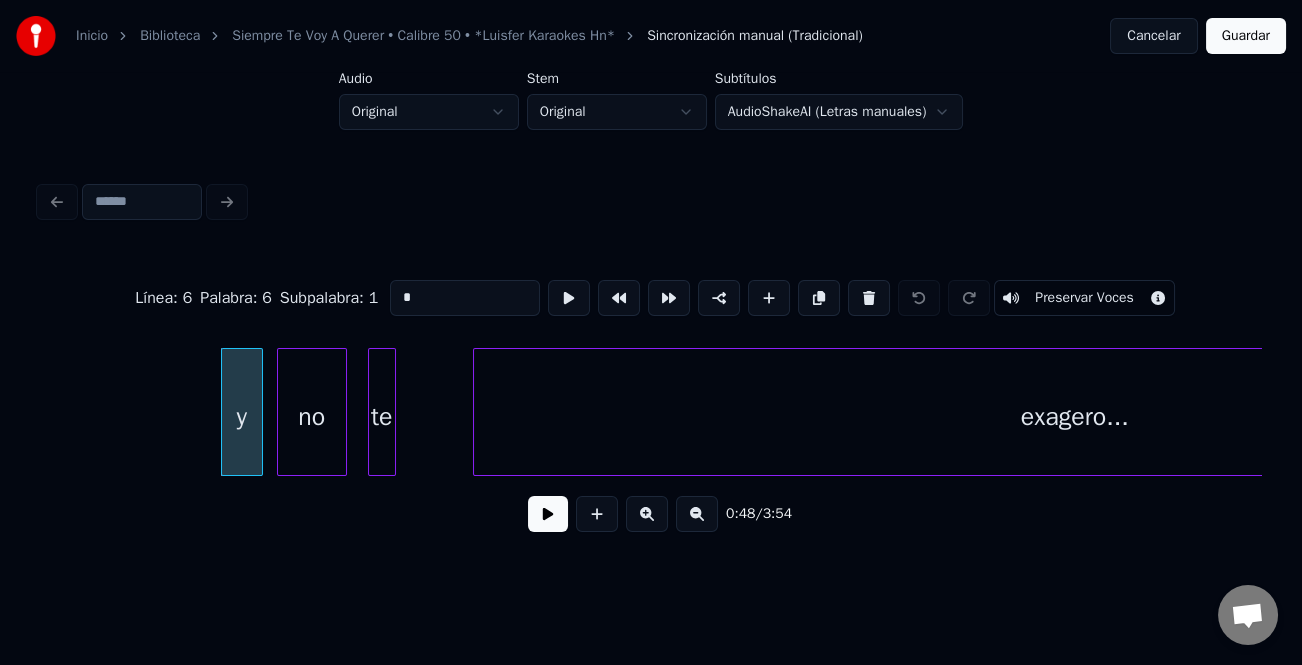 click on "*" at bounding box center (465, 298) 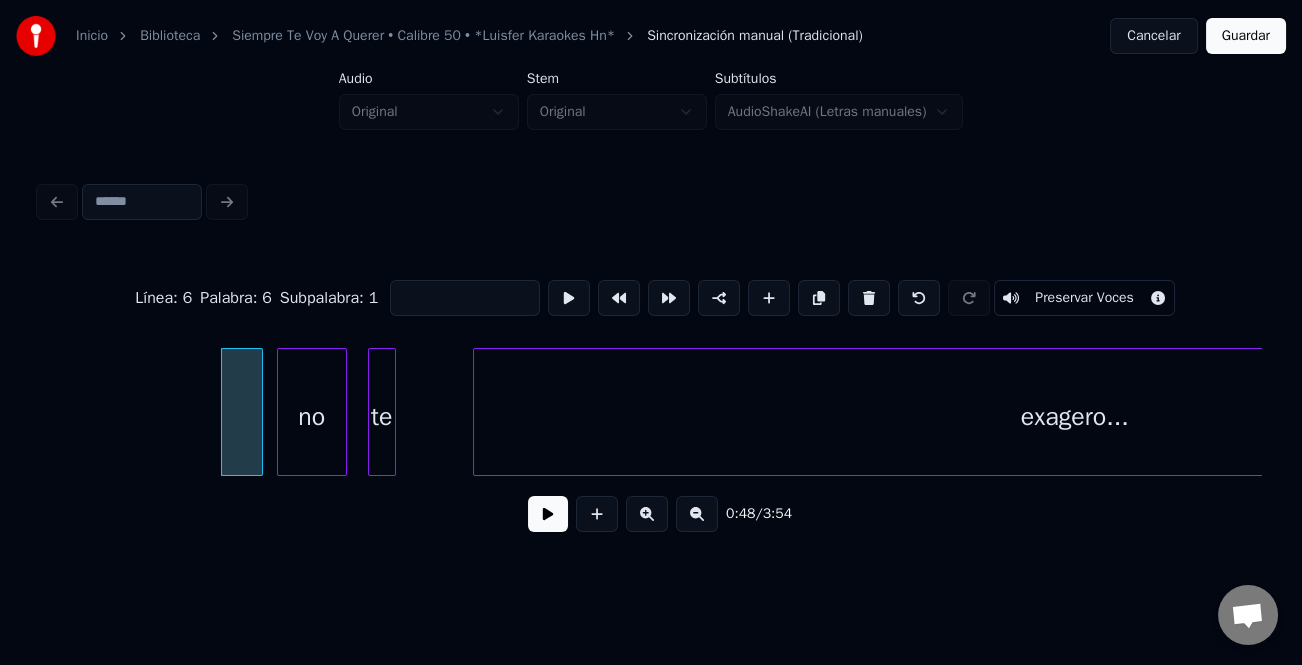 type on "*" 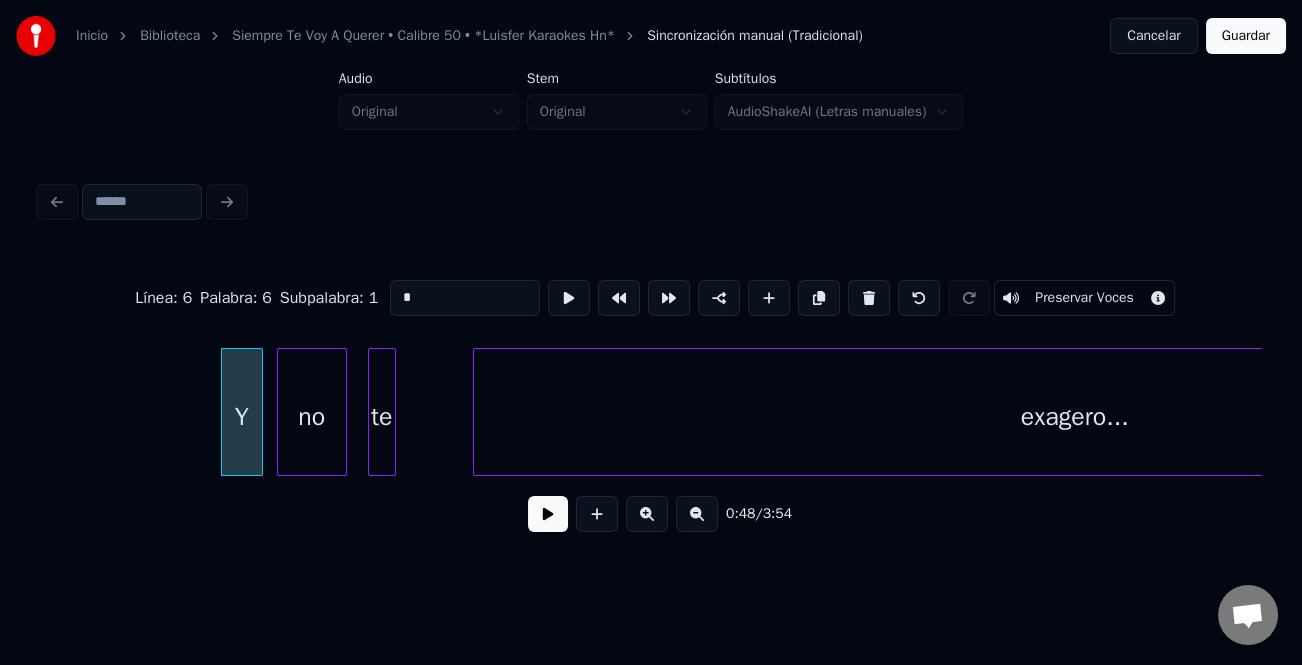 click at bounding box center (548, 514) 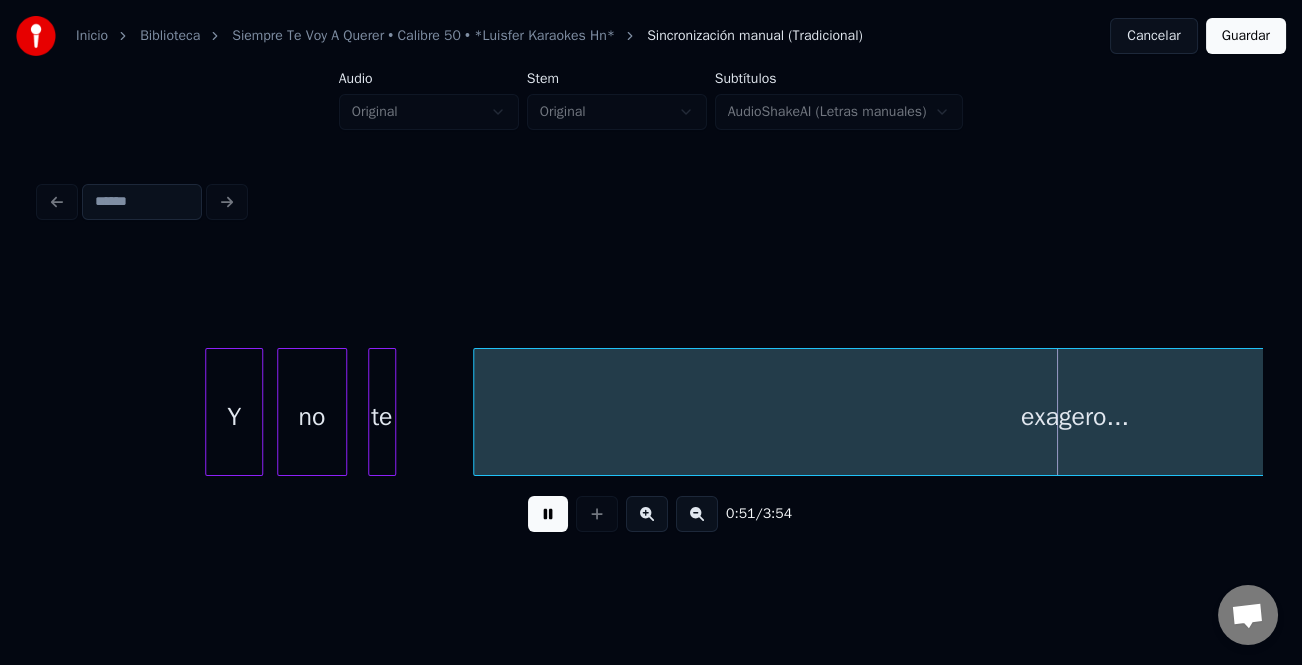 click at bounding box center (209, 412) 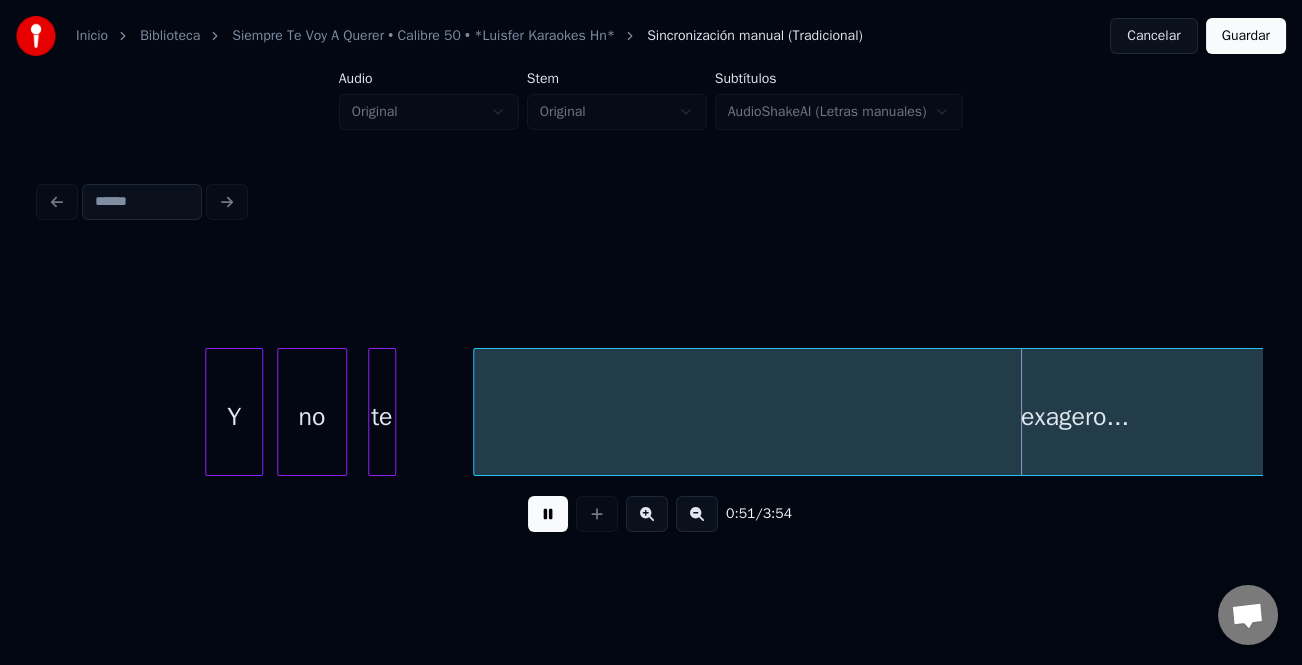 click on "Y no te exagero..." at bounding box center [24256, 412] 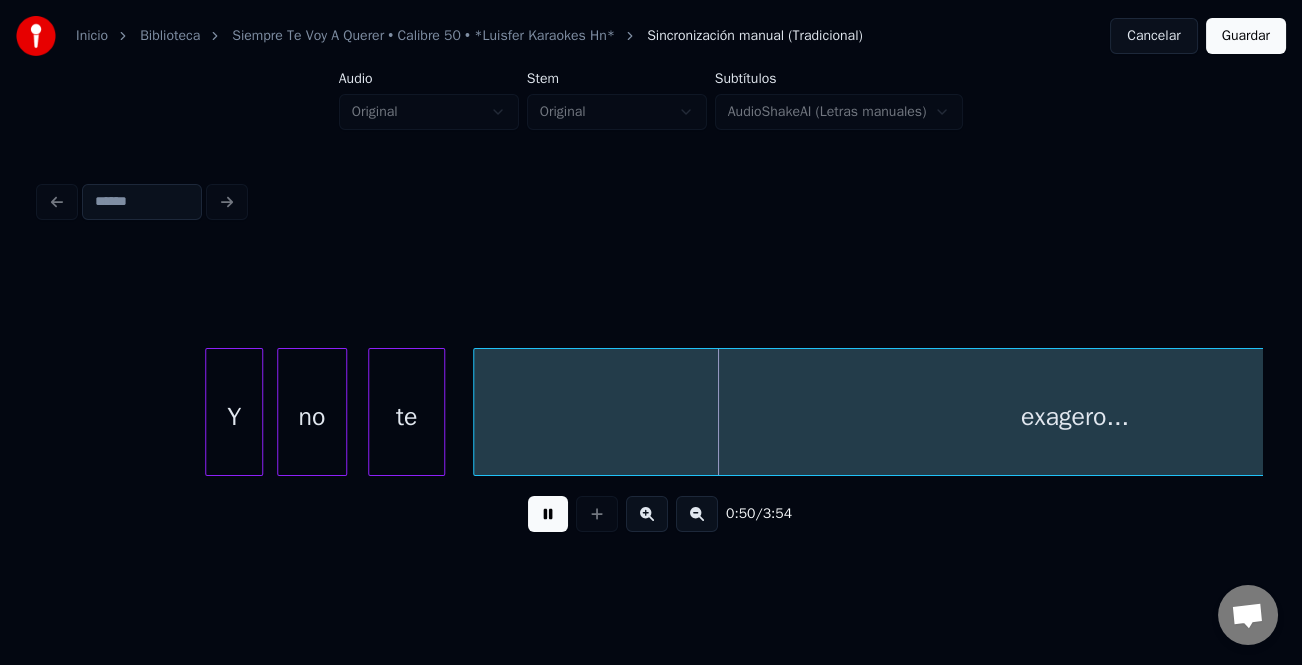 click at bounding box center (441, 412) 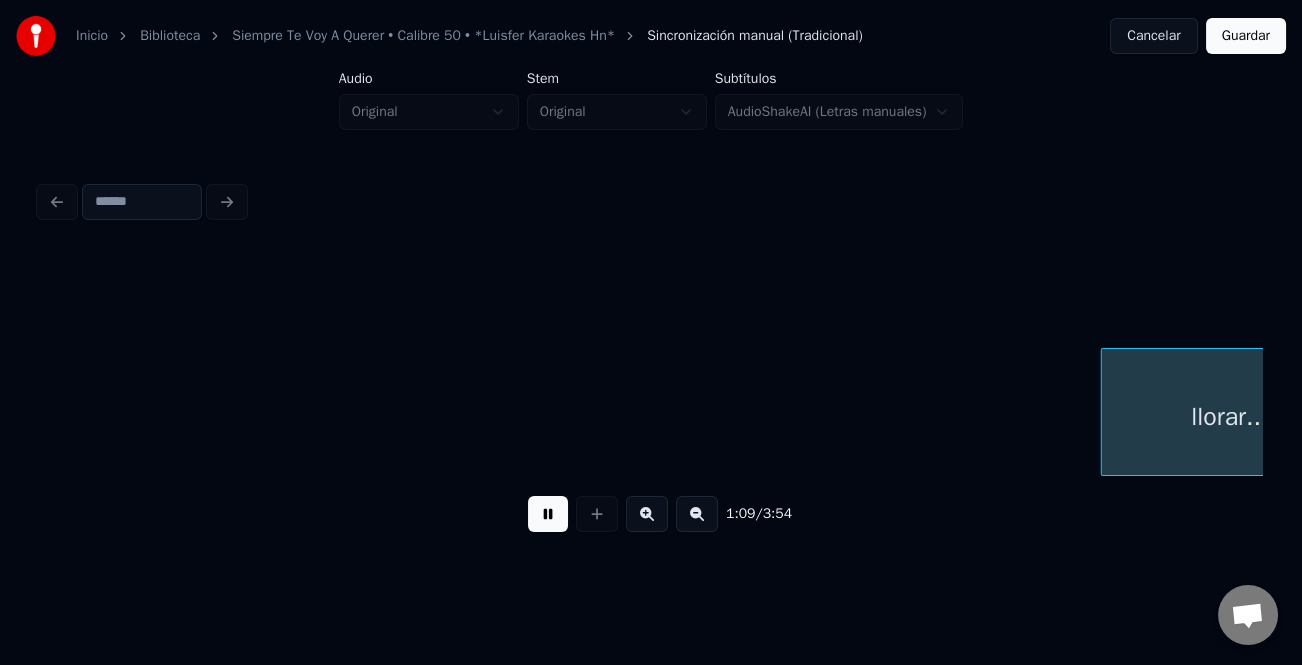 scroll, scrollTop: 0, scrollLeft: 24227, axis: horizontal 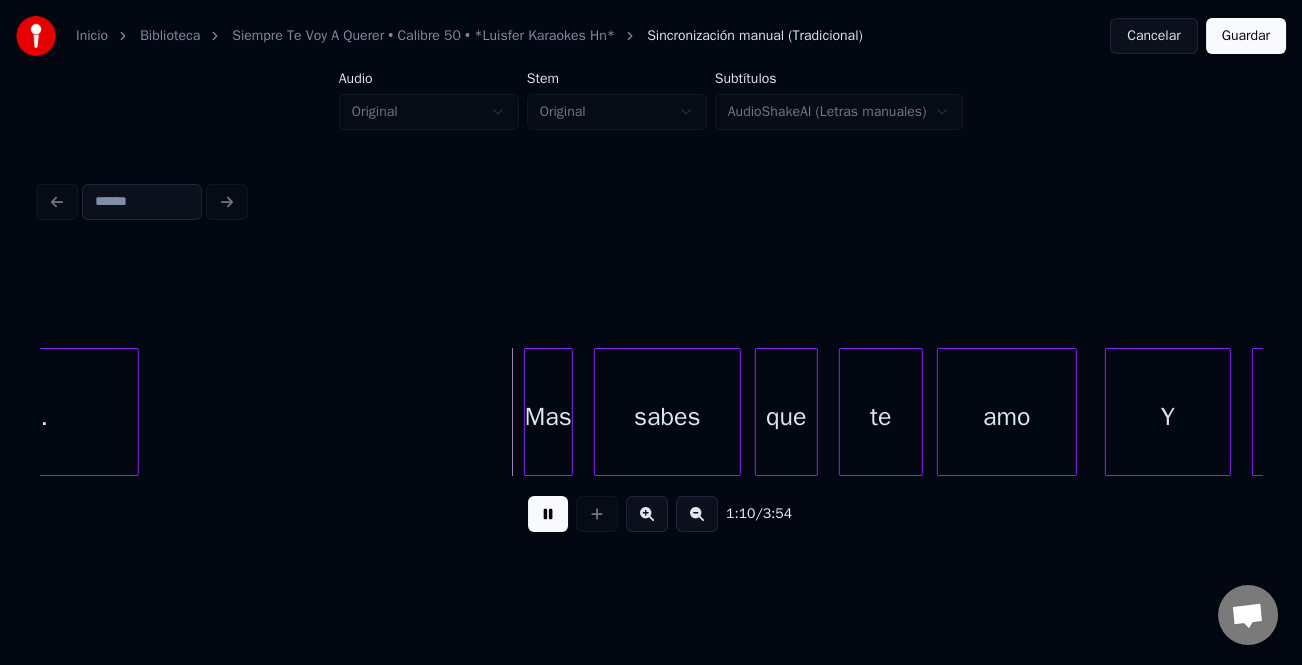 click on "llorar.... Mas sabes que te amo Y quiero" at bounding box center [16901, 412] 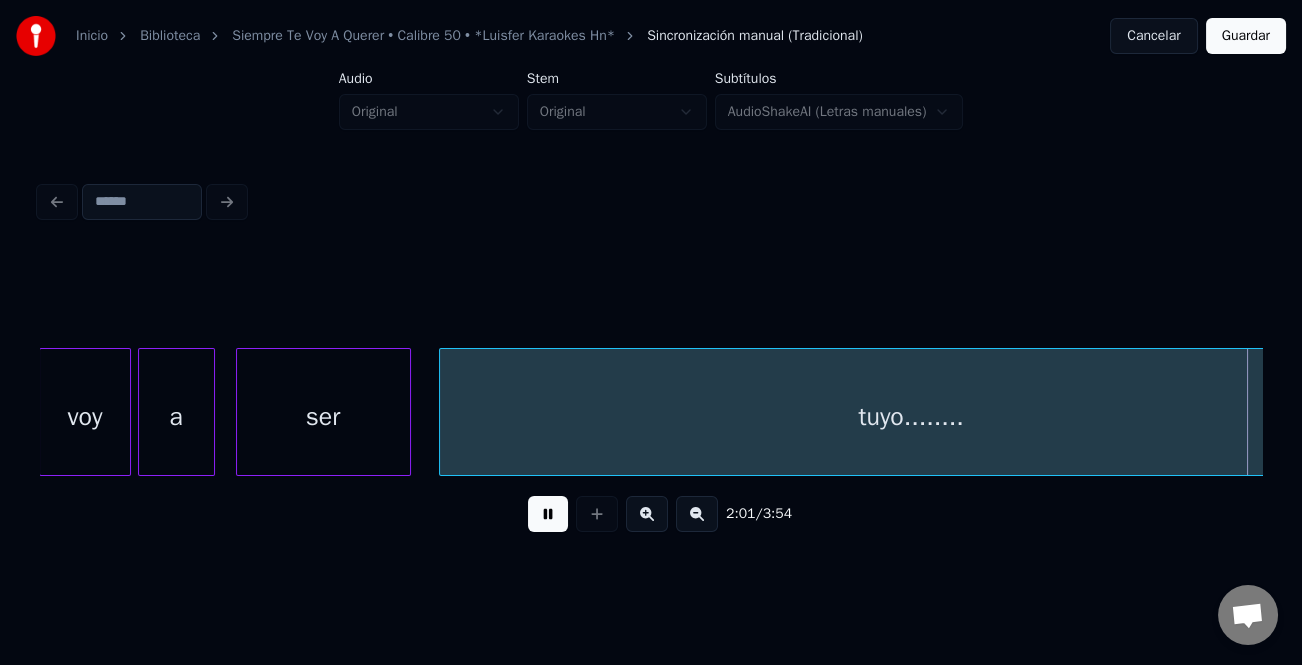 scroll, scrollTop: 0, scrollLeft: 42580, axis: horizontal 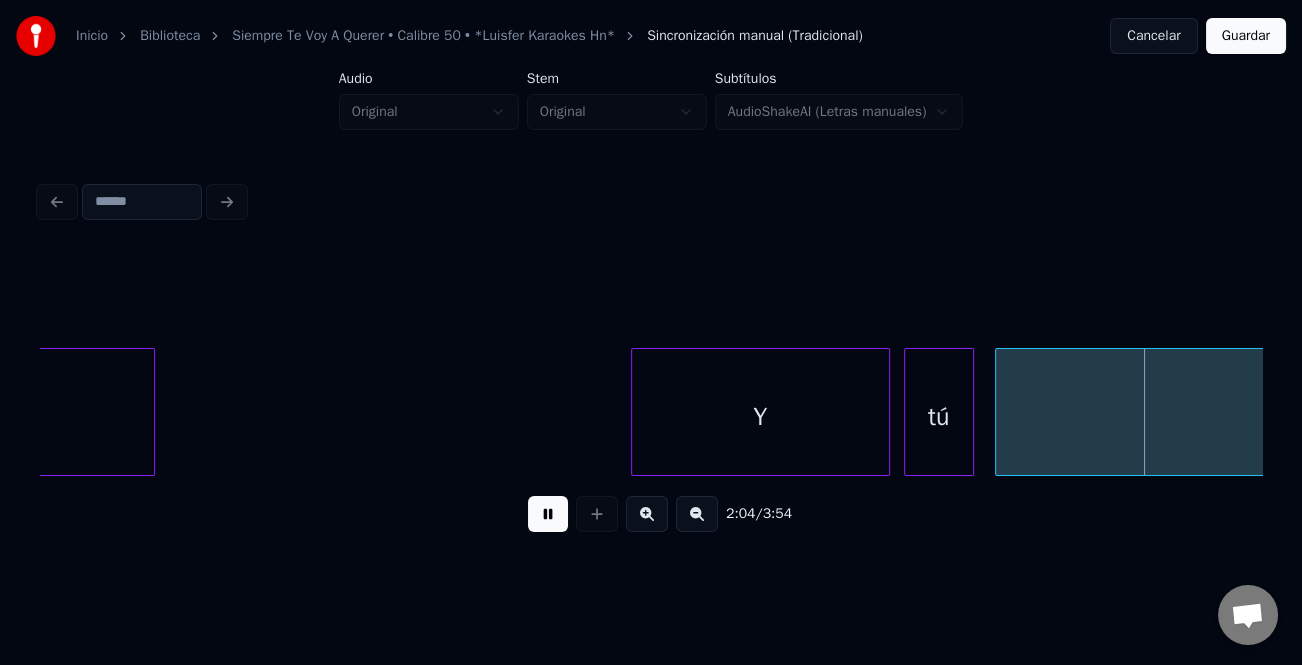 click at bounding box center [635, 412] 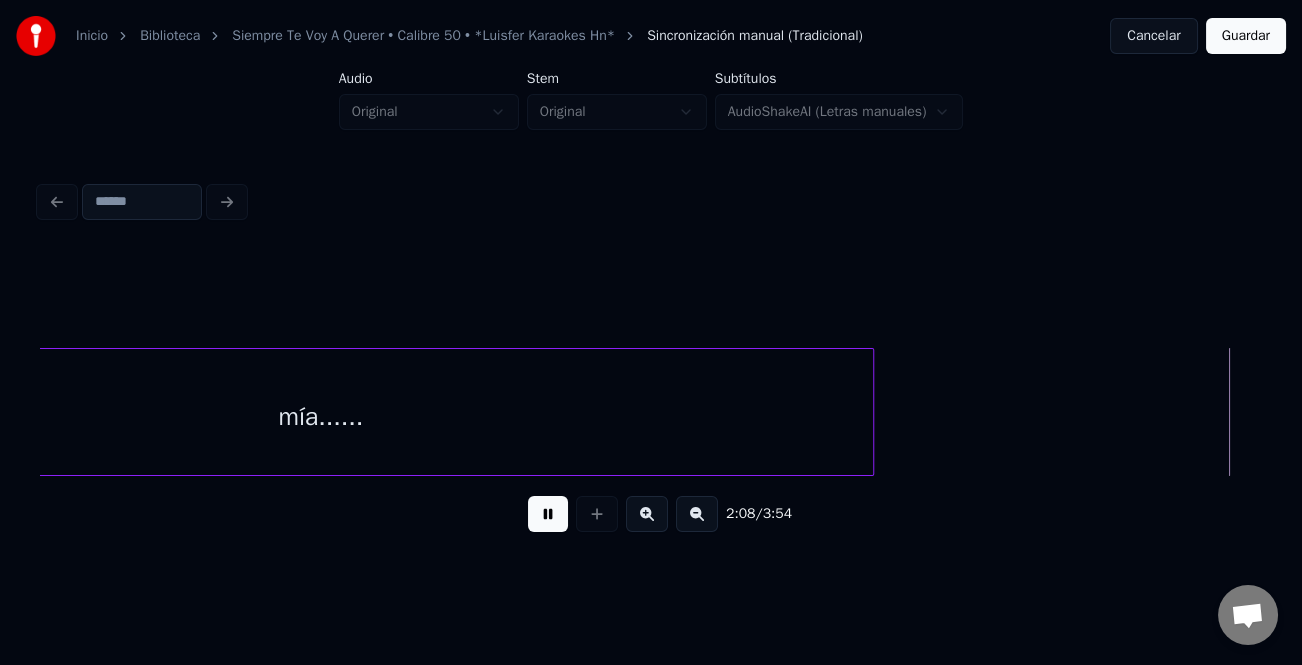 scroll, scrollTop: 0, scrollLeft: 45031, axis: horizontal 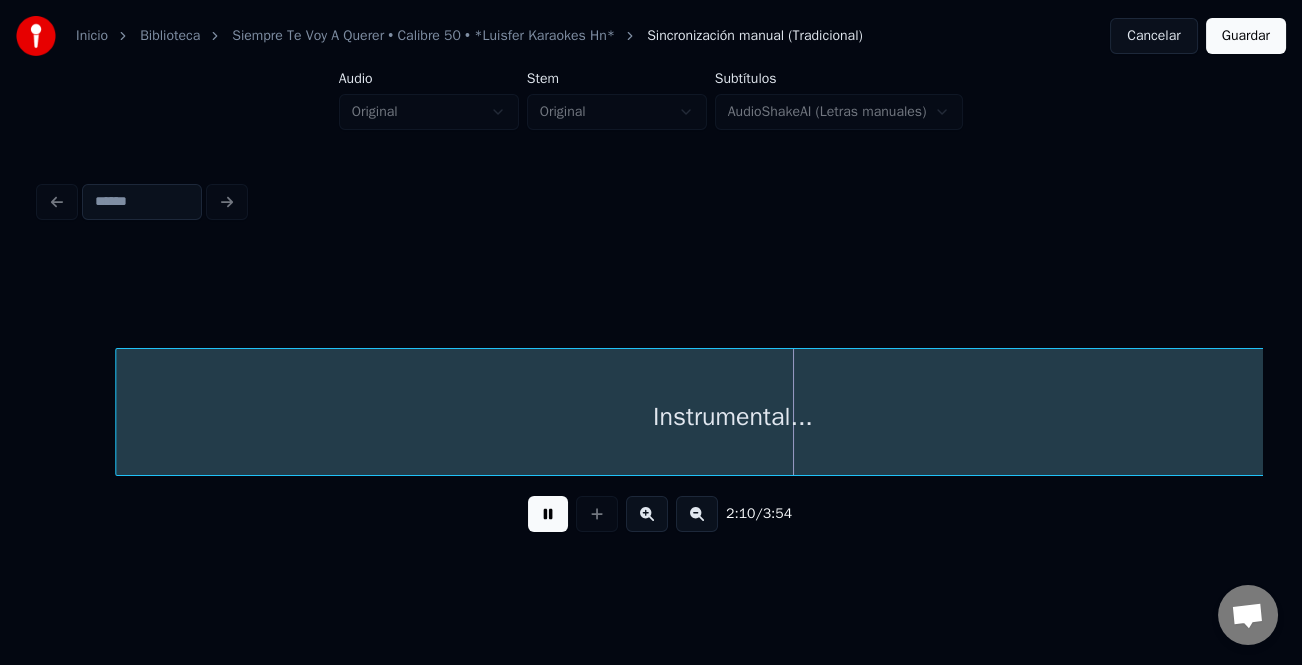 click on "Instrumental..." at bounding box center (651, 412) 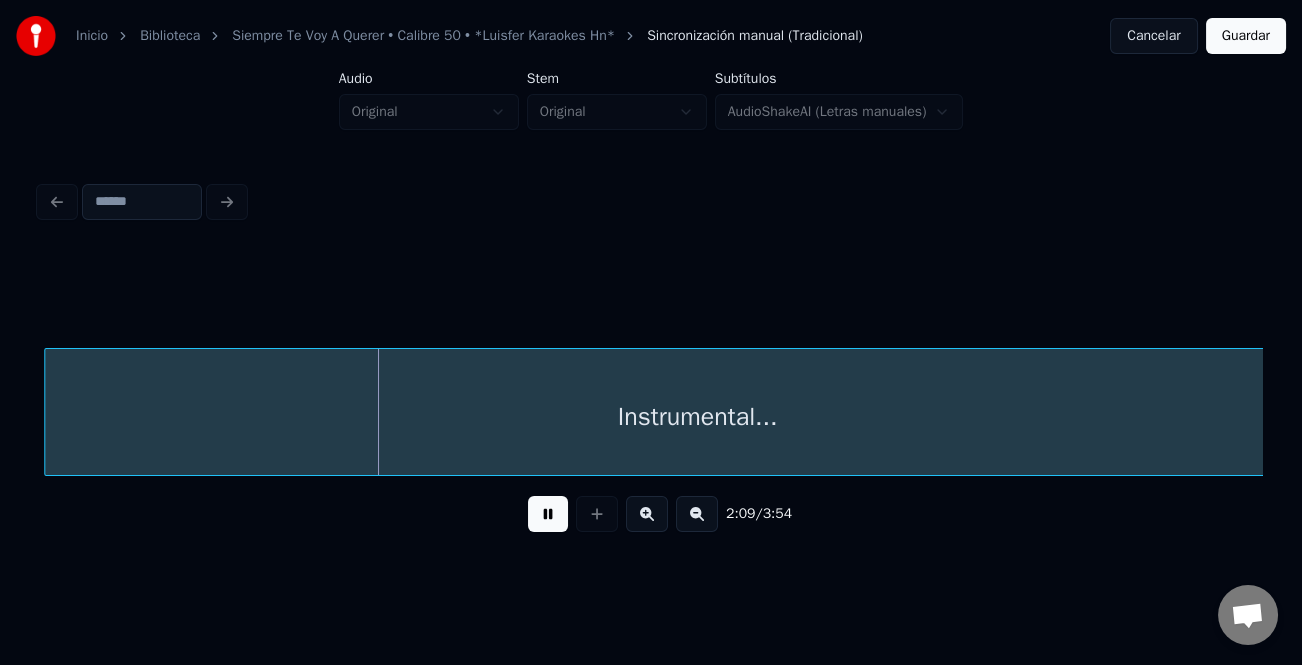 click at bounding box center (548, 514) 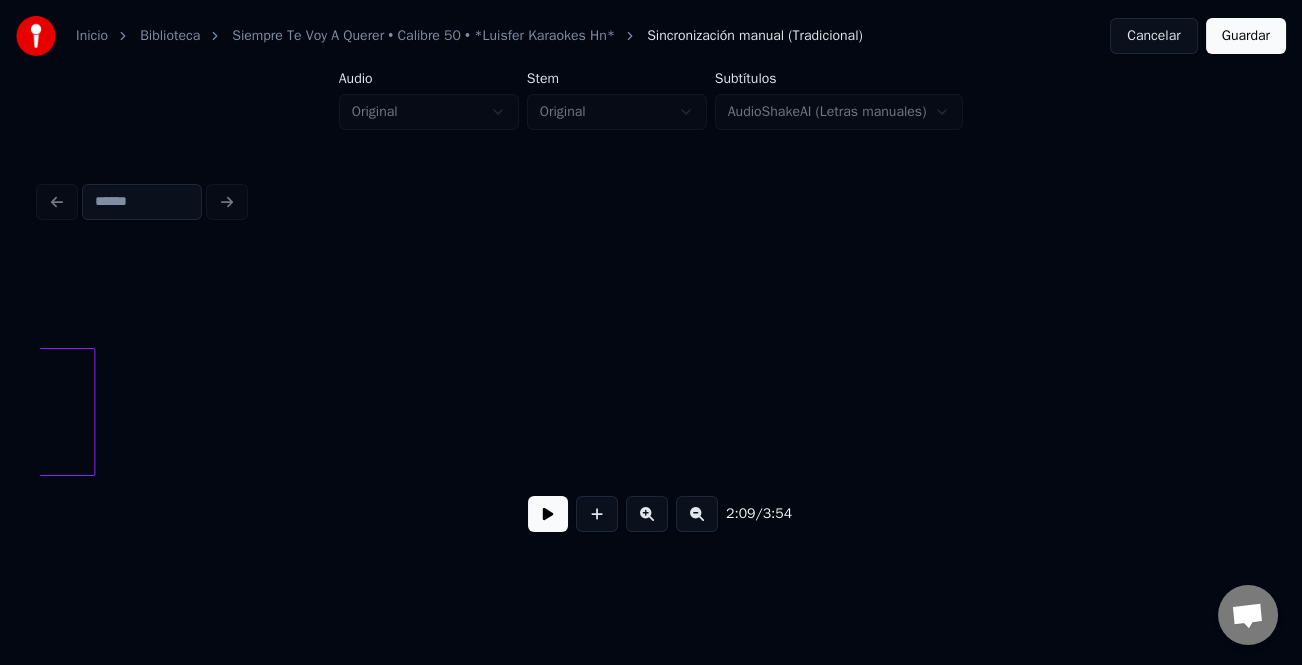 scroll, scrollTop: 0, scrollLeft: 46005, axis: horizontal 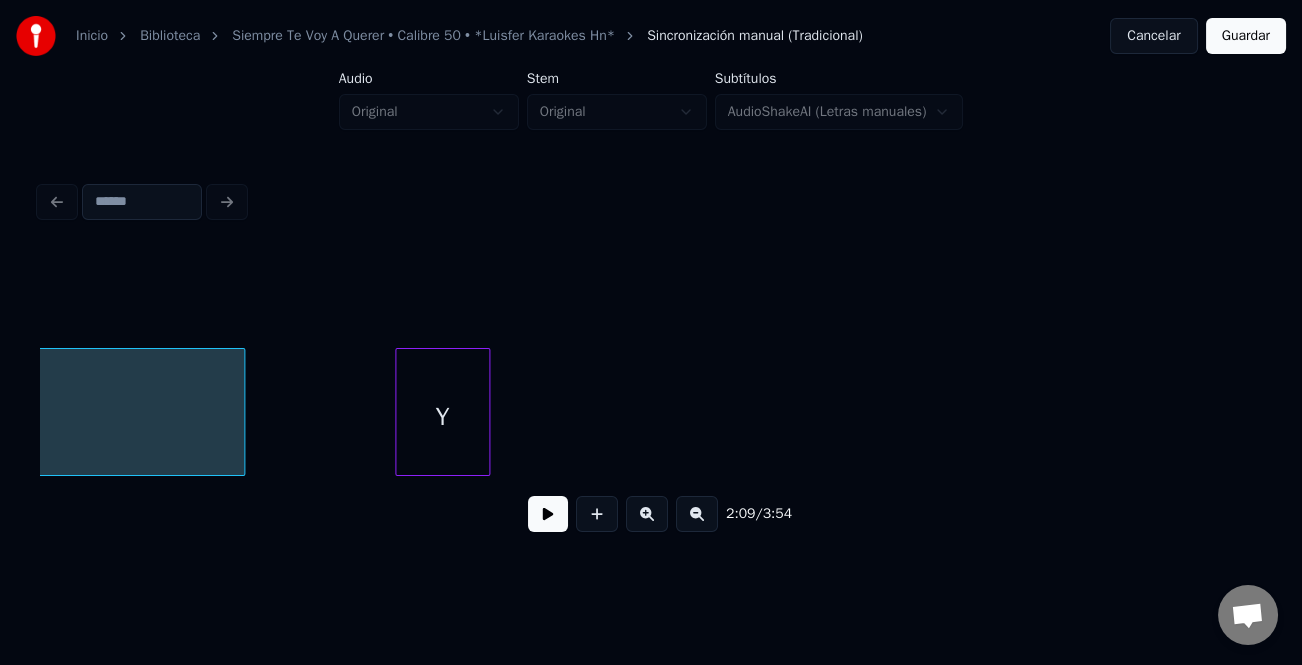 click at bounding box center (399, 412) 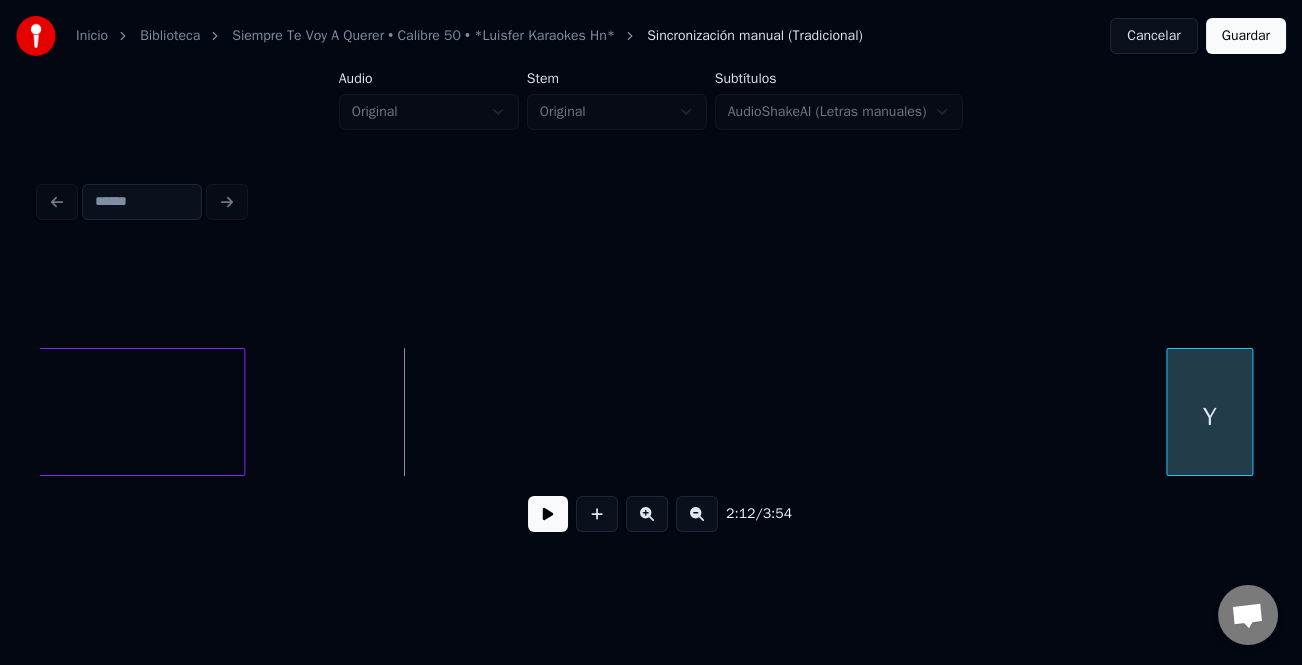 scroll, scrollTop: 0, scrollLeft: 46164, axis: horizontal 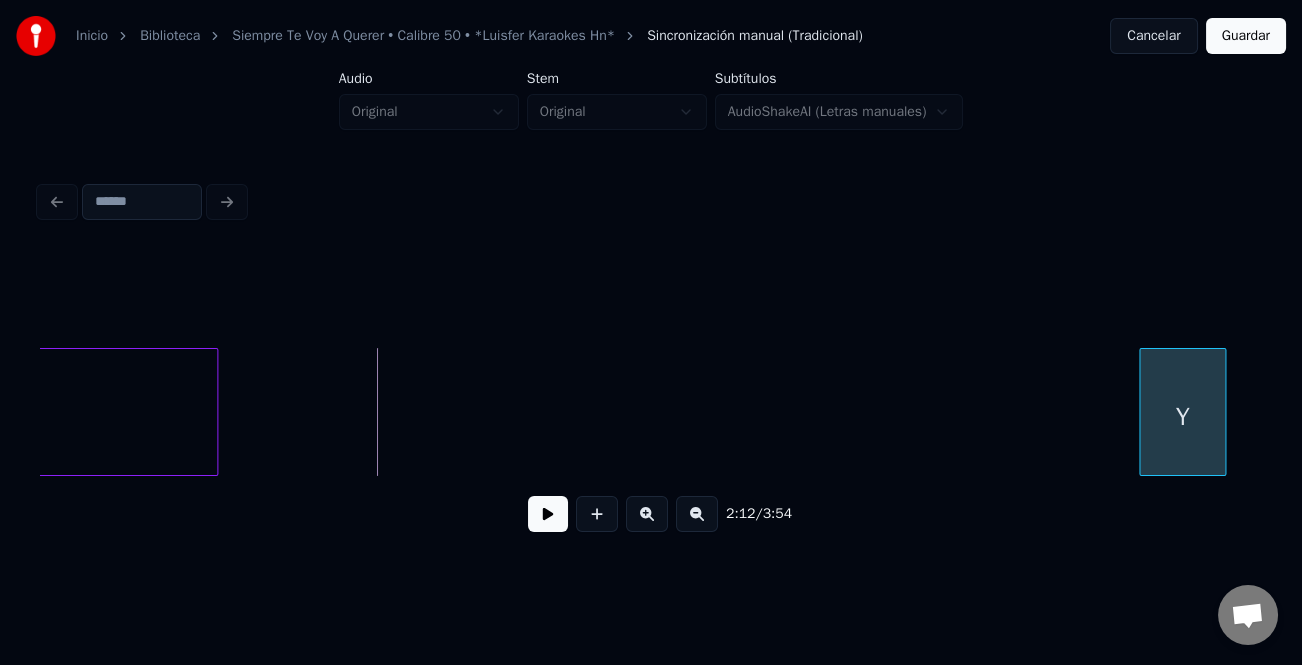 click on "Y" at bounding box center (1182, 417) 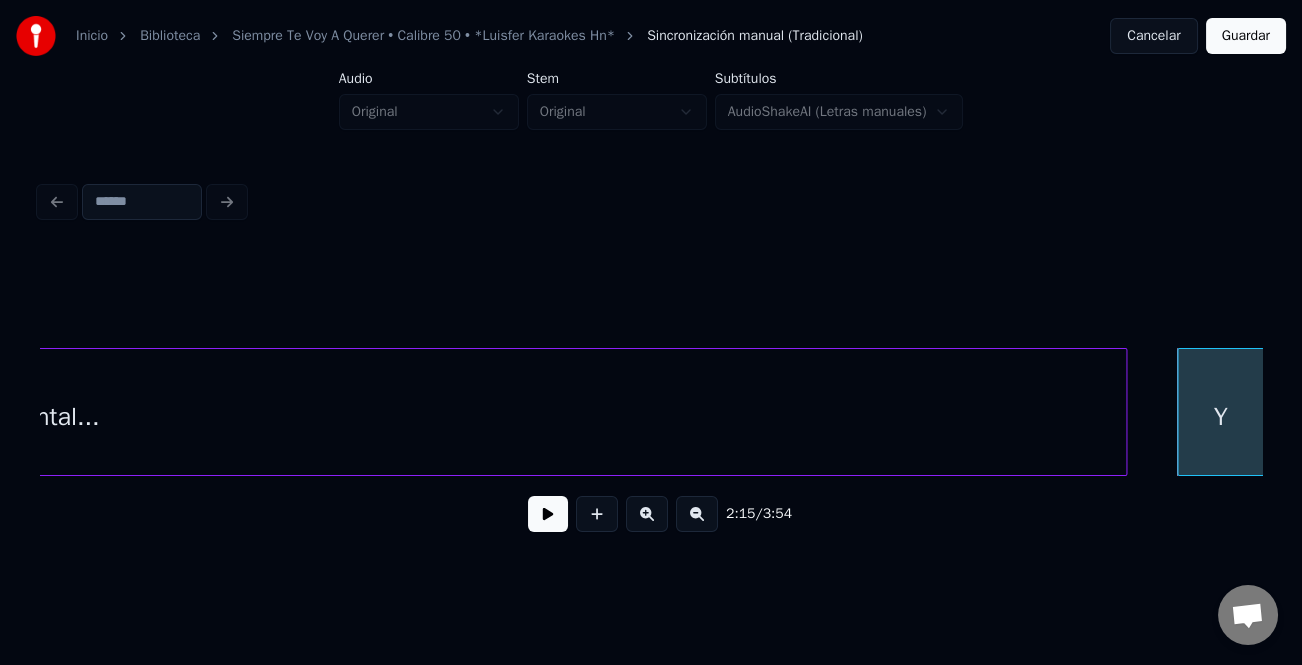 click at bounding box center (1123, 412) 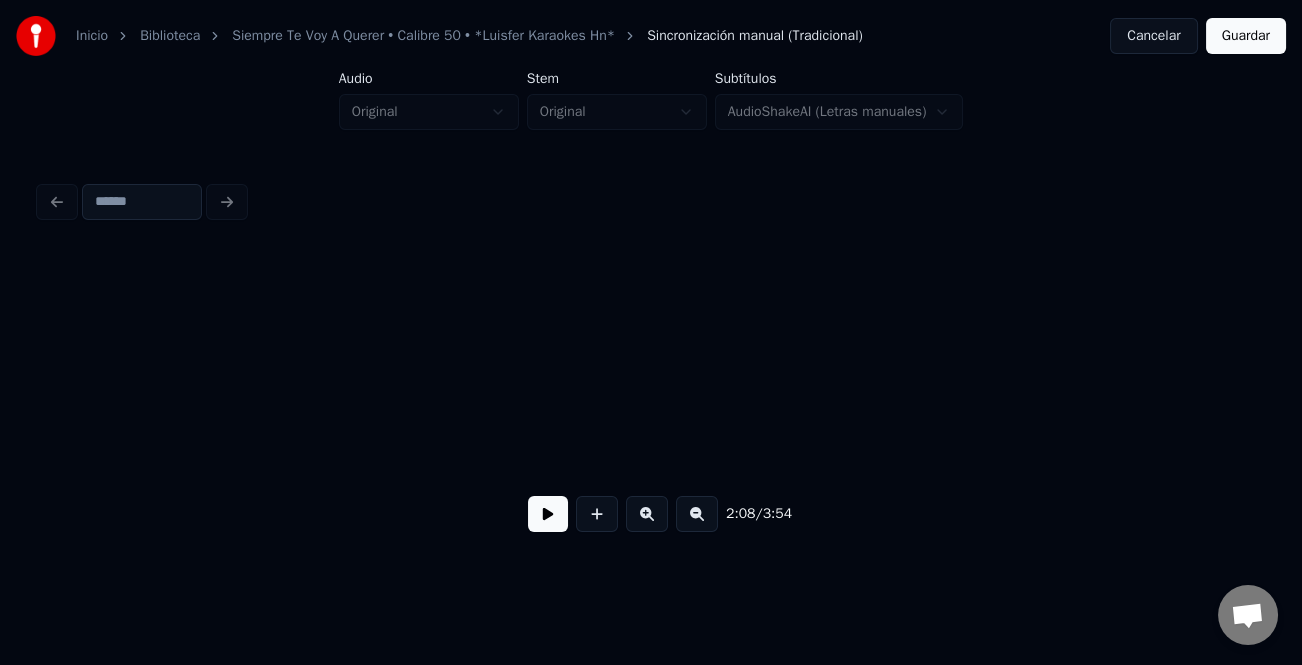scroll, scrollTop: 0, scrollLeft: 47190, axis: horizontal 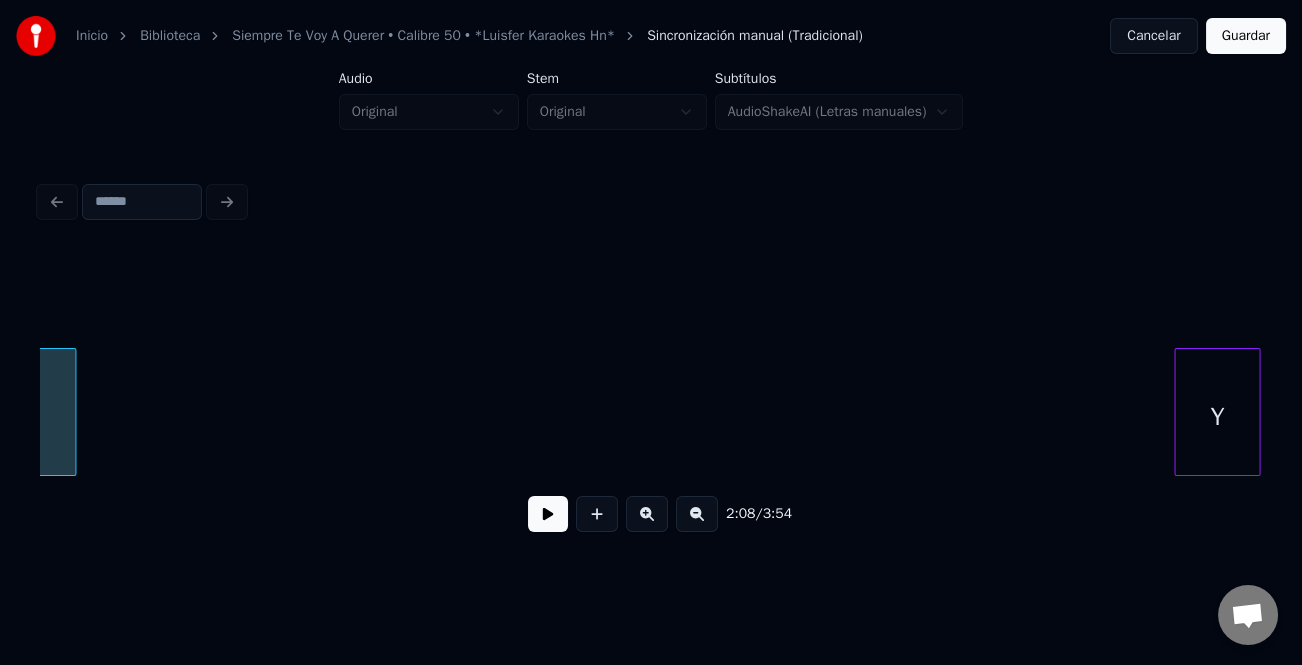 click on "Y" at bounding box center [1217, 417] 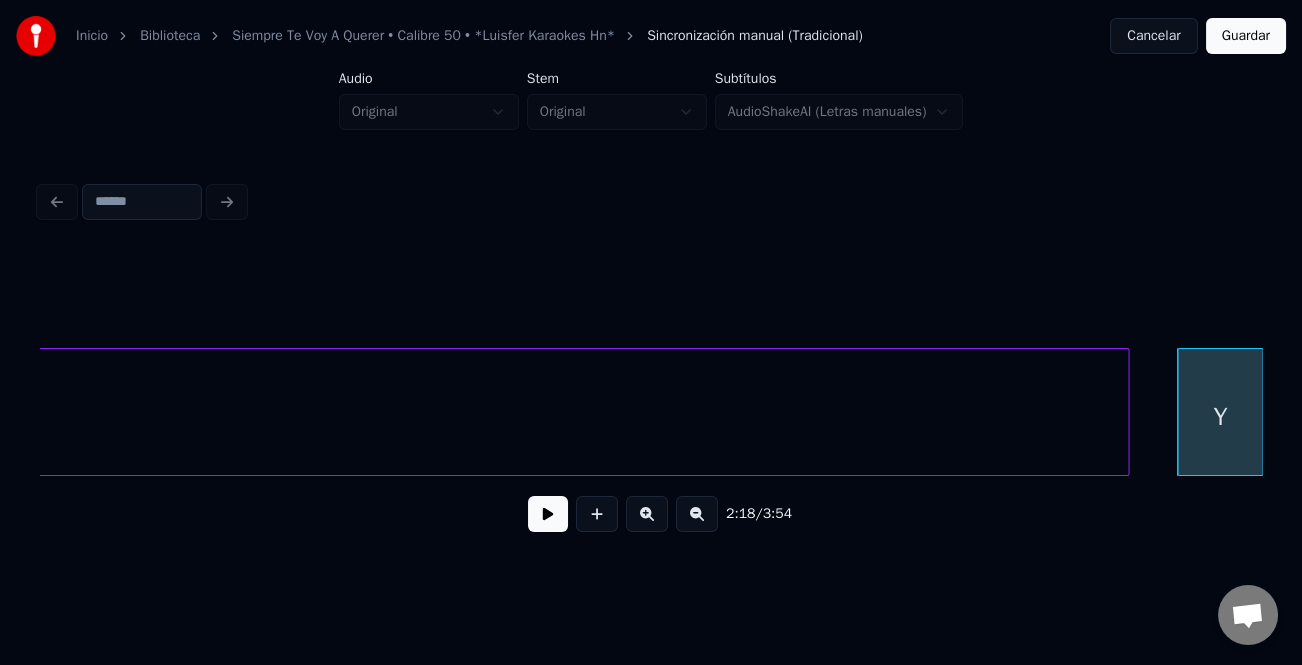 click at bounding box center (1125, 412) 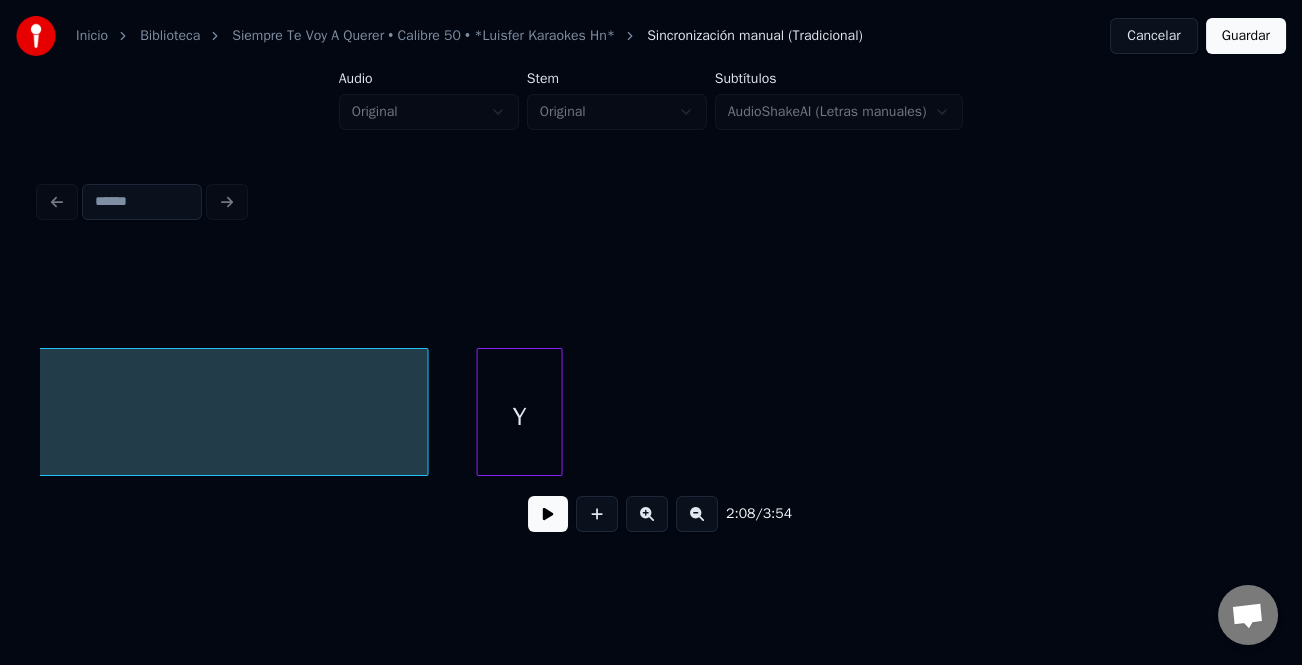 scroll, scrollTop: 0, scrollLeft: 48309, axis: horizontal 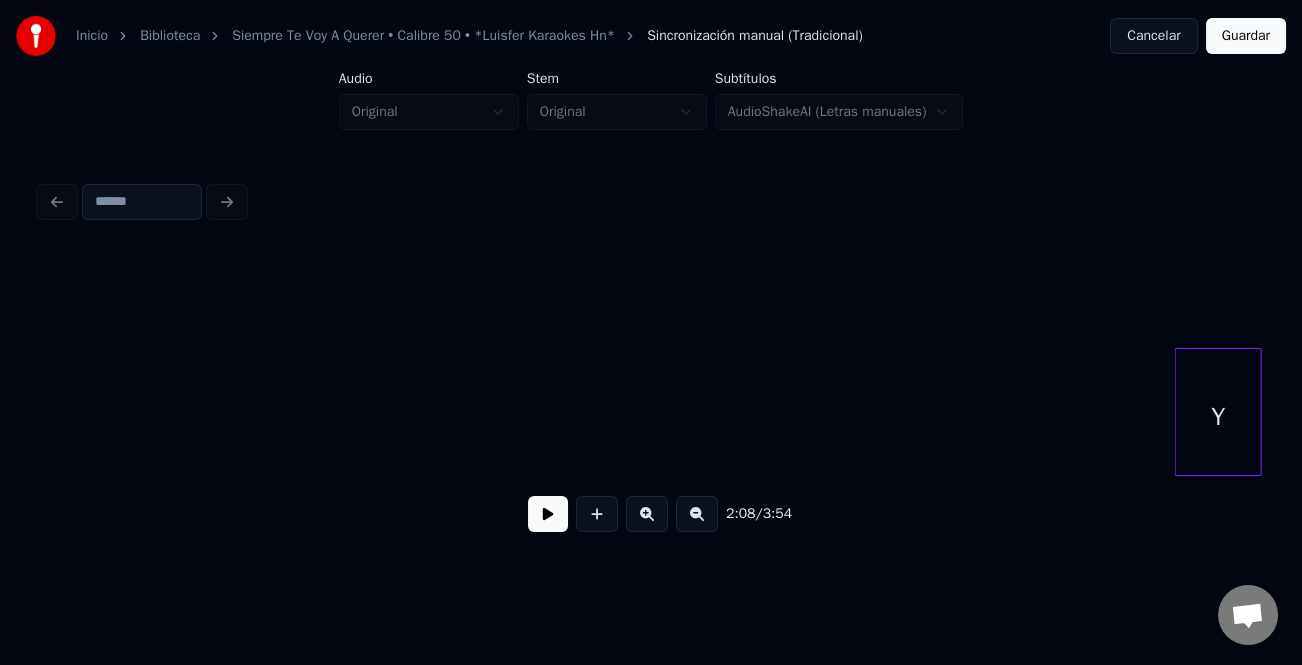click on "Inicio Biblioteca Siempre Te Voy A Querer • Calibre 50 •        *Luisfer Karaokes Hn* Sincronización manual (Tradicional) Cancelar Guardar Audio Original Stem Original Subtítulos AudioShakeAI (Letras manuales) 2:08  /  3:54" at bounding box center [651, 280] 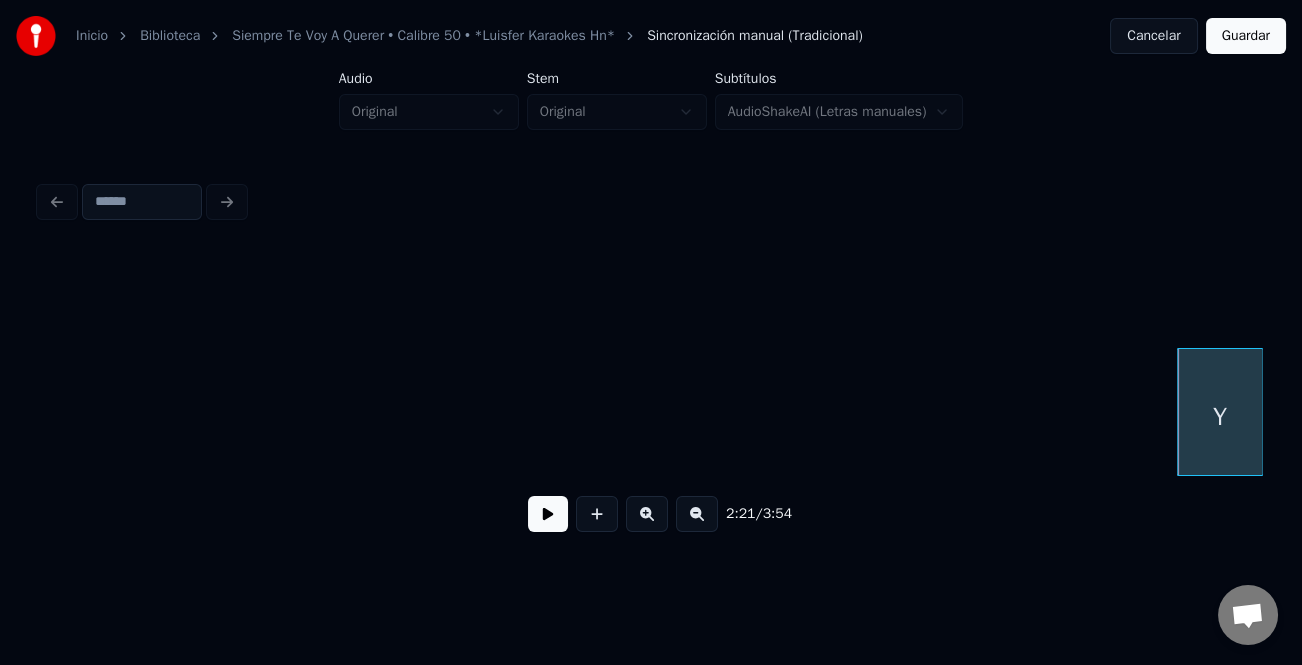 click at bounding box center [647, 514] 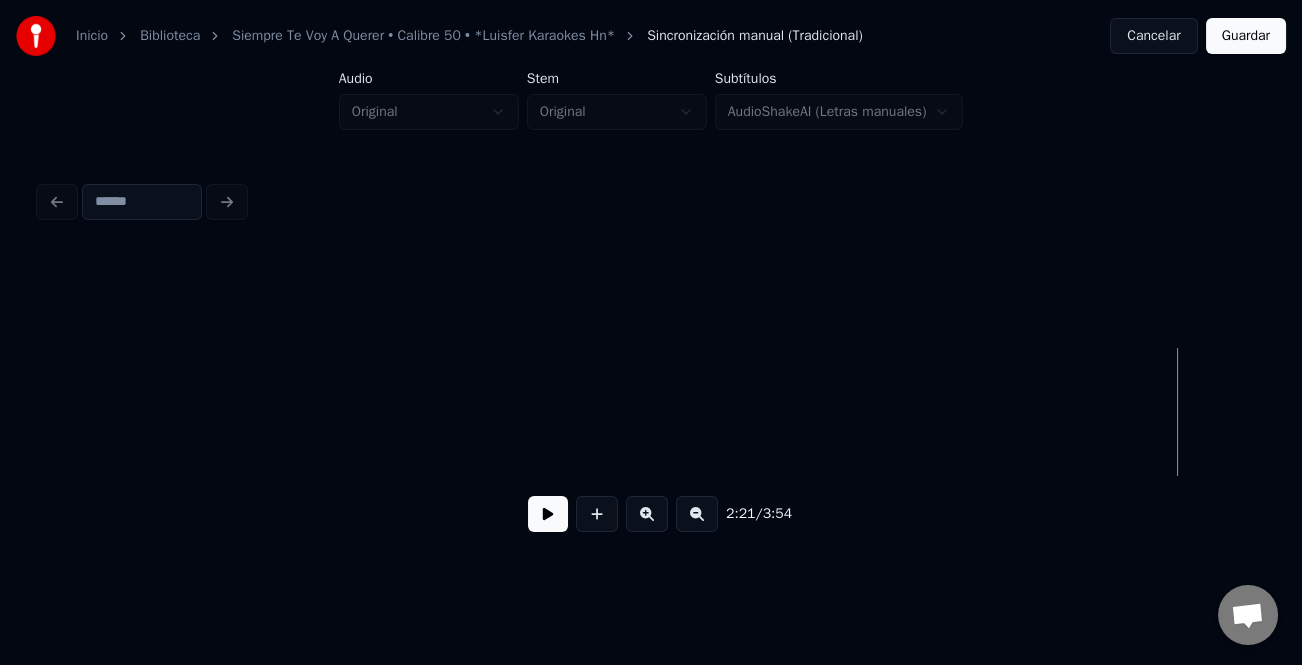 scroll, scrollTop: 0, scrollLeft: 54999, axis: horizontal 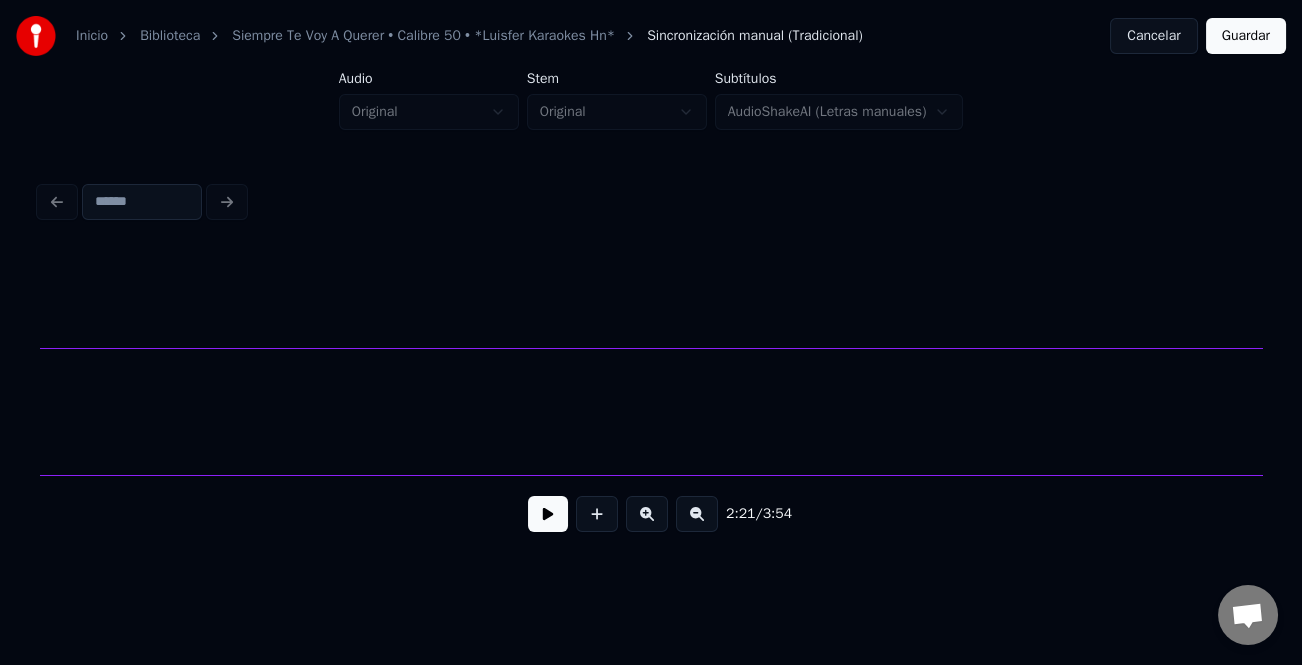 click on "2:21  /  3:54" at bounding box center (651, 362) 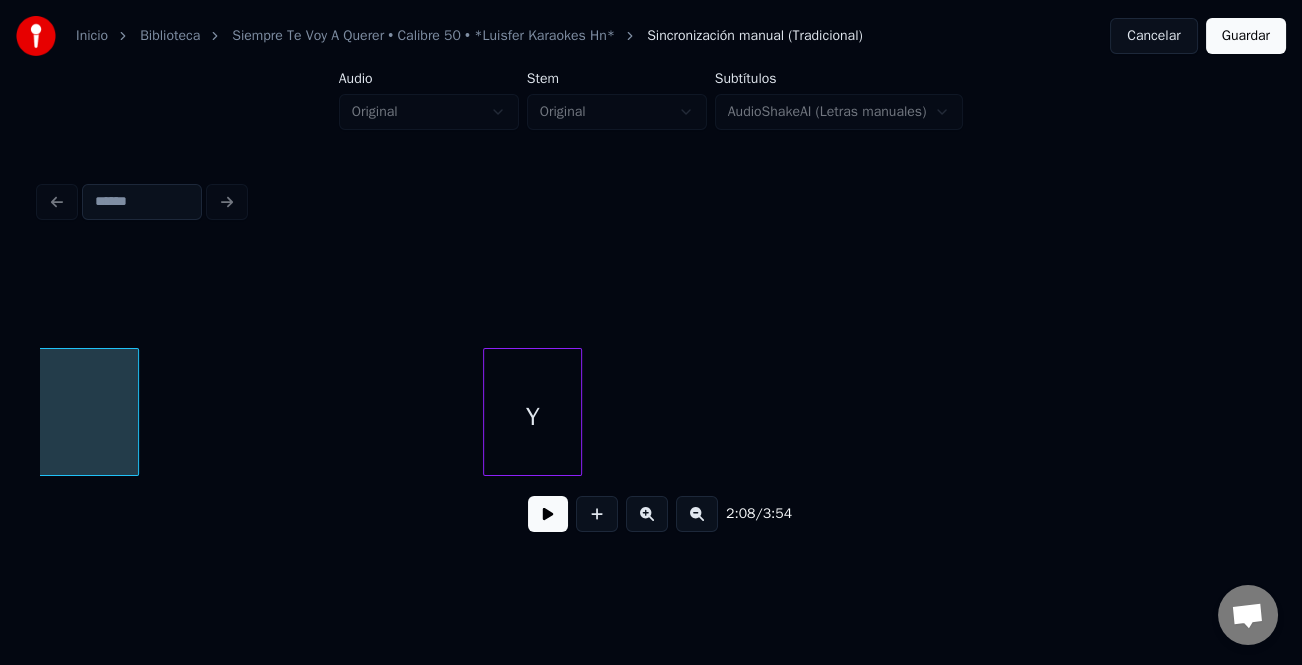 scroll, scrollTop: 0, scrollLeft: 56278, axis: horizontal 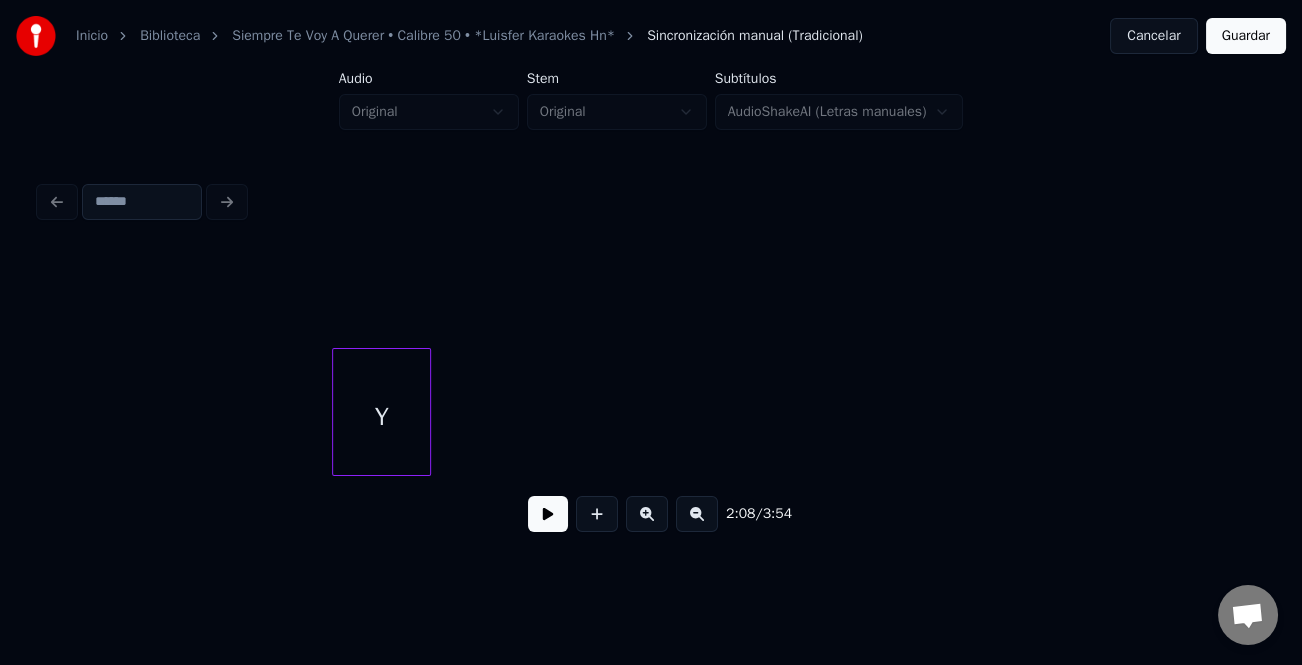 click at bounding box center [697, 514] 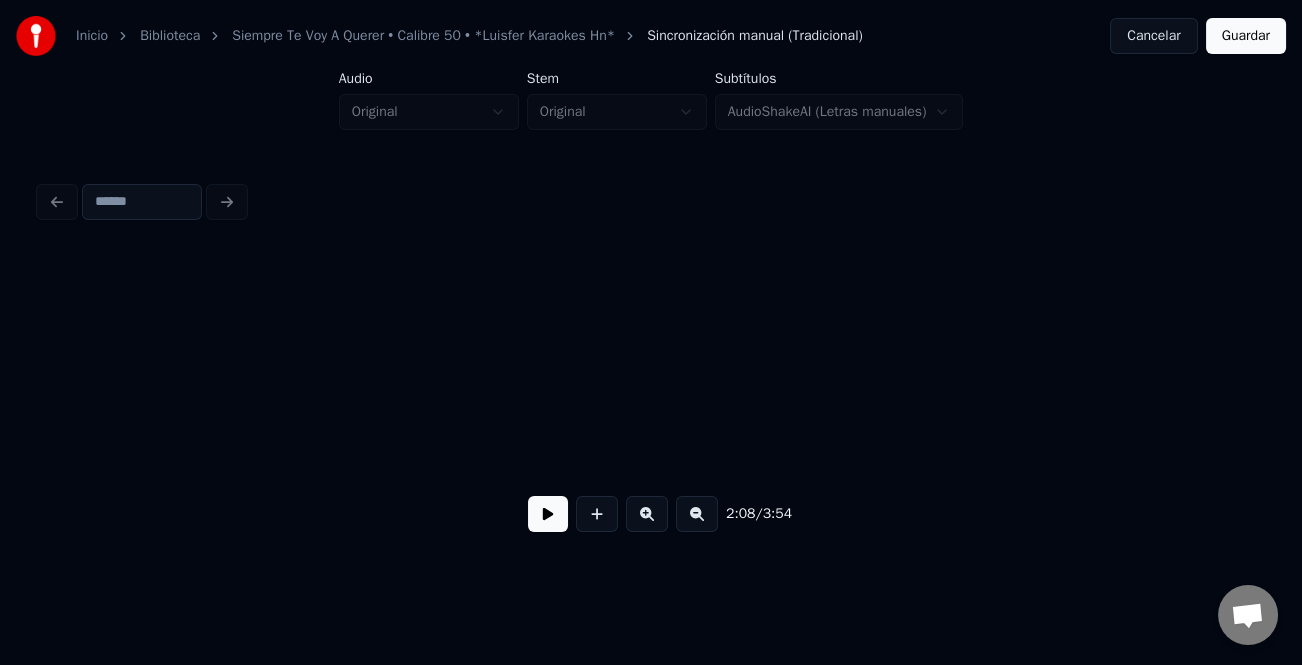 scroll, scrollTop: 0, scrollLeft: 49843, axis: horizontal 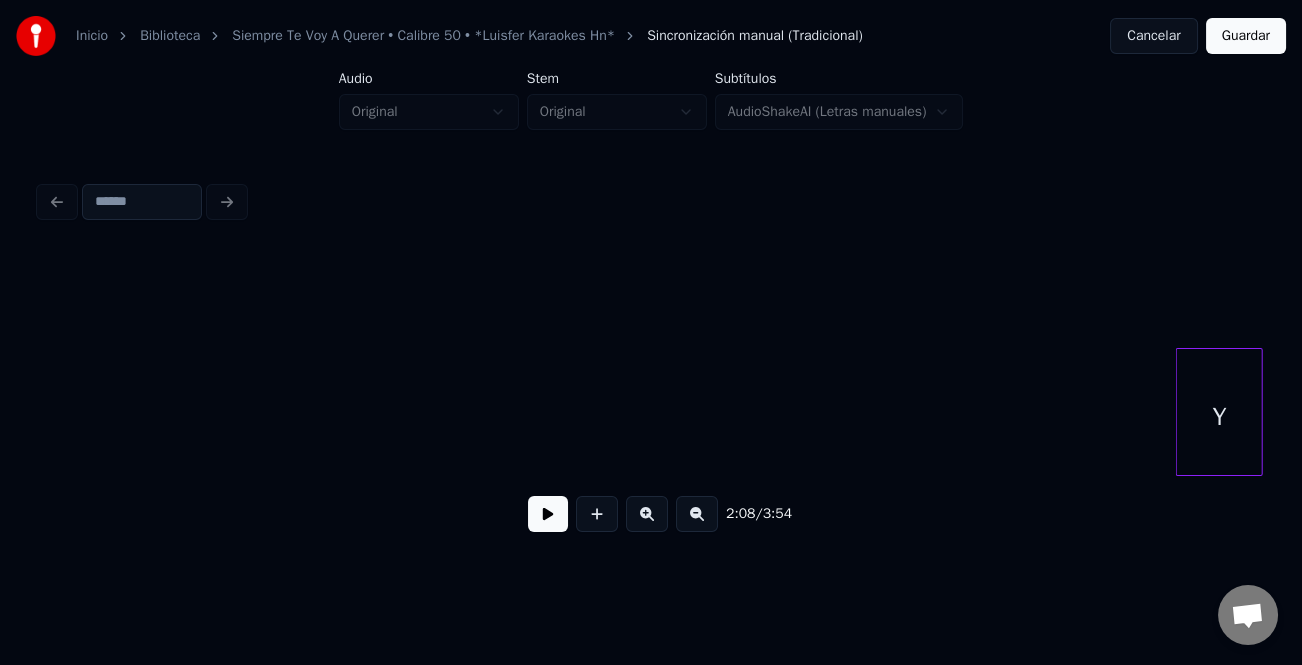 click on "Y" at bounding box center [1219, 412] 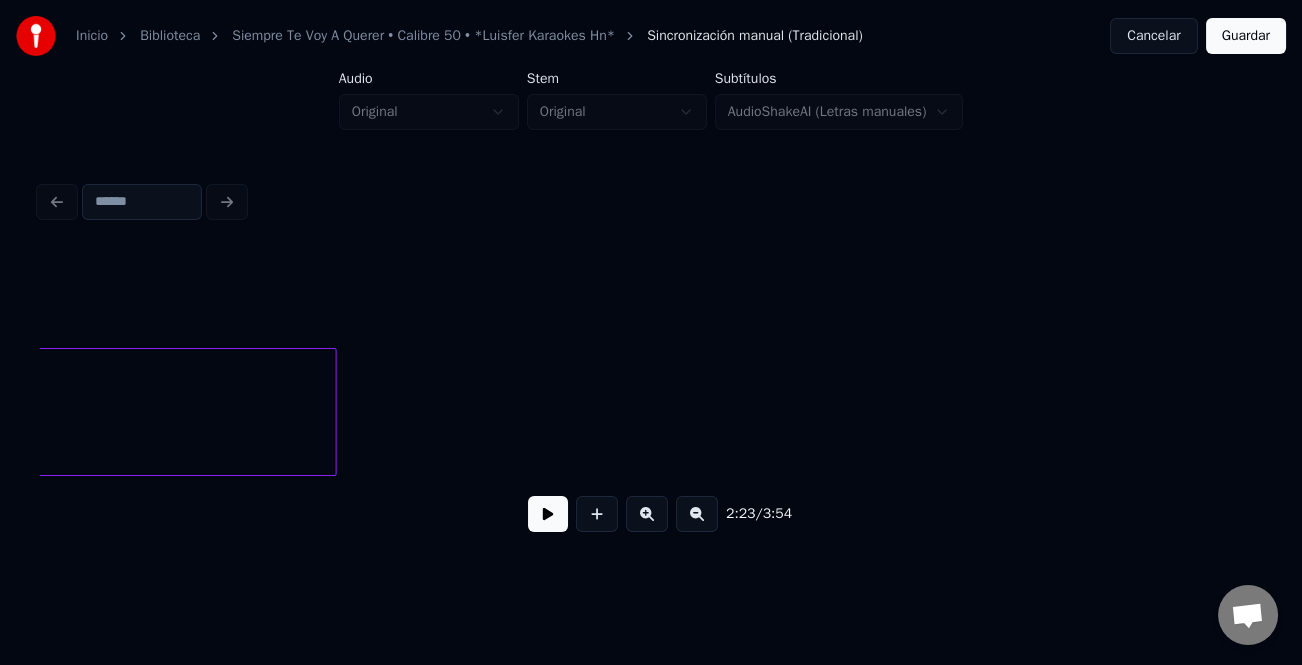 scroll, scrollTop: 0, scrollLeft: 48835, axis: horizontal 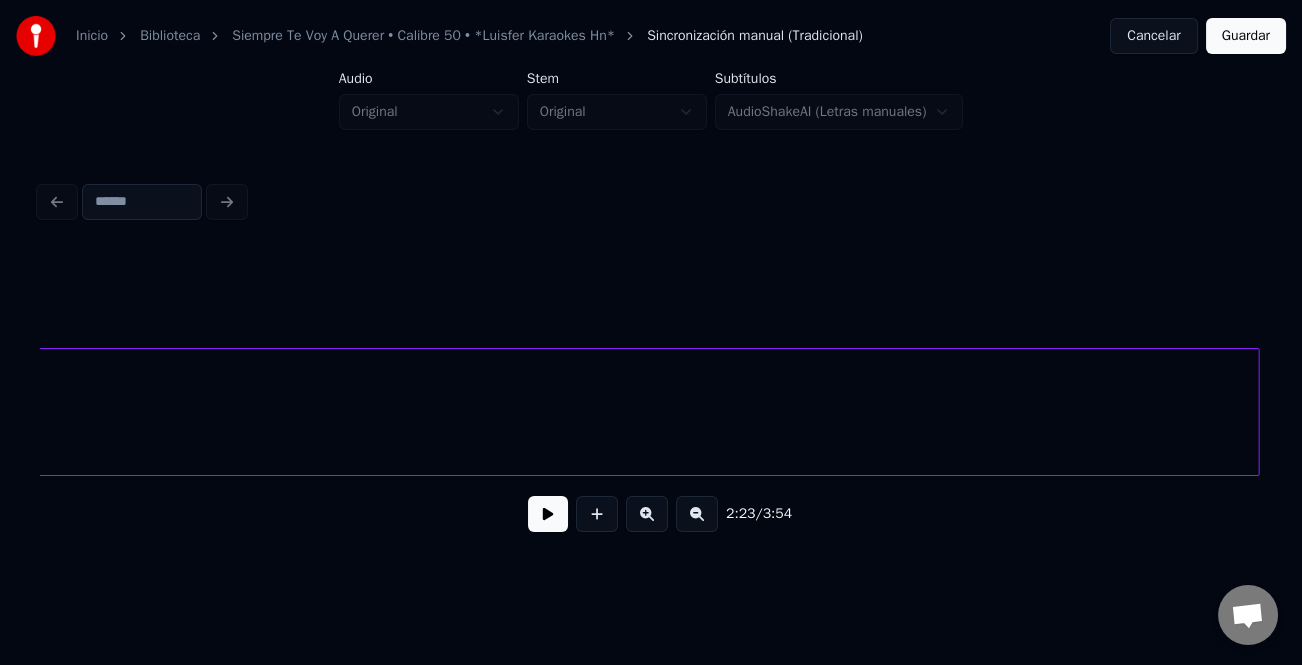 click on "Instrumental..." at bounding box center [-821, 412] 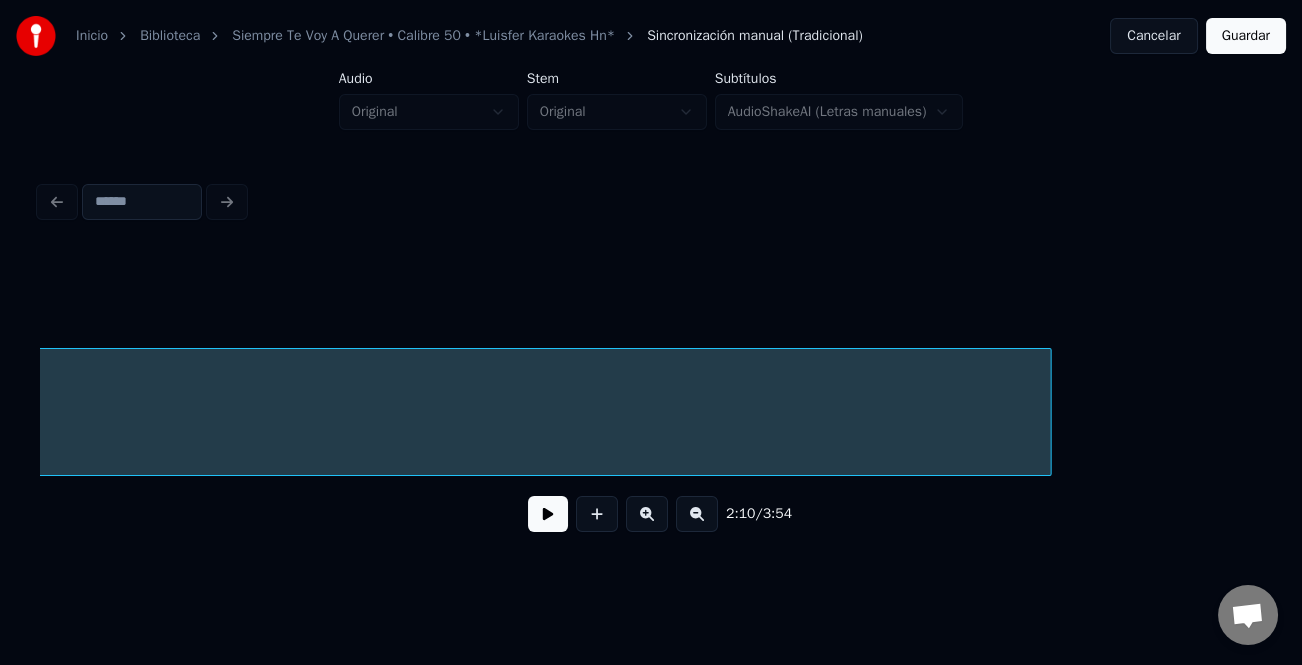 scroll, scrollTop: 0, scrollLeft: 49625, axis: horizontal 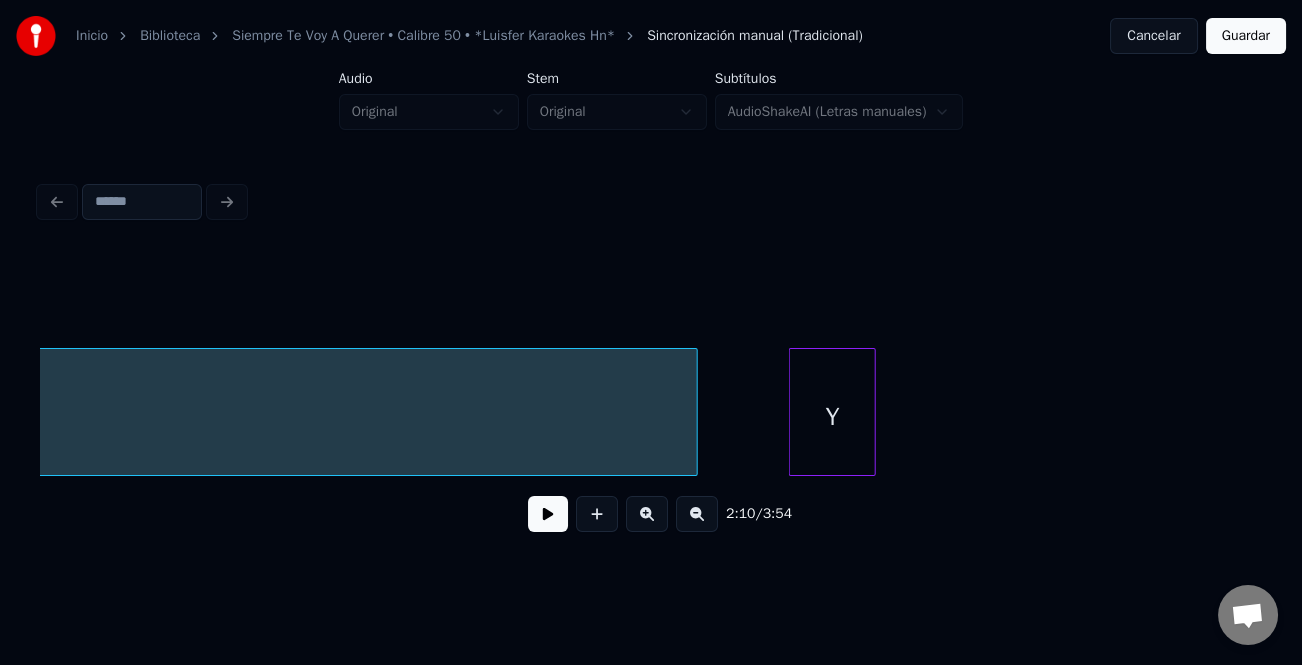 click at bounding box center [694, 412] 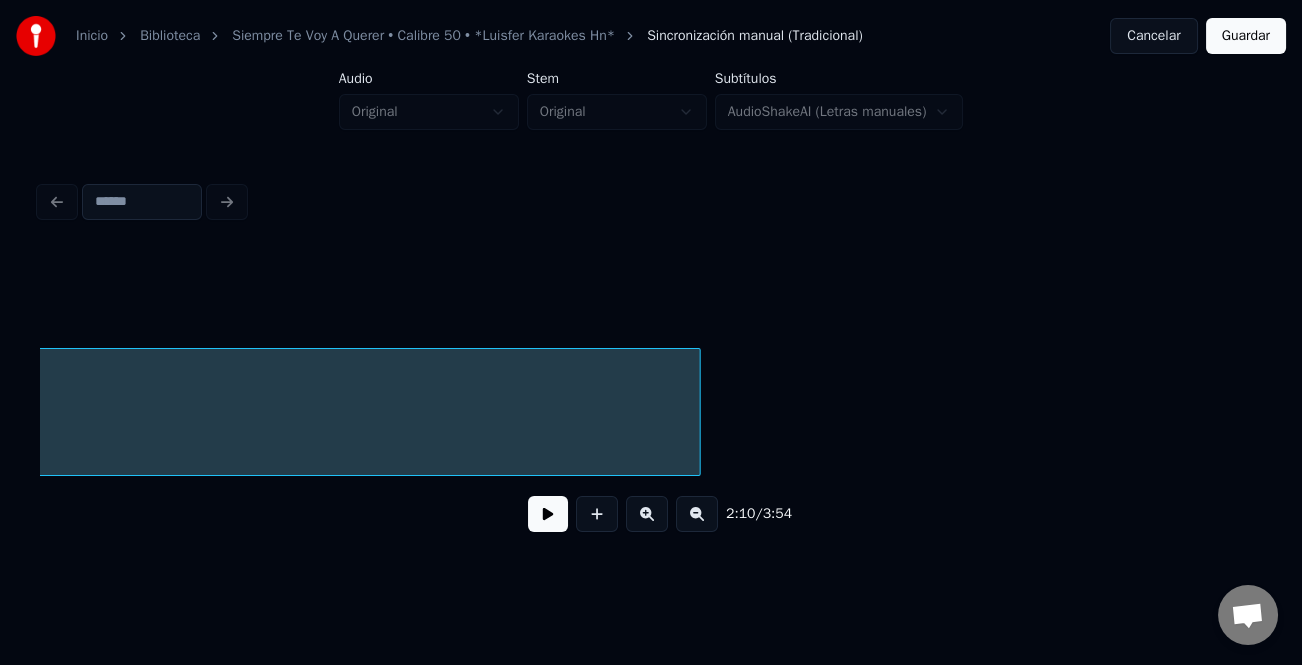 scroll, scrollTop: 0, scrollLeft: 45684, axis: horizontal 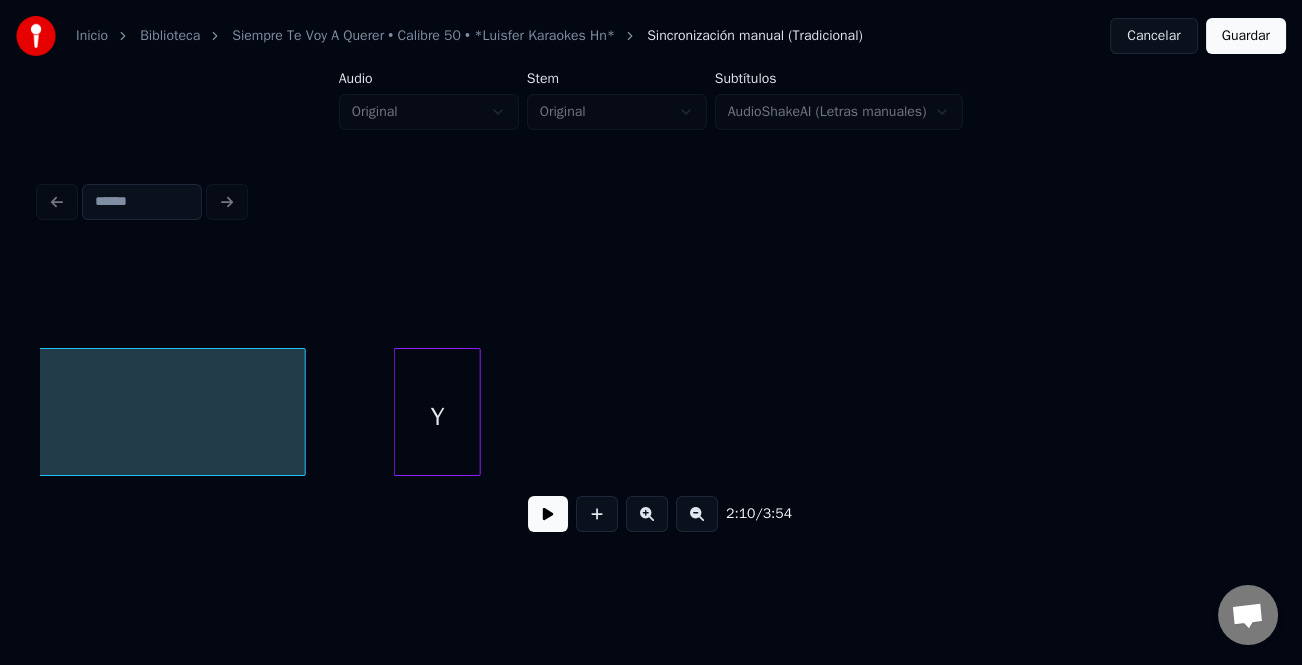 click at bounding box center (697, 514) 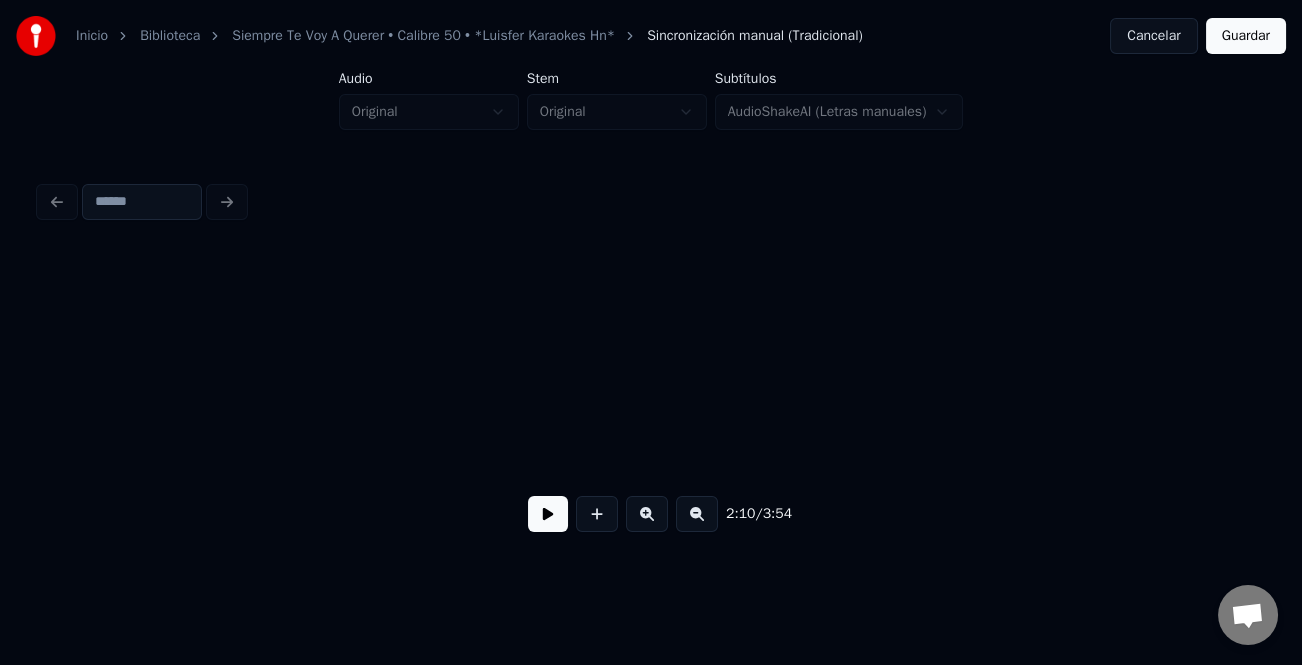 click at bounding box center [697, 514] 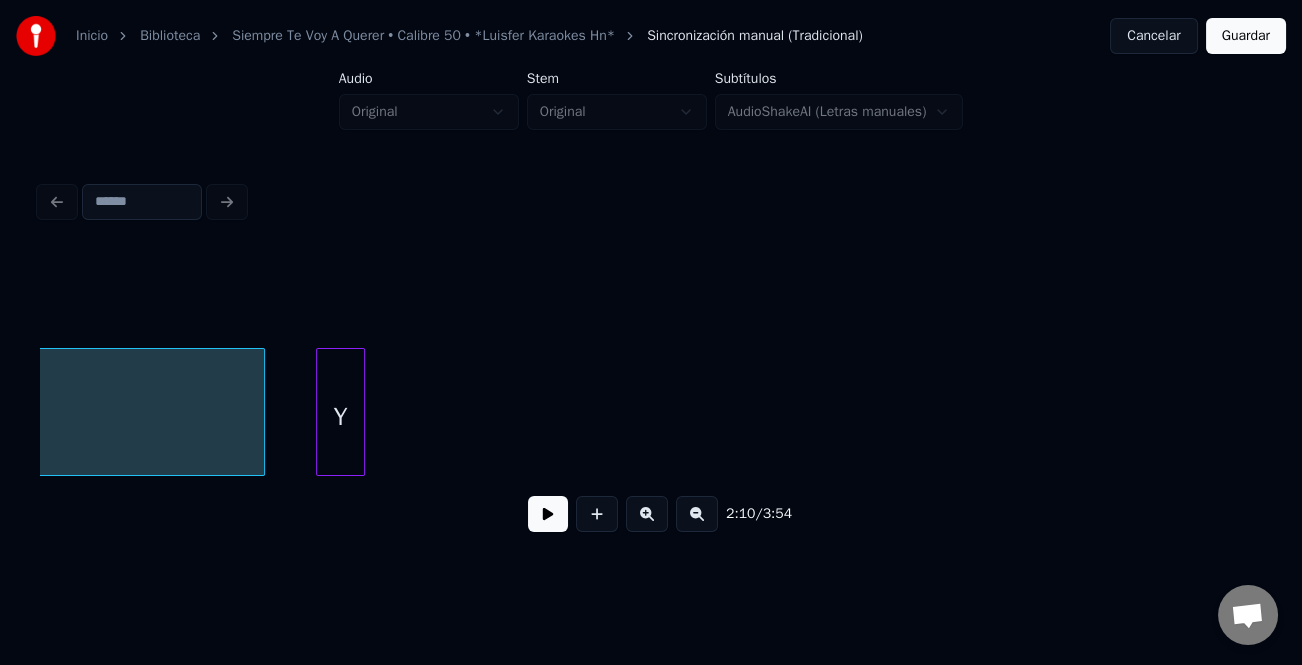 scroll, scrollTop: 0, scrollLeft: 28434, axis: horizontal 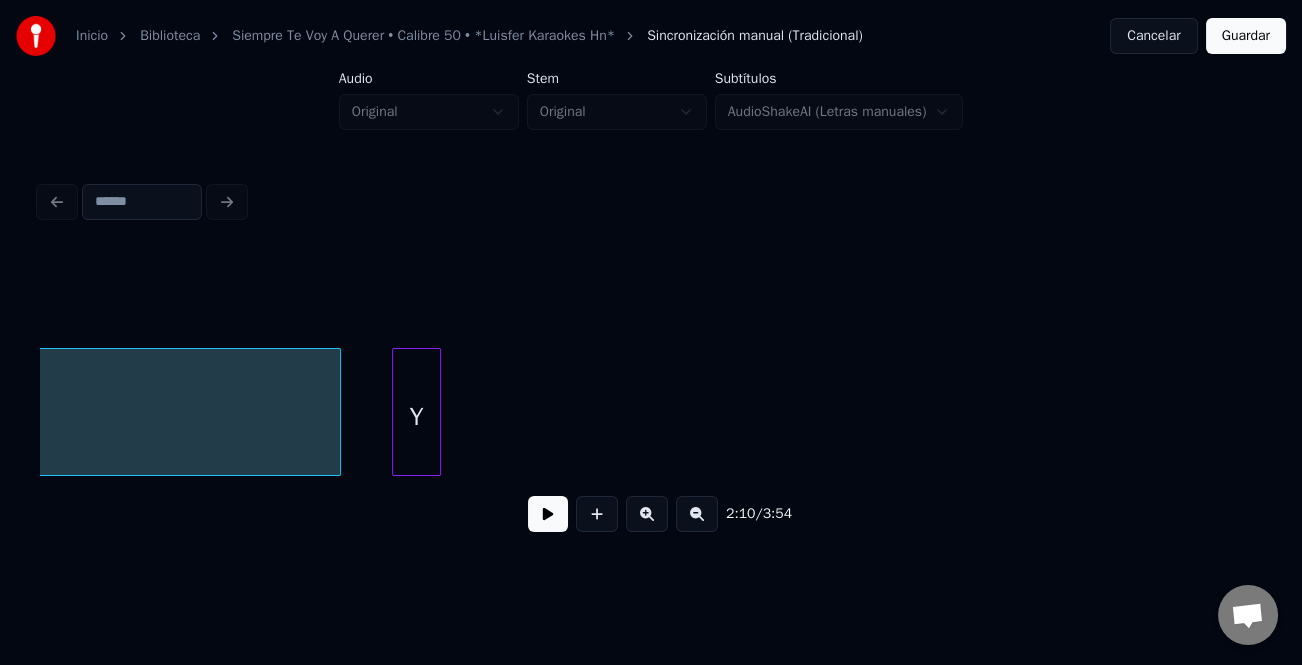 click at bounding box center (697, 514) 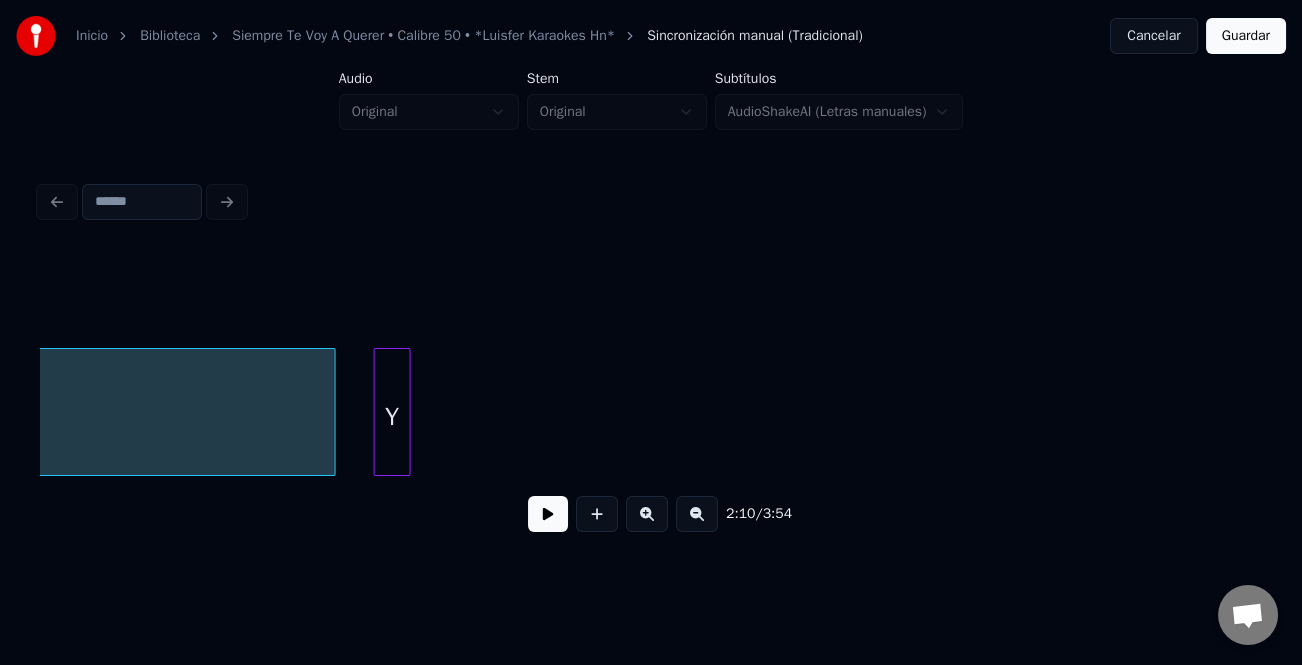 scroll, scrollTop: 0, scrollLeft: 21141, axis: horizontal 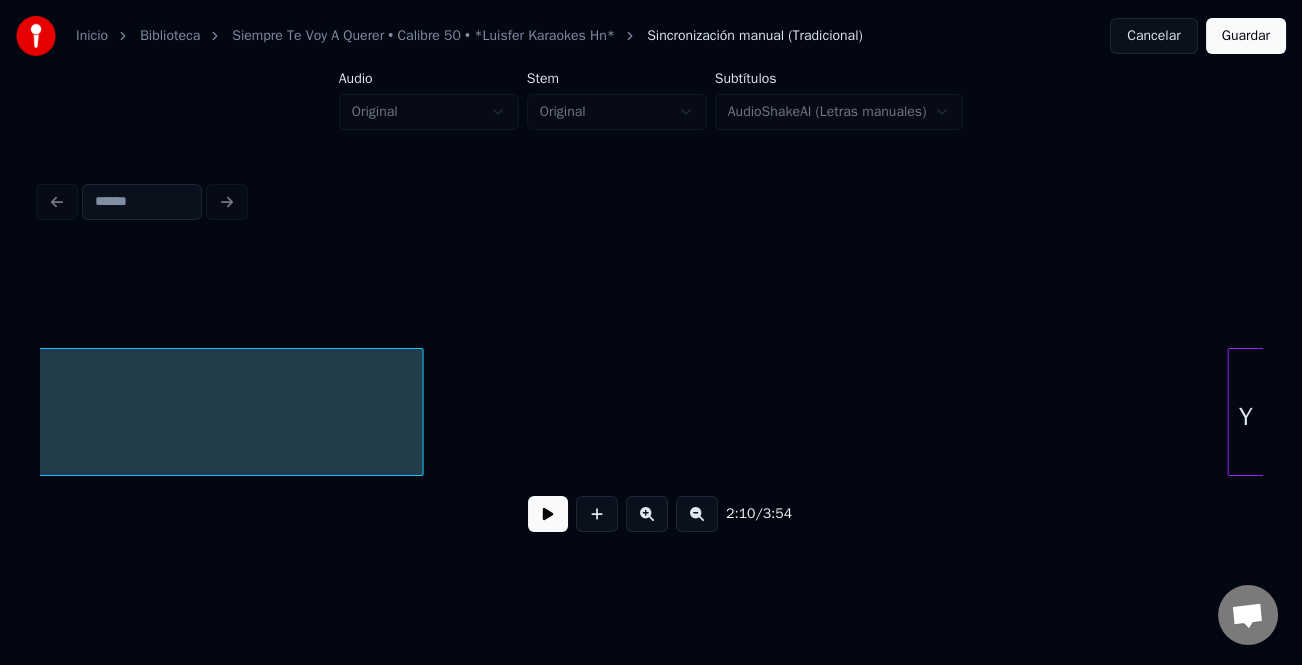 click on "Inicio Biblioteca Siempre Te Voy A Querer • Calibre 50 •        *Luisfer Karaokes Hn* Sincronización manual (Tradicional) Cancelar Guardar Audio Original Stem Original Subtítulos AudioShakeAI (Letras manuales) 2:10  /  3:54" at bounding box center [651, 280] 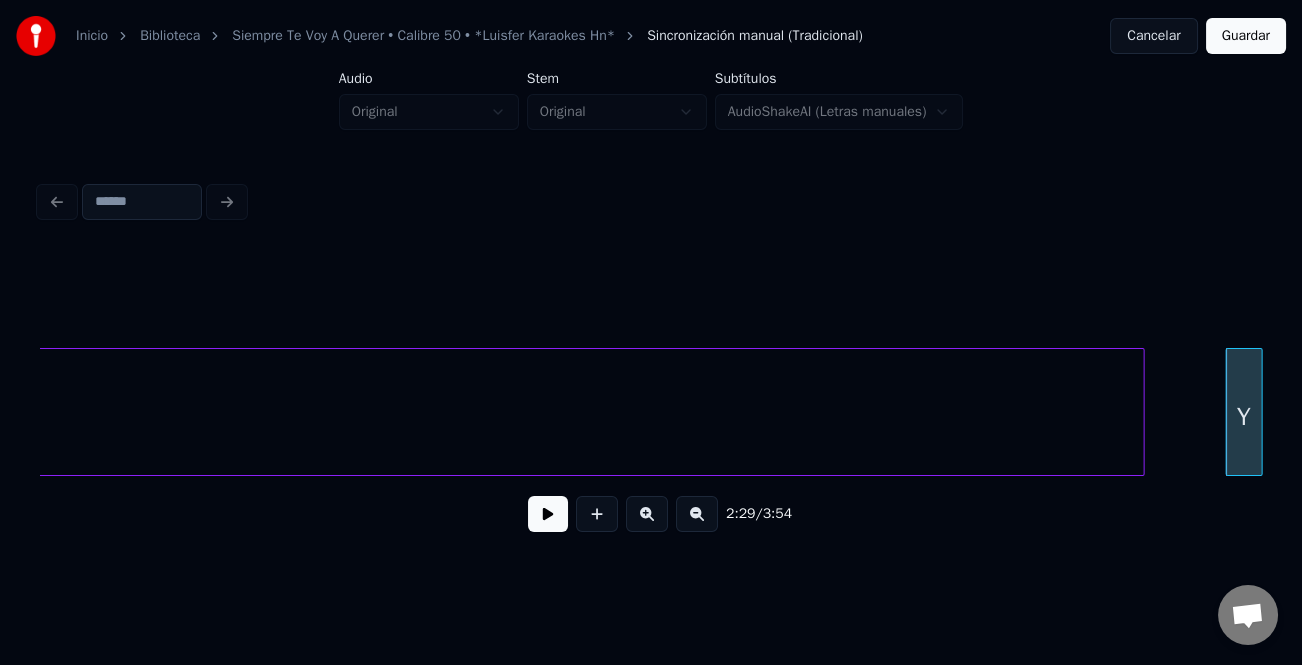 click at bounding box center [1141, 412] 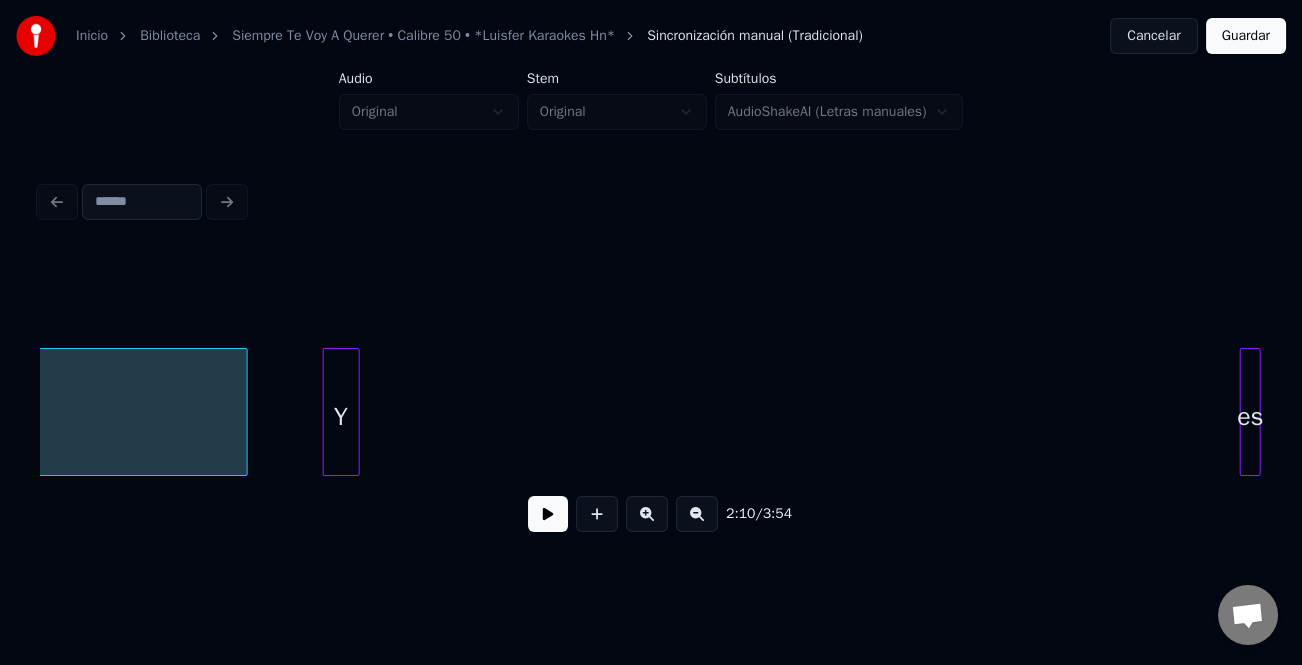 scroll, scrollTop: 0, scrollLeft: 22269, axis: horizontal 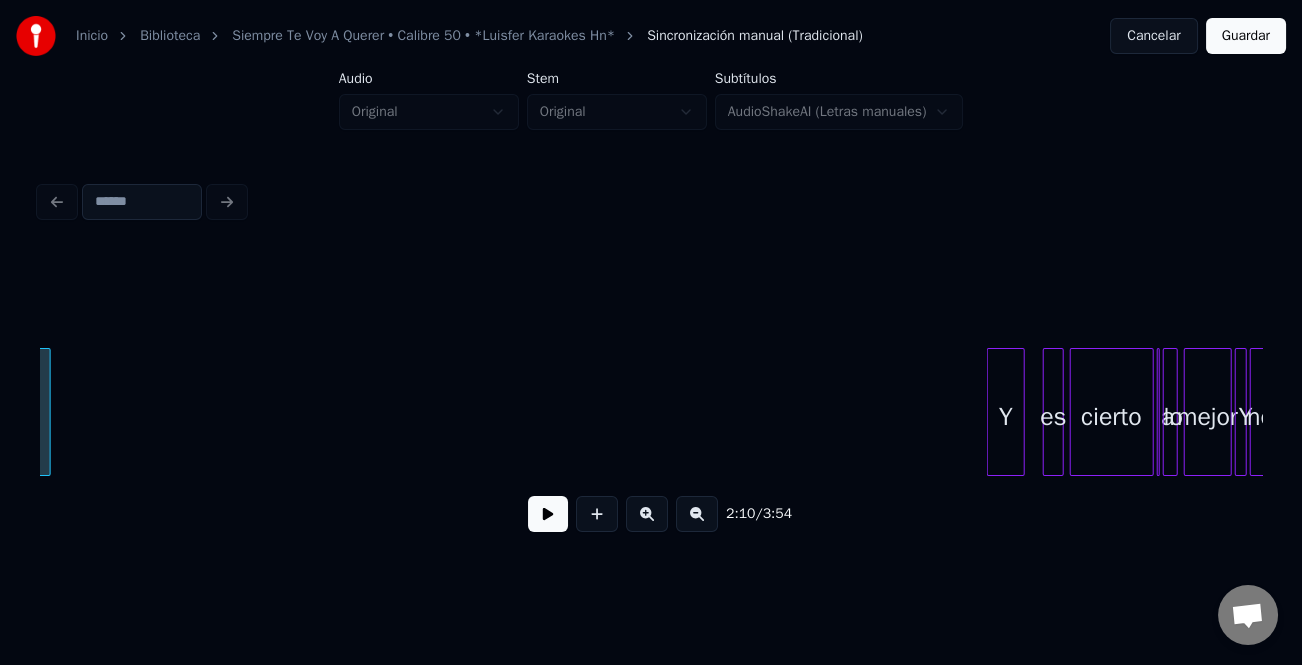 click on "Y" at bounding box center (1005, 417) 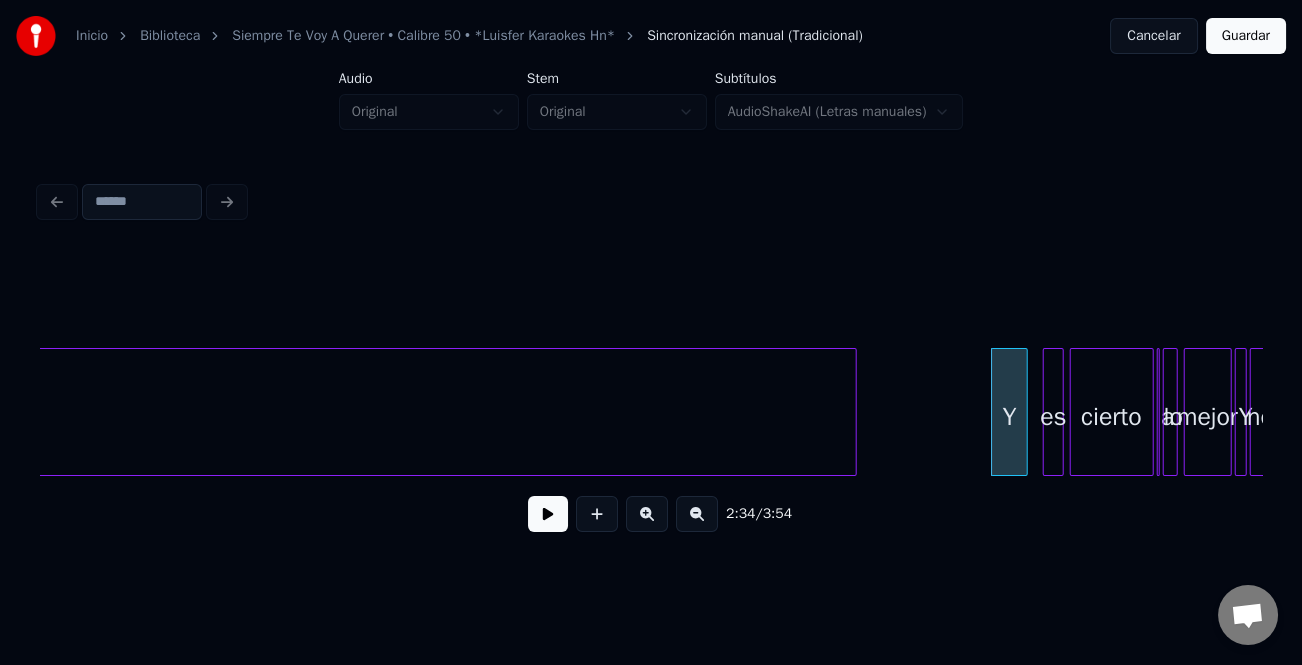 click at bounding box center [853, 412] 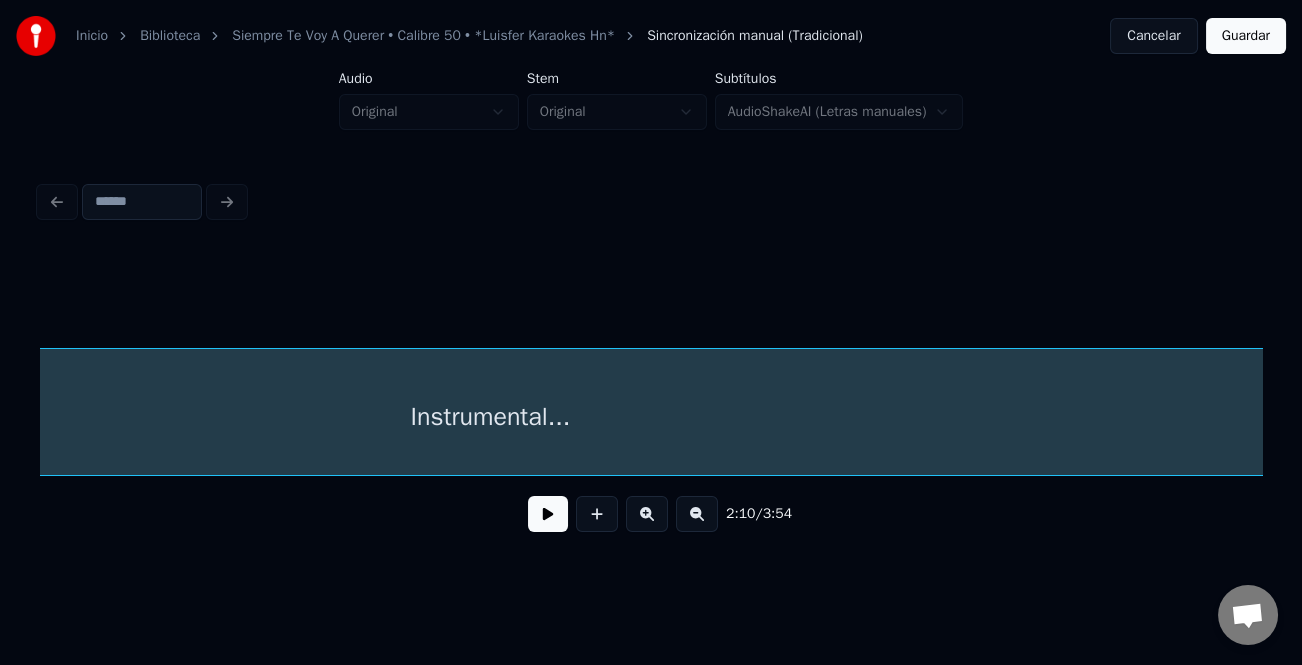 scroll, scrollTop: 0, scrollLeft: 22381, axis: horizontal 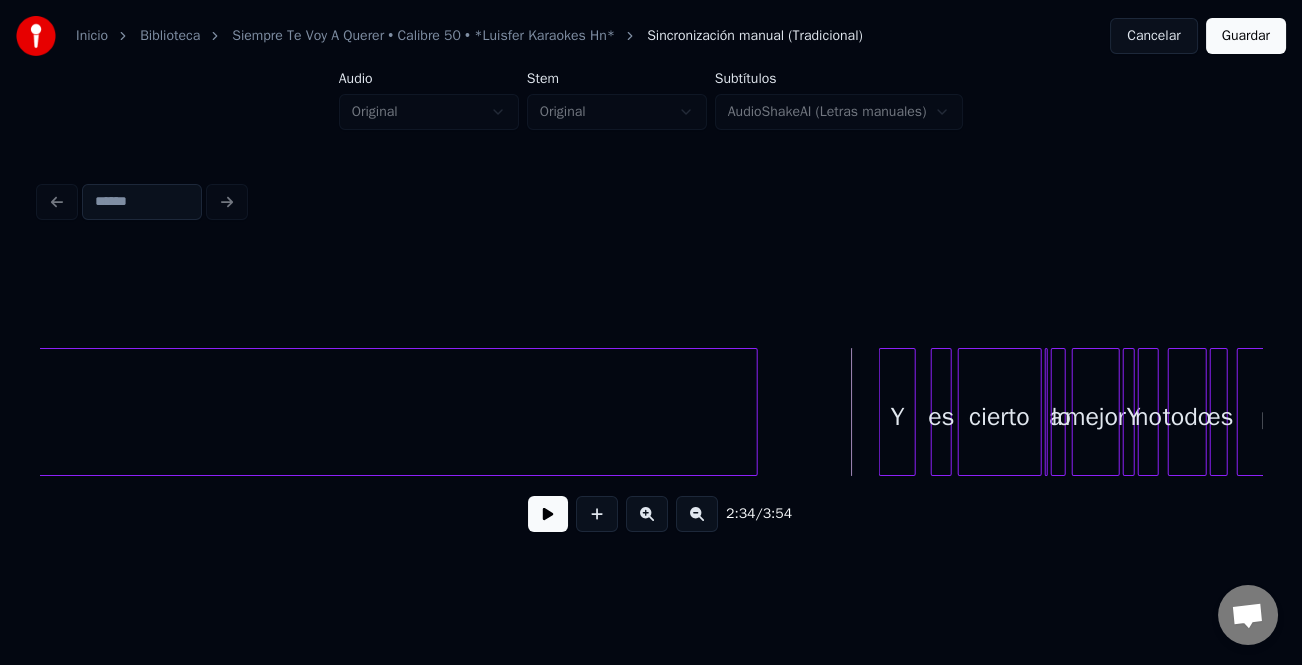 drag, startPoint x: 539, startPoint y: 513, endPoint x: 677, endPoint y: 538, distance: 140.24622 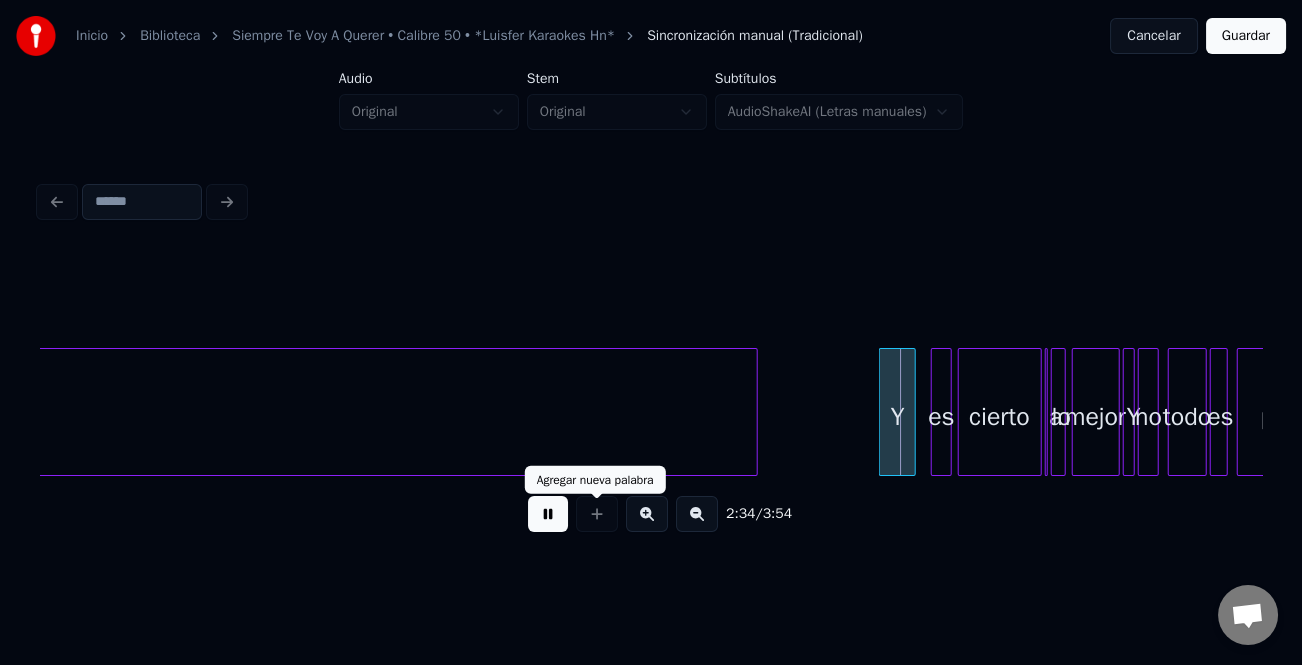 click at bounding box center (647, 514) 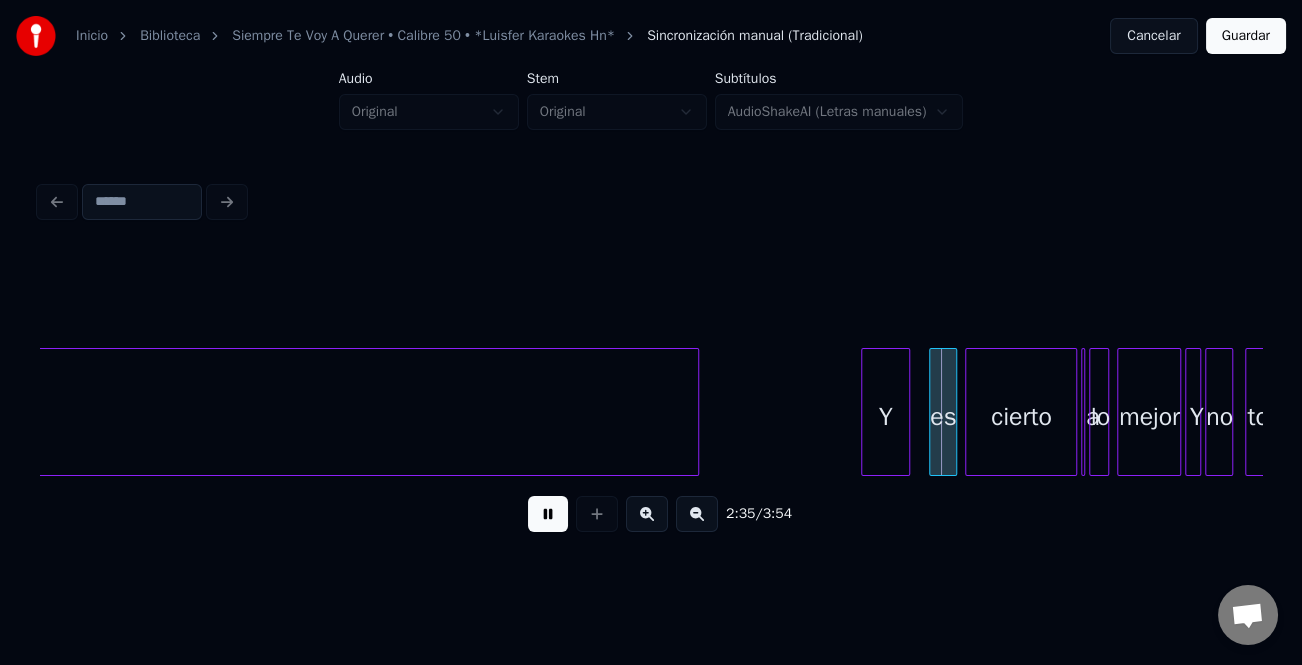 click at bounding box center (647, 514) 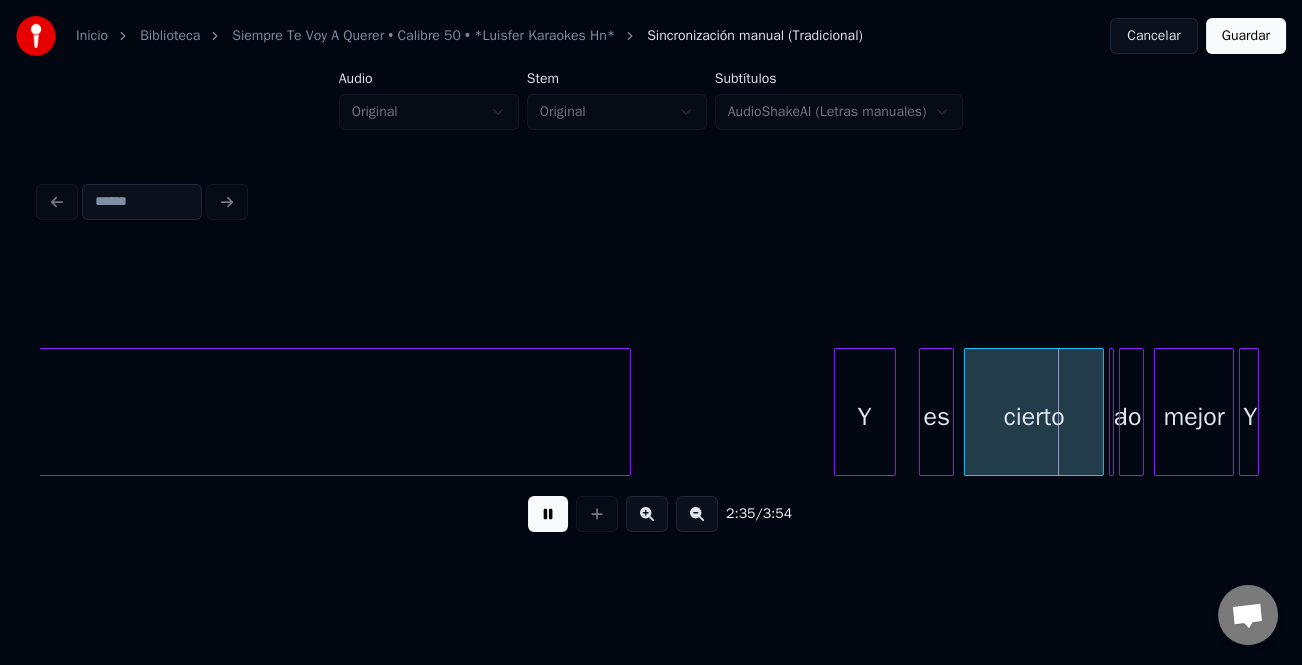 click at bounding box center (647, 514) 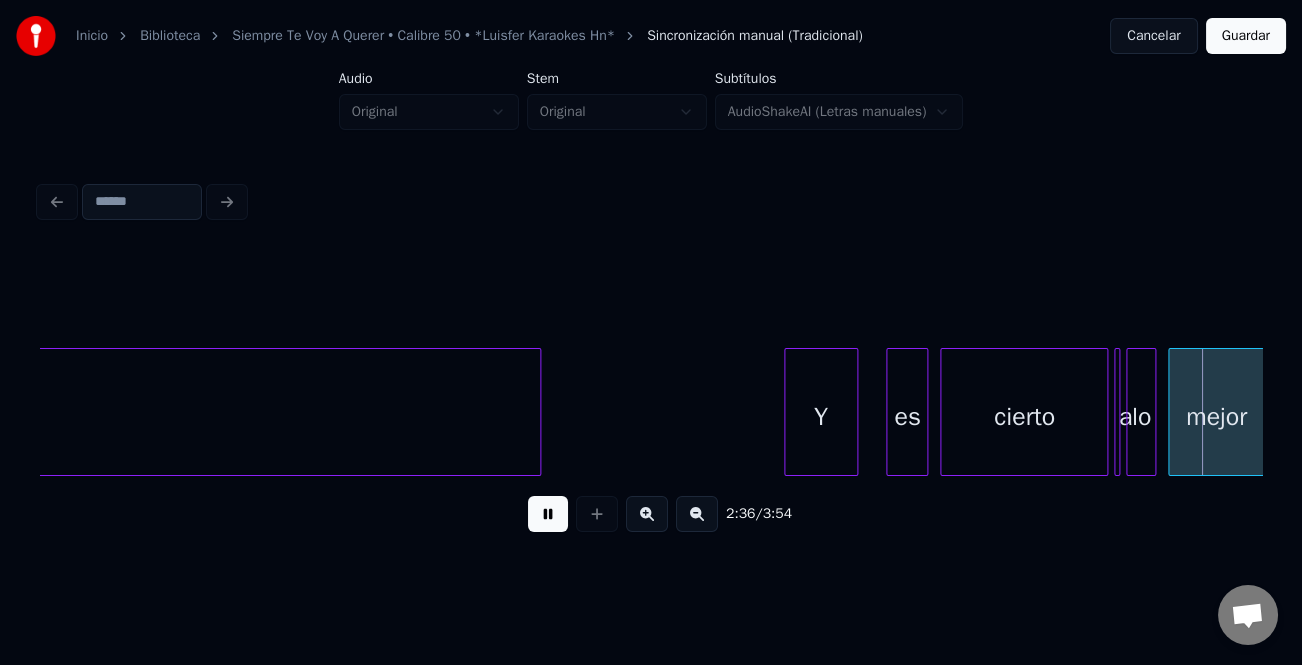 click on "Instrumental... Y es cierto a lo mejor" at bounding box center [-10439, 412] 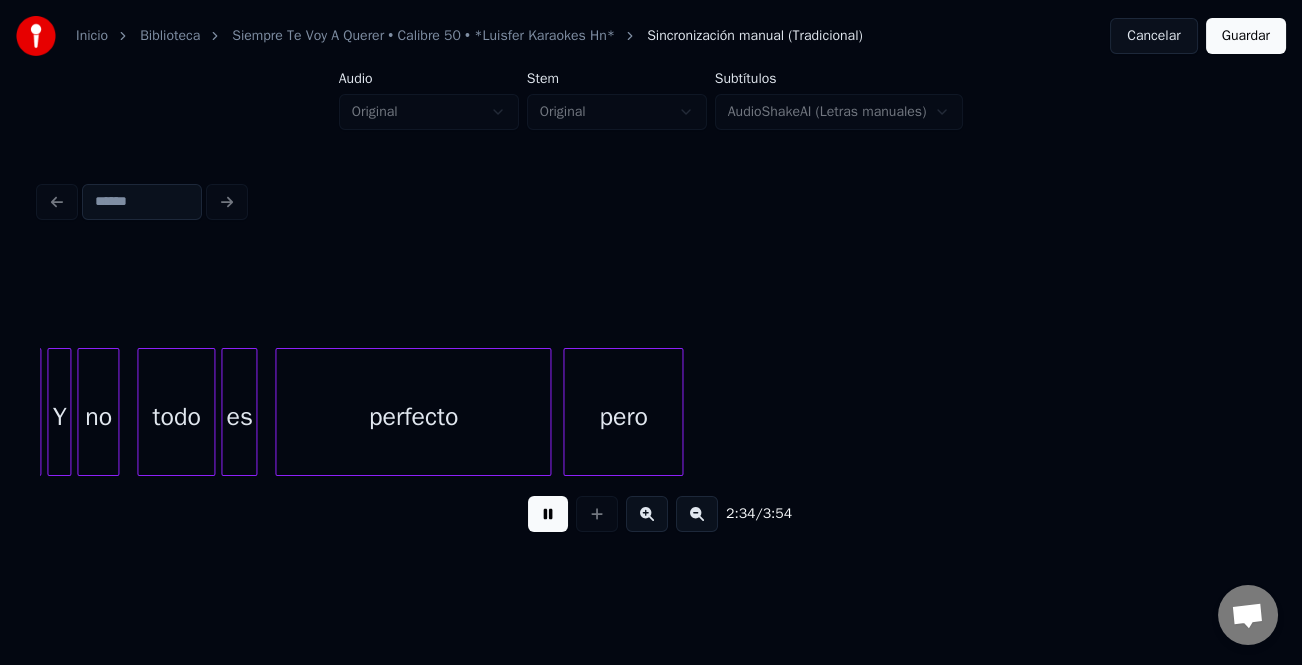 scroll, scrollTop: 0, scrollLeft: 46463, axis: horizontal 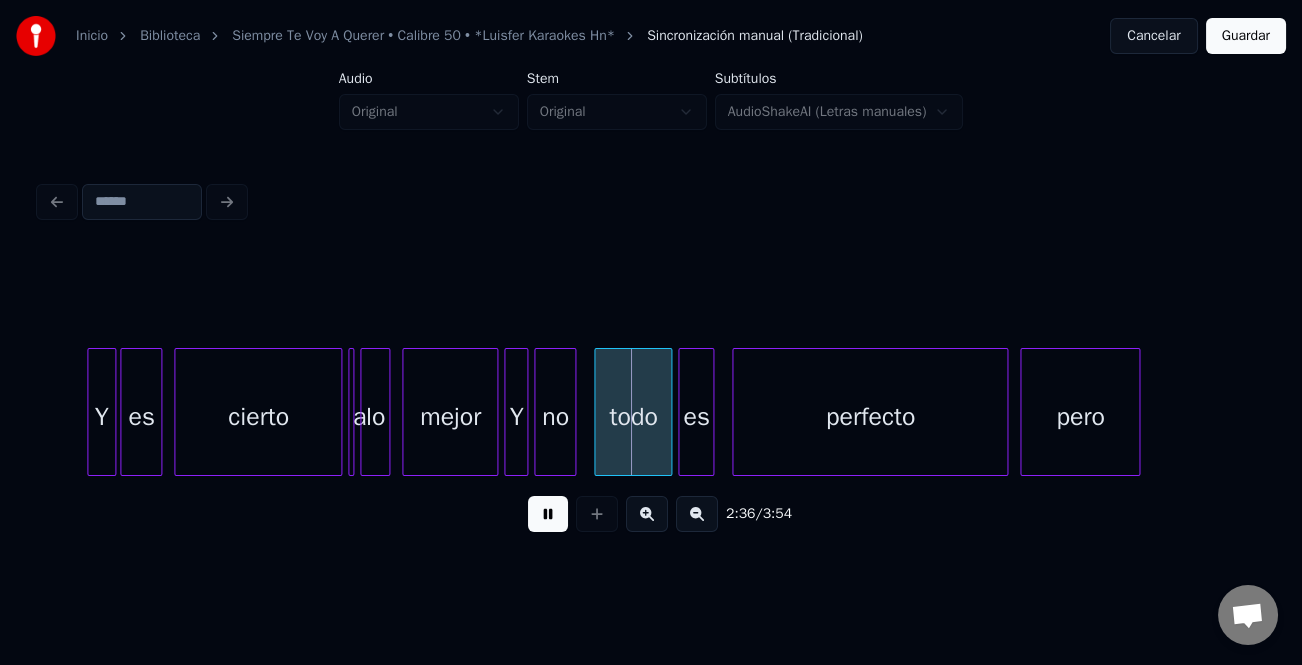 click at bounding box center [91, 412] 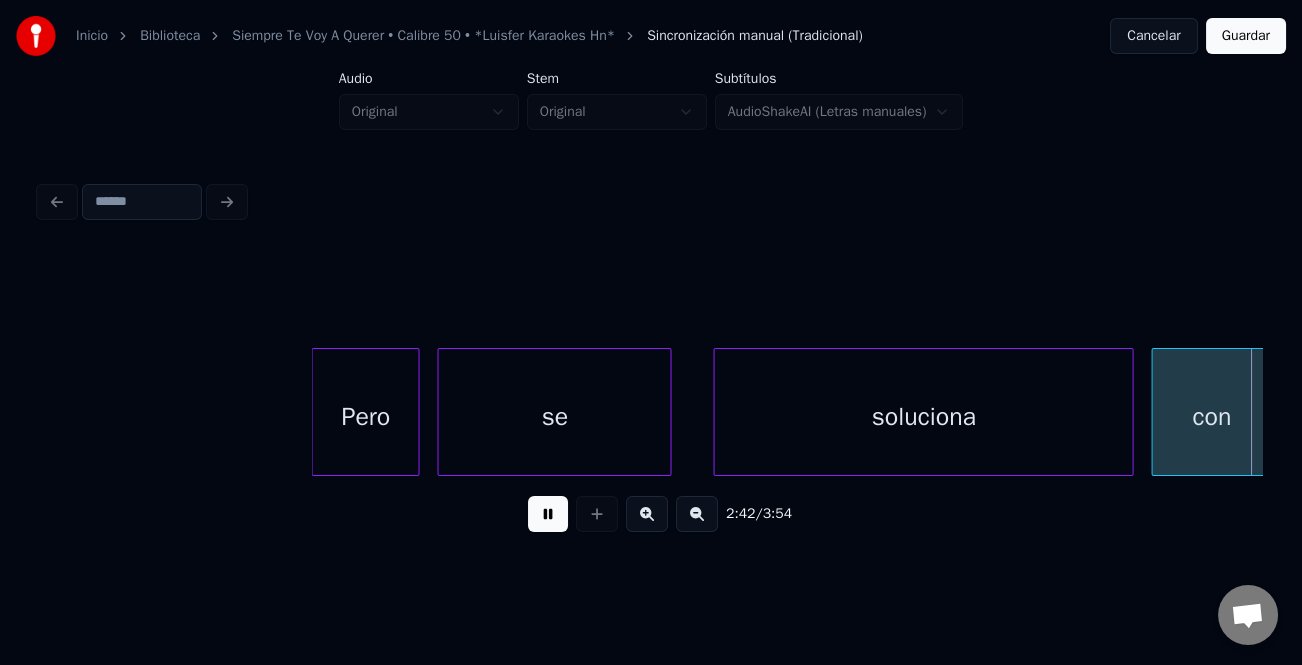 scroll, scrollTop: 0, scrollLeft: 48911, axis: horizontal 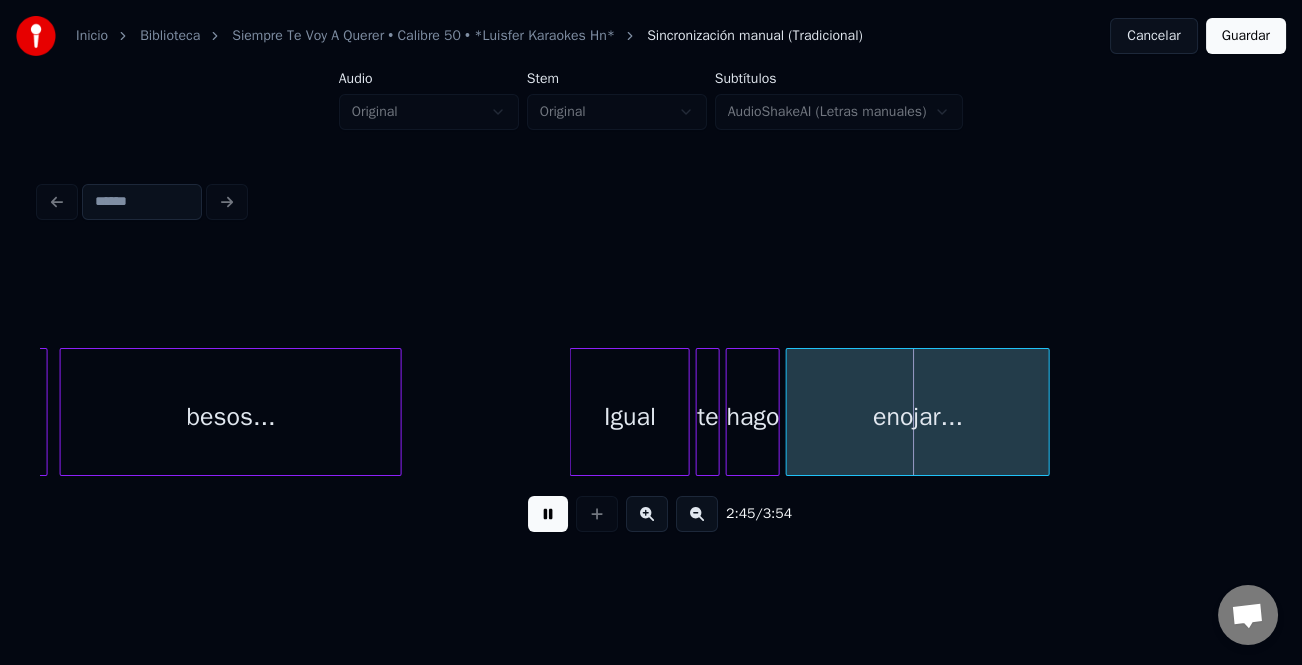 click at bounding box center (647, 514) 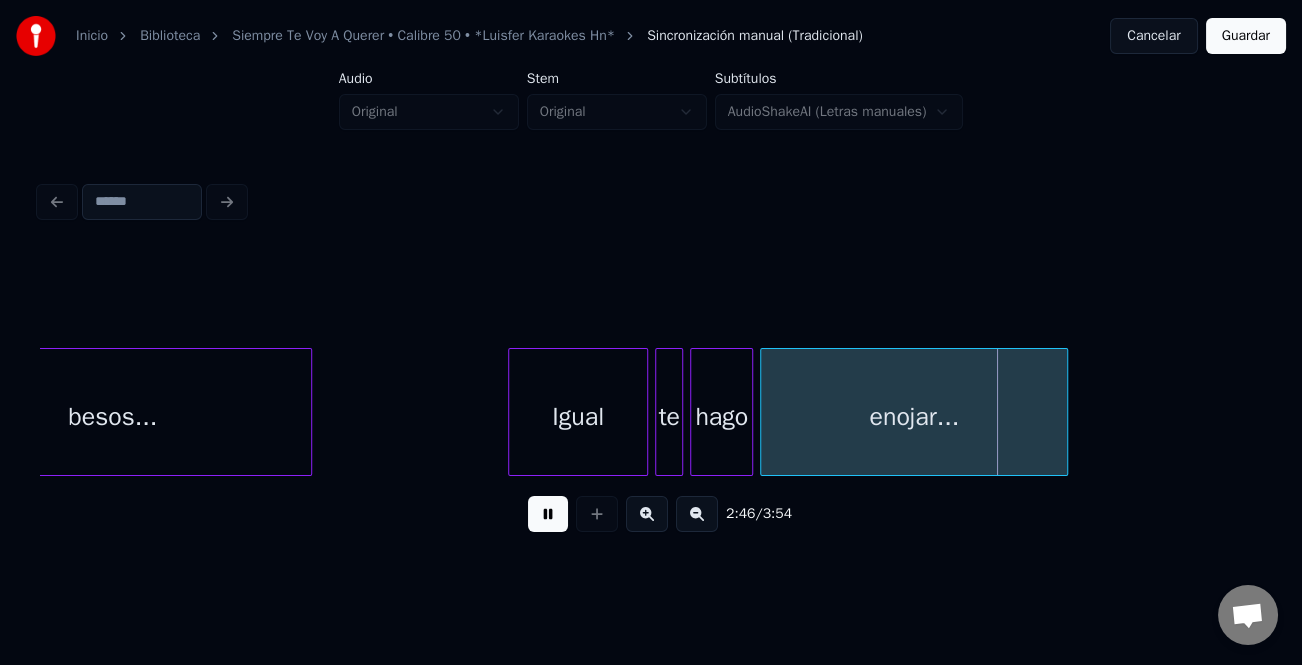 click at bounding box center [647, 514] 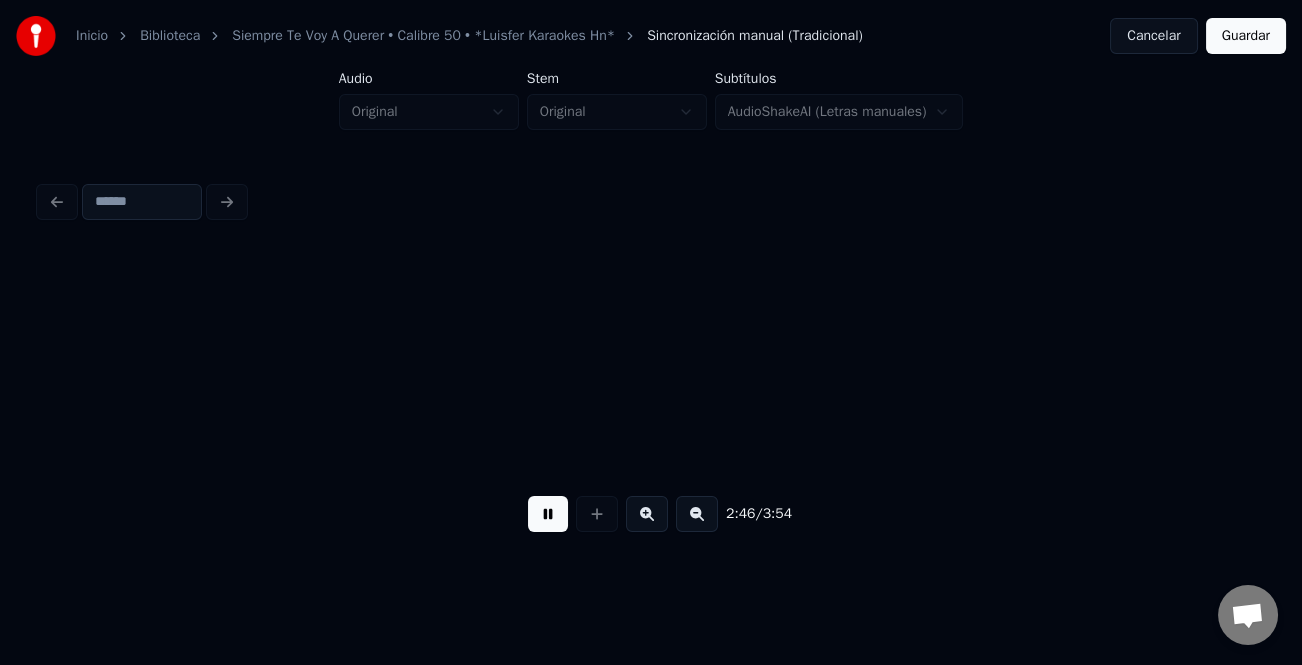 click at bounding box center (647, 514) 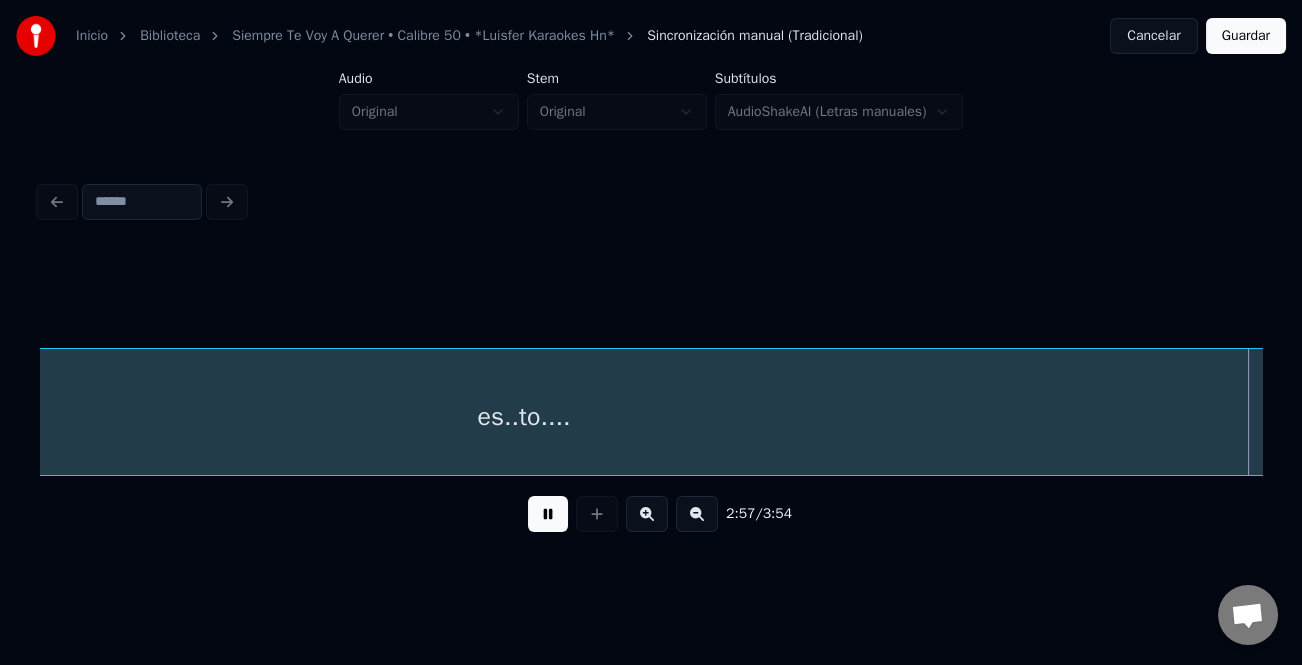 scroll, scrollTop: 0, scrollLeft: 79981, axis: horizontal 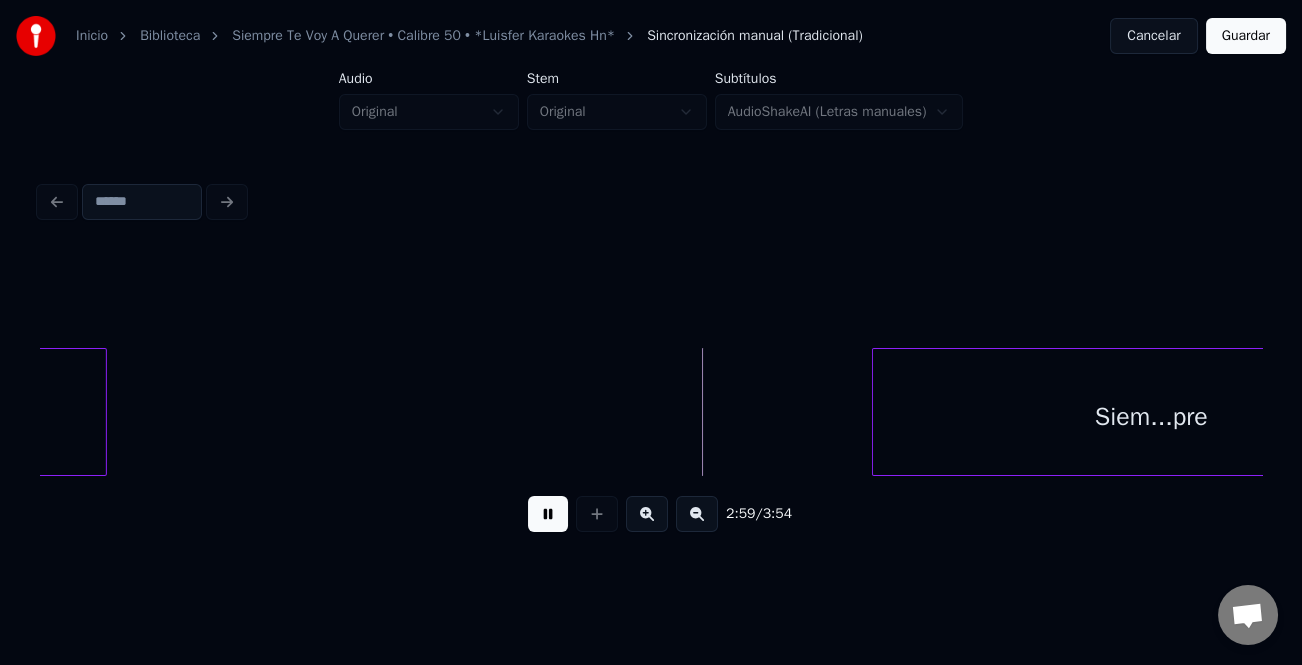 click at bounding box center (548, 514) 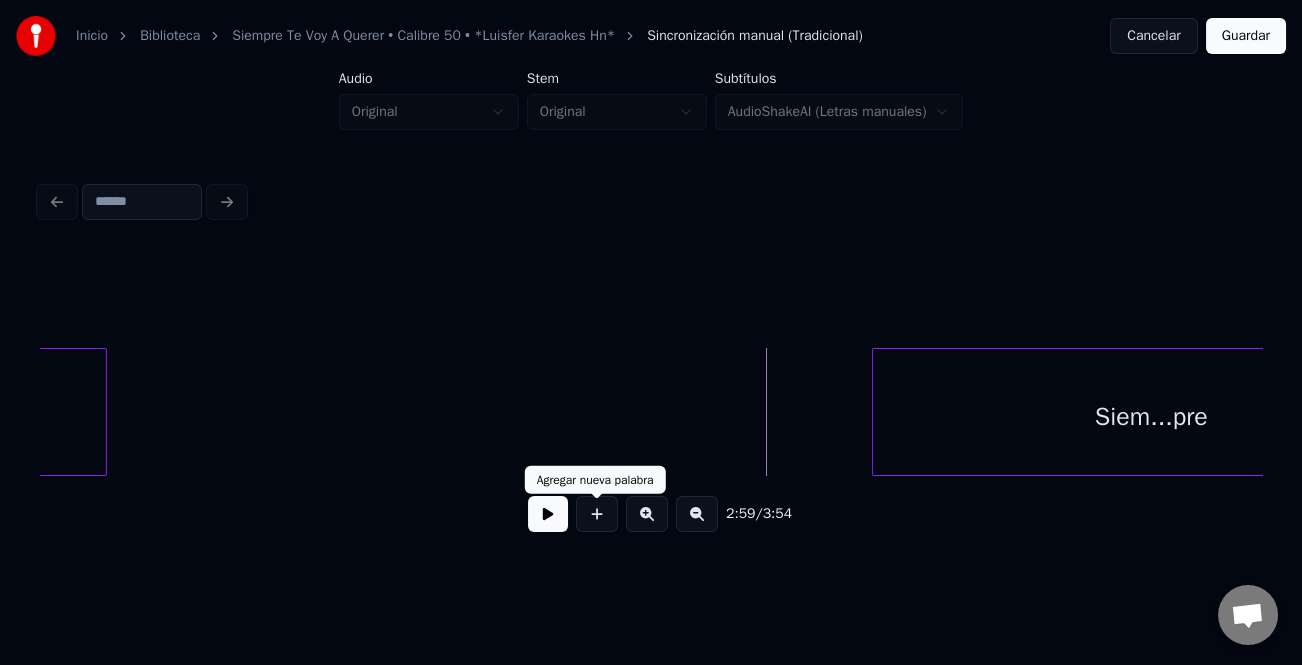 click at bounding box center (548, 514) 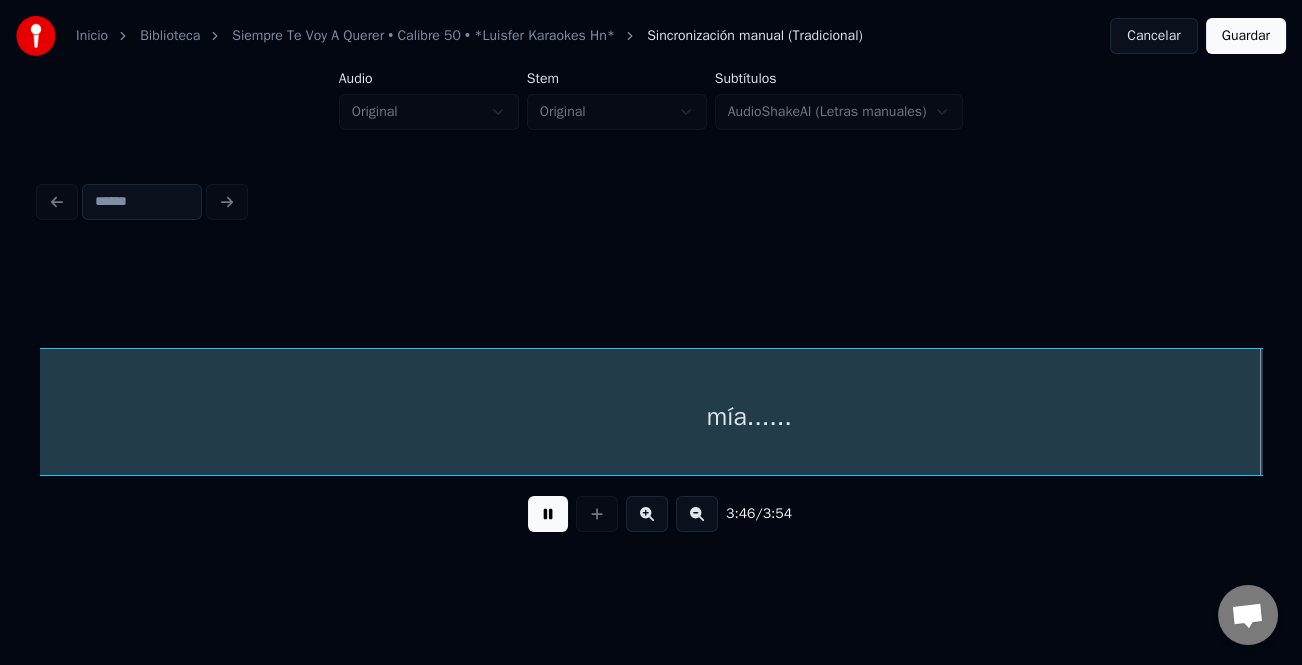 scroll, scrollTop: 0, scrollLeft: 102069, axis: horizontal 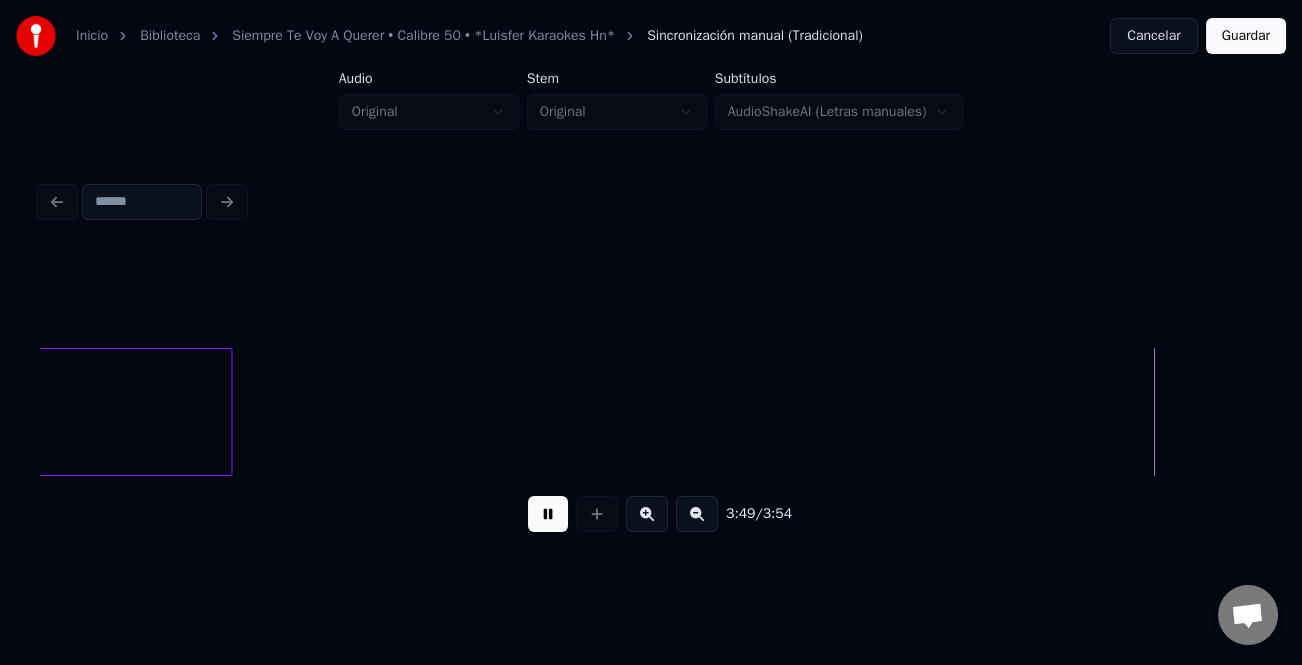 click on "Guardar" at bounding box center (1246, 36) 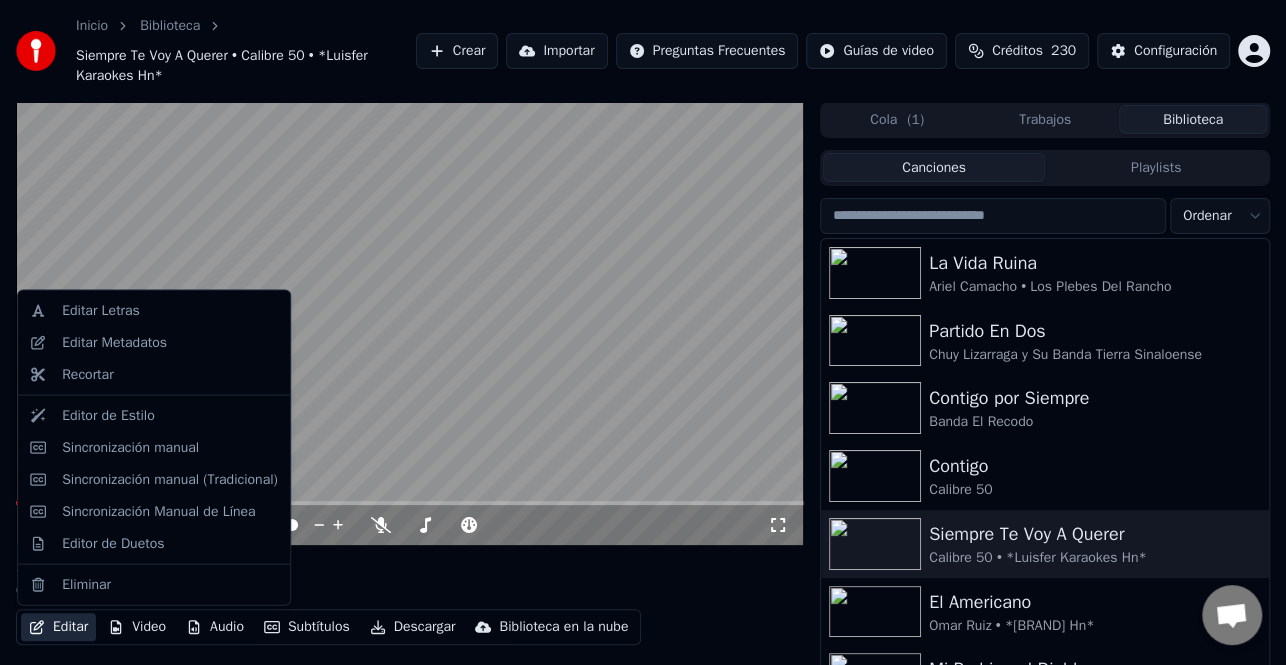 click on "Editar" at bounding box center [58, 627] 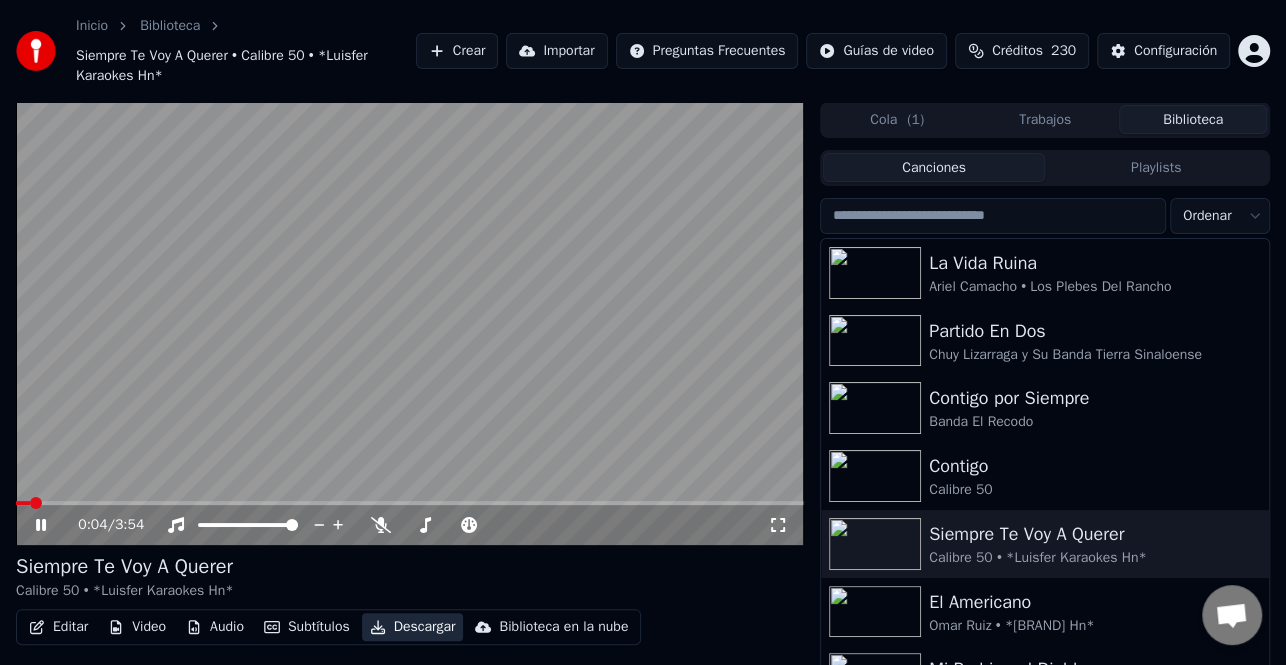click on "Descargar" at bounding box center [413, 627] 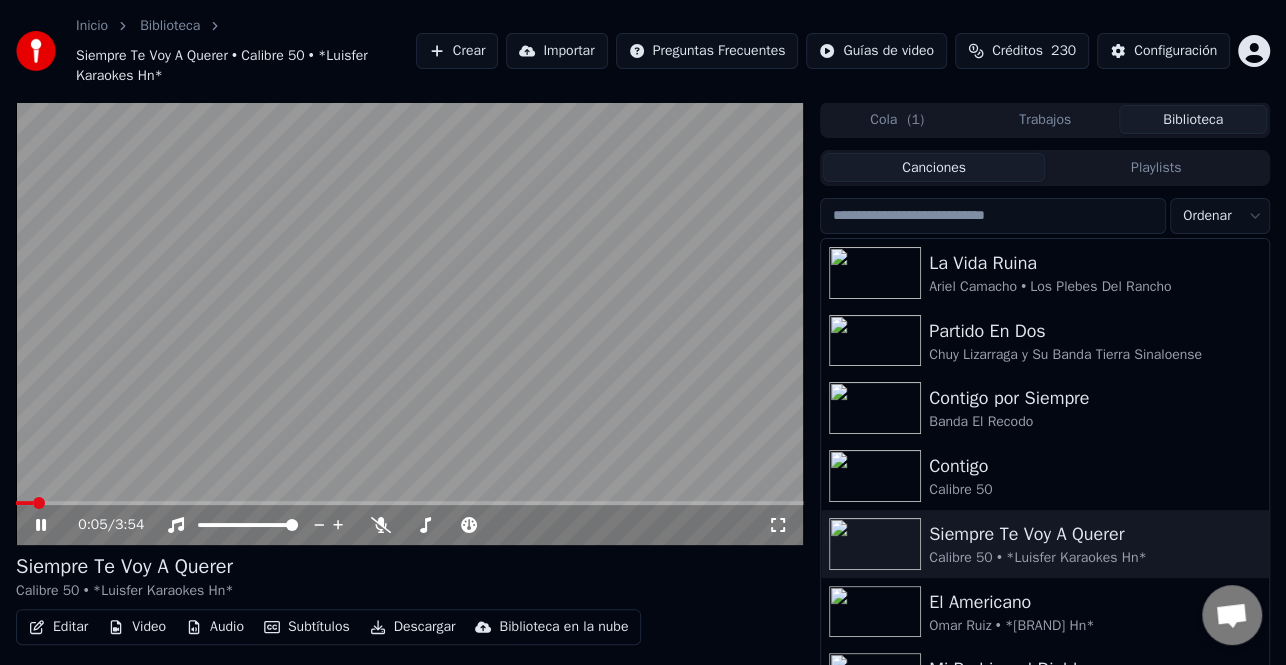click on "Descargar" at bounding box center (413, 627) 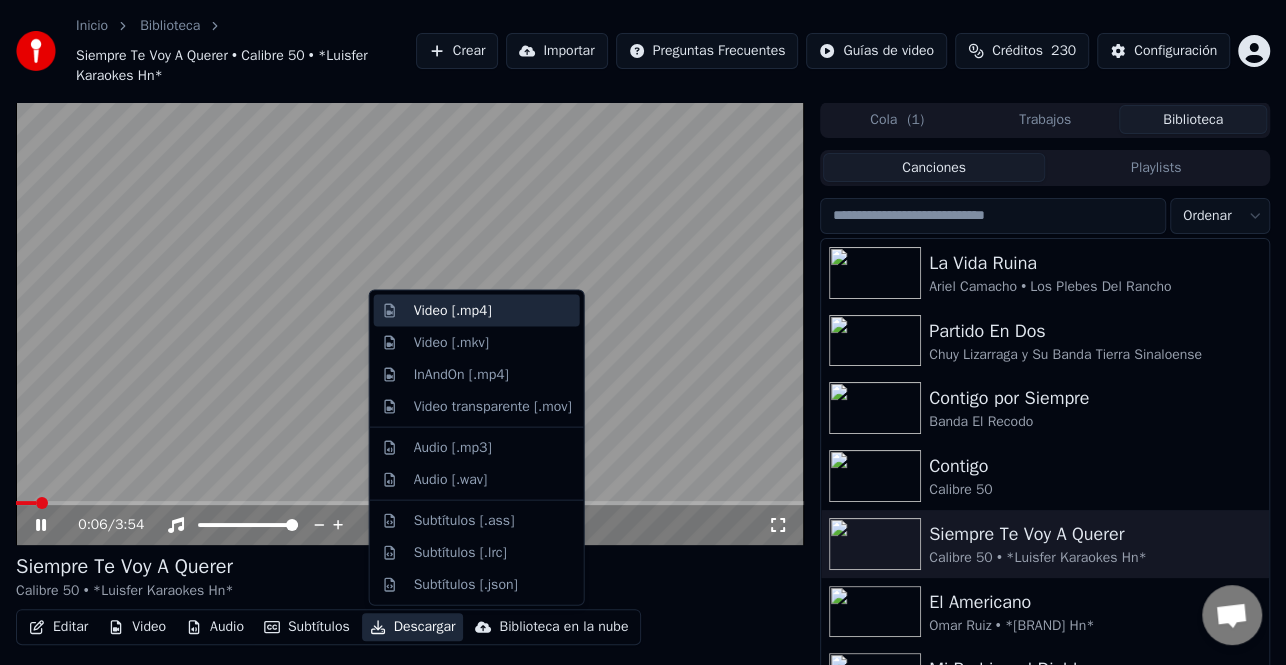 click on "Video [.mp4]" at bounding box center [493, 311] 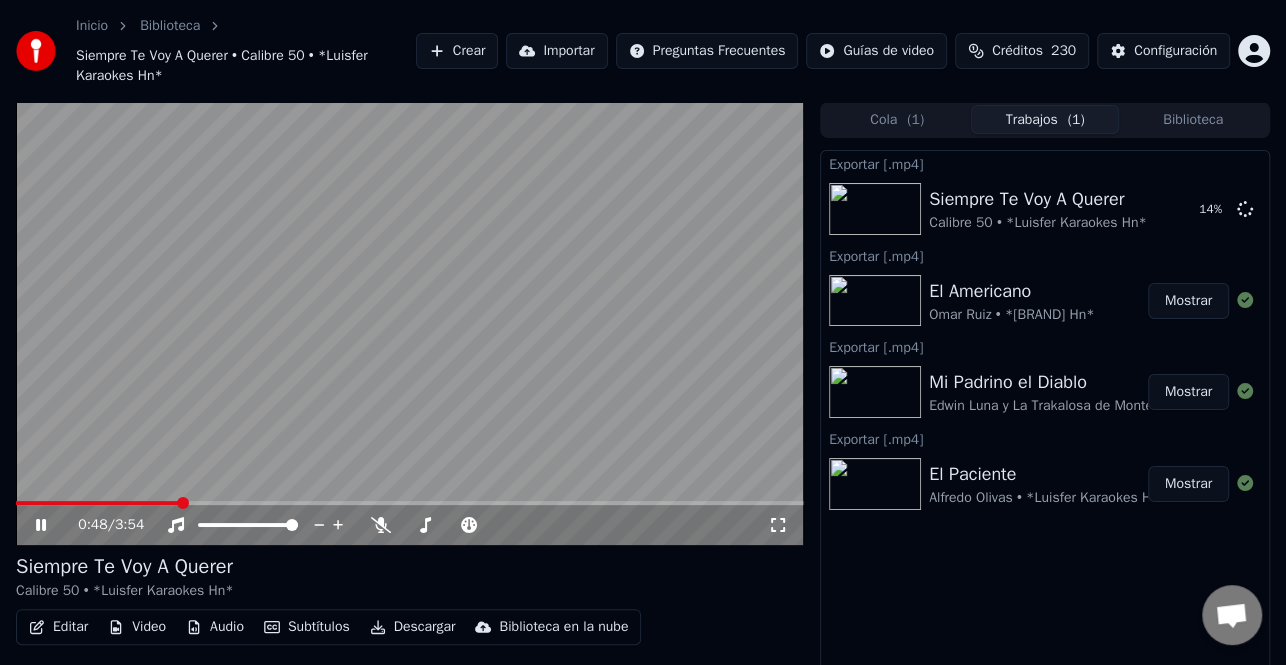 click on "0:48  /  3:54" at bounding box center (410, 525) 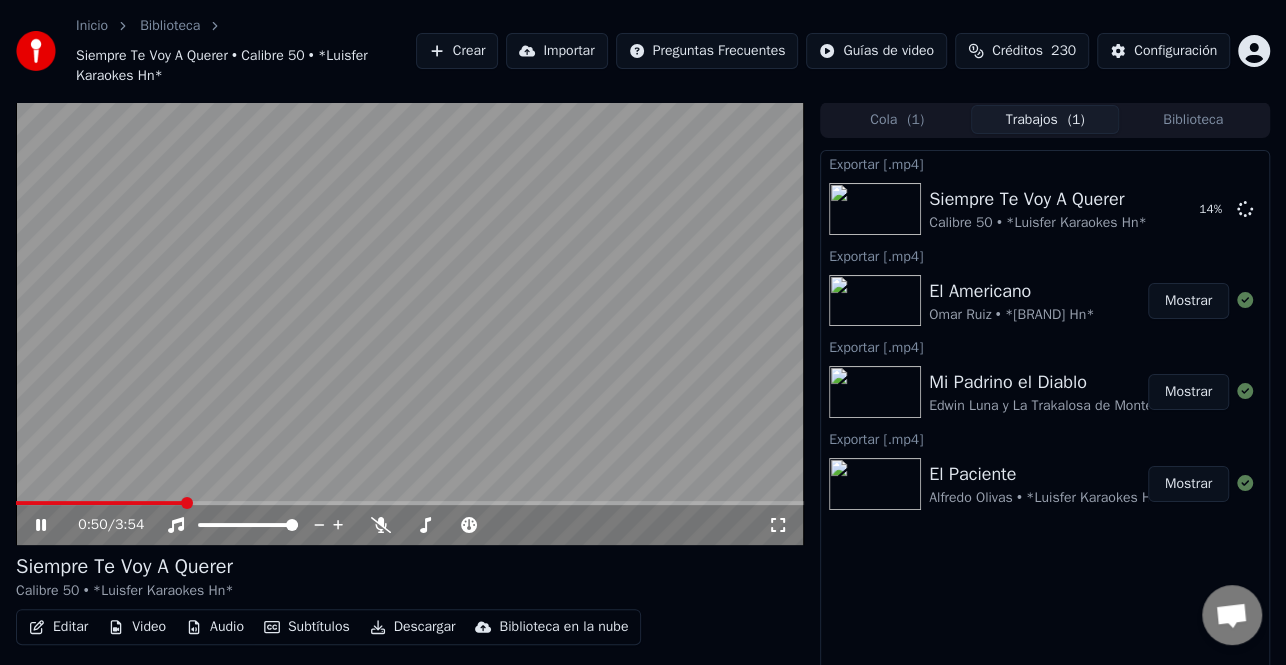 click on "Biblioteca" at bounding box center (1193, 119) 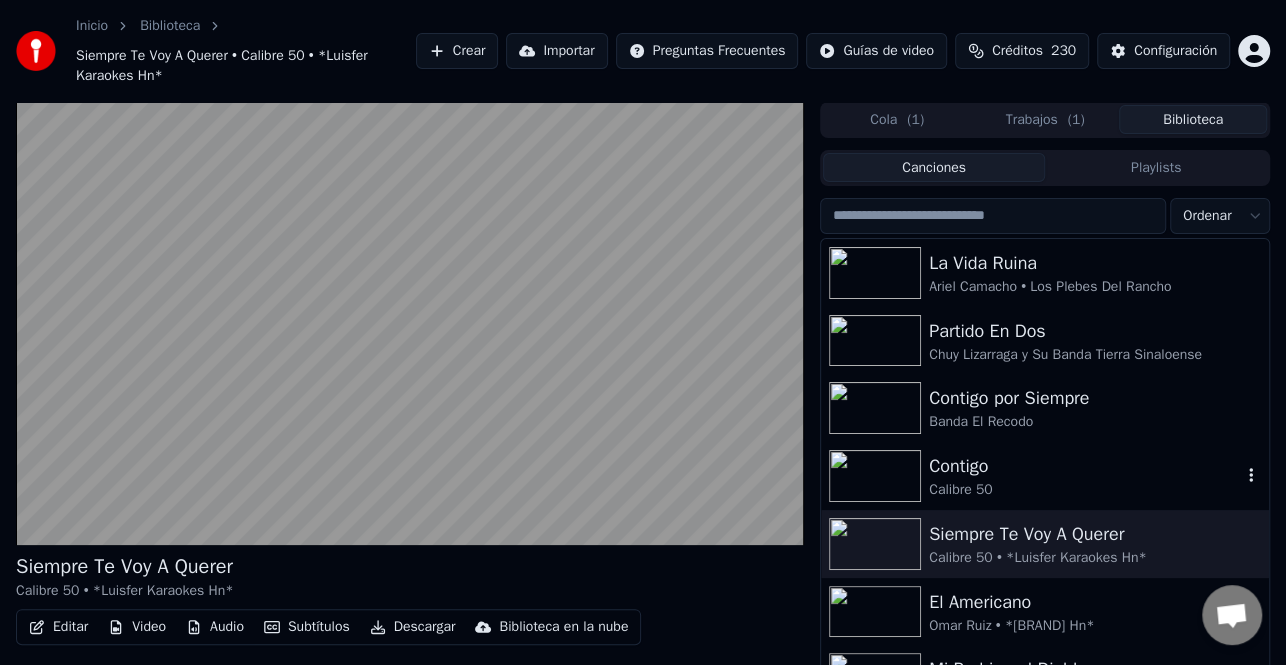 click on "Contigo" at bounding box center [1085, 466] 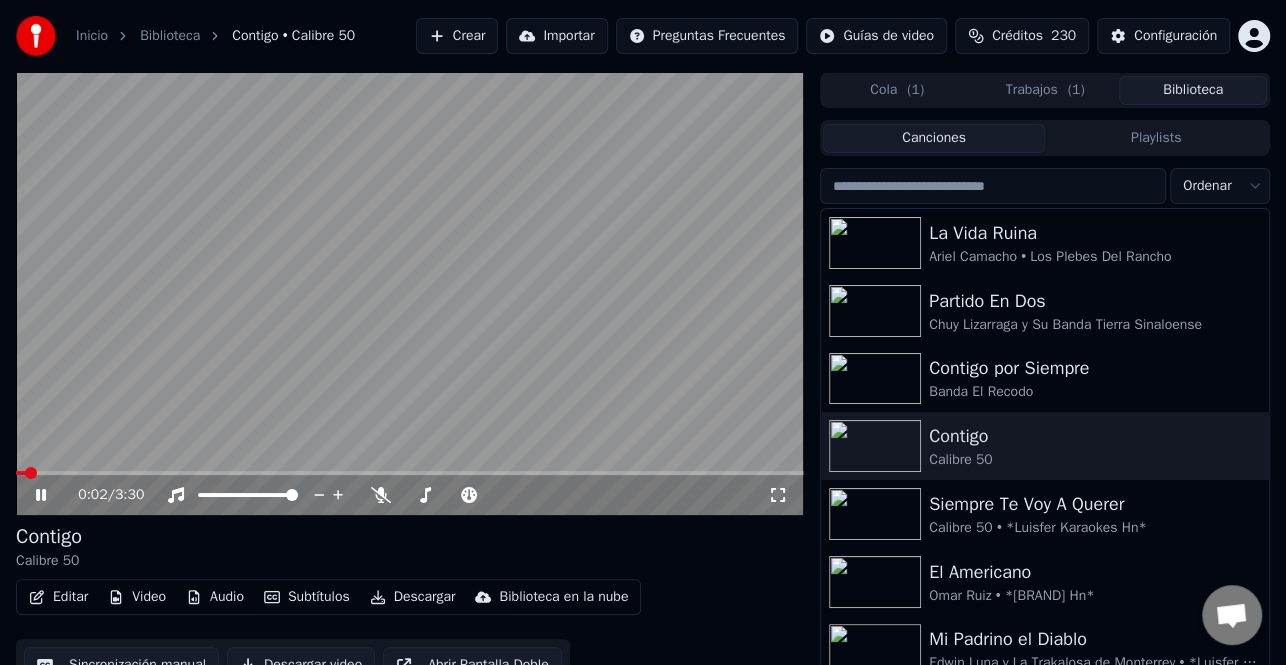 click 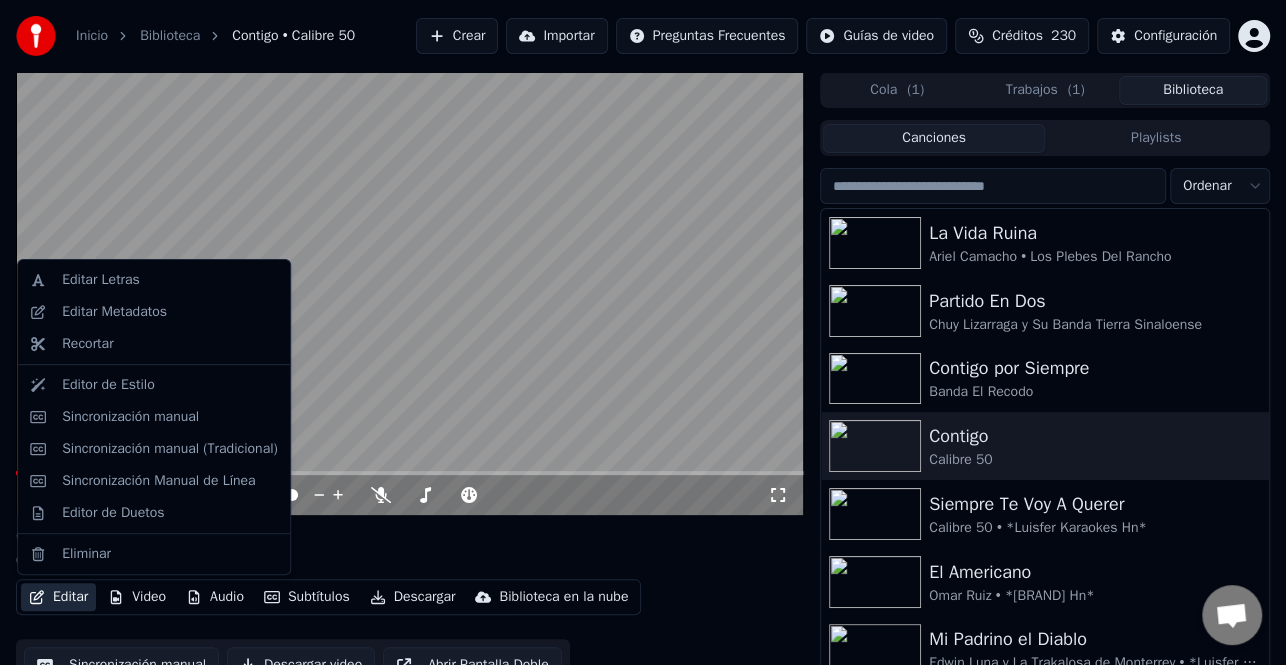 click on "Editar" at bounding box center (58, 597) 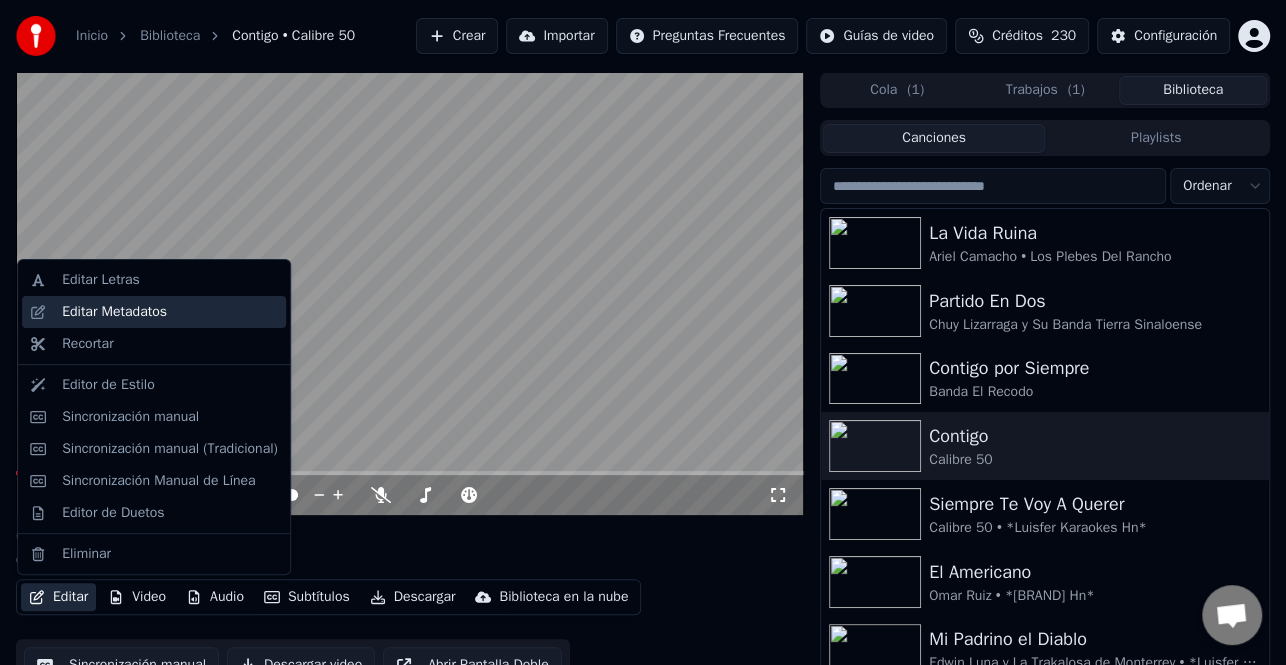 click on "Editar Metadatos" at bounding box center [114, 312] 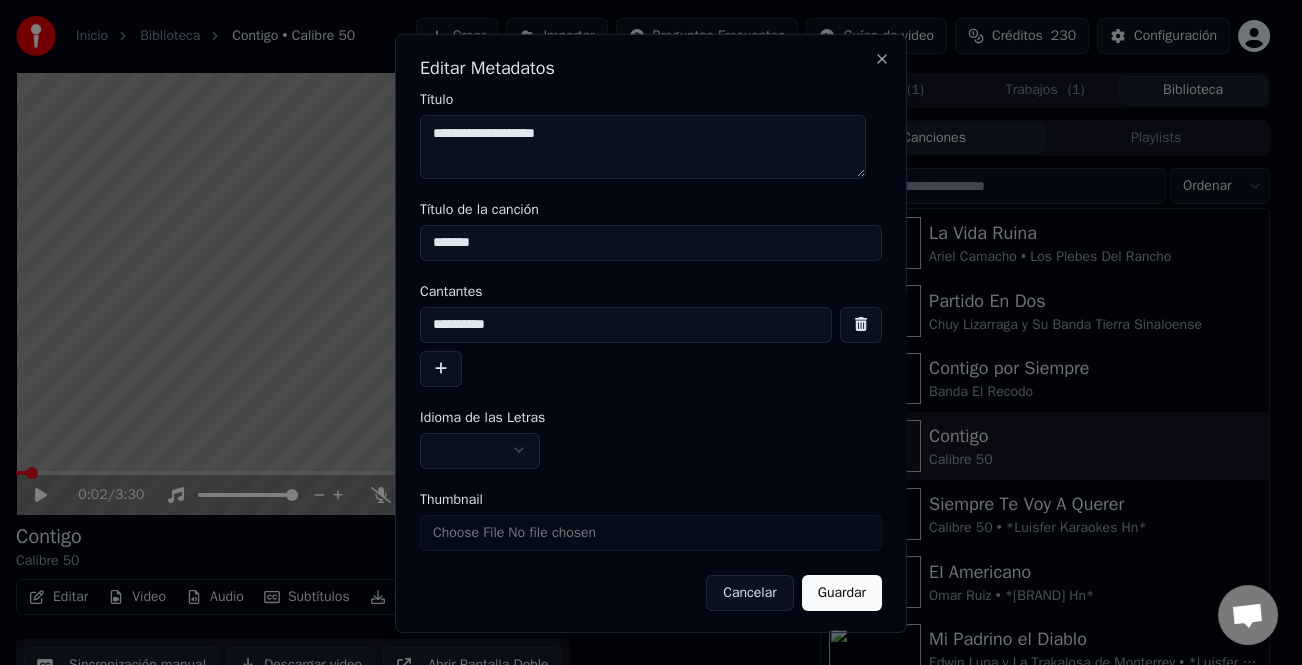 click at bounding box center (441, 368) 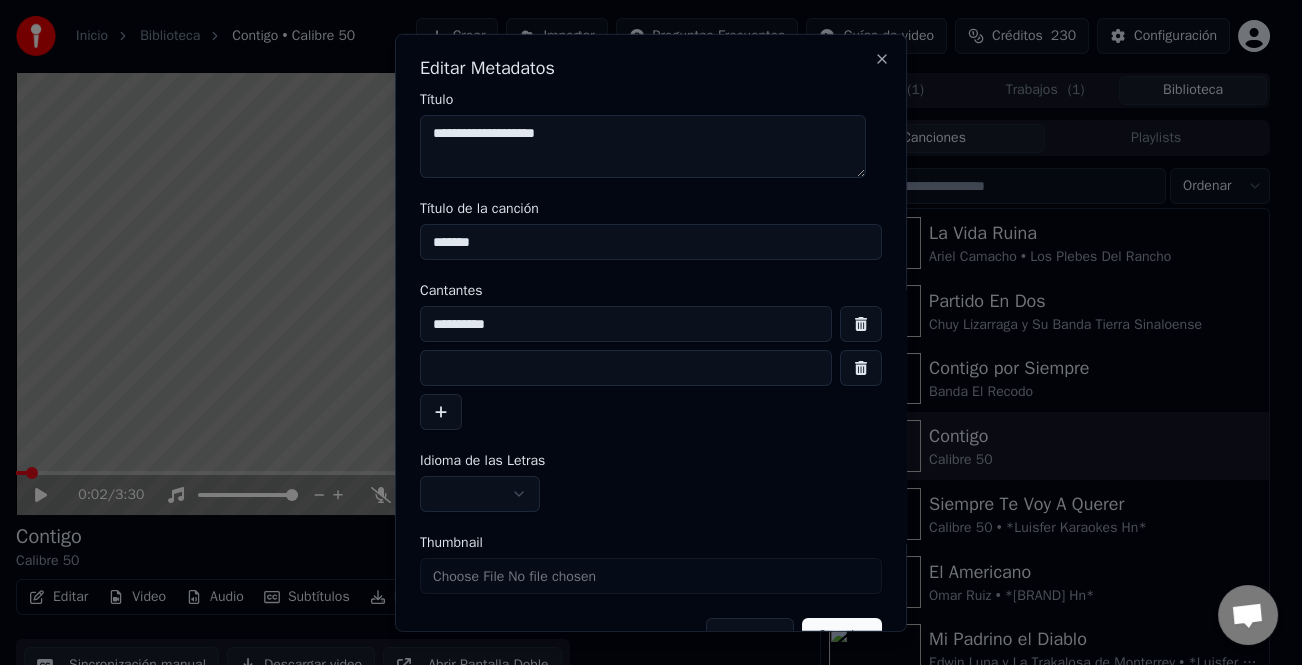 click at bounding box center (441, 412) 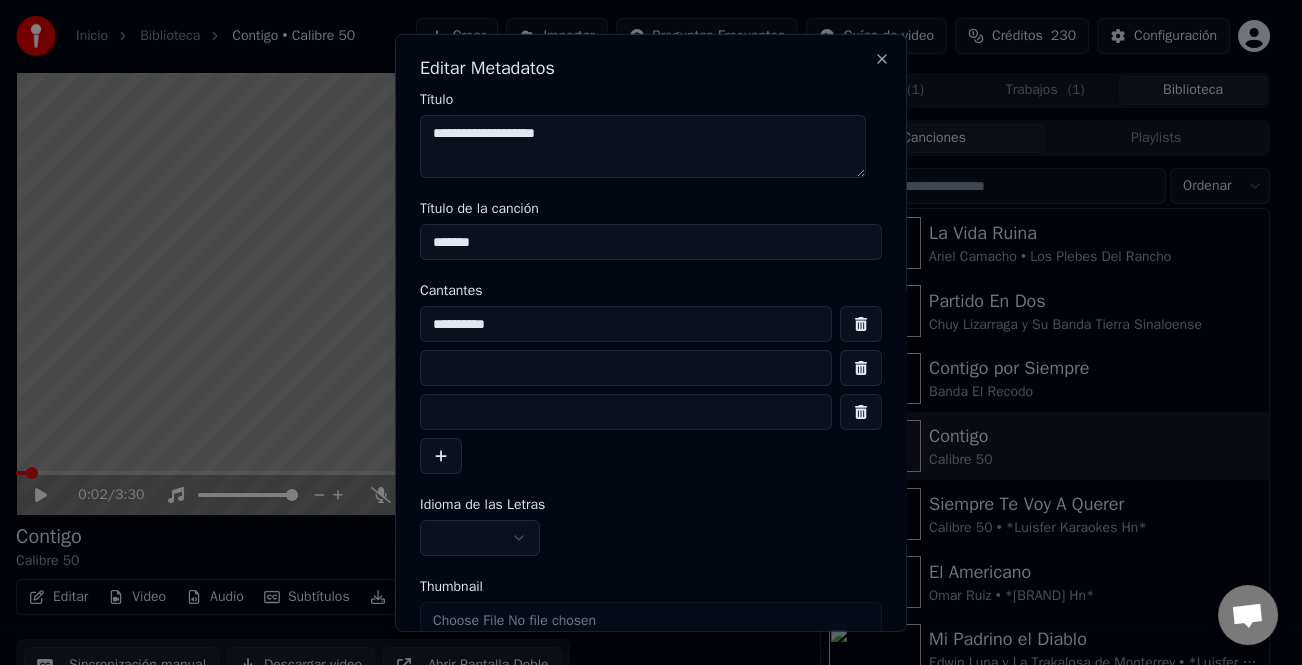click at bounding box center (626, 368) 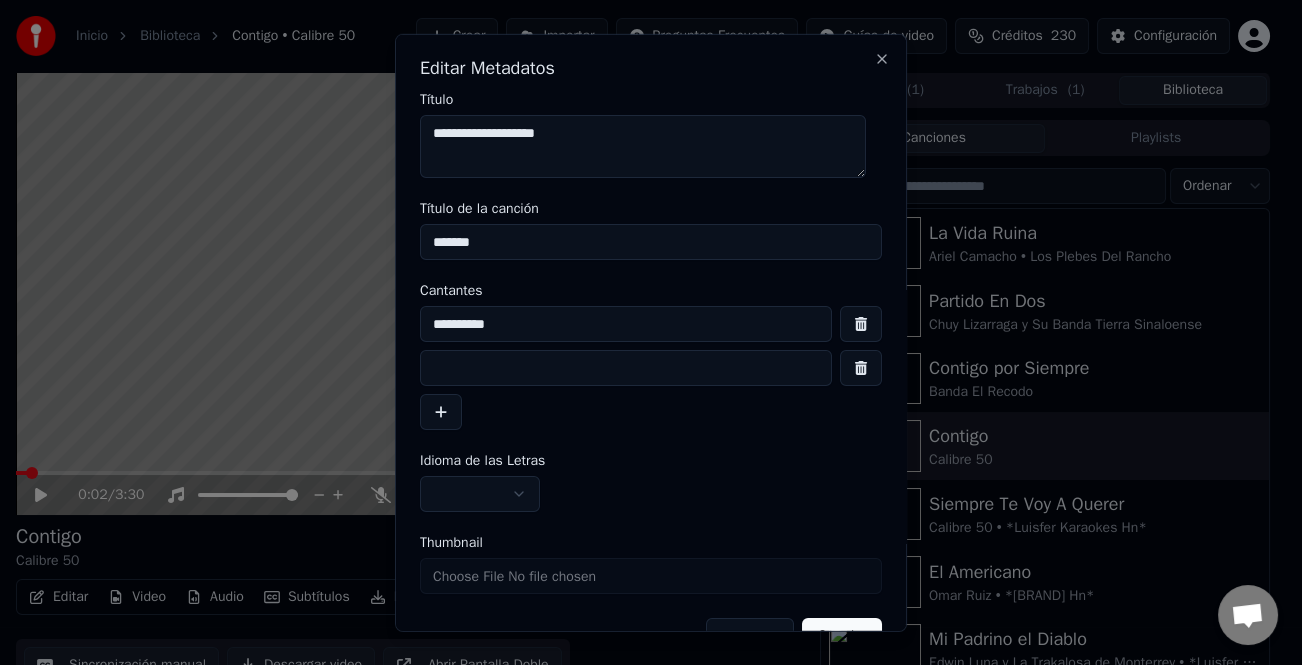 click at bounding box center [626, 368] 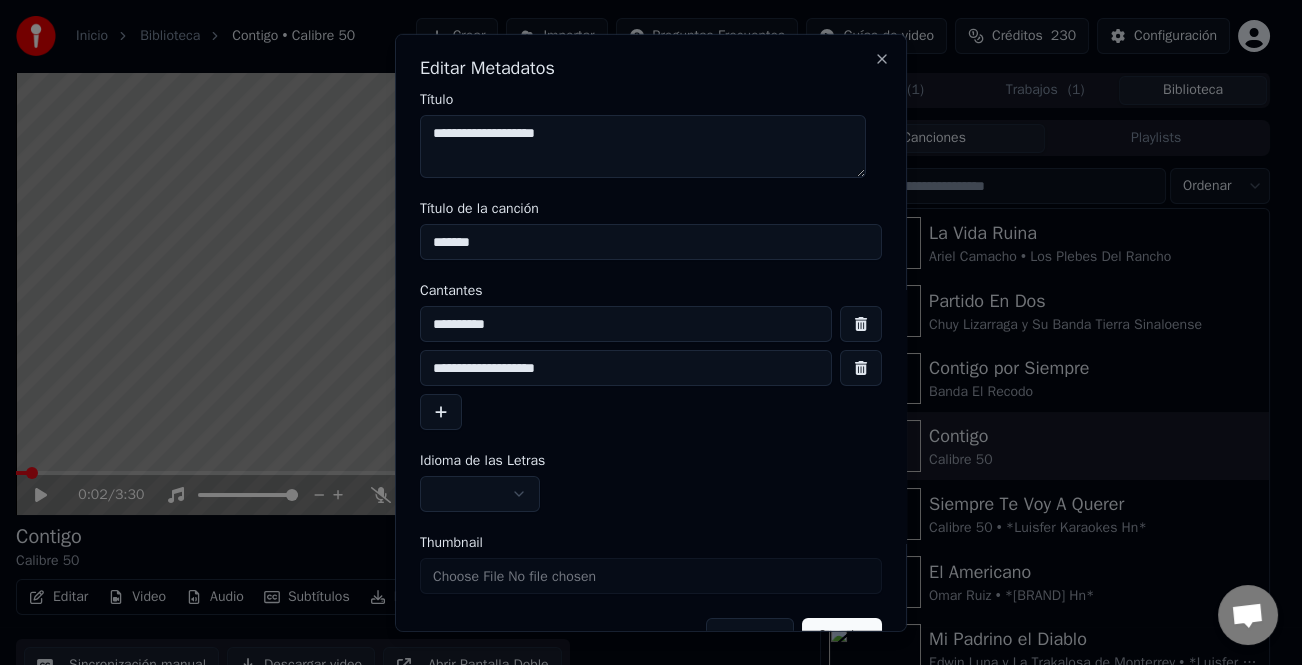 scroll, scrollTop: 47, scrollLeft: 0, axis: vertical 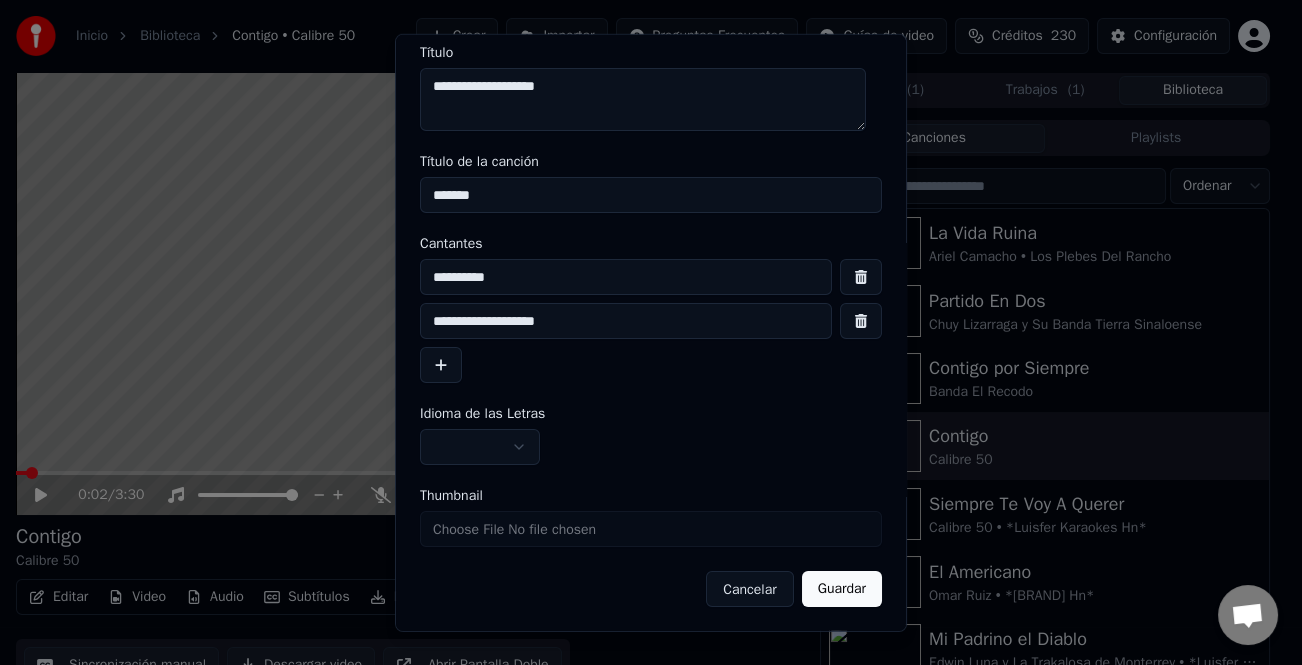 type on "**********" 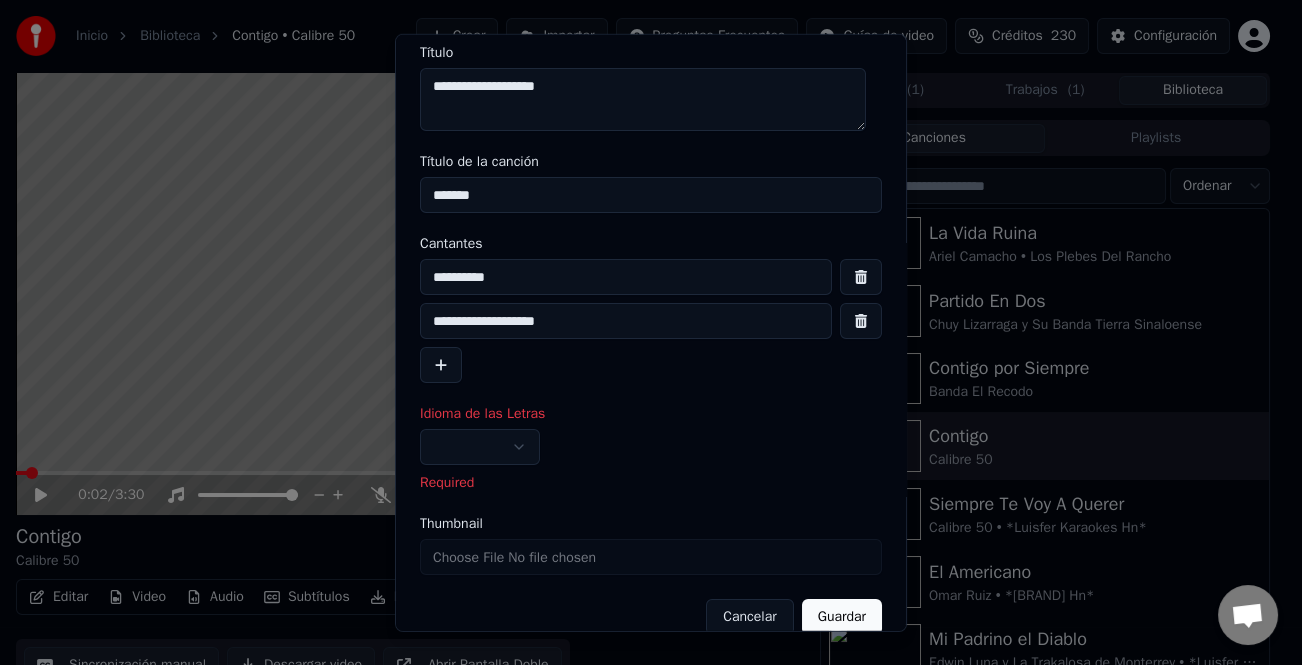 click on "**********" at bounding box center [643, 332] 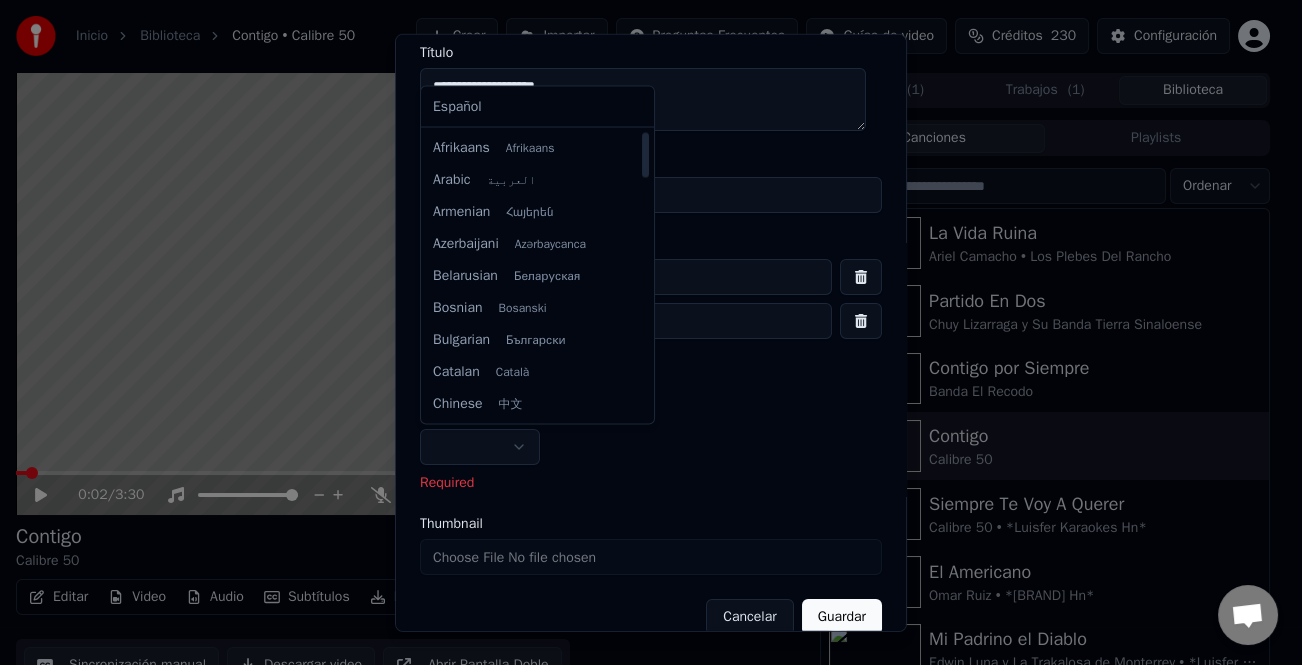 select on "**" 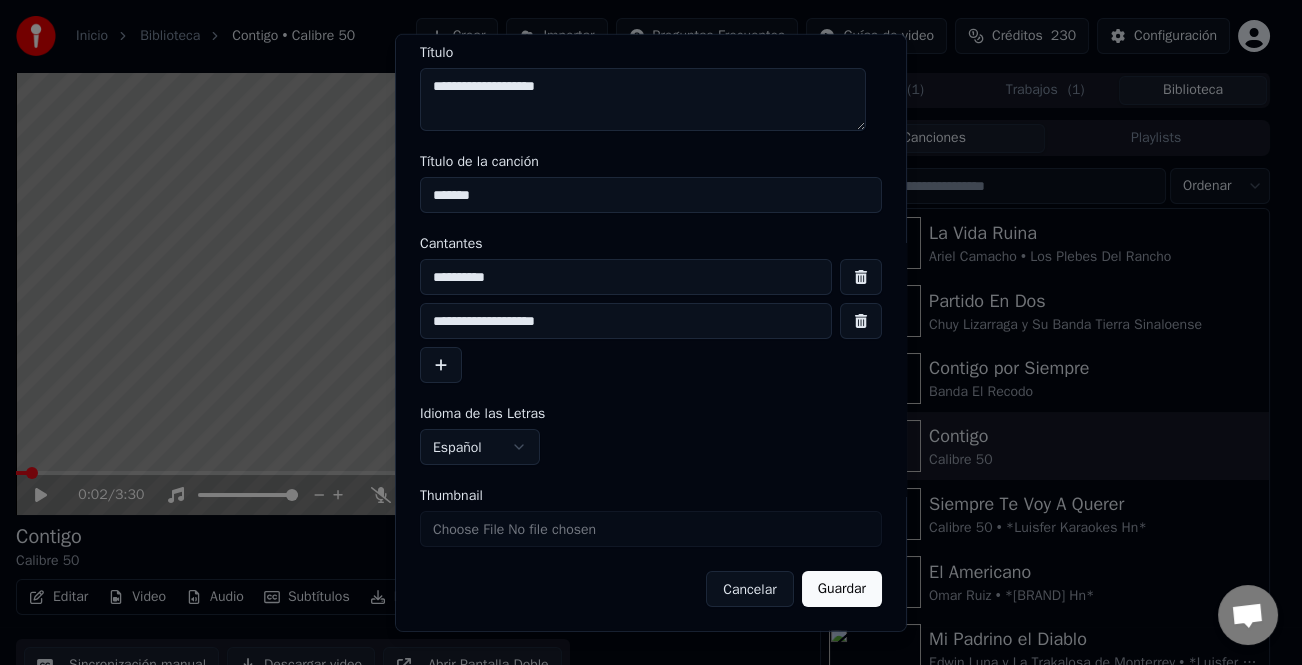 click on "Guardar" at bounding box center [842, 589] 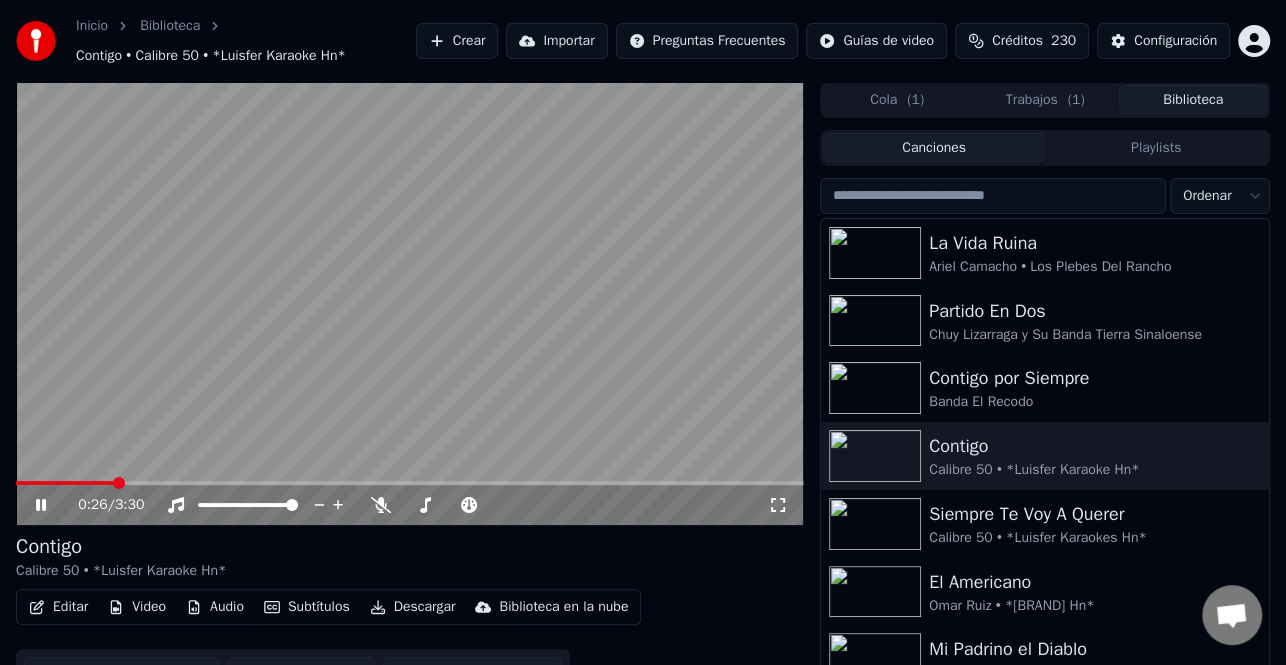click 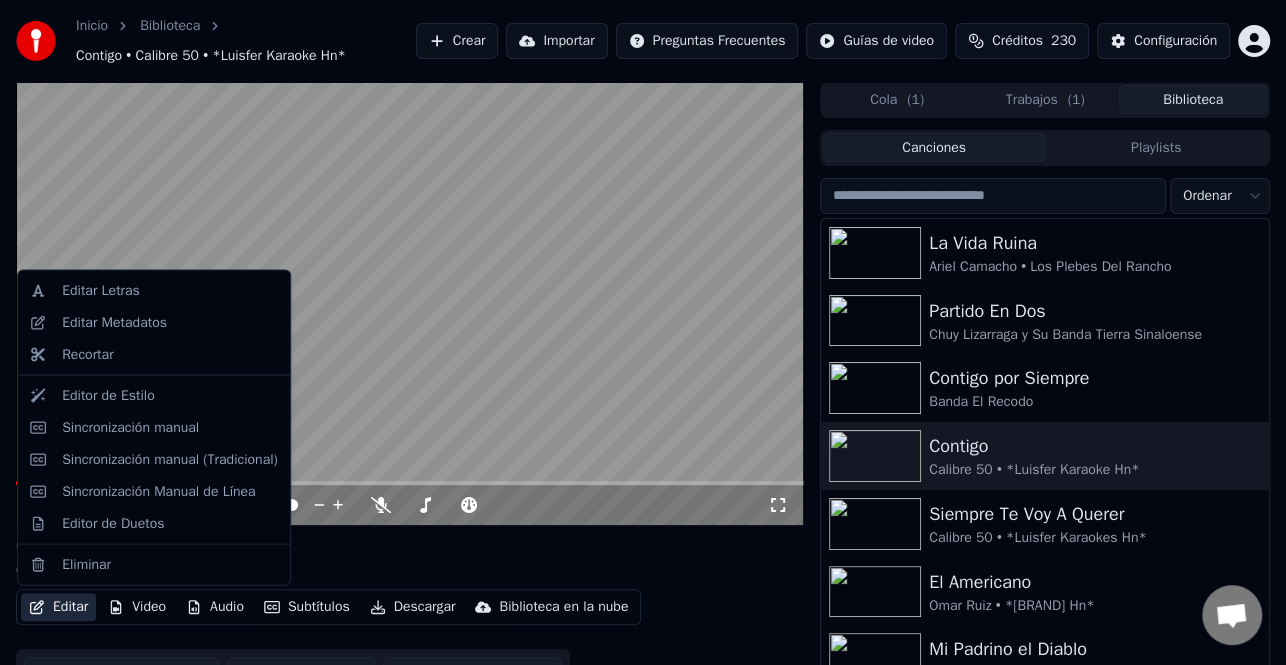 click on "Editar" at bounding box center (58, 607) 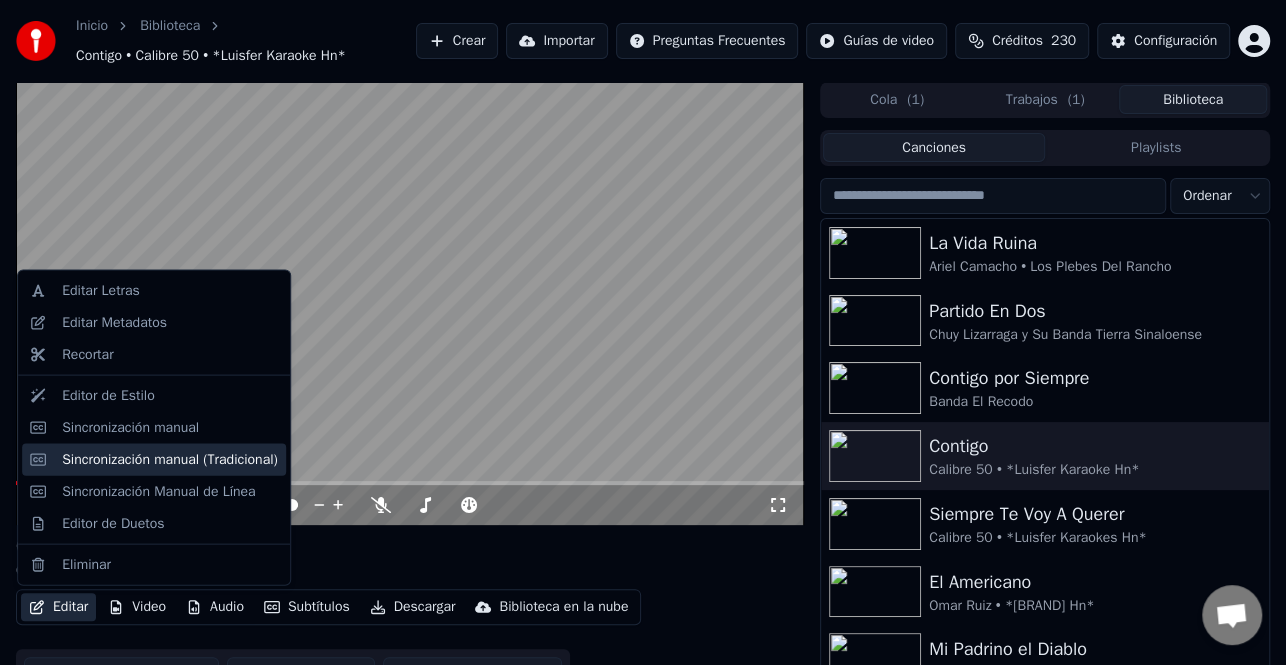 click on "Sincronización manual (Tradicional)" at bounding box center [170, 459] 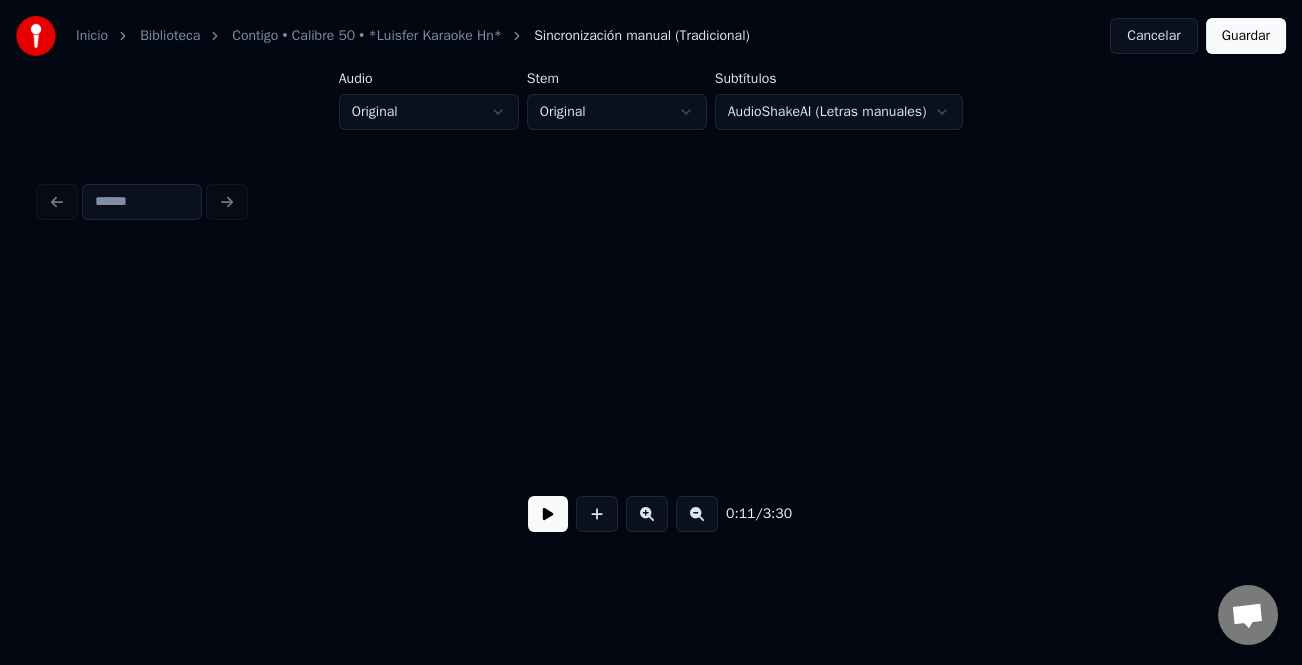 scroll, scrollTop: 0, scrollLeft: 5057, axis: horizontal 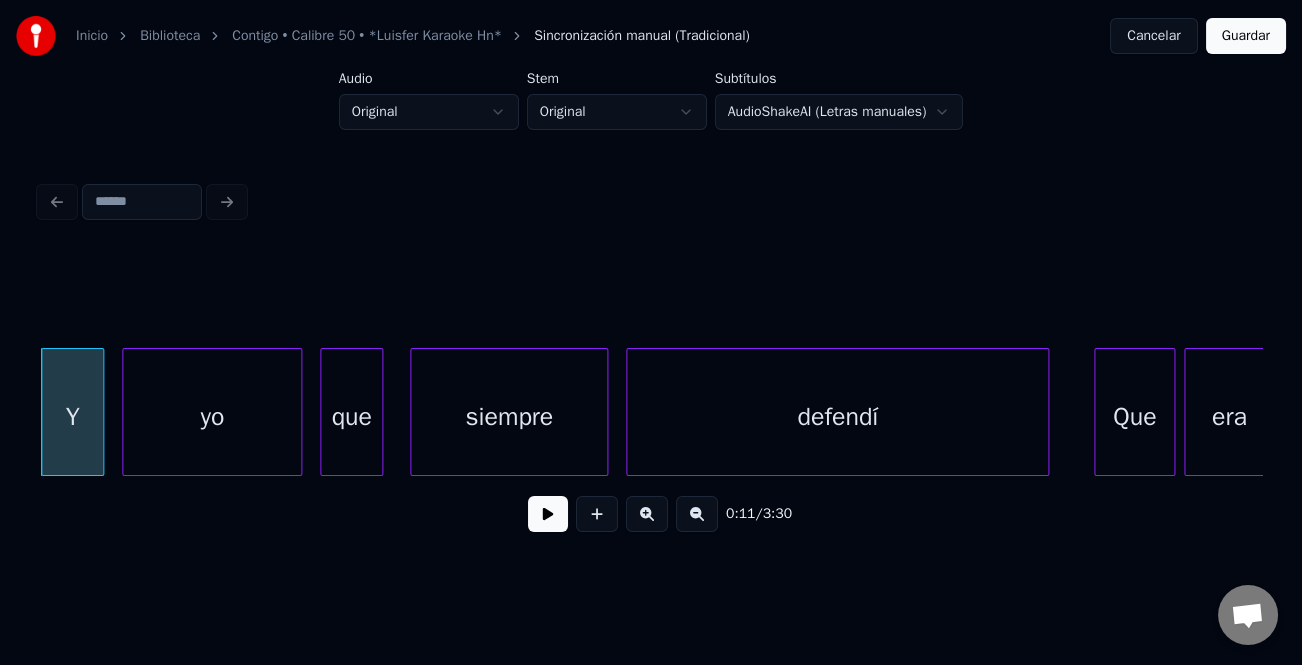 click at bounding box center [548, 514] 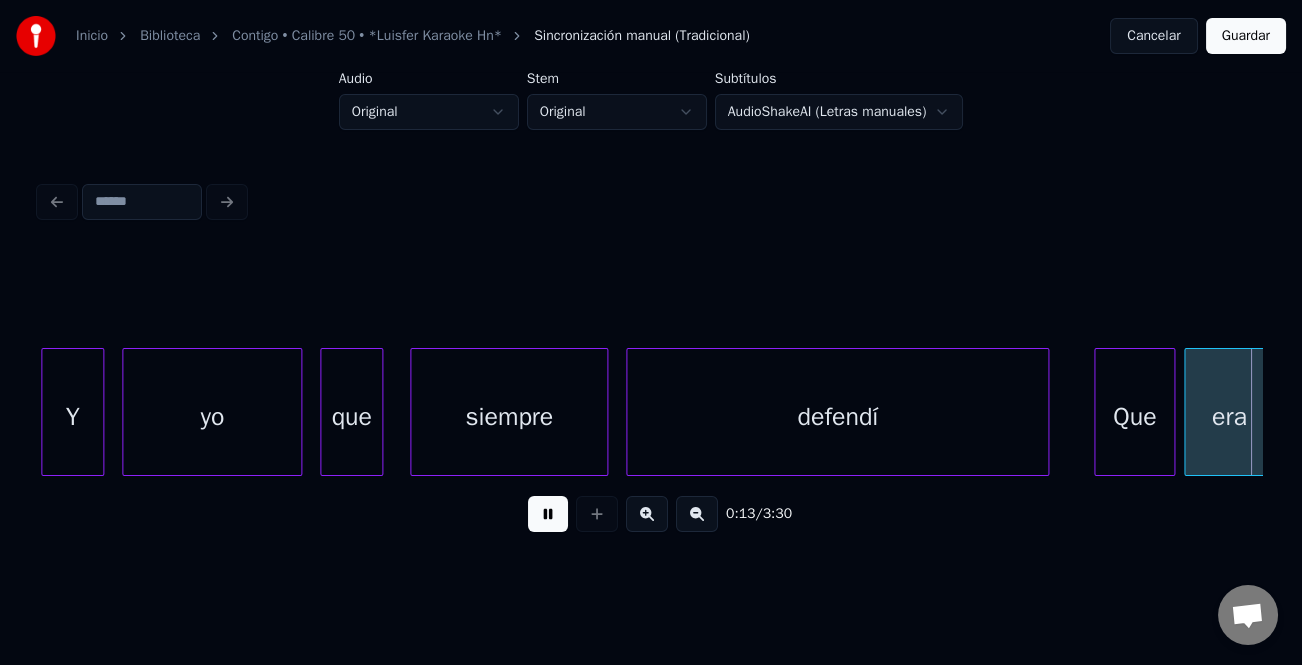 scroll, scrollTop: 0, scrollLeft: 6280, axis: horizontal 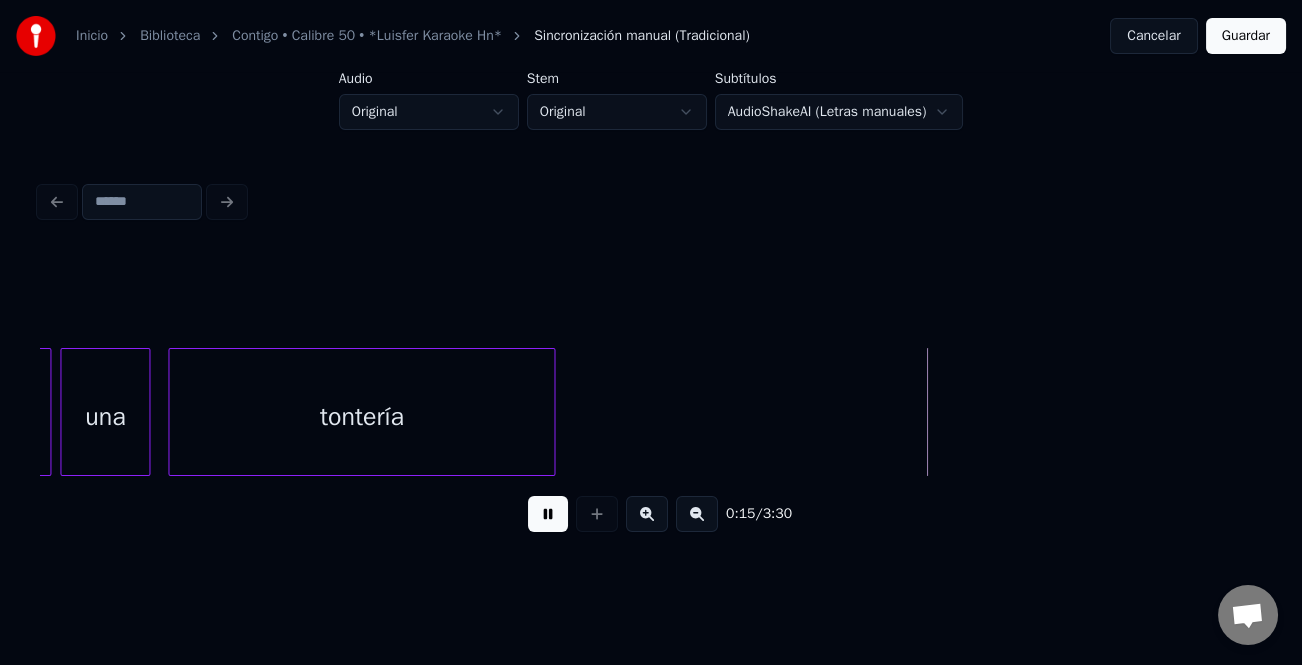 click at bounding box center (548, 514) 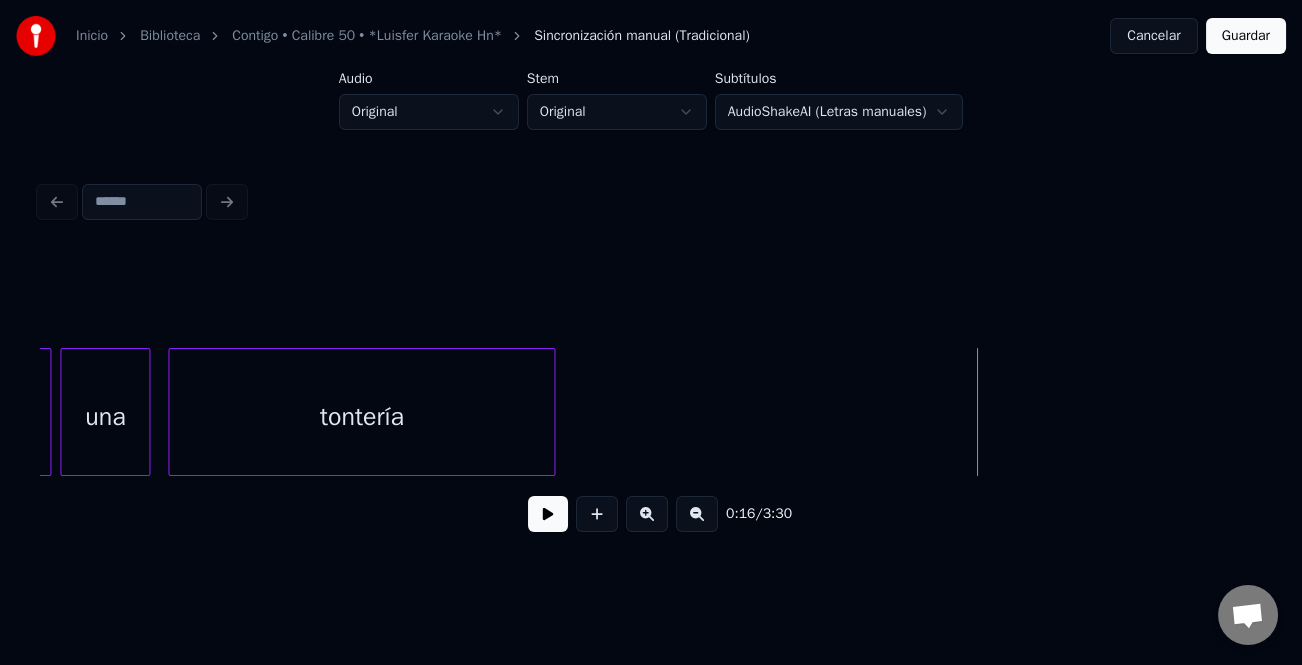 click on "0:16  /  3:30" at bounding box center (651, 514) 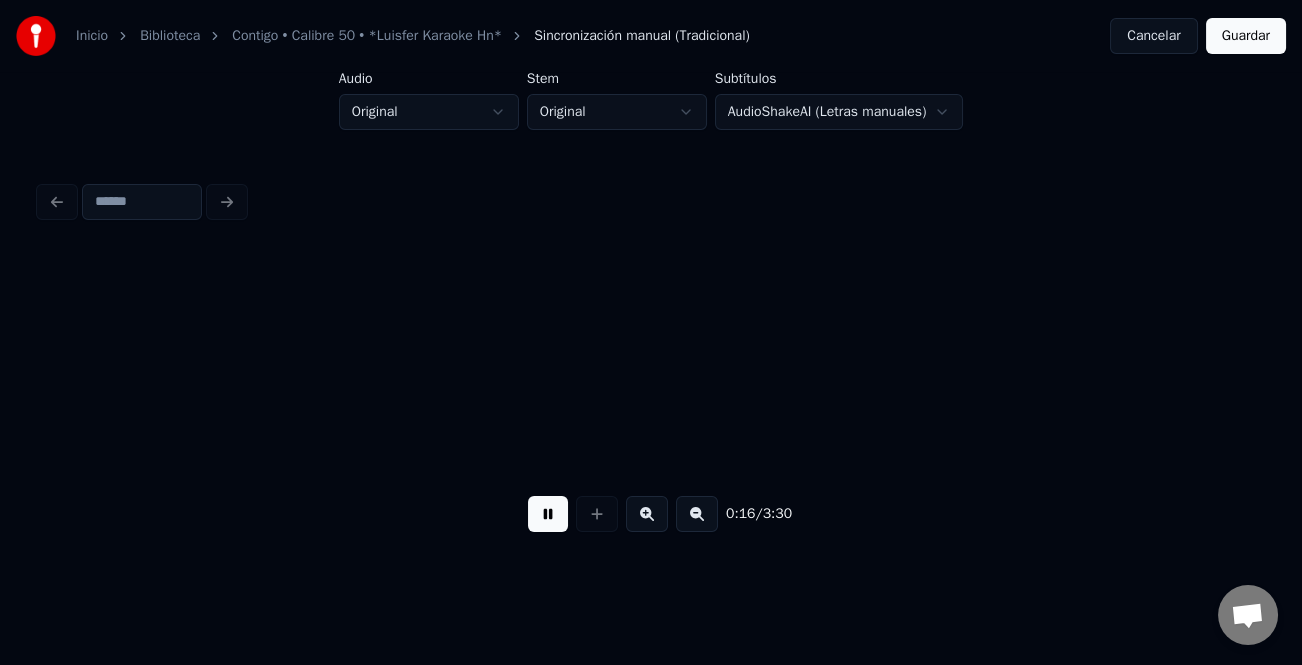 scroll, scrollTop: 0, scrollLeft: 7505, axis: horizontal 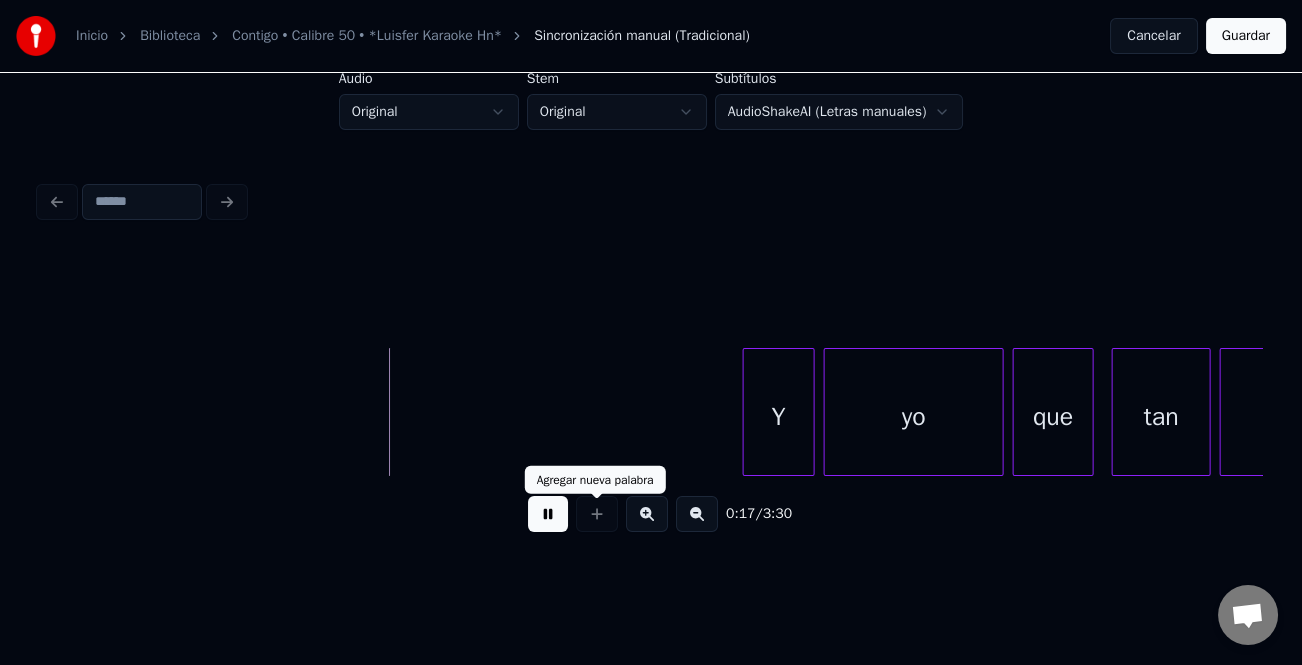 click on "Y" at bounding box center [779, 417] 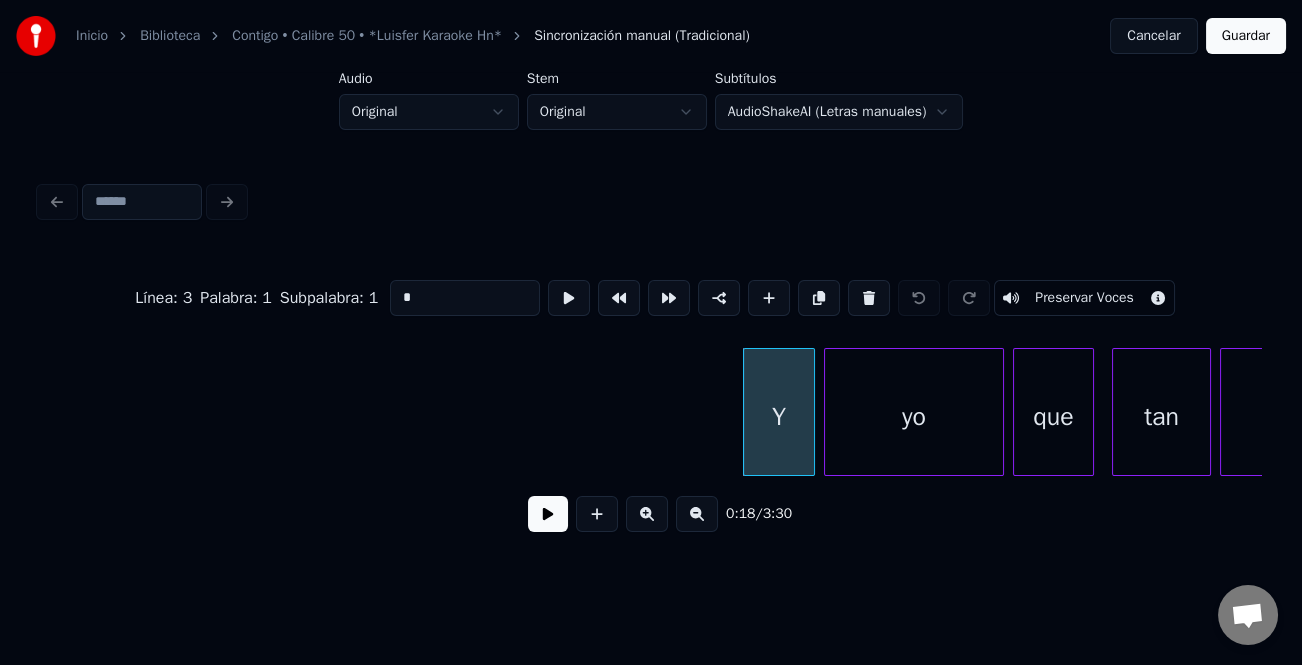 click at bounding box center (548, 514) 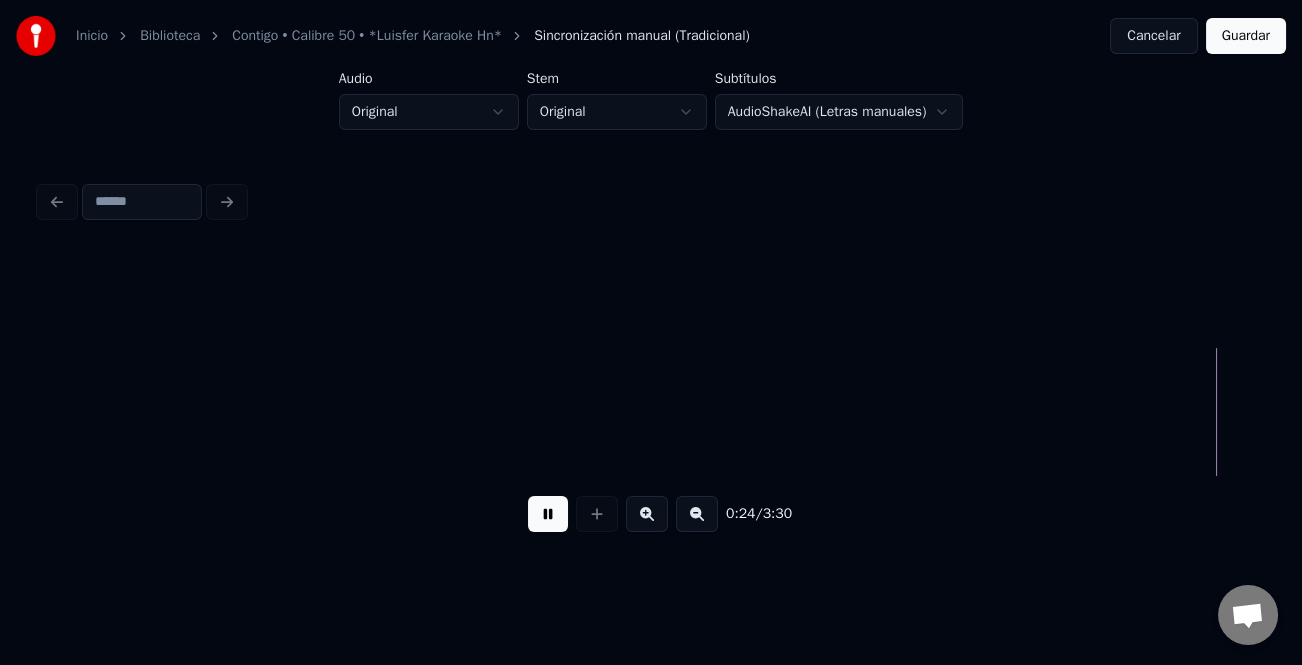 scroll, scrollTop: 0, scrollLeft: 11183, axis: horizontal 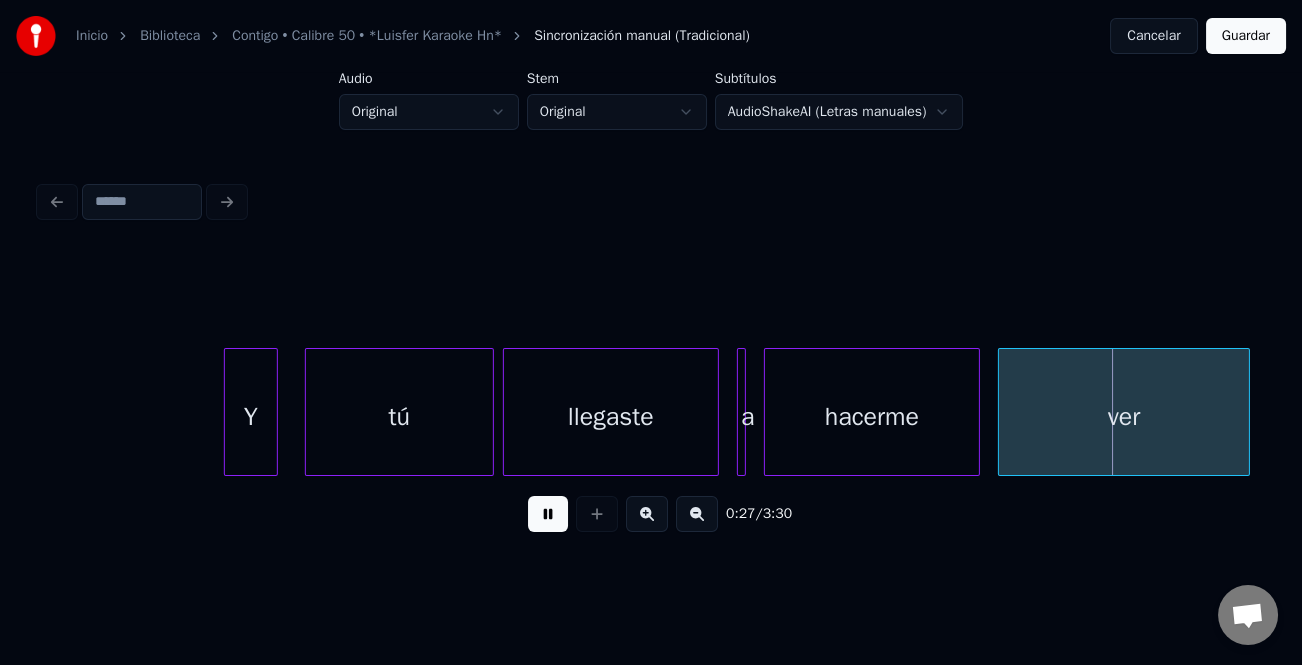 click at bounding box center (647, 514) 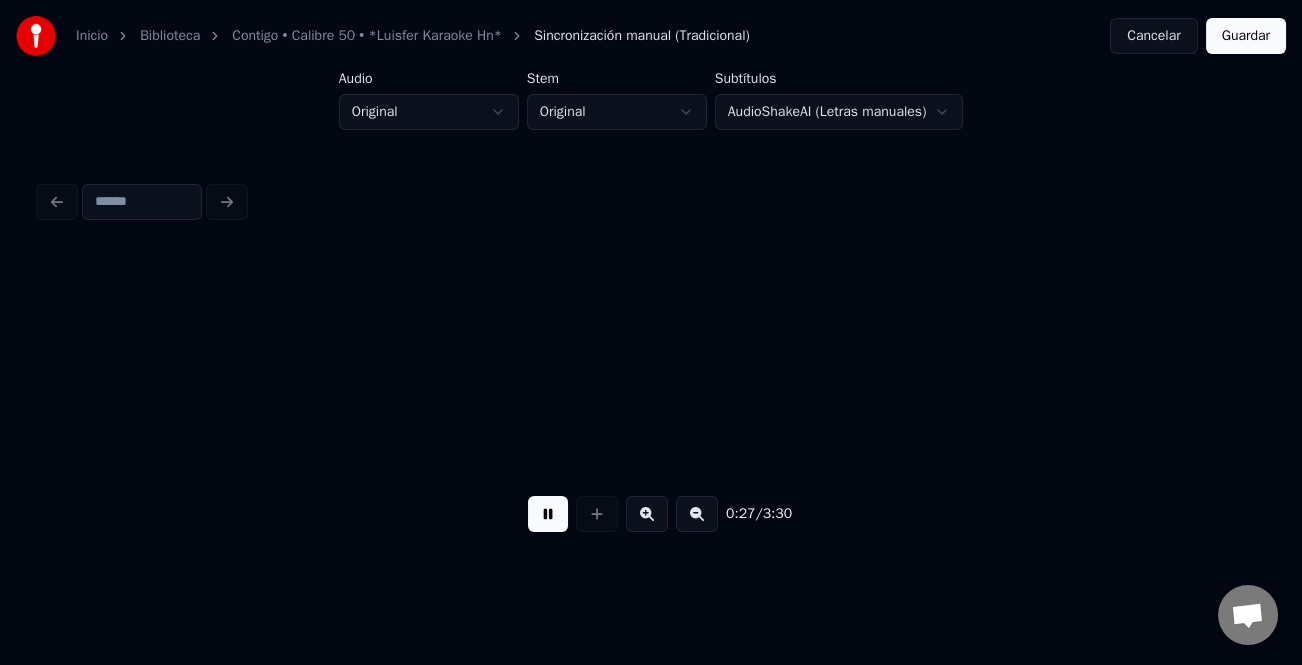 scroll, scrollTop: 0, scrollLeft: 13780, axis: horizontal 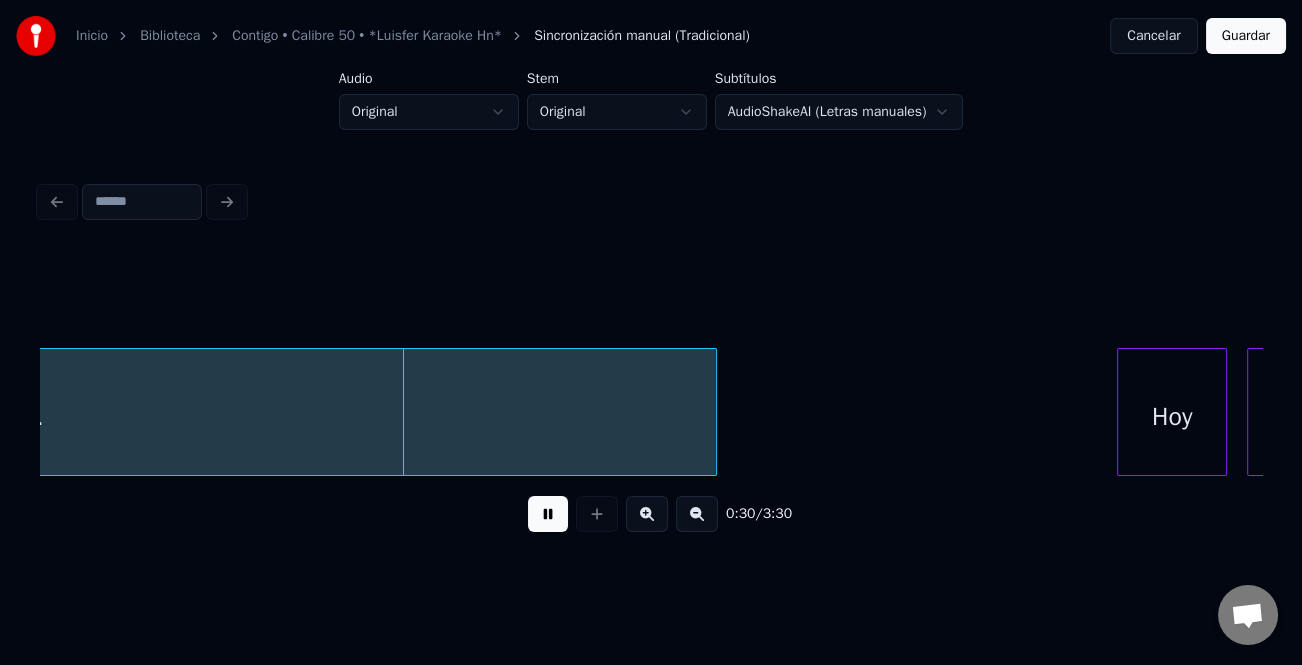 click at bounding box center [697, 514] 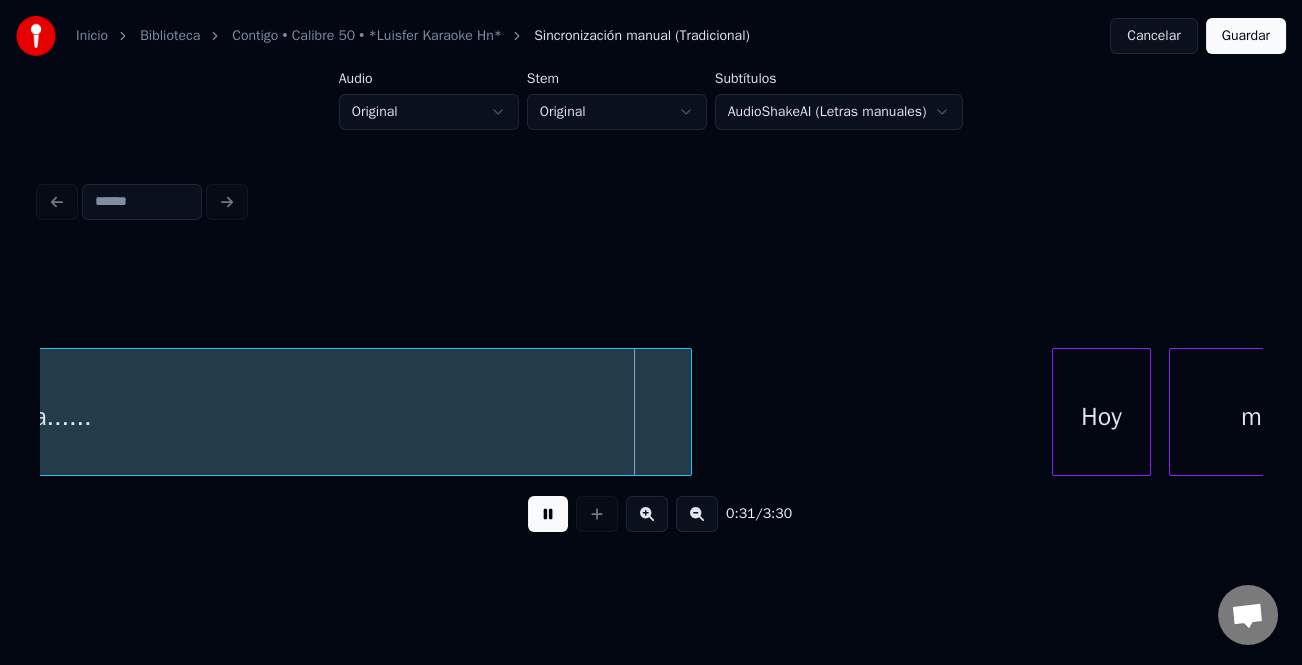 click at bounding box center [697, 514] 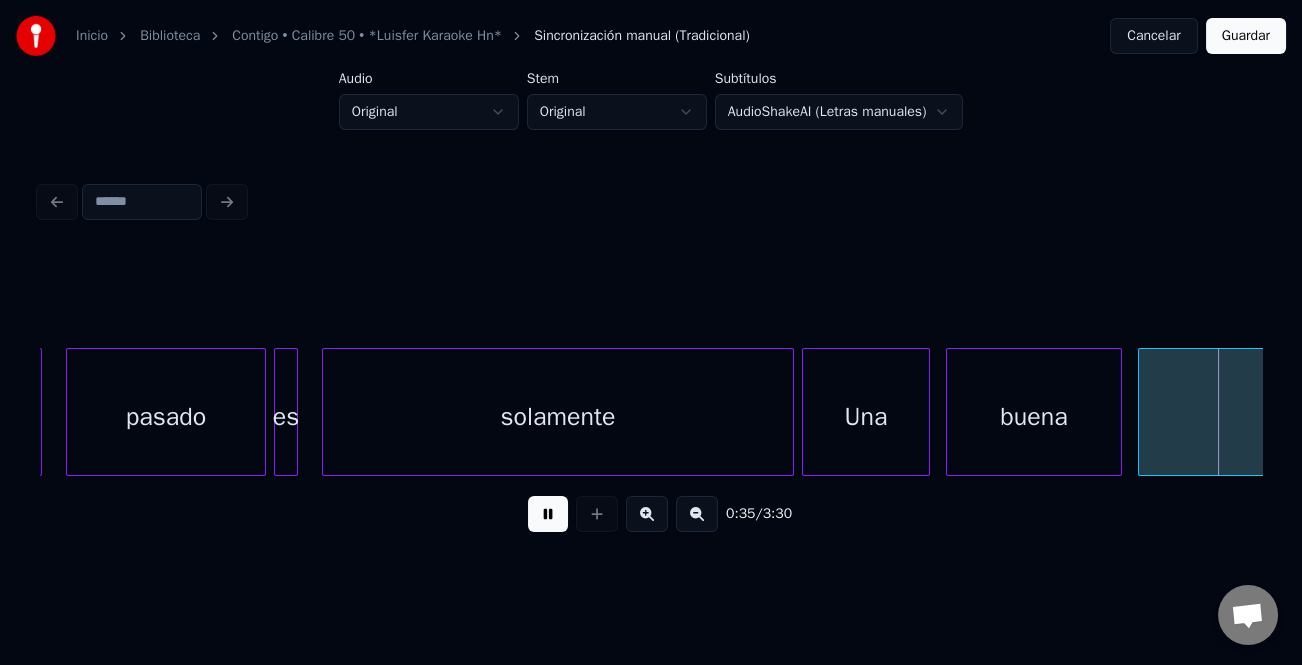 scroll, scrollTop: 0, scrollLeft: 14340, axis: horizontal 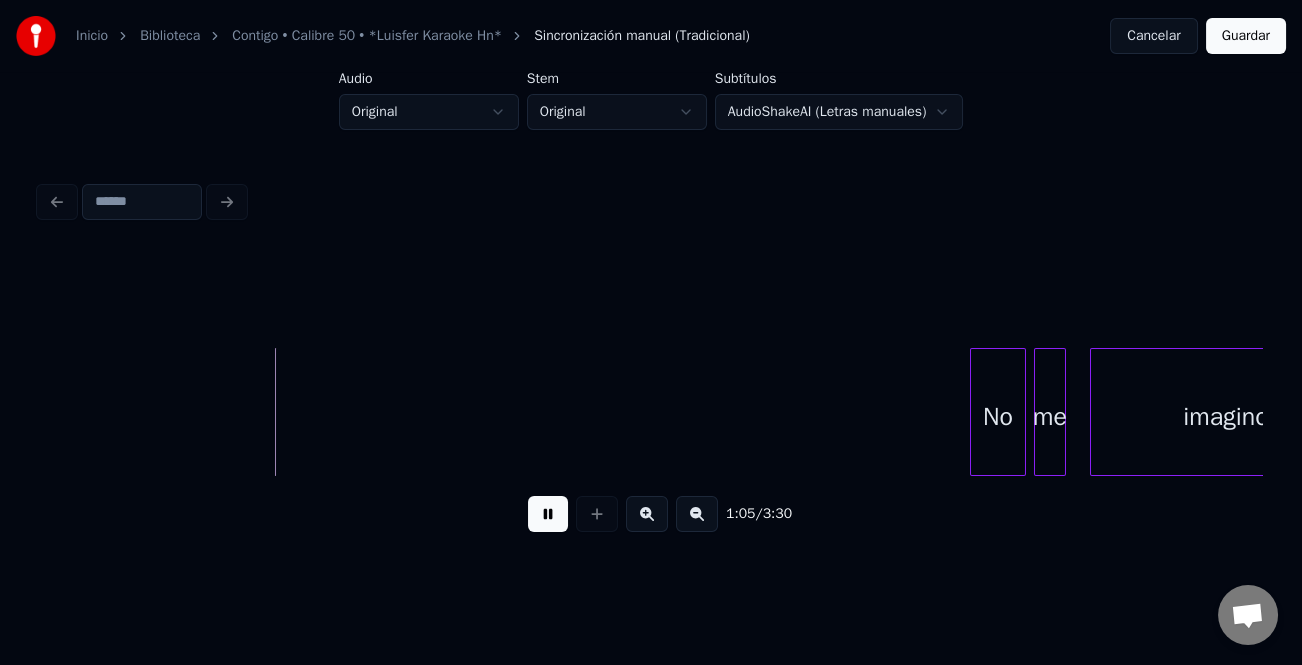 click on "No" at bounding box center [998, 412] 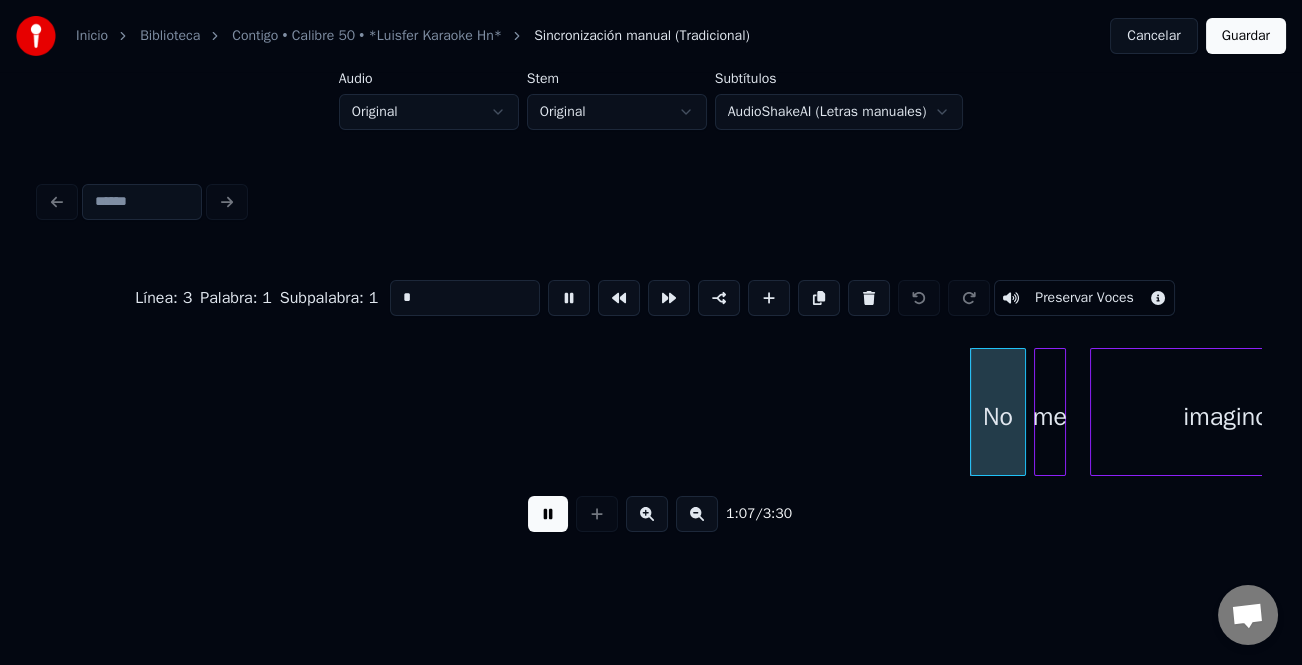 type on "**" 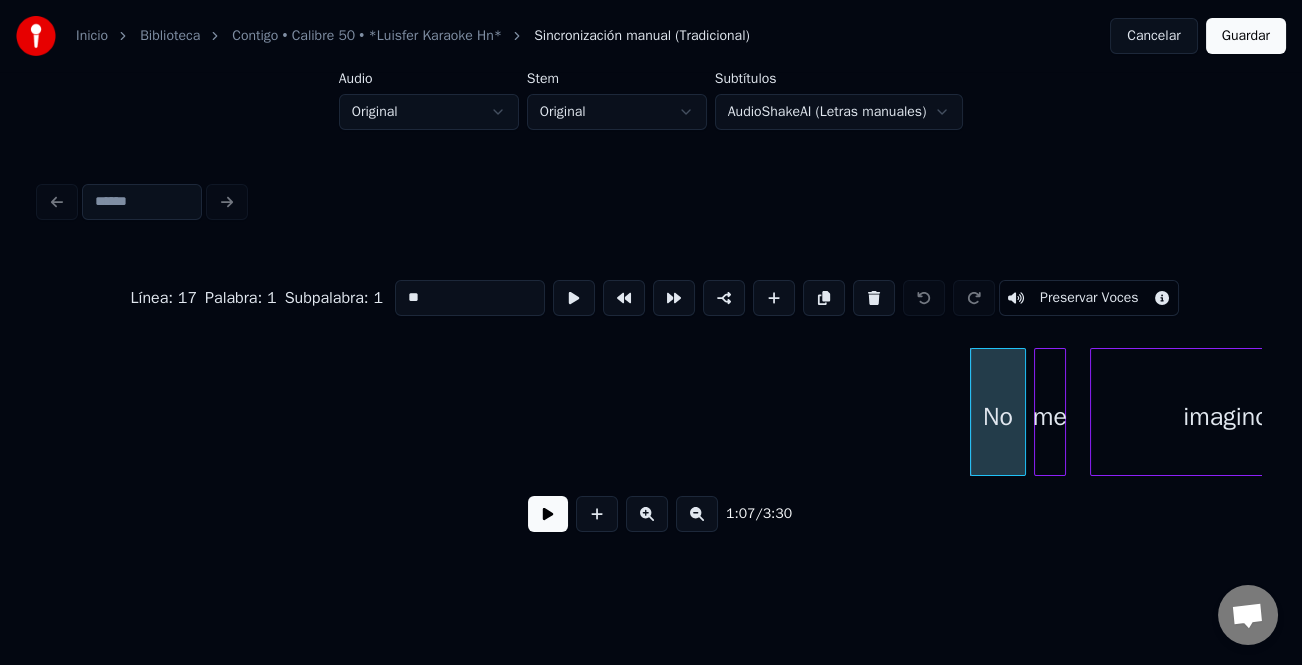 click at bounding box center (548, 514) 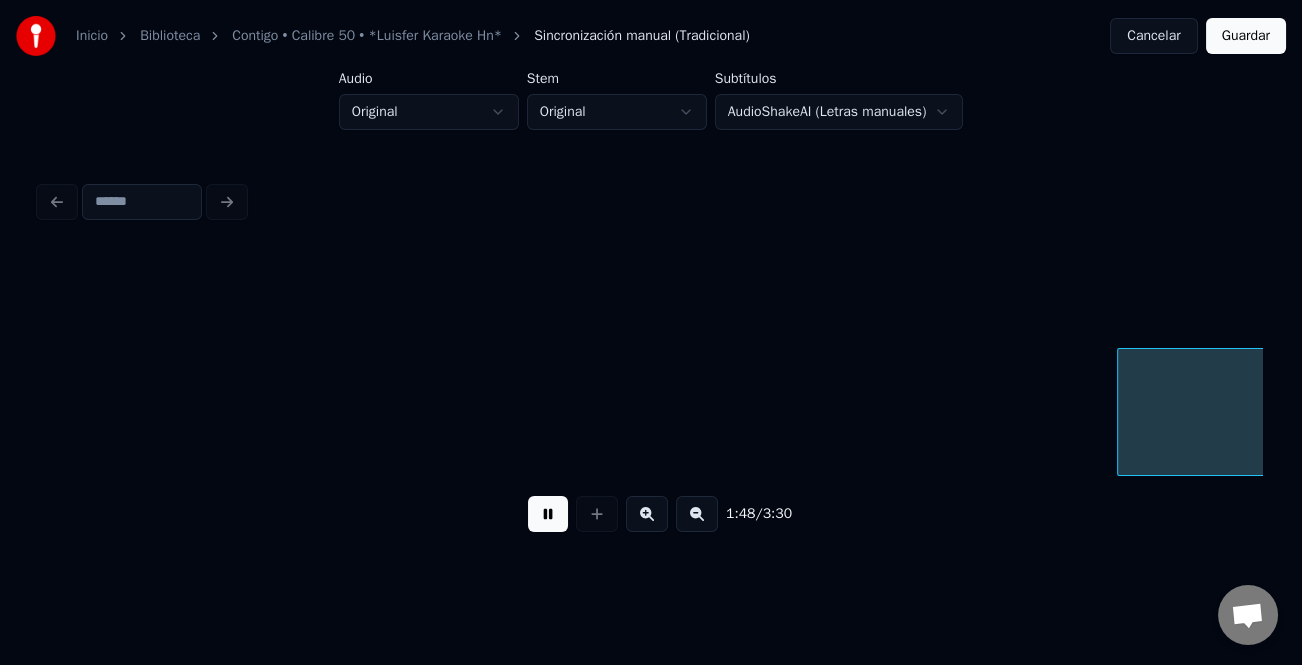 scroll, scrollTop: 0, scrollLeft: 43214, axis: horizontal 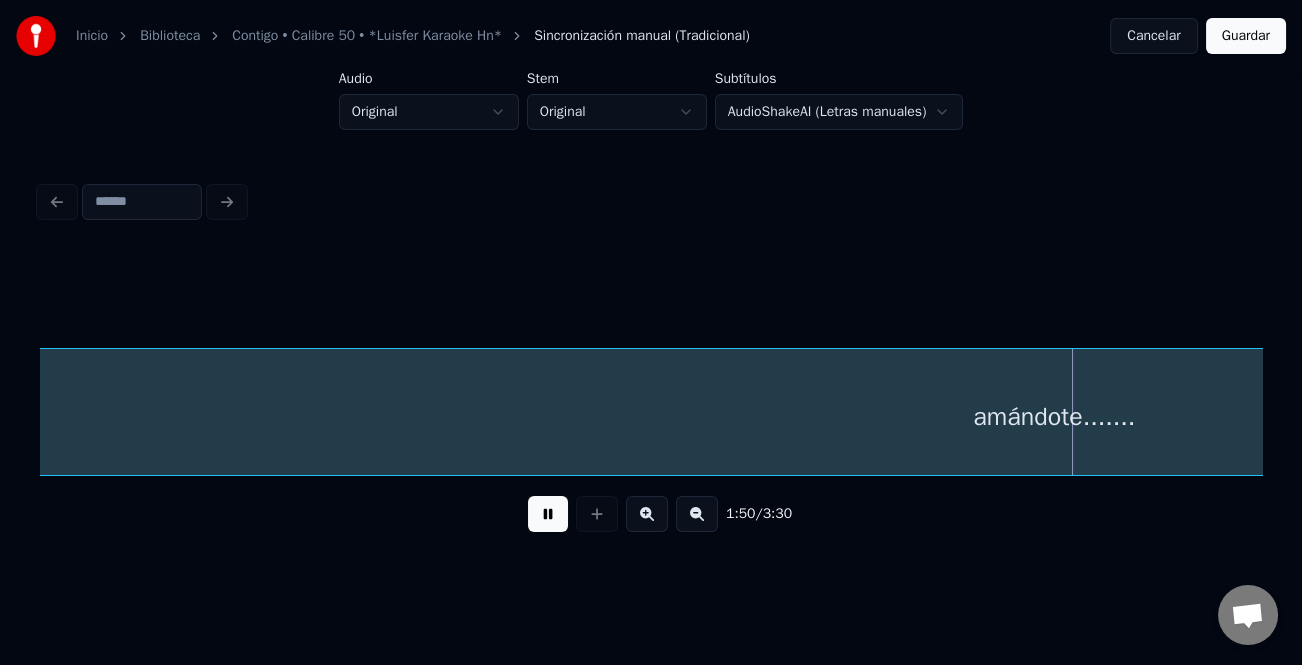 click at bounding box center [548, 514] 